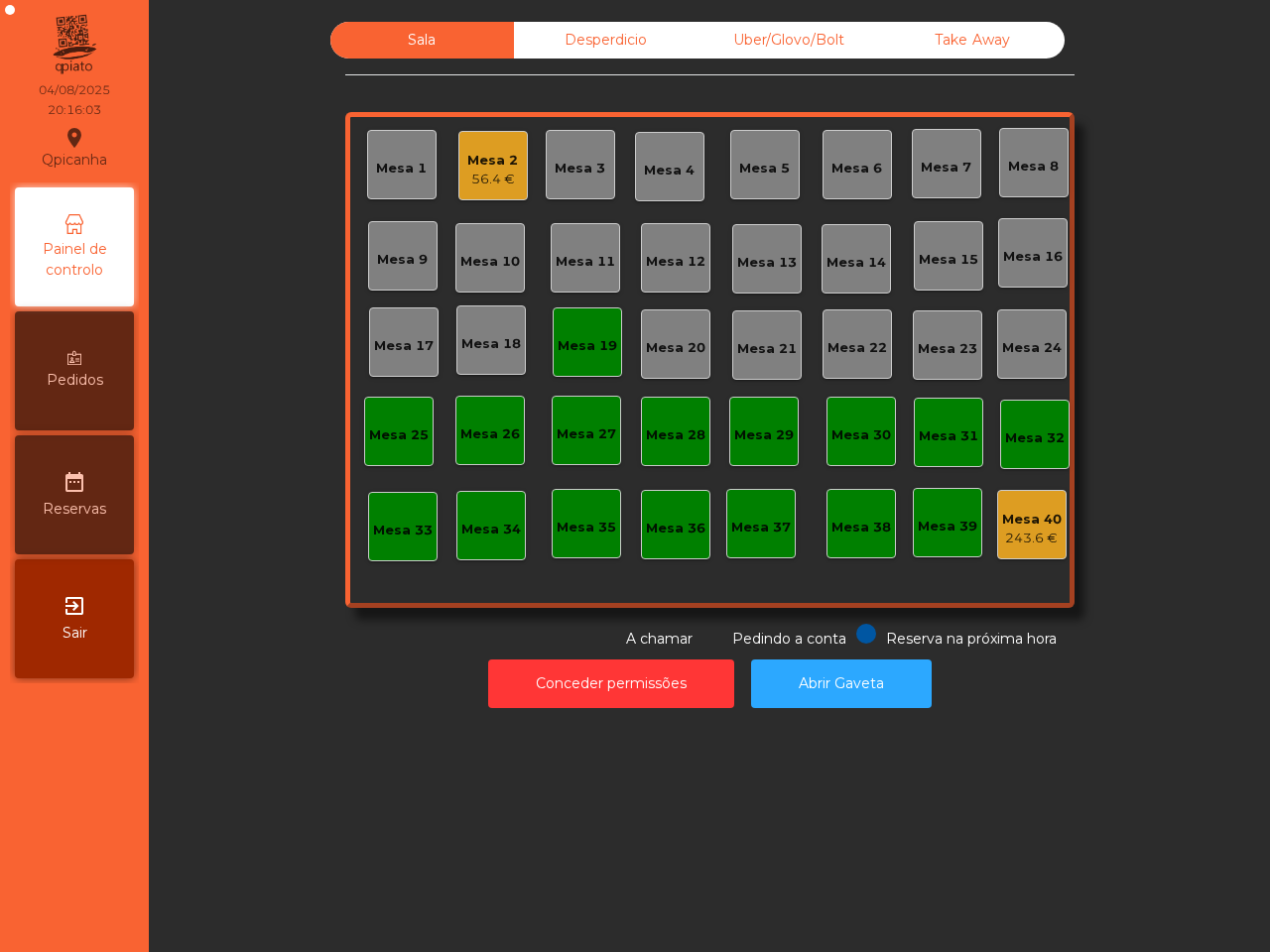 scroll, scrollTop: 0, scrollLeft: 0, axis: both 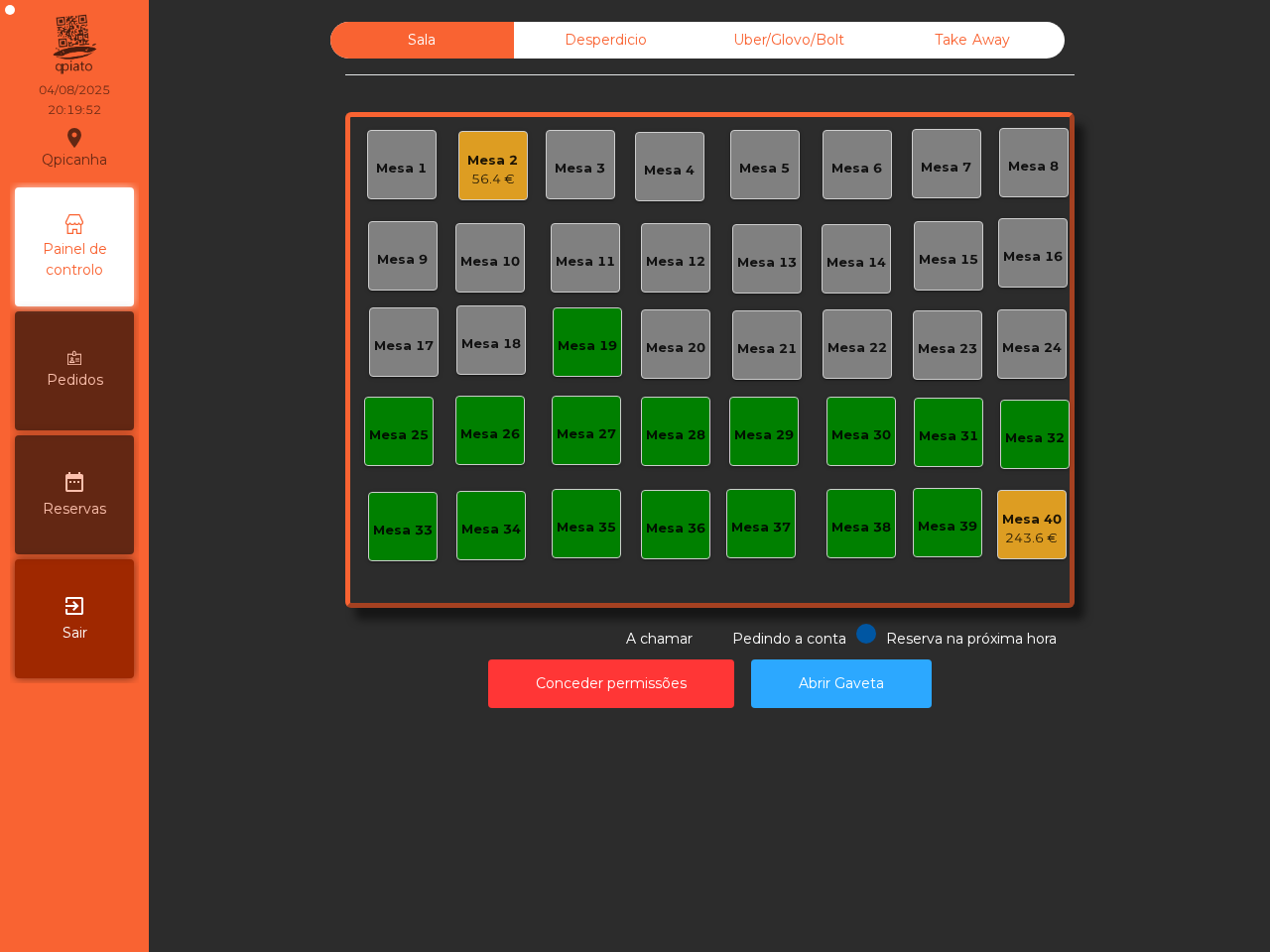 drag, startPoint x: 0, startPoint y: 0, endPoint x: 61, endPoint y: 881, distance: 883.1093 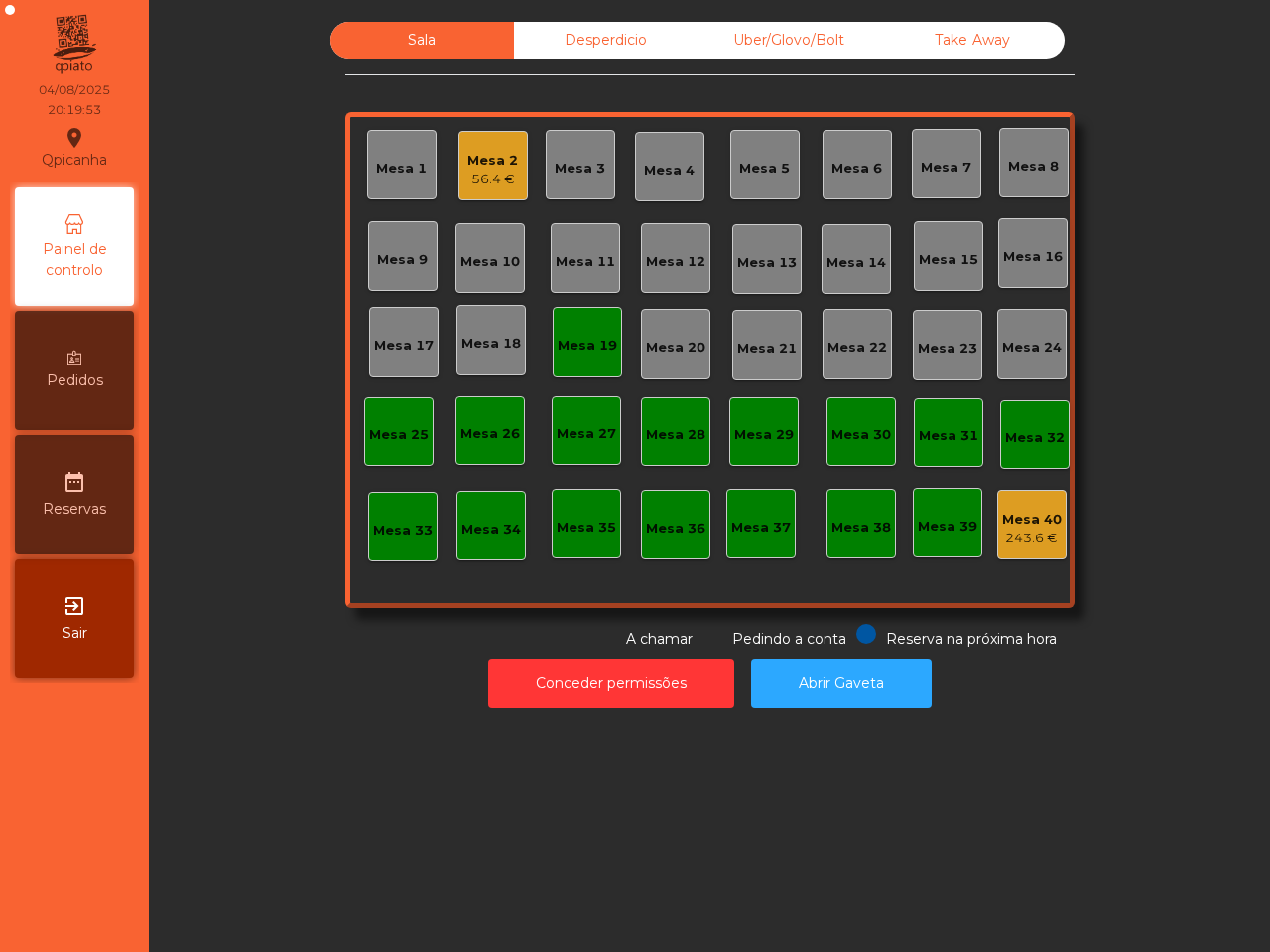 click on "Mesa 2" 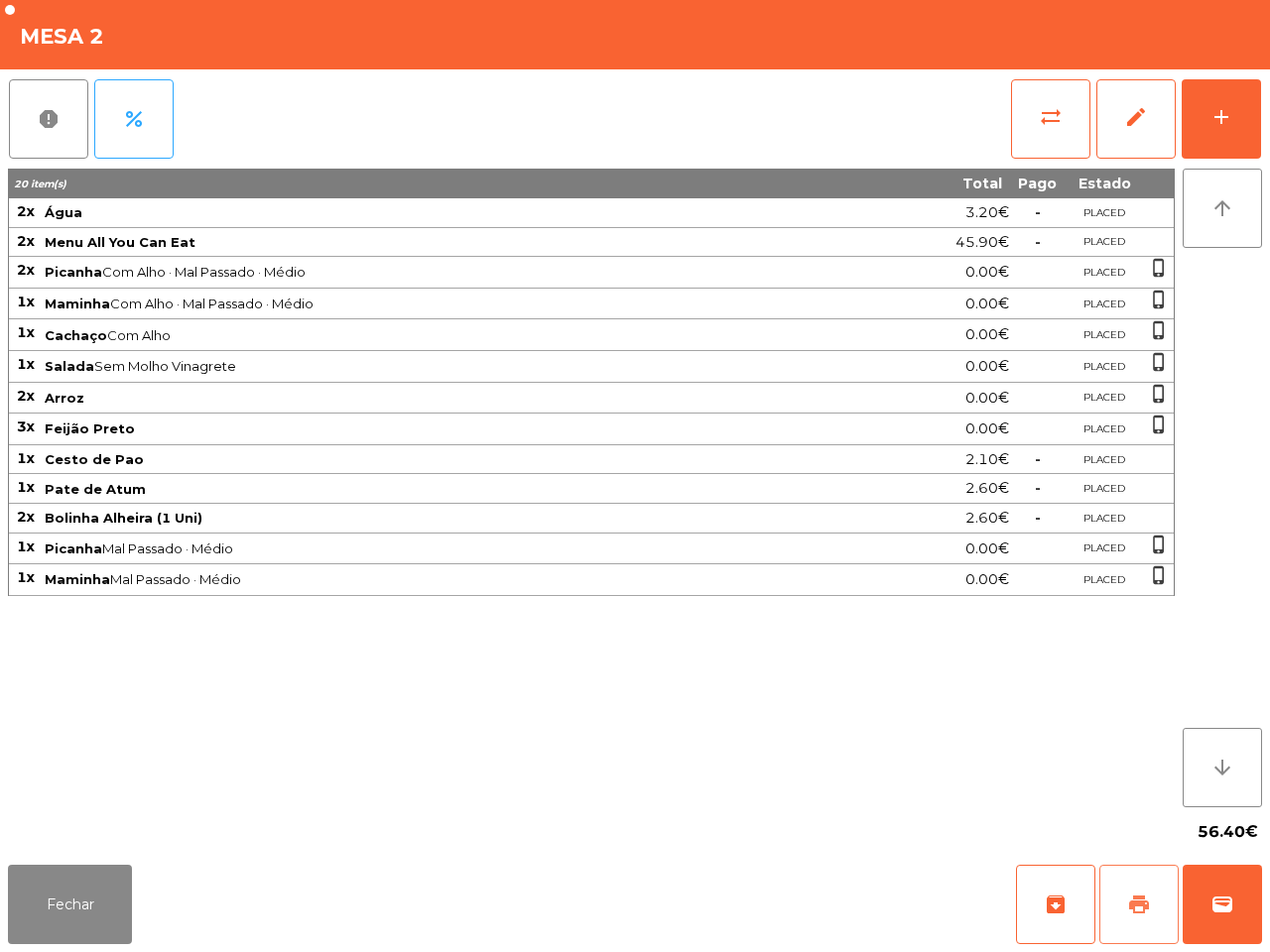 click on "print" 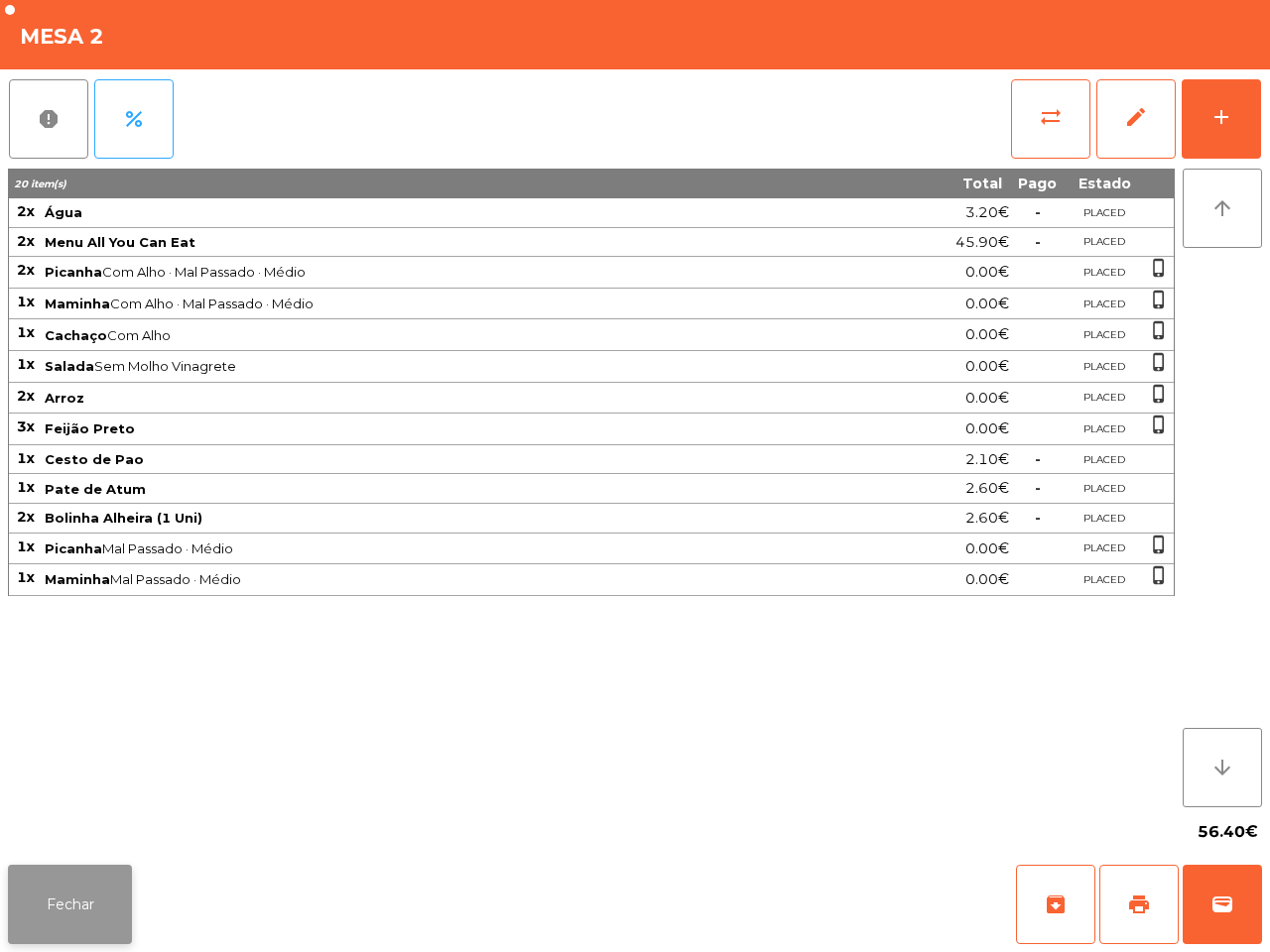 click on "Fechar" 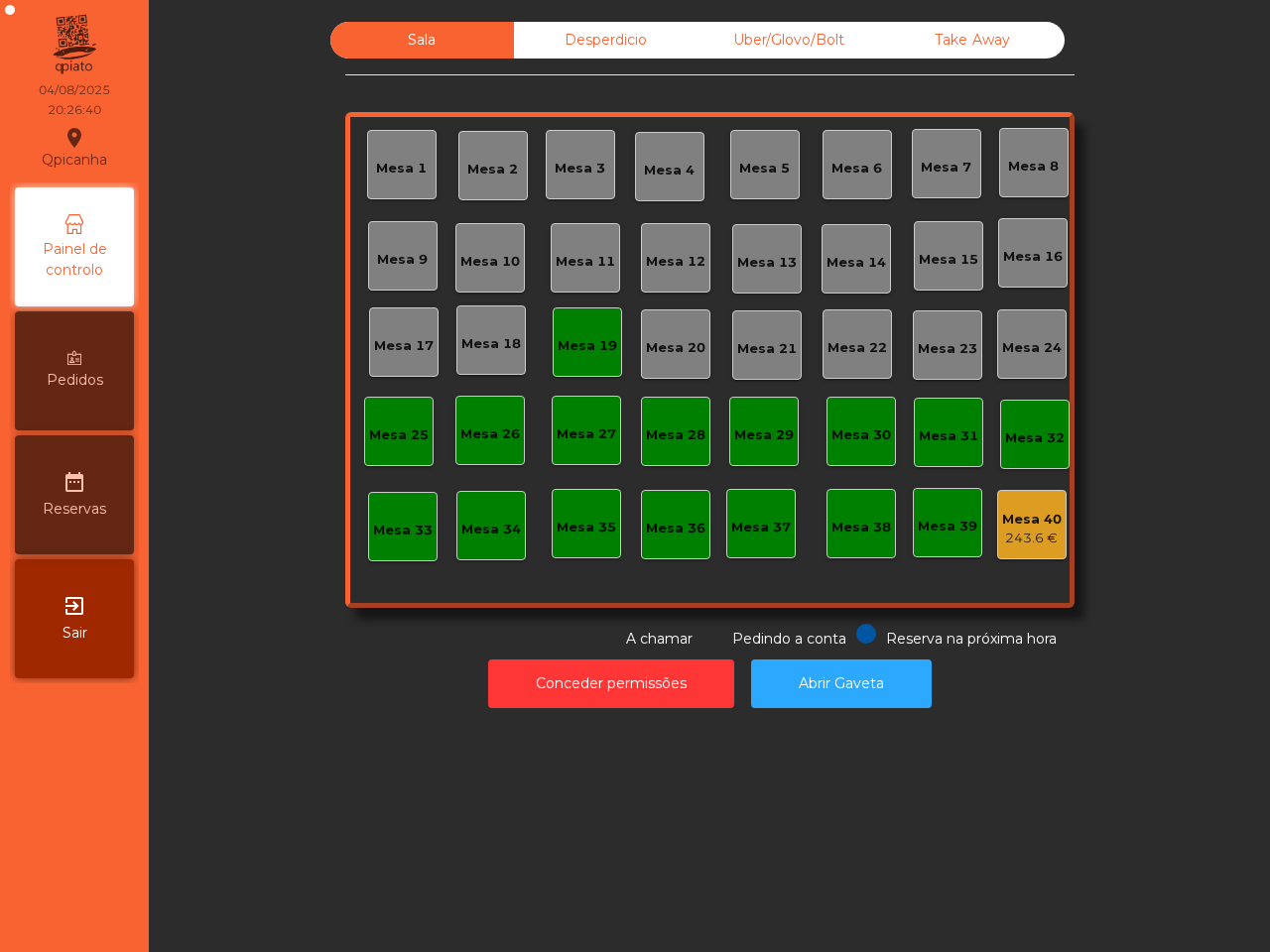 click on "Qpicanha  location_on  04/08/2025   20:26:40   Painel de controlo   Pedidos  date_range  Reservas  exit_to_app  Sair" 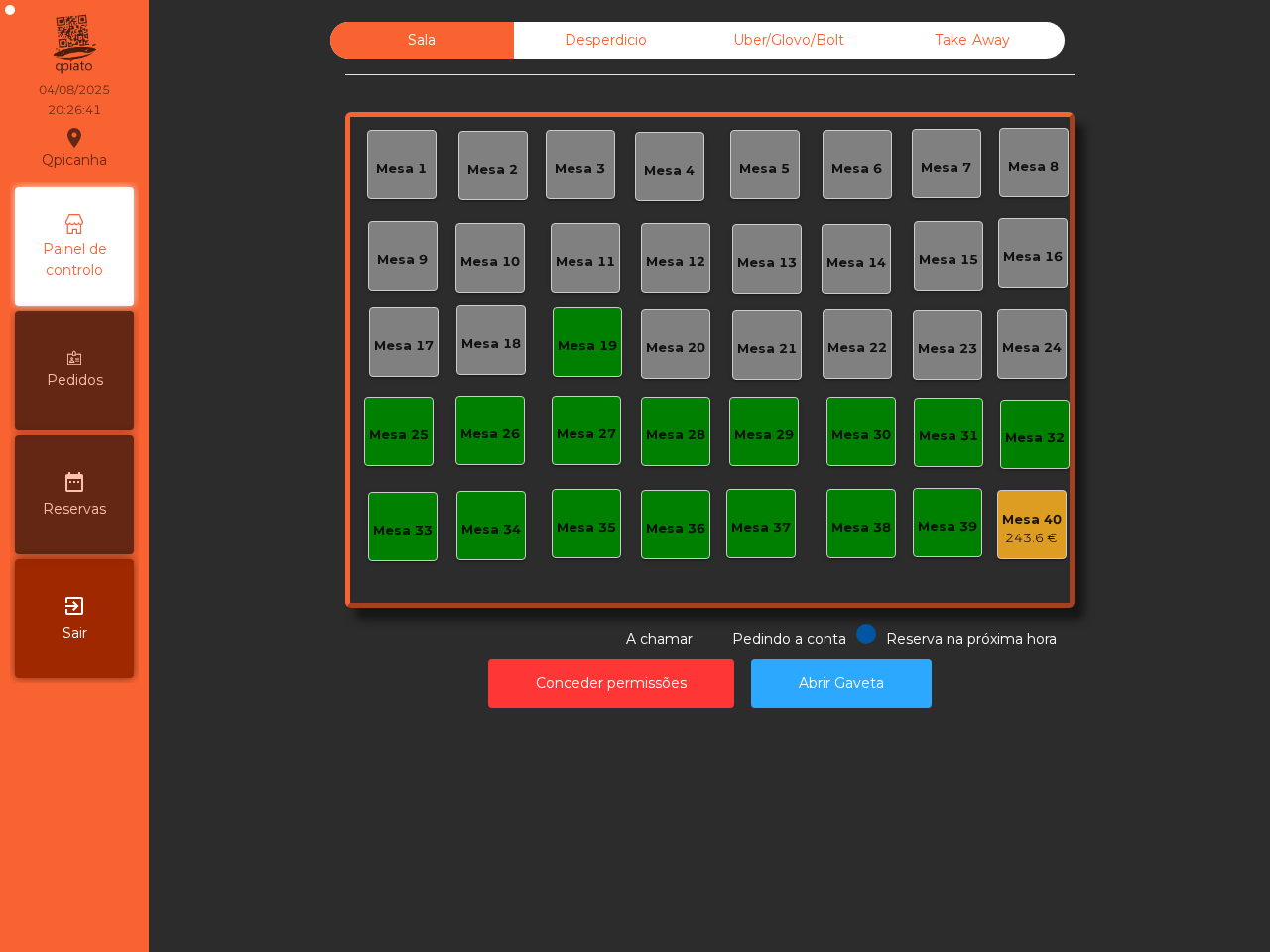 click on "Mesa 19" 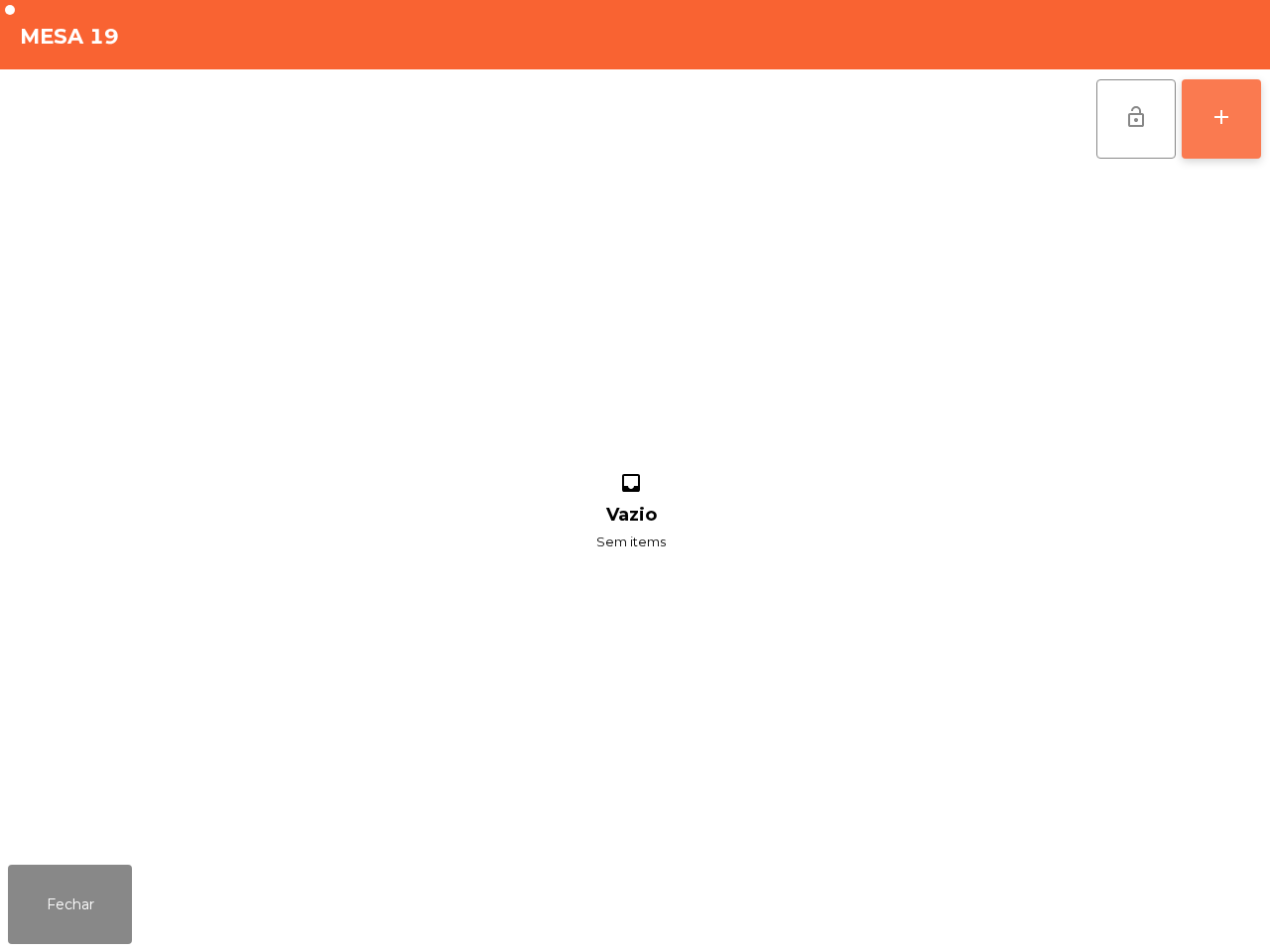 click on "add" 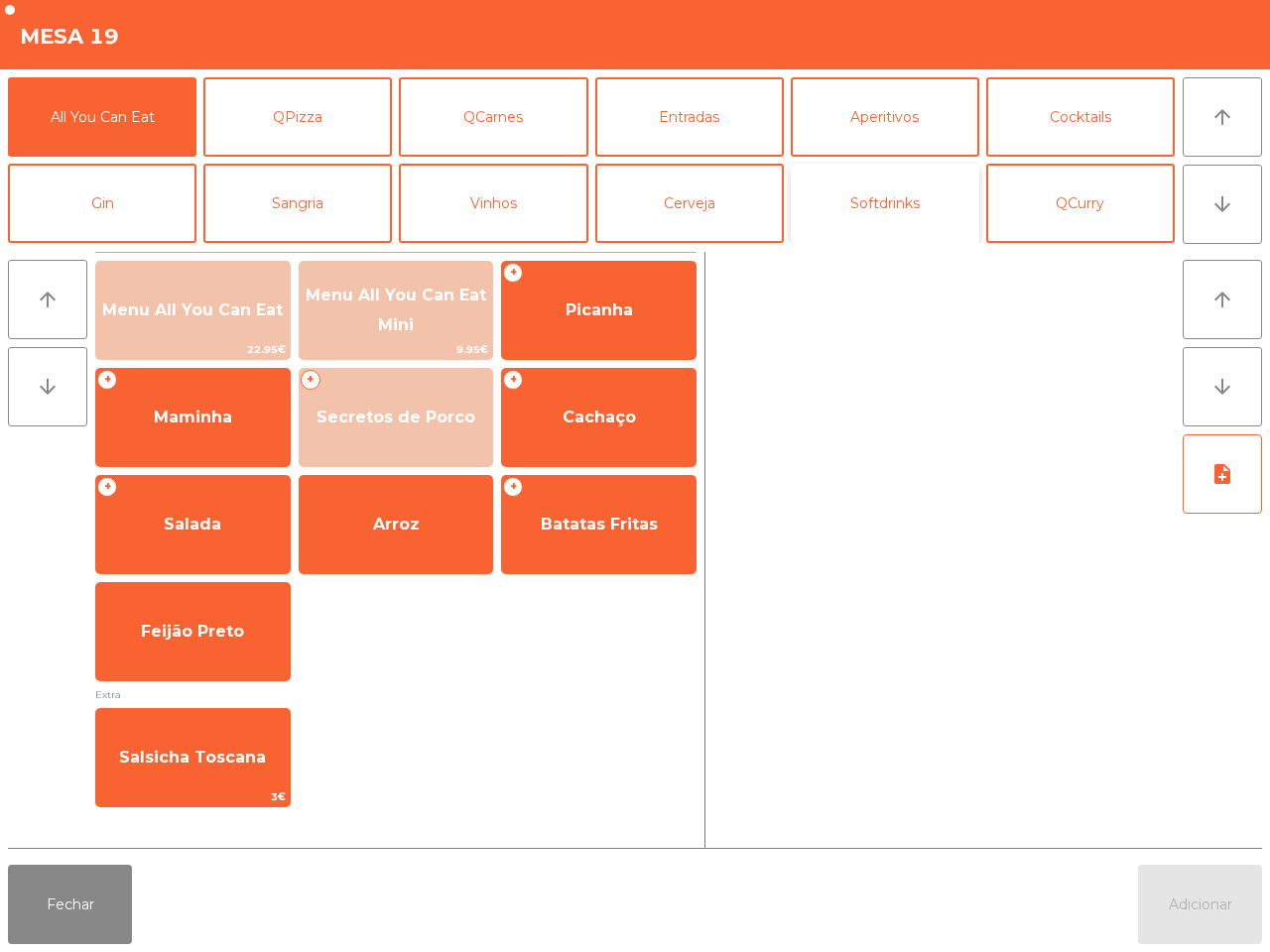 click on "Softdrinks" 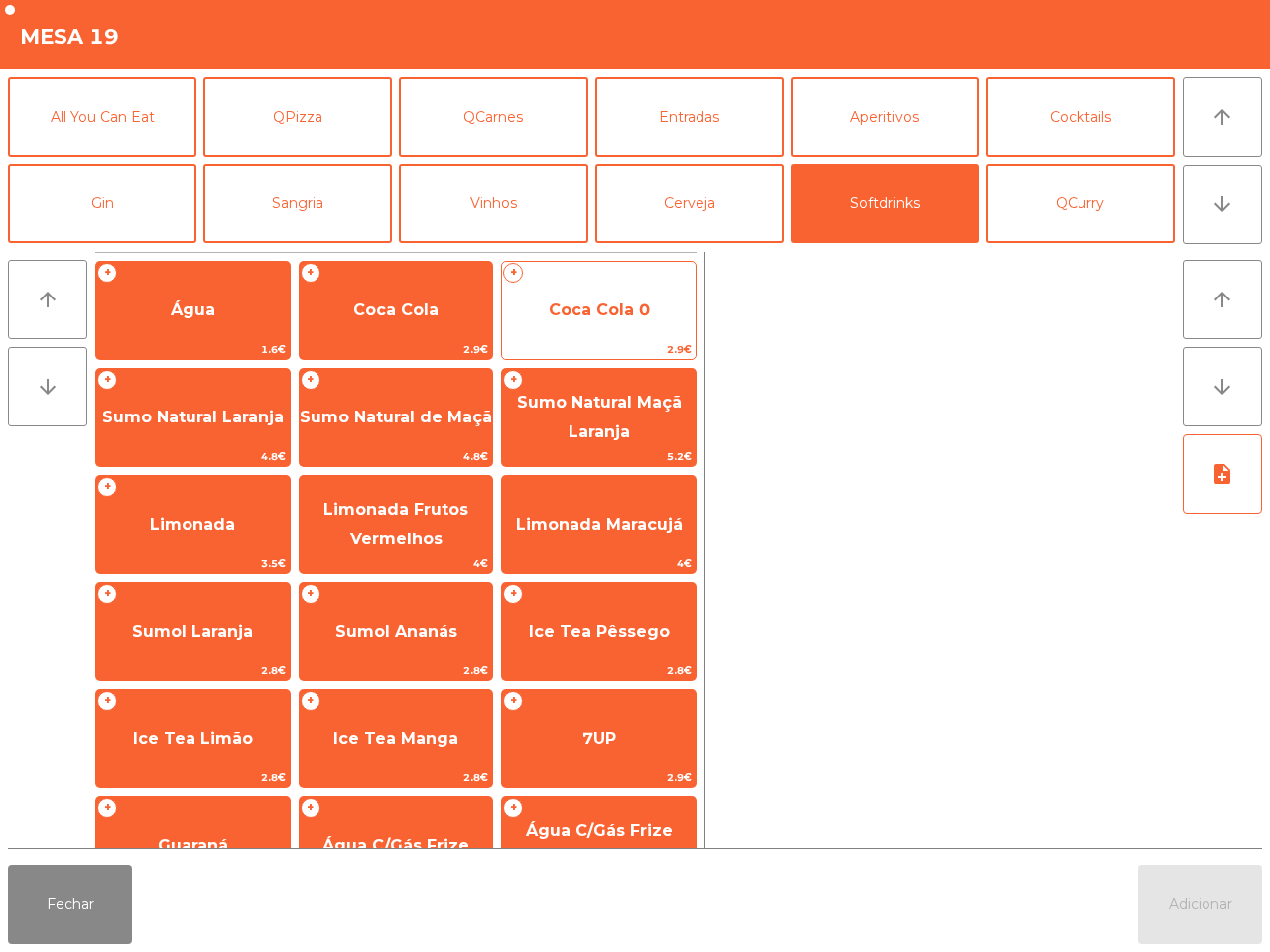 click on "Coca Cola 0" 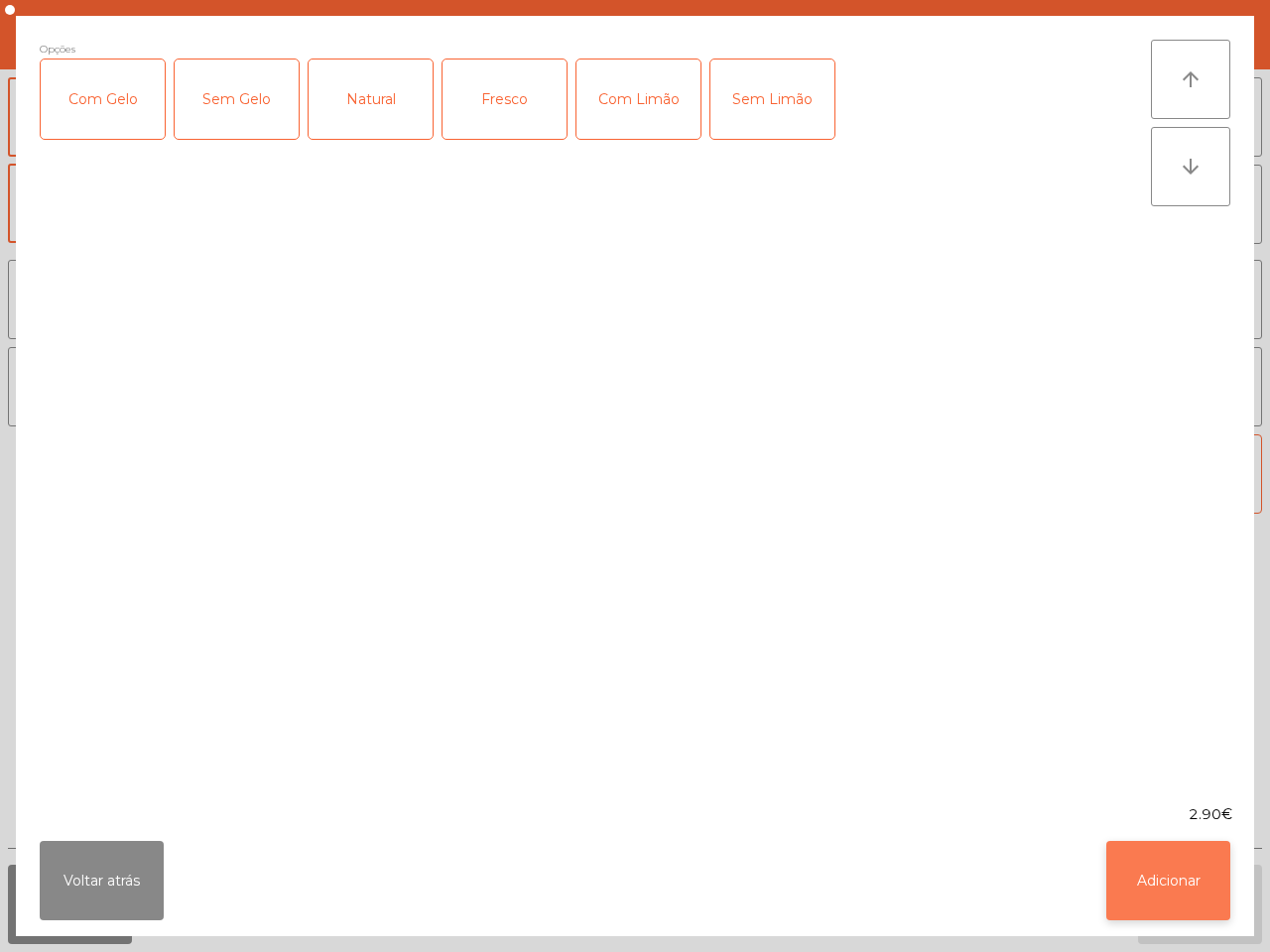 click on "Adicionar" 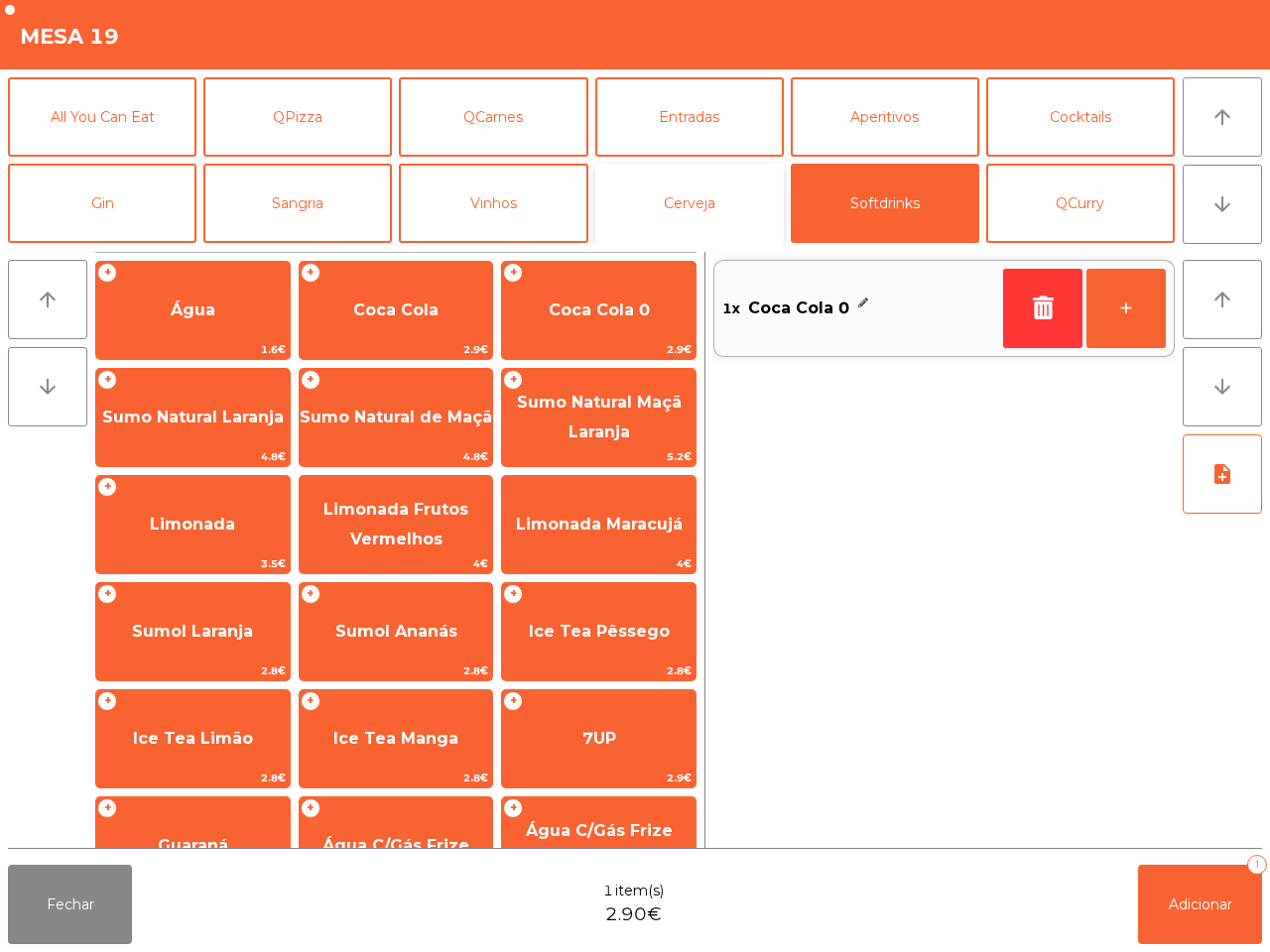 click on "Cerveja" 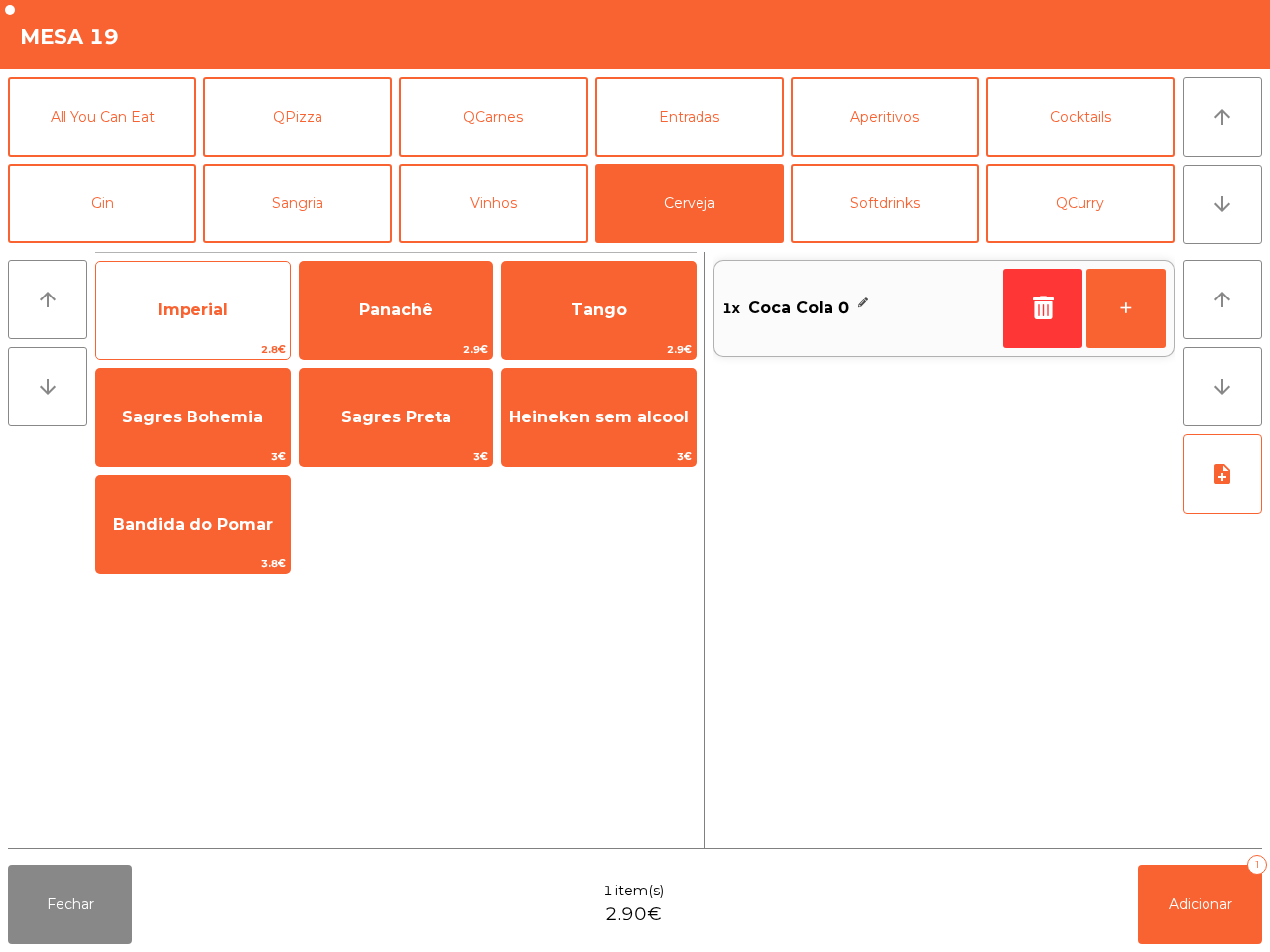 click on "Imperial" 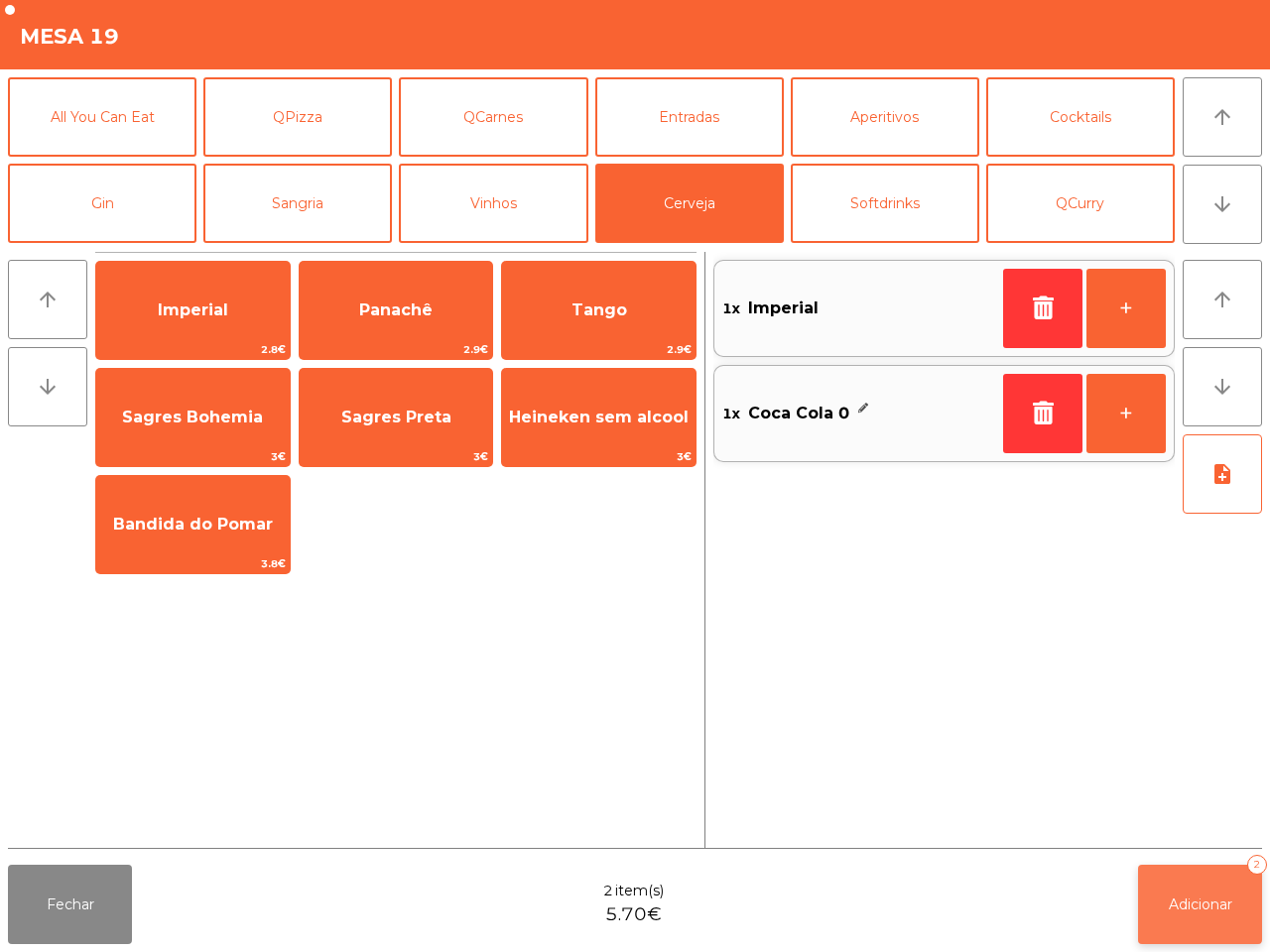 click on "Adicionar   2" 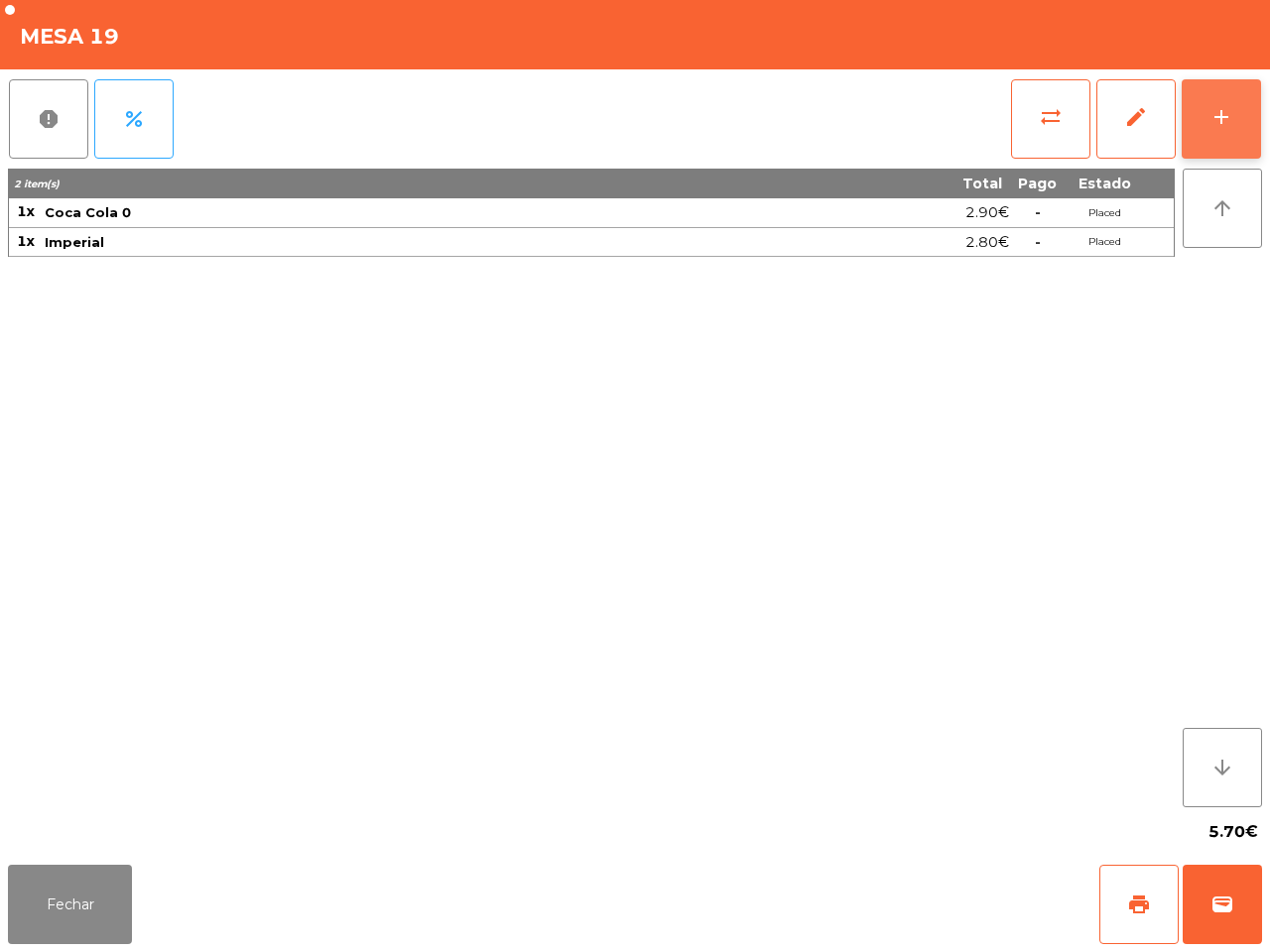 click on "add" 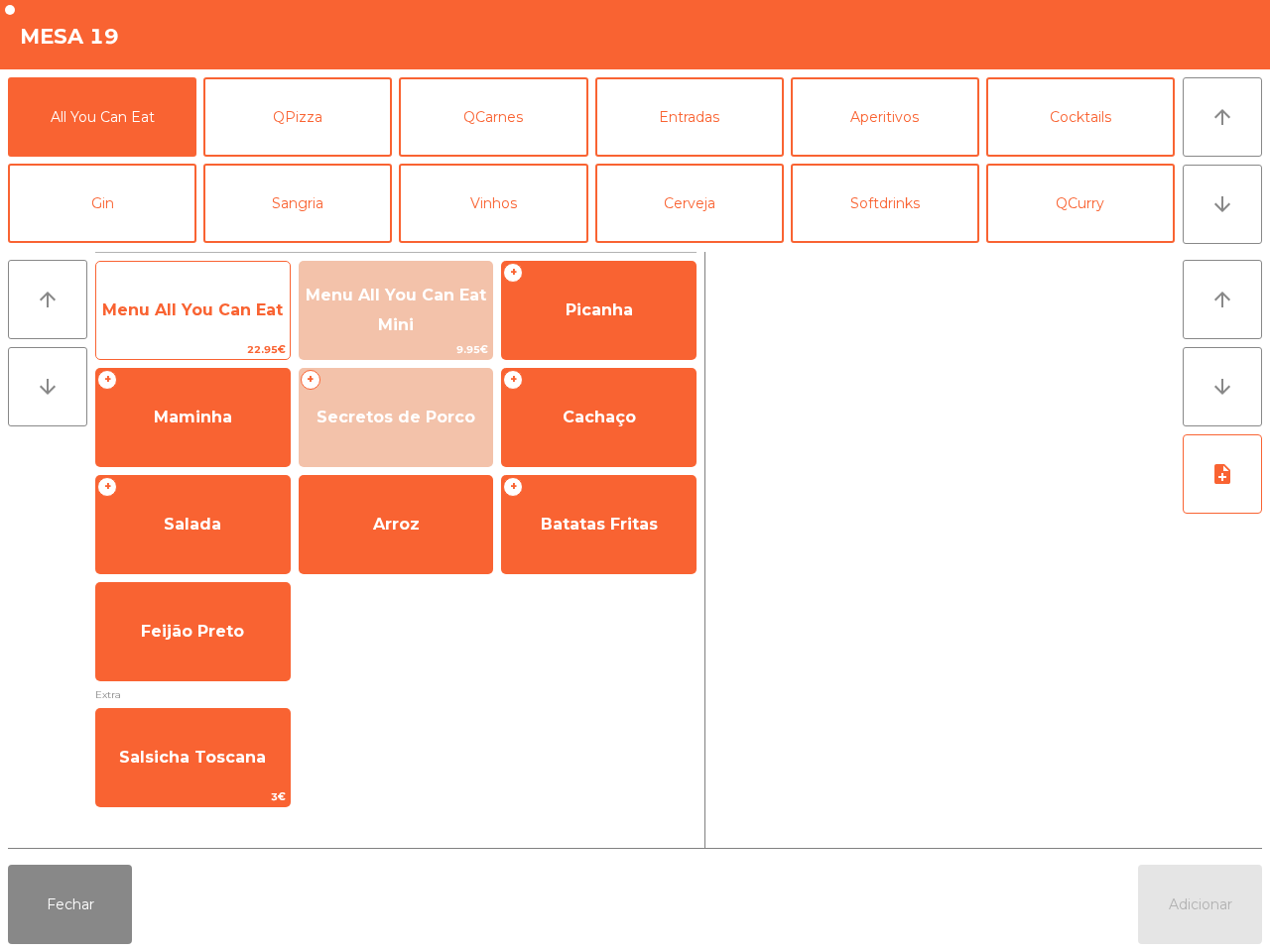 click on "Menu All You Can Eat" 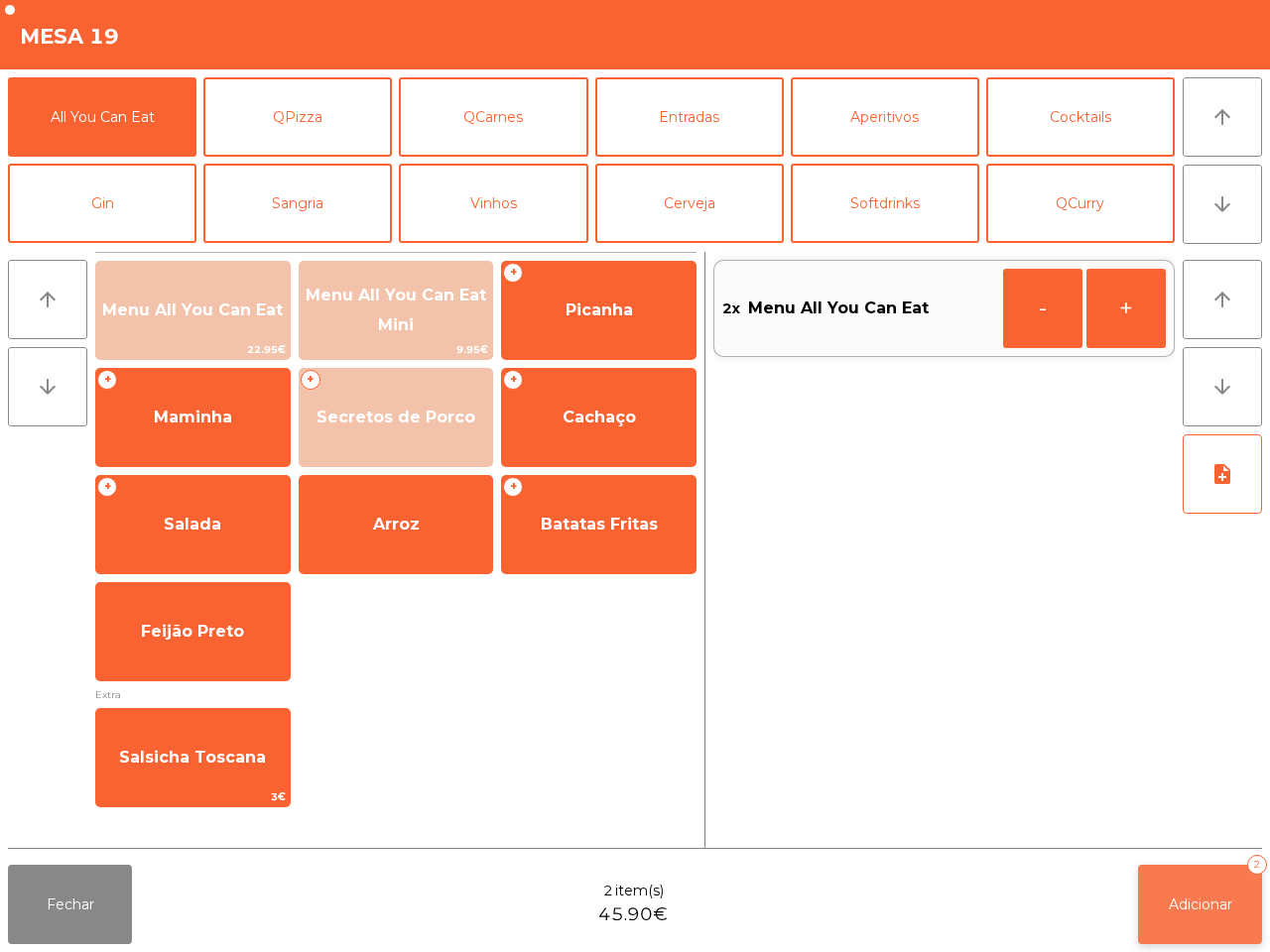click on "Adicionar   2" 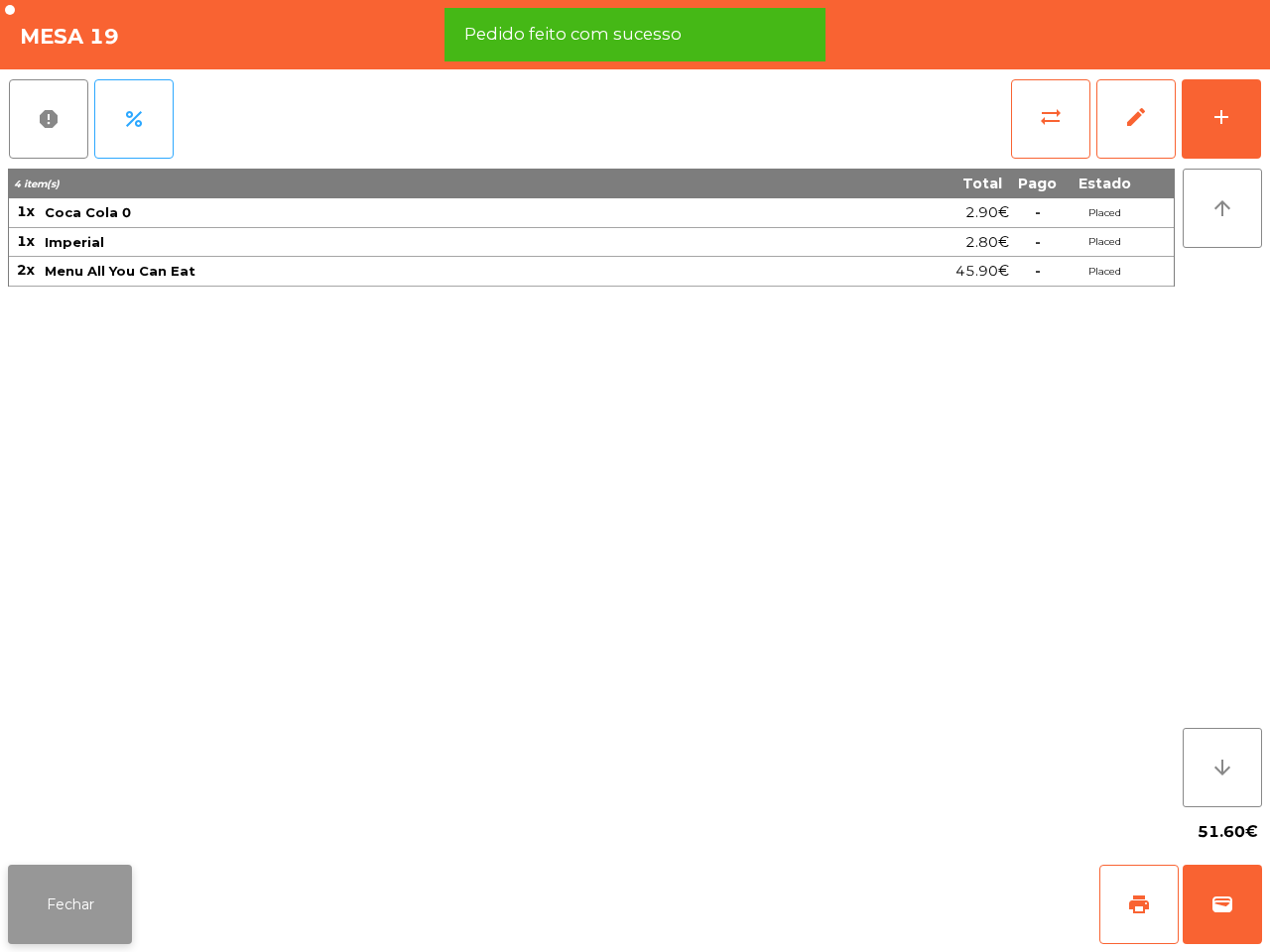 click on "Fechar" 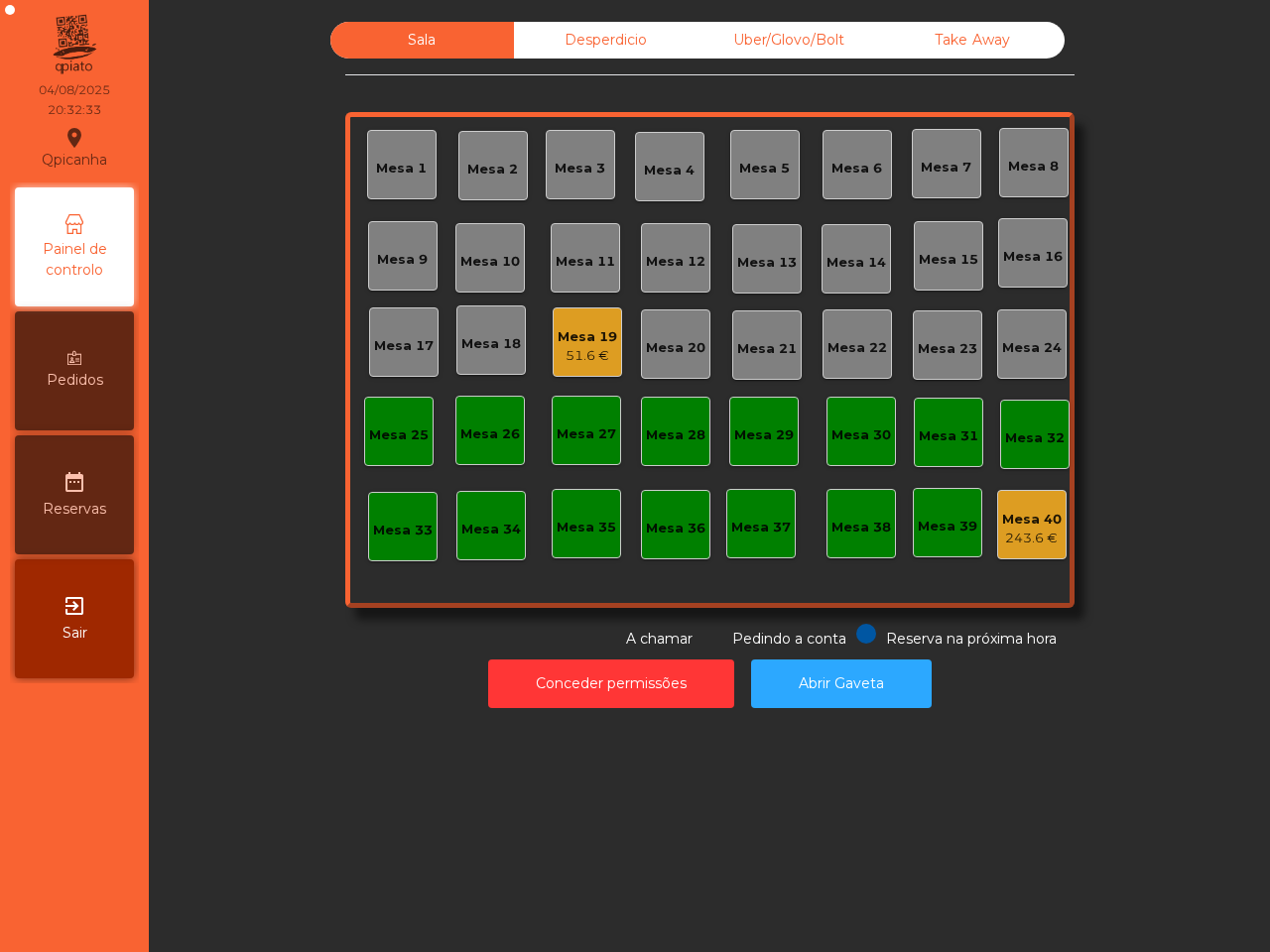drag, startPoint x: 102, startPoint y: 888, endPoint x: 195, endPoint y: 836, distance: 106.55046 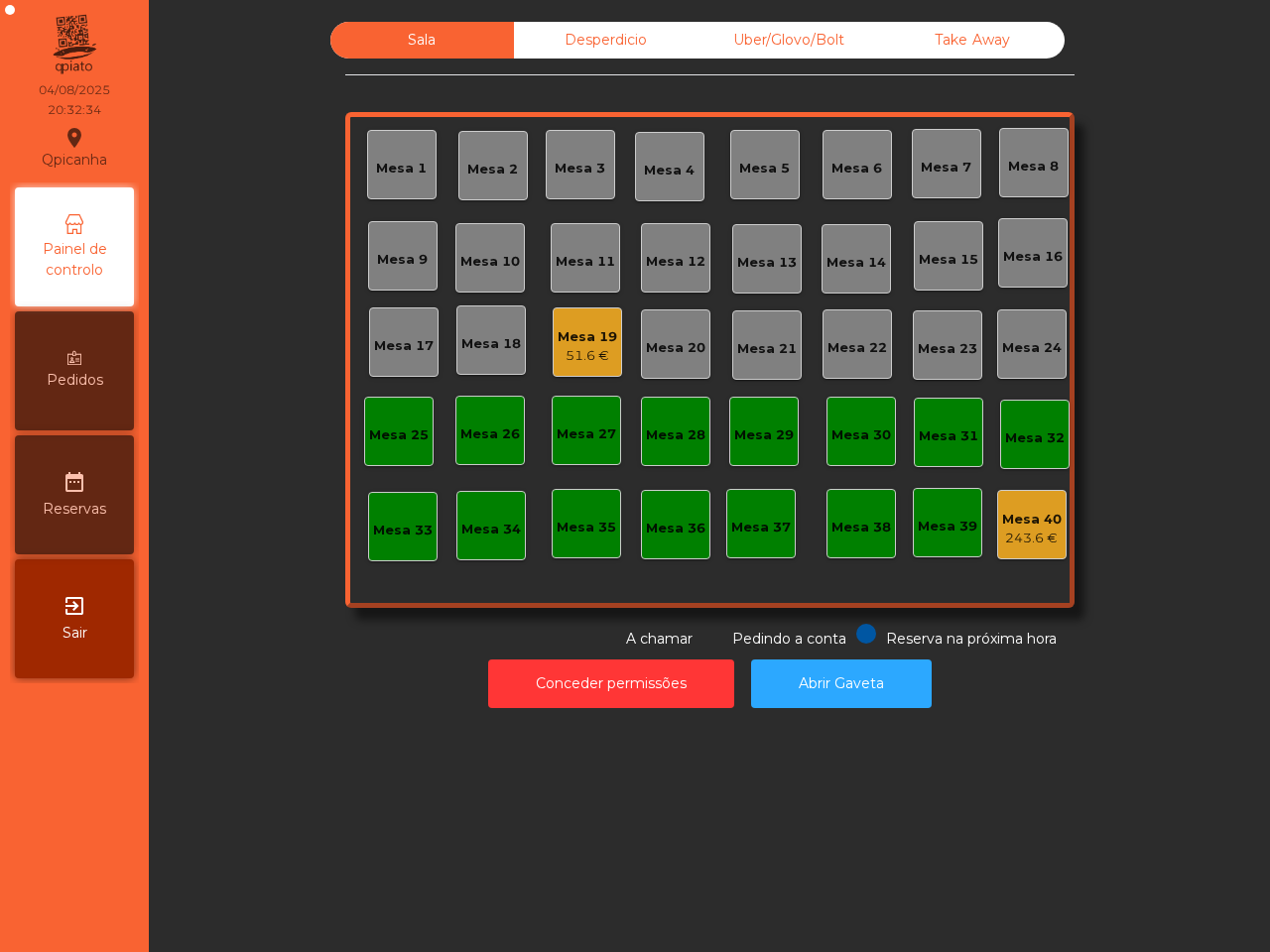 click on "Mesa 19" 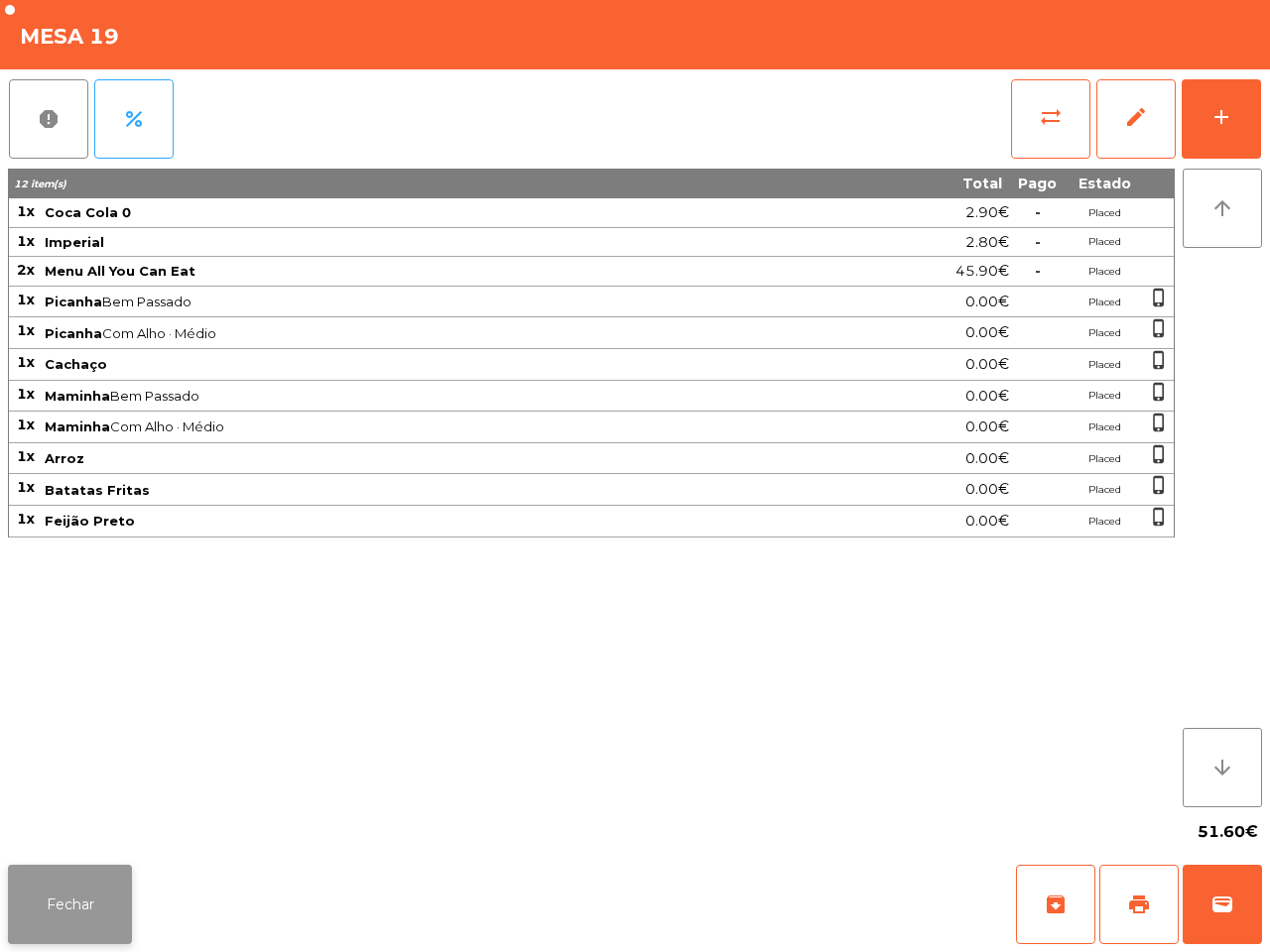 click on "Fechar" 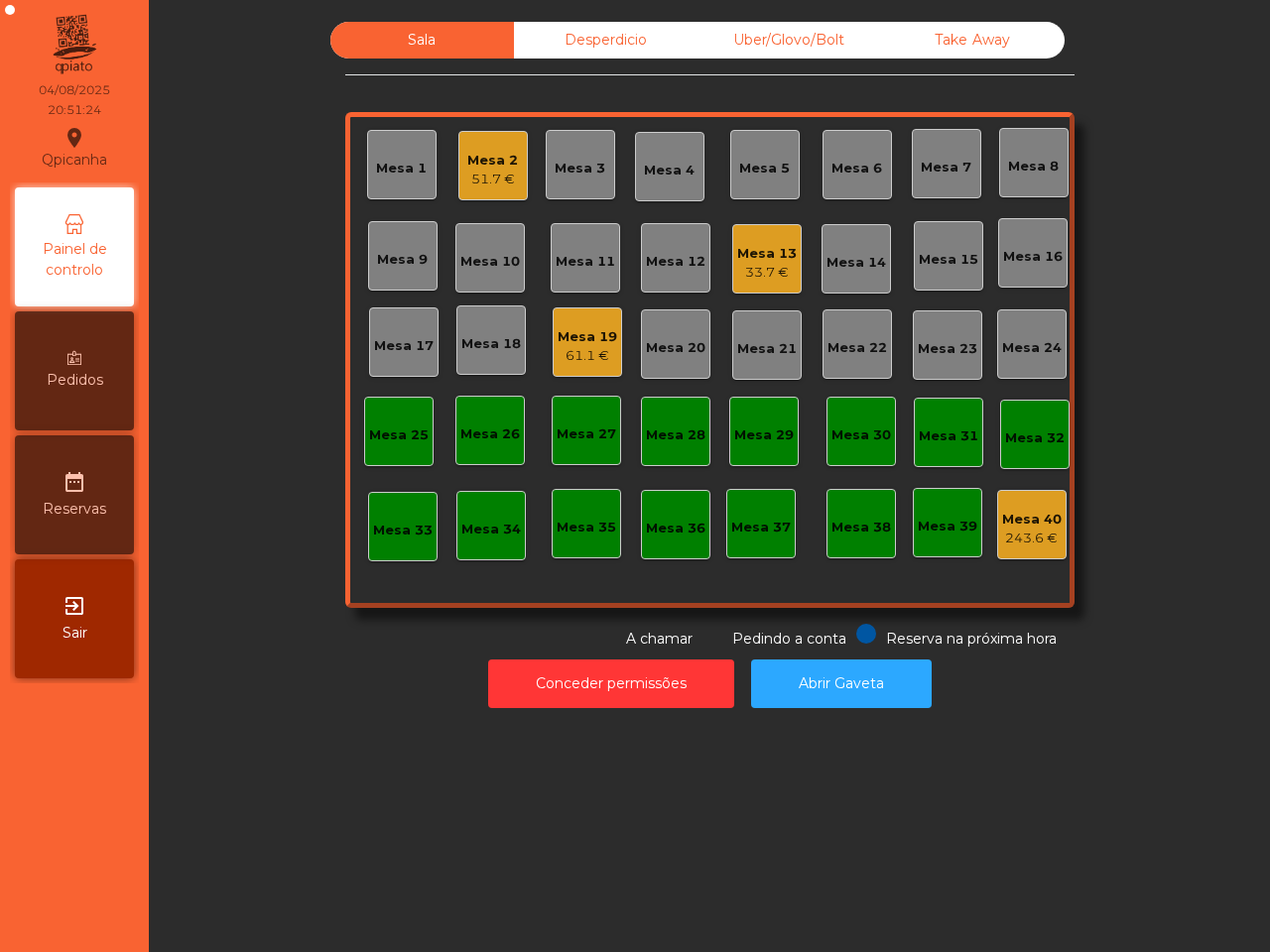 click on "Mesa 13" 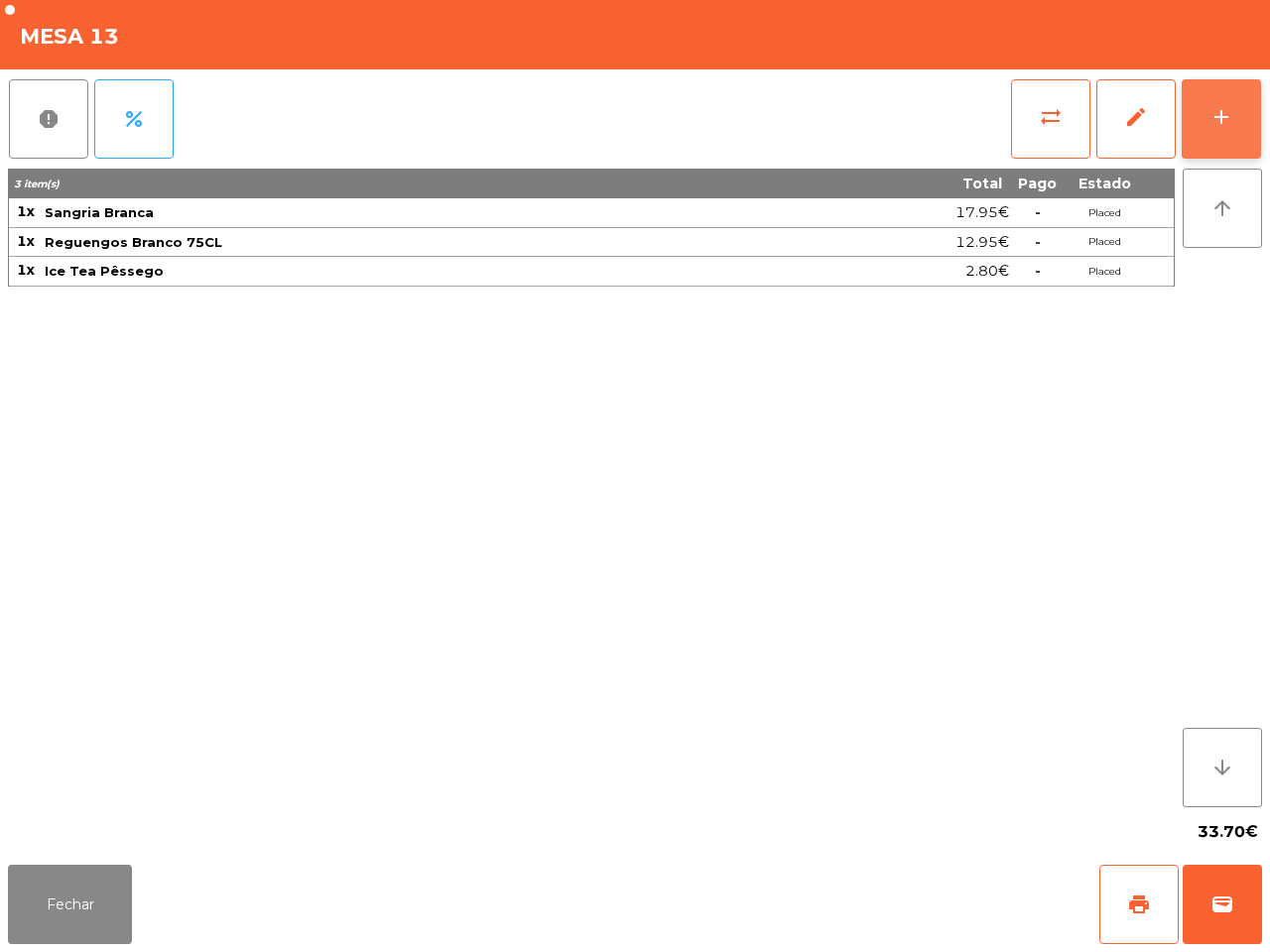 click on "add" 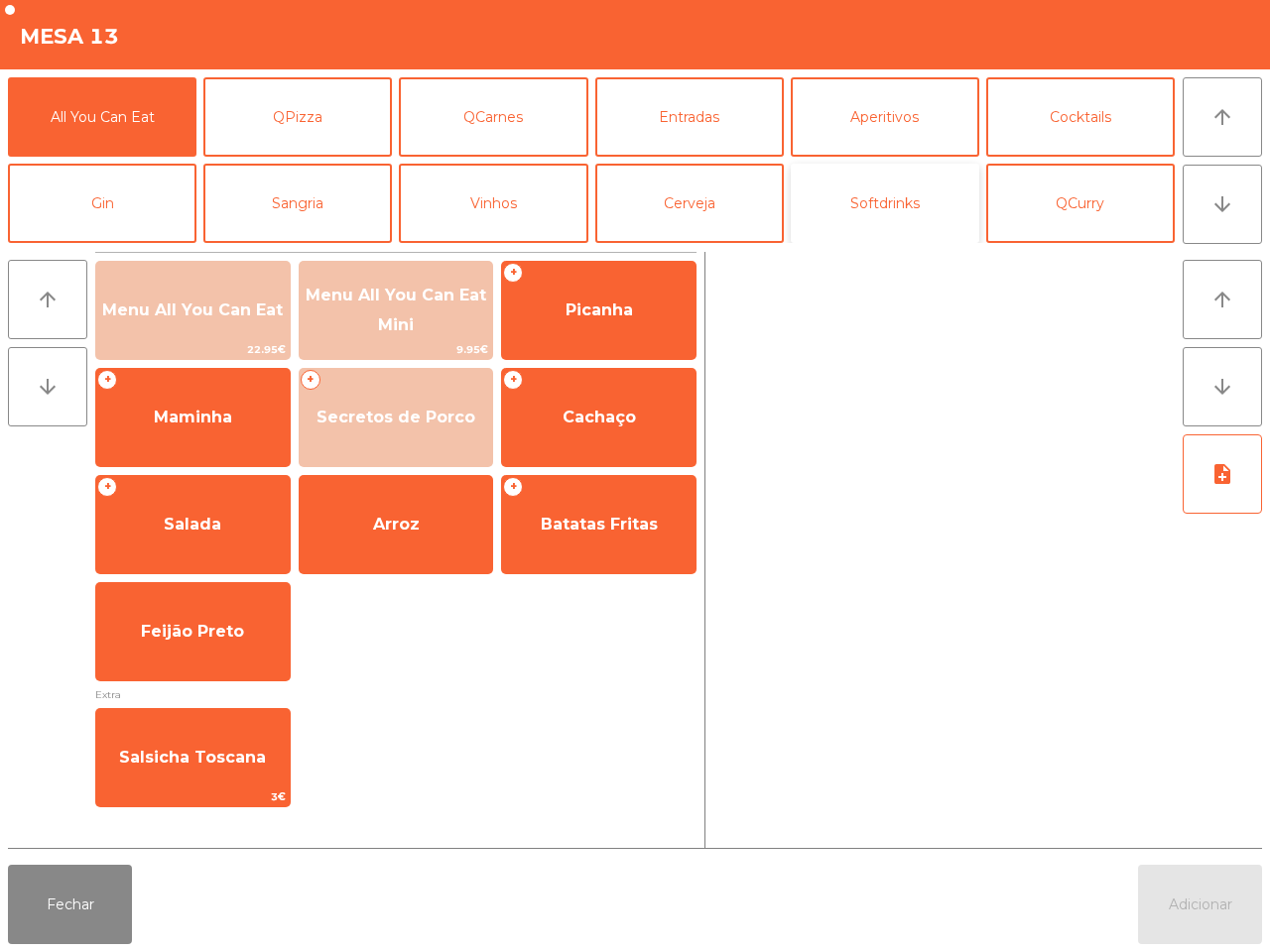 click on "Softdrinks" 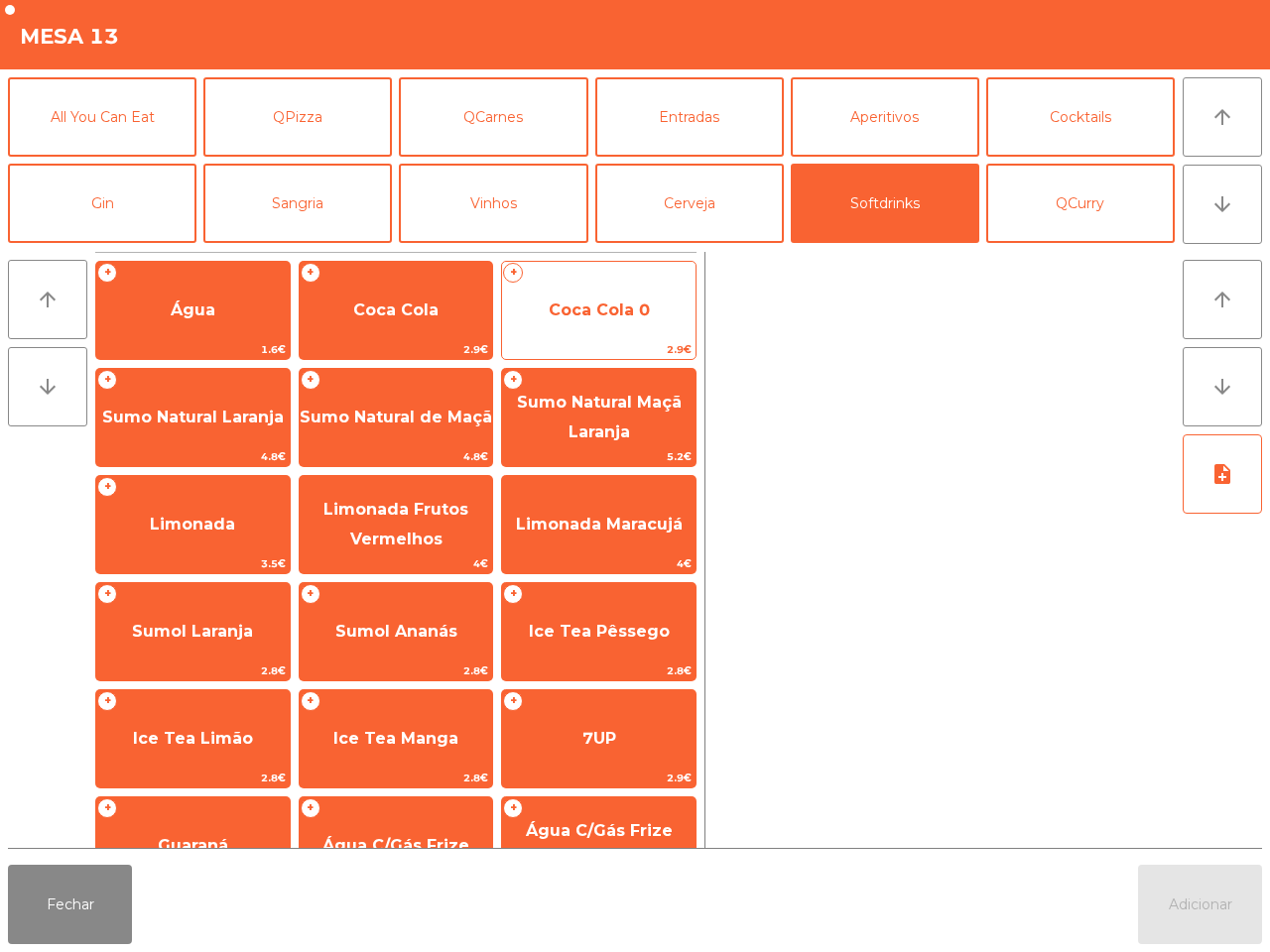 click on "Coca Cola 0" 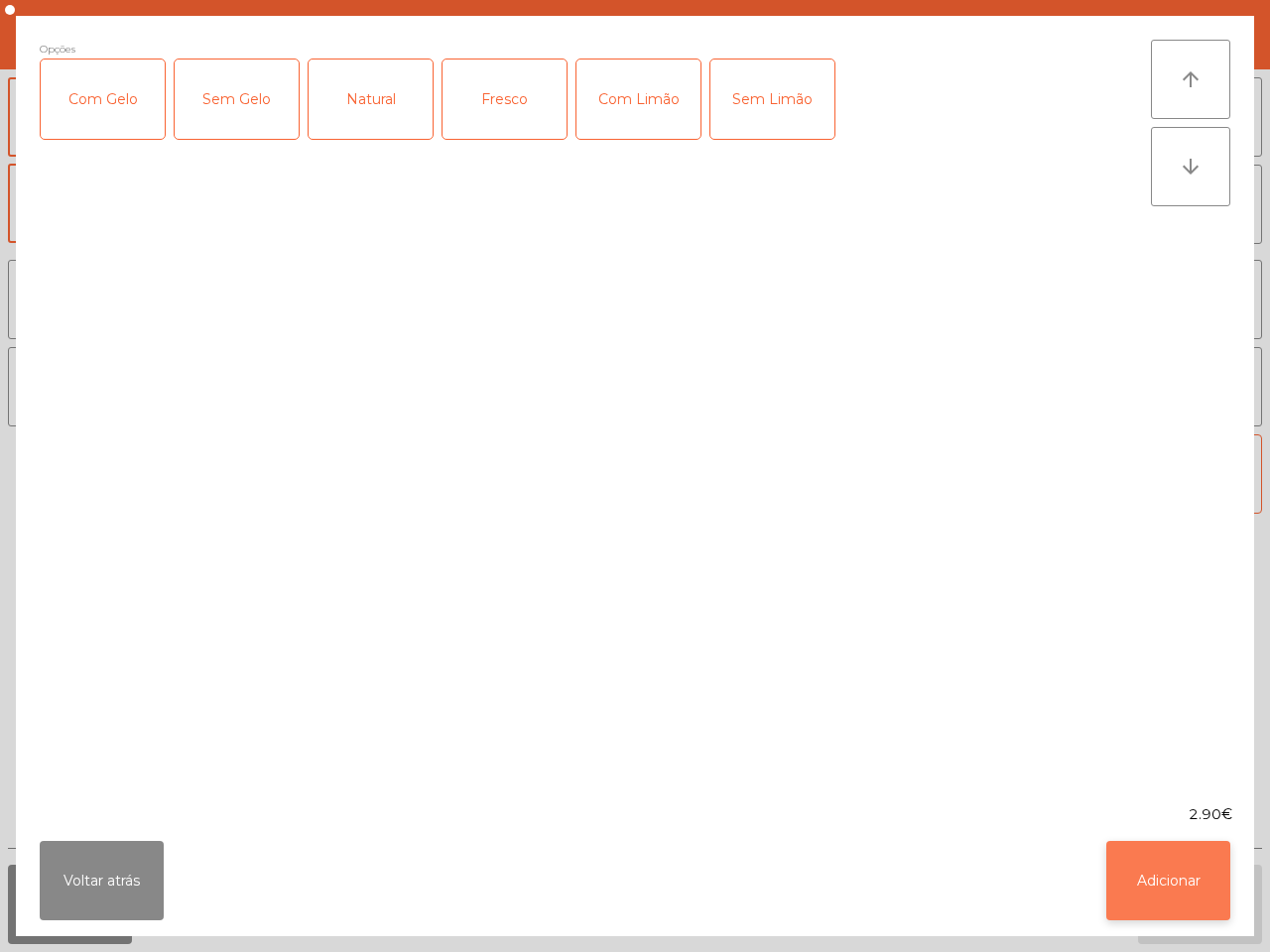click on "Adicionar" 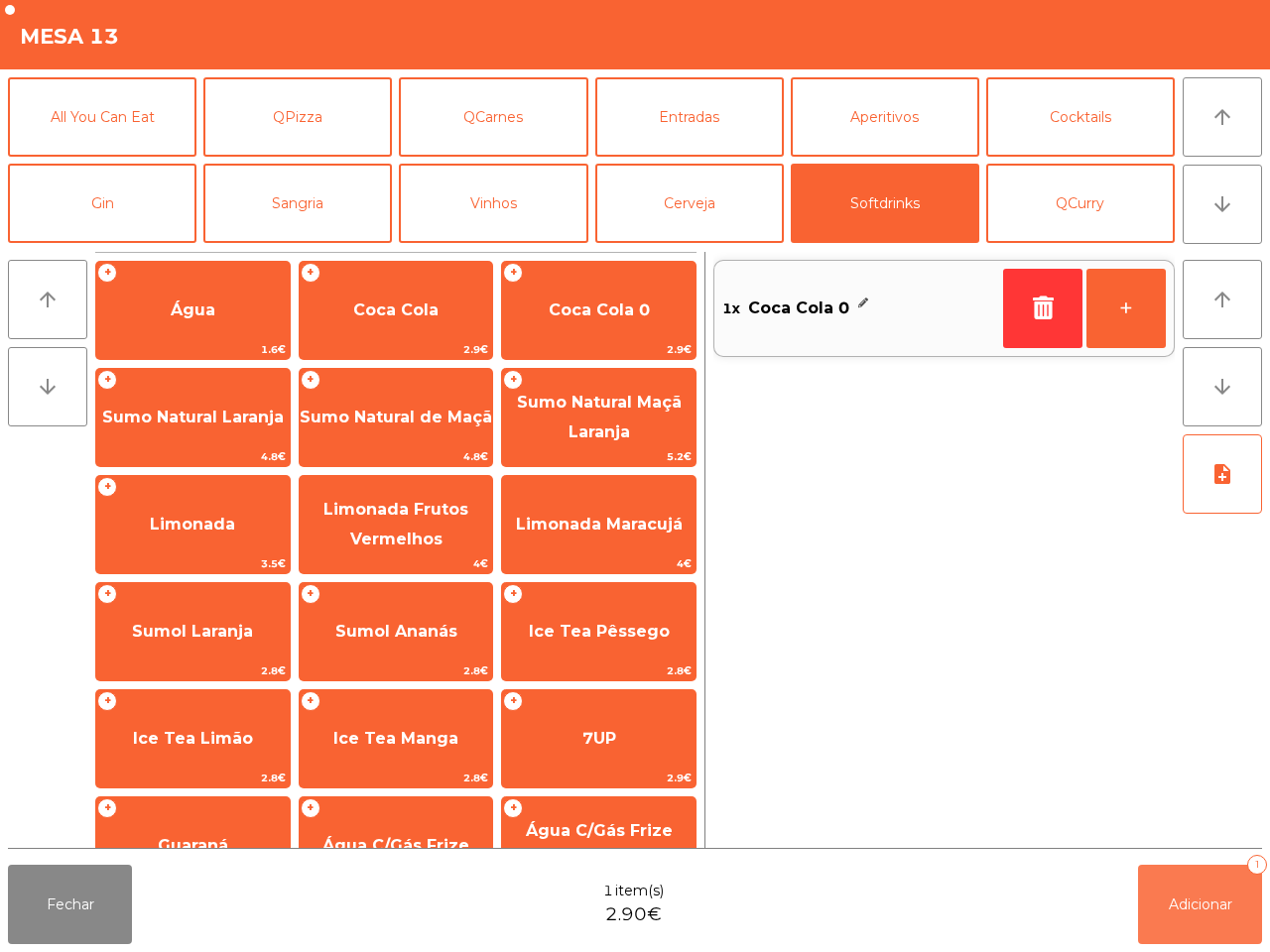 drag, startPoint x: 1183, startPoint y: 880, endPoint x: 55, endPoint y: 914, distance: 1128.5123 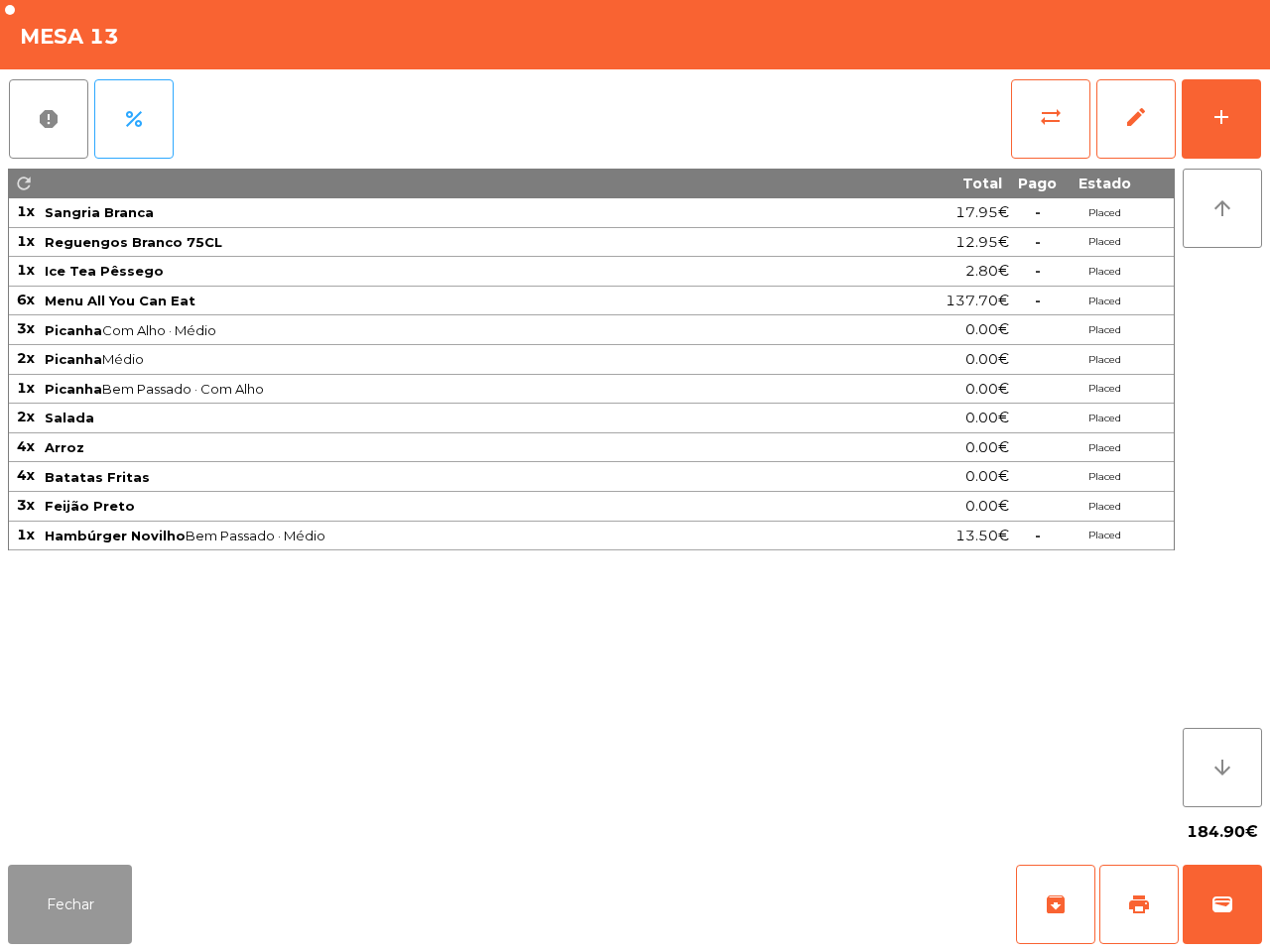 drag, startPoint x: 55, startPoint y: 914, endPoint x: 60, endPoint y: 902, distance: 13 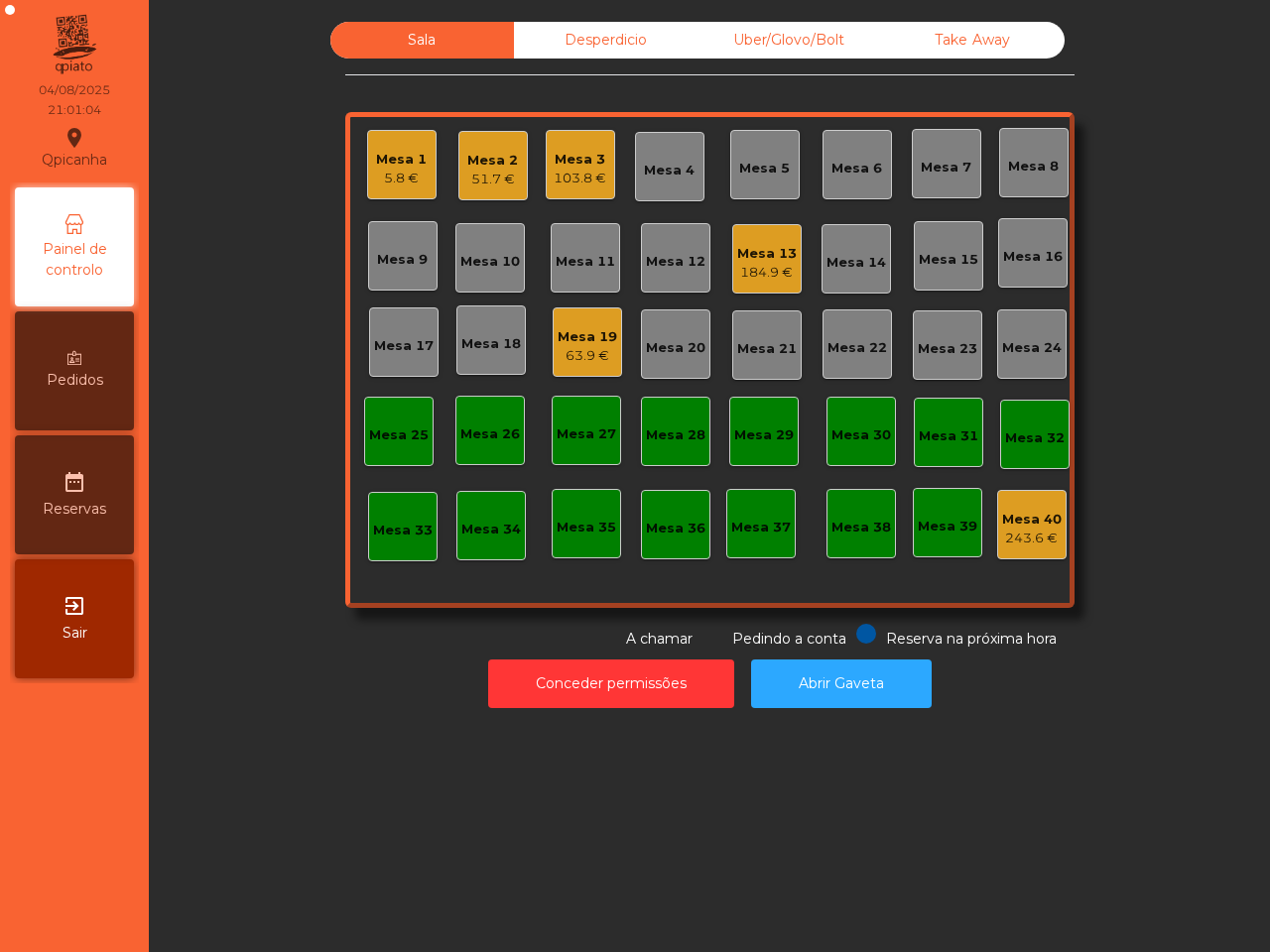 click on "Mesa 1" 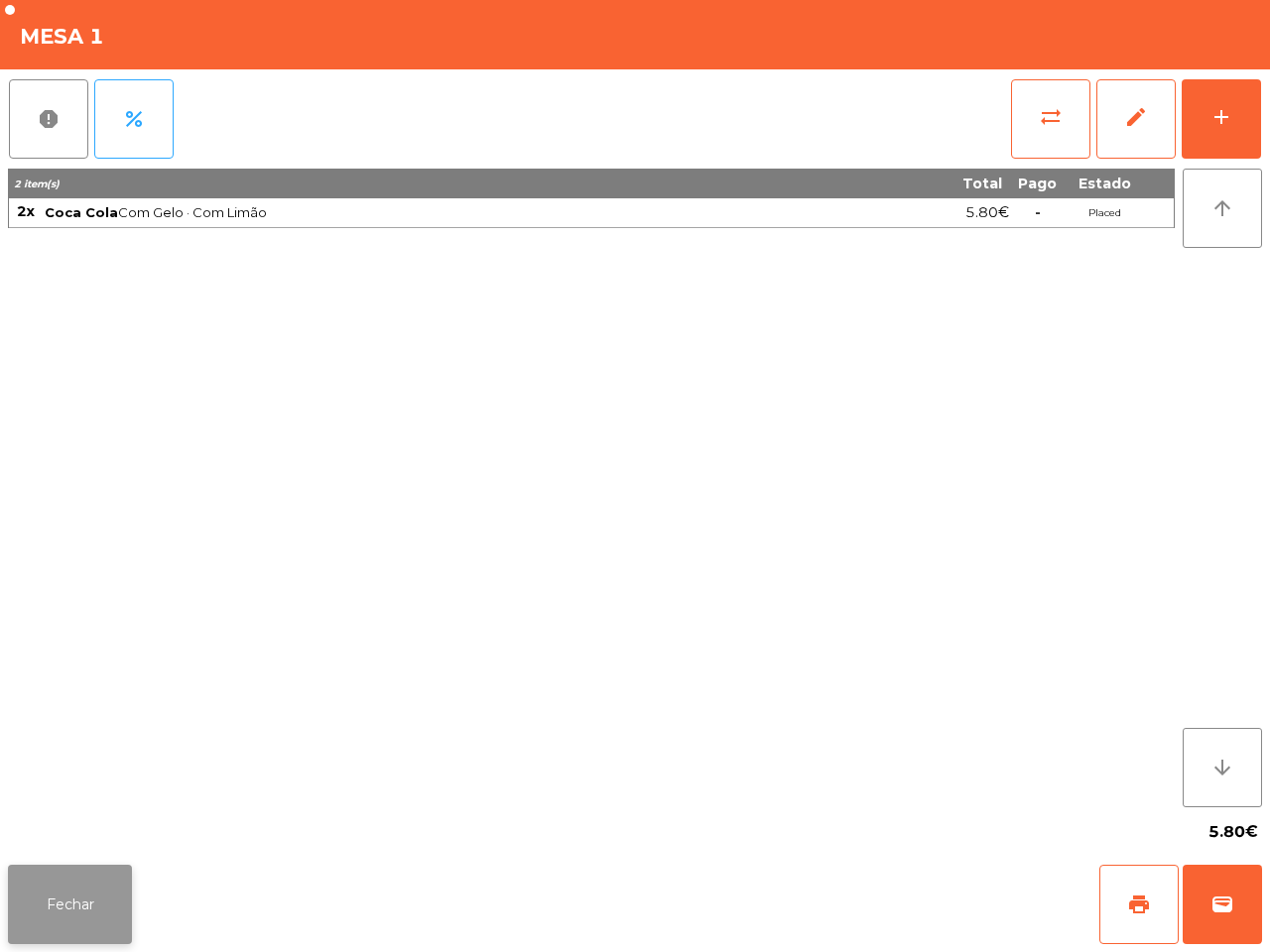 click on "Fechar" 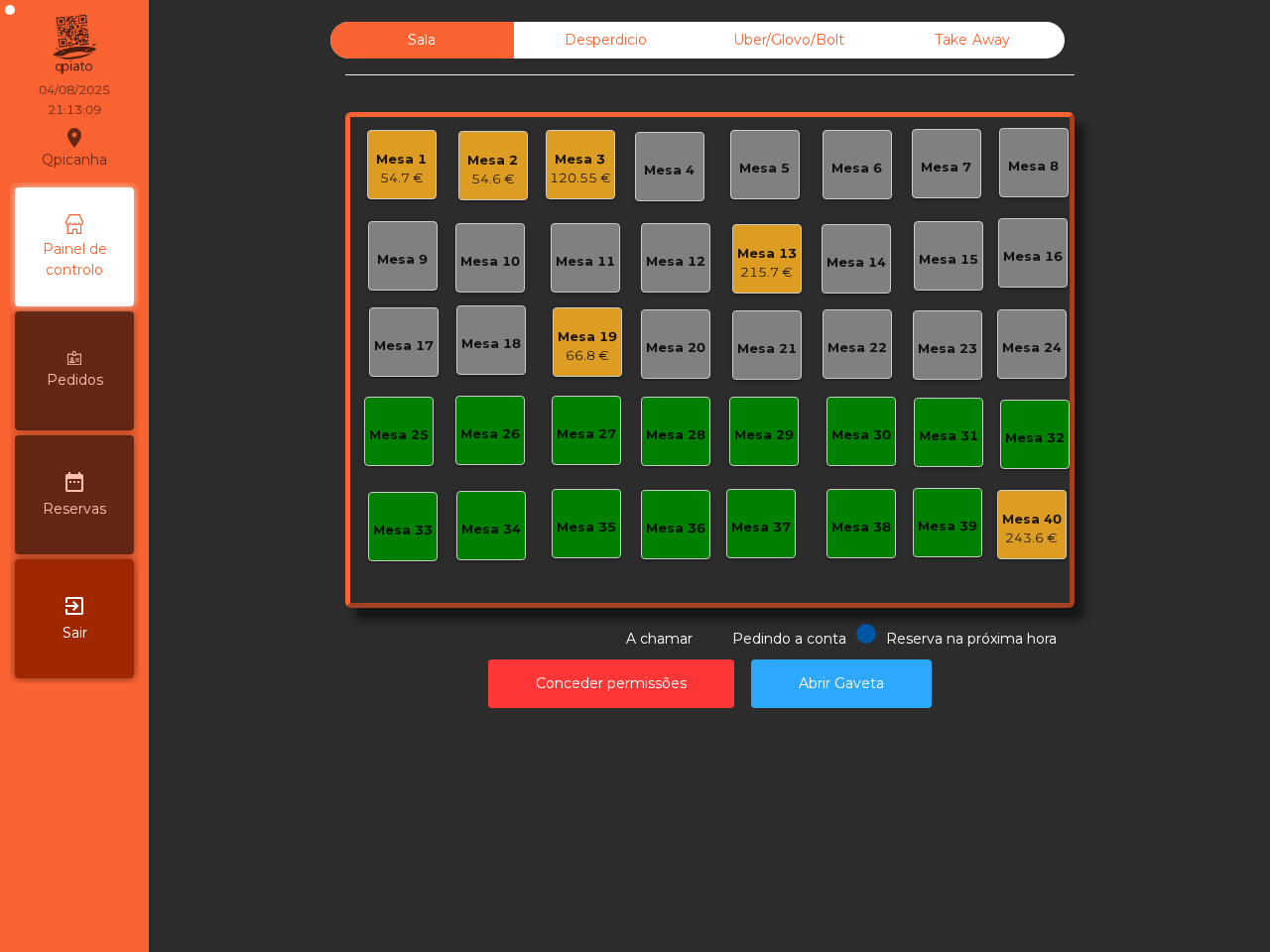 click on "Qpicanha  location_on  04/08/2025   21:13:09   Painel de controlo   Pedidos  date_range  Reservas  exit_to_app  Sair" 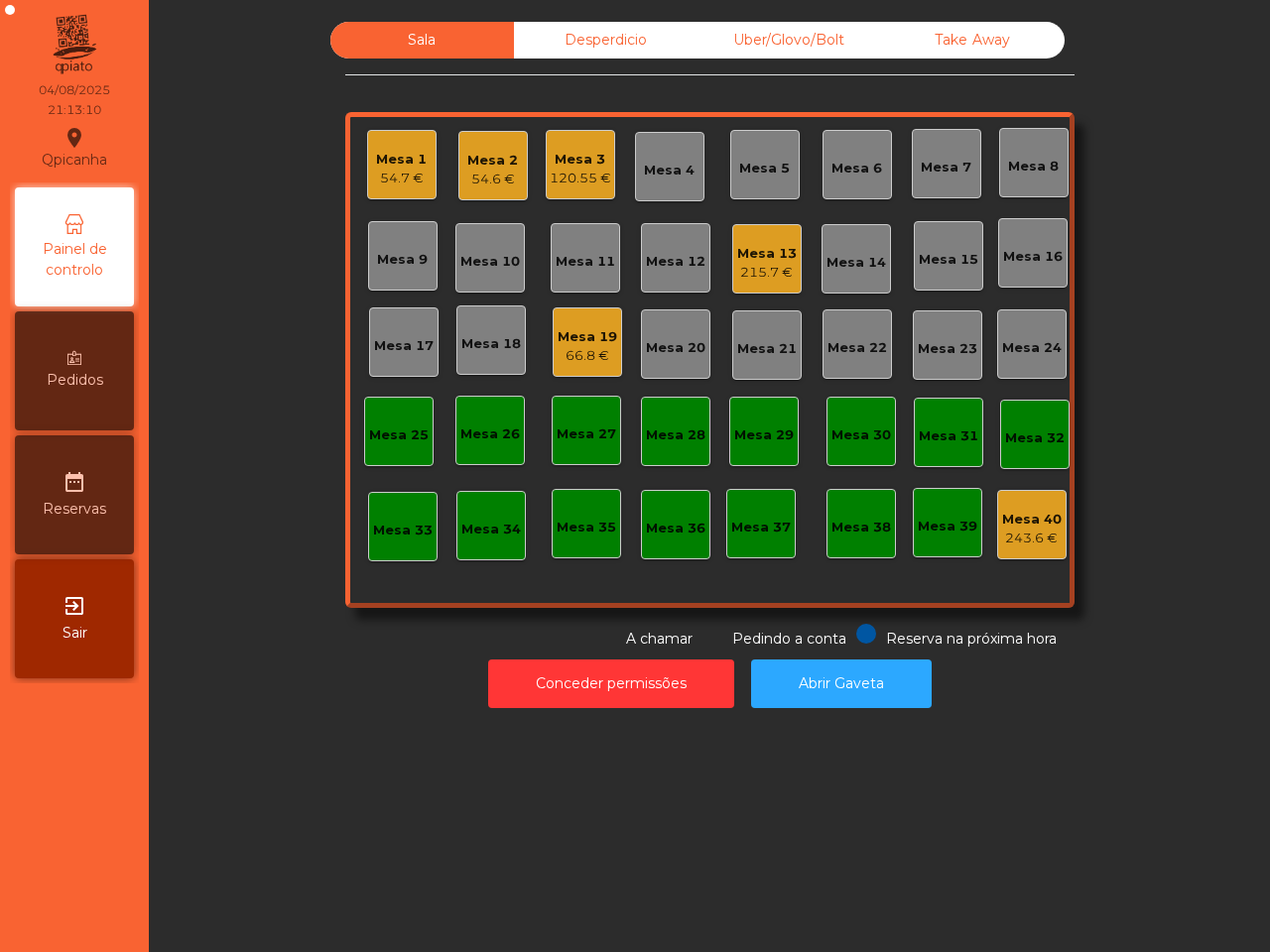 click on "120.55 €" 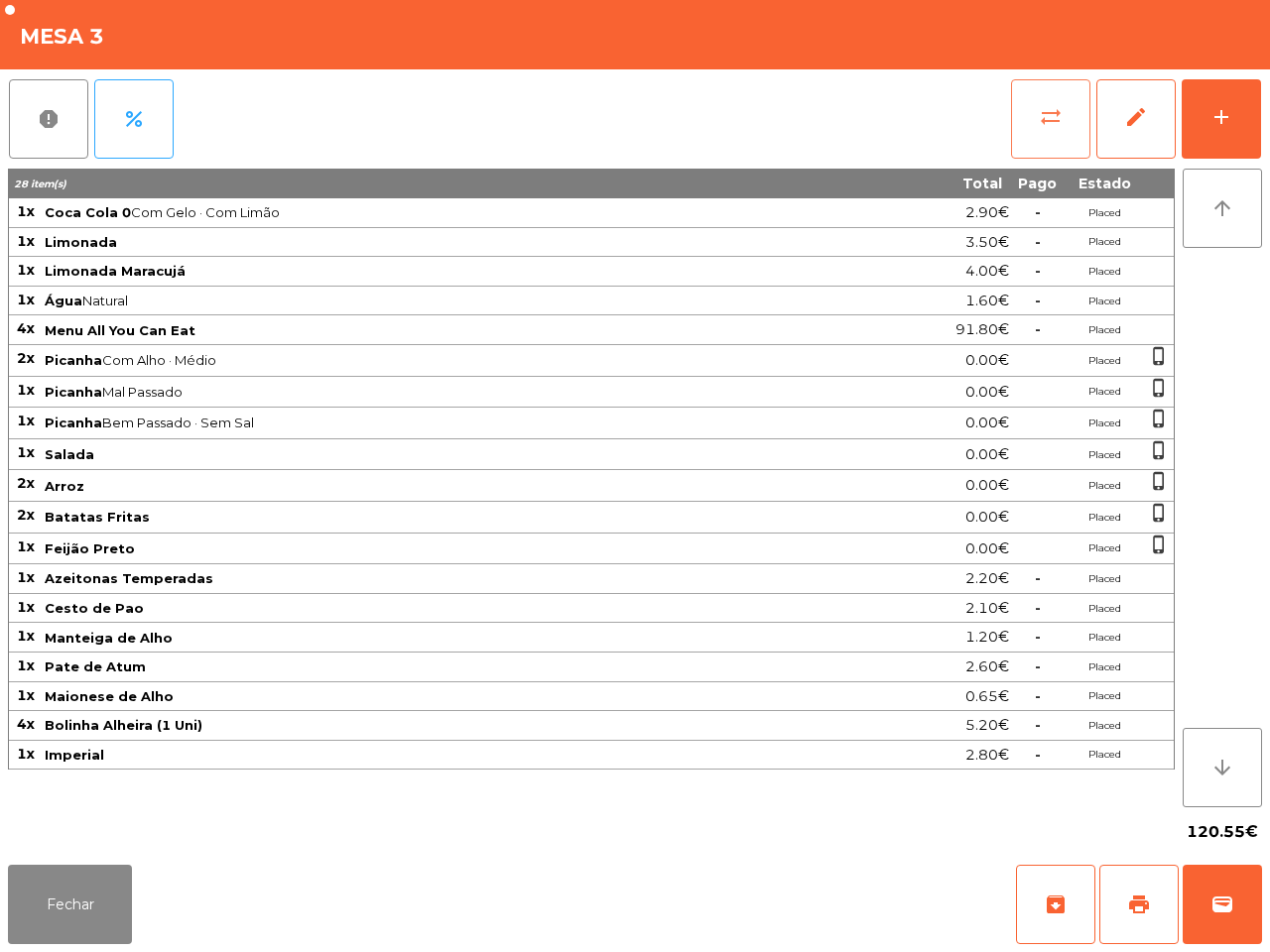 click on "sync_alt" 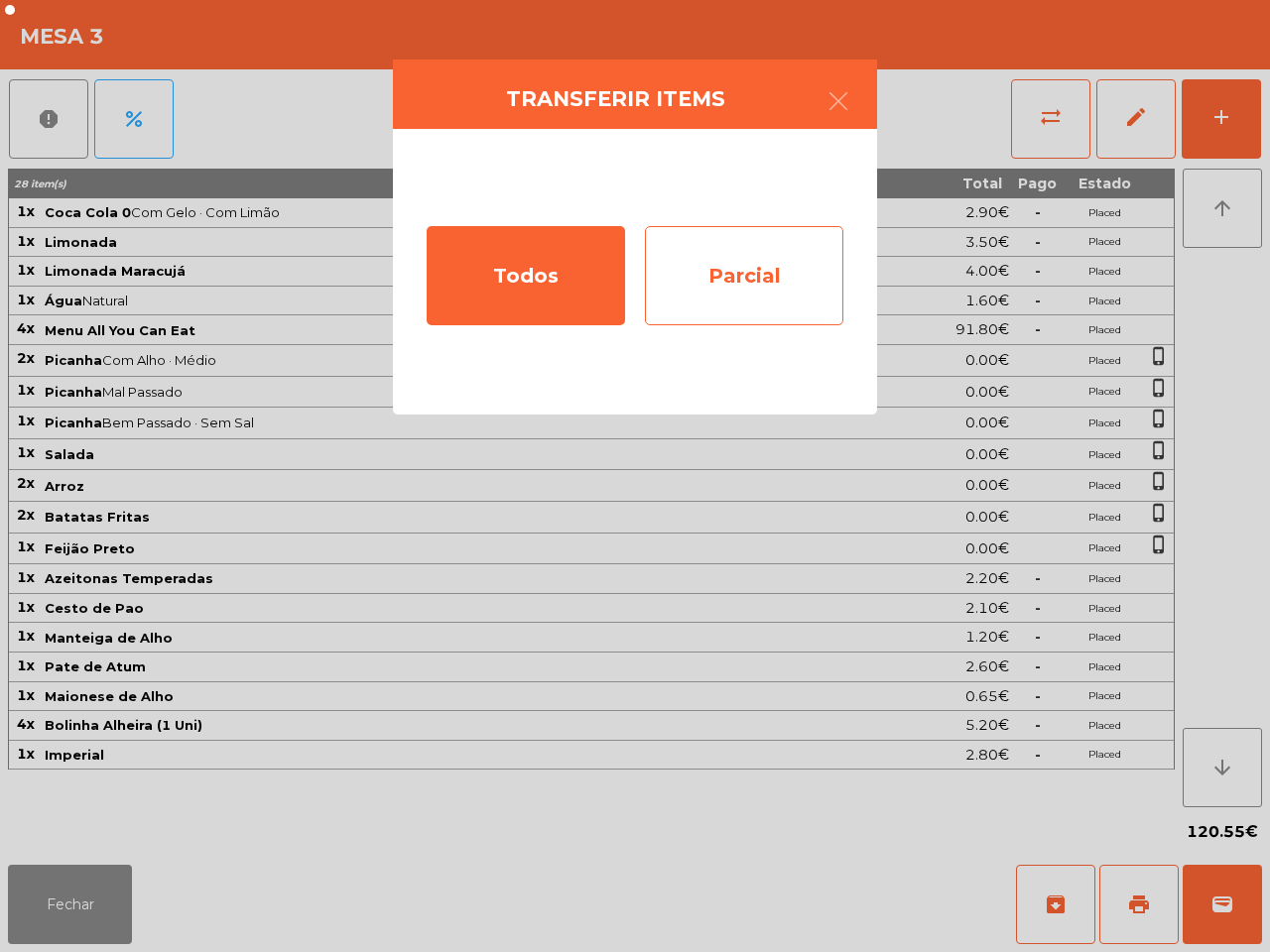 click on "Parcial" 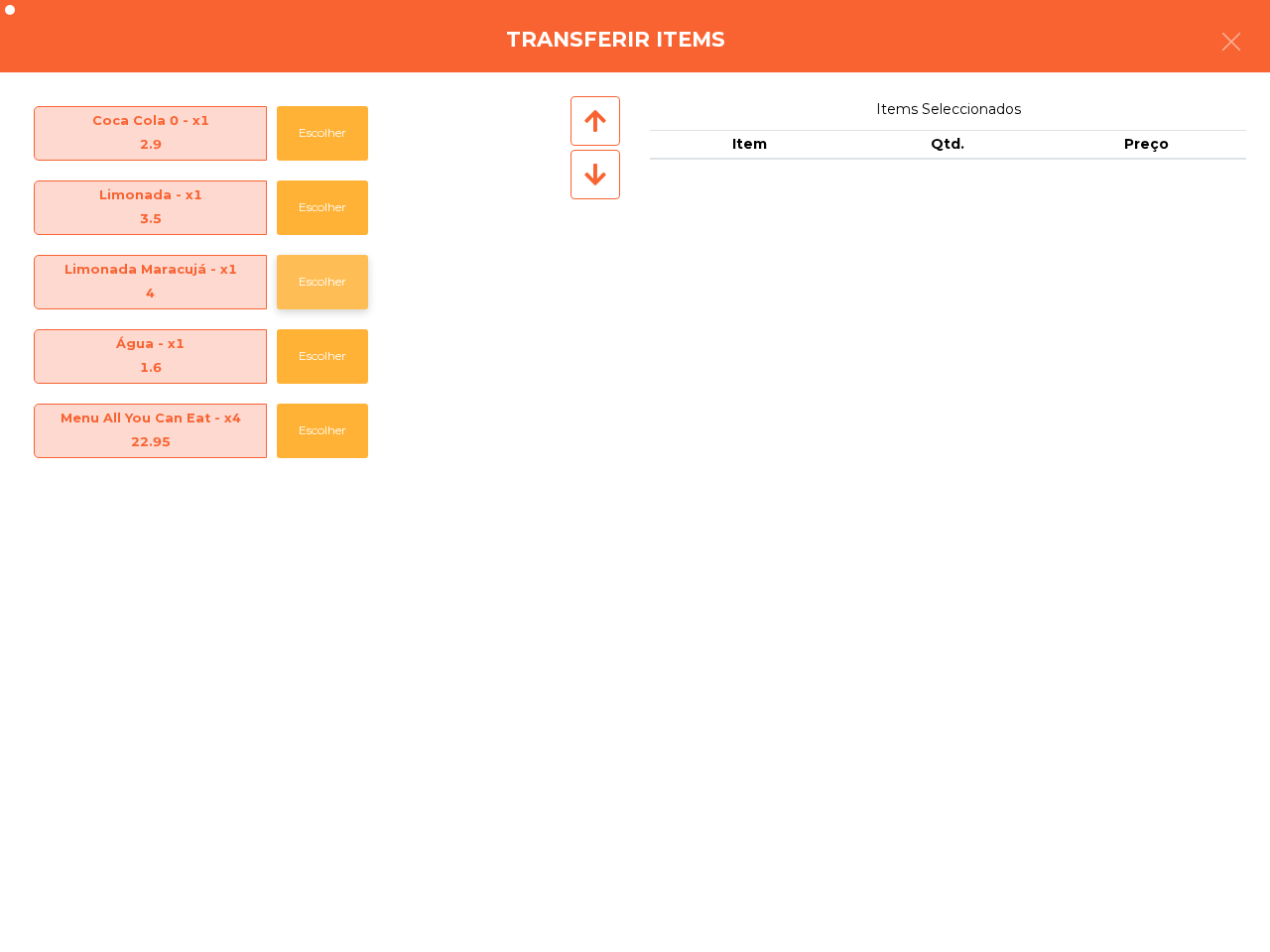 click on "Escolher" 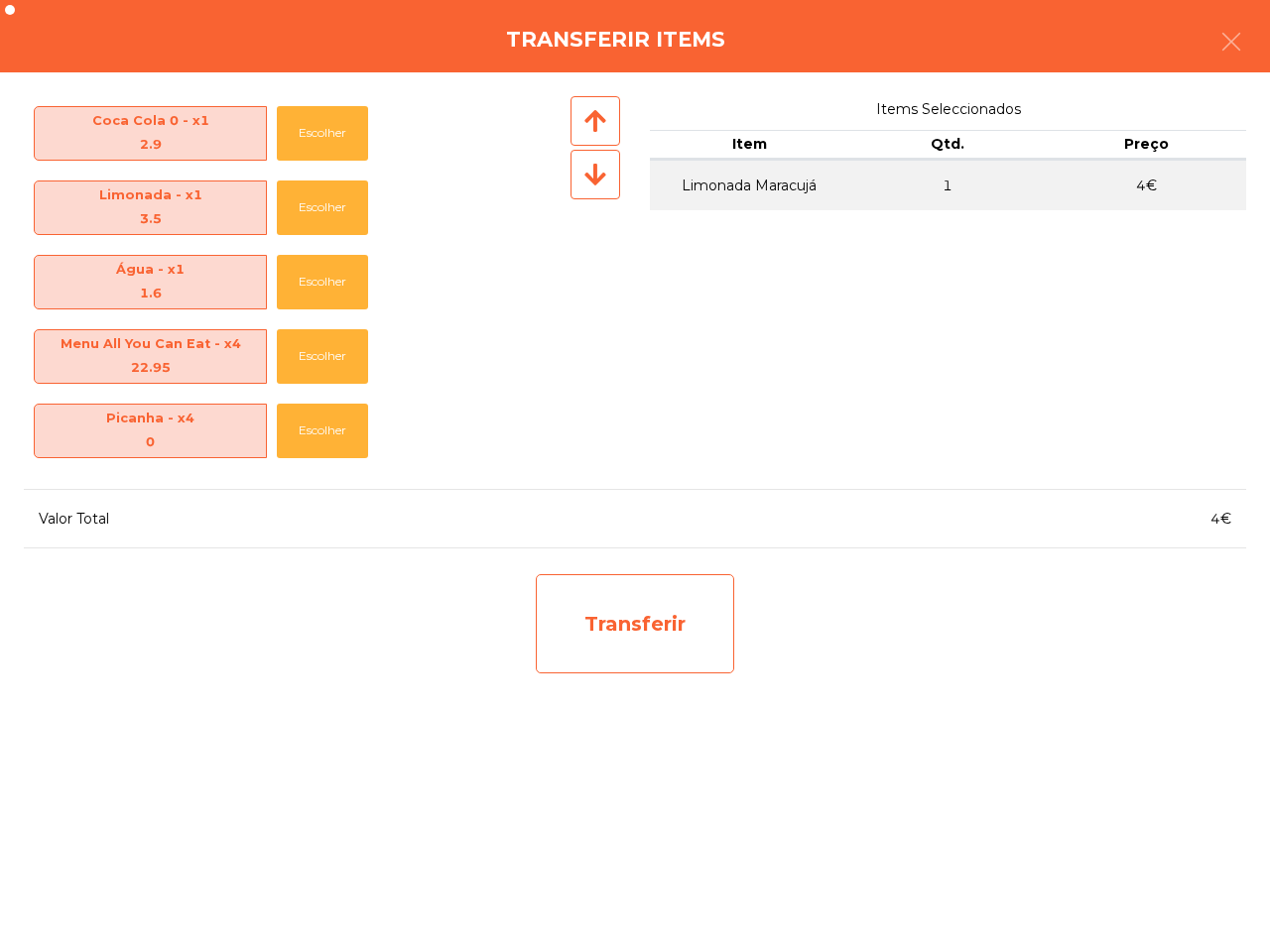 click on "Transferir" 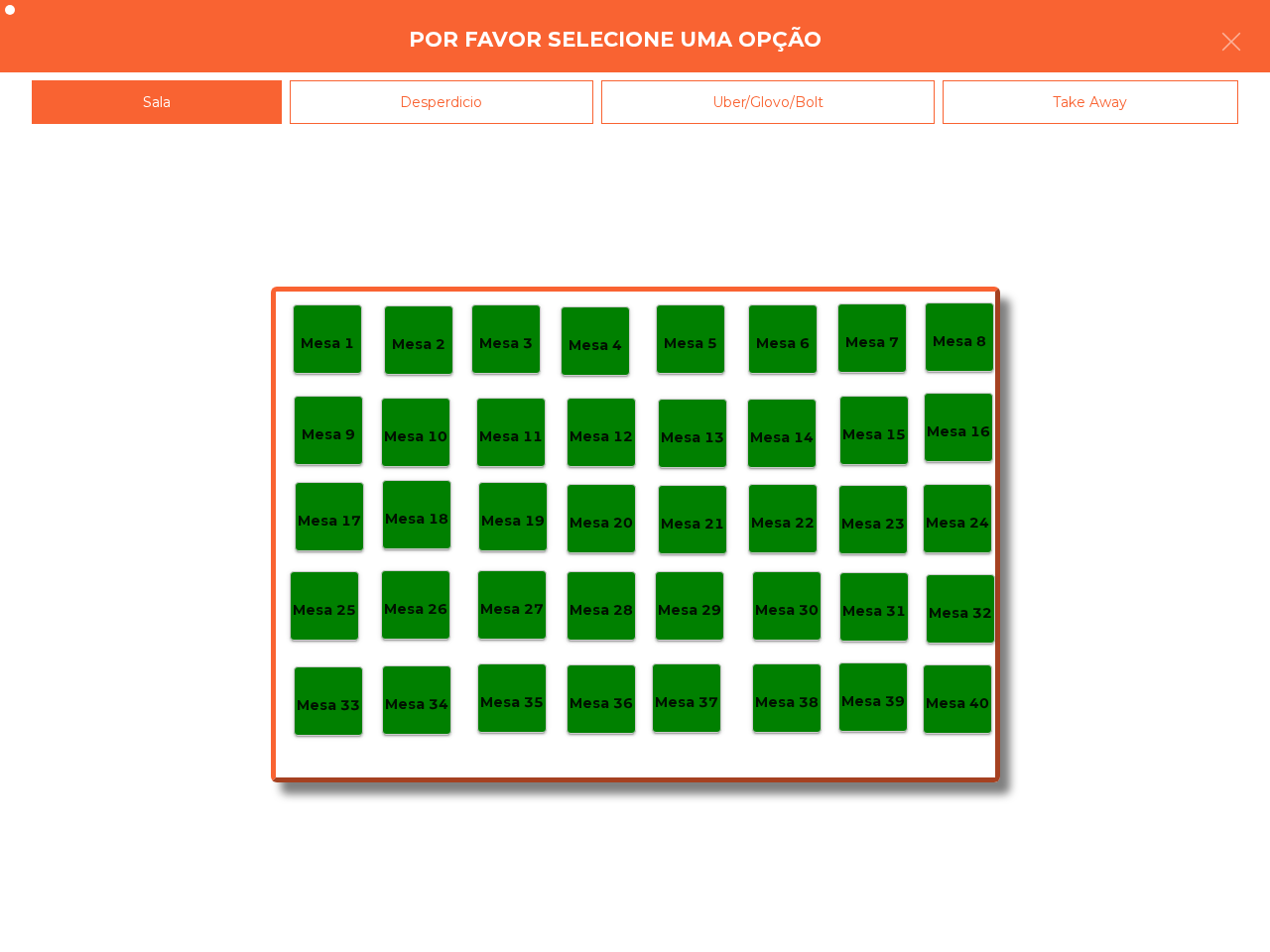 click on "Desperdicio" 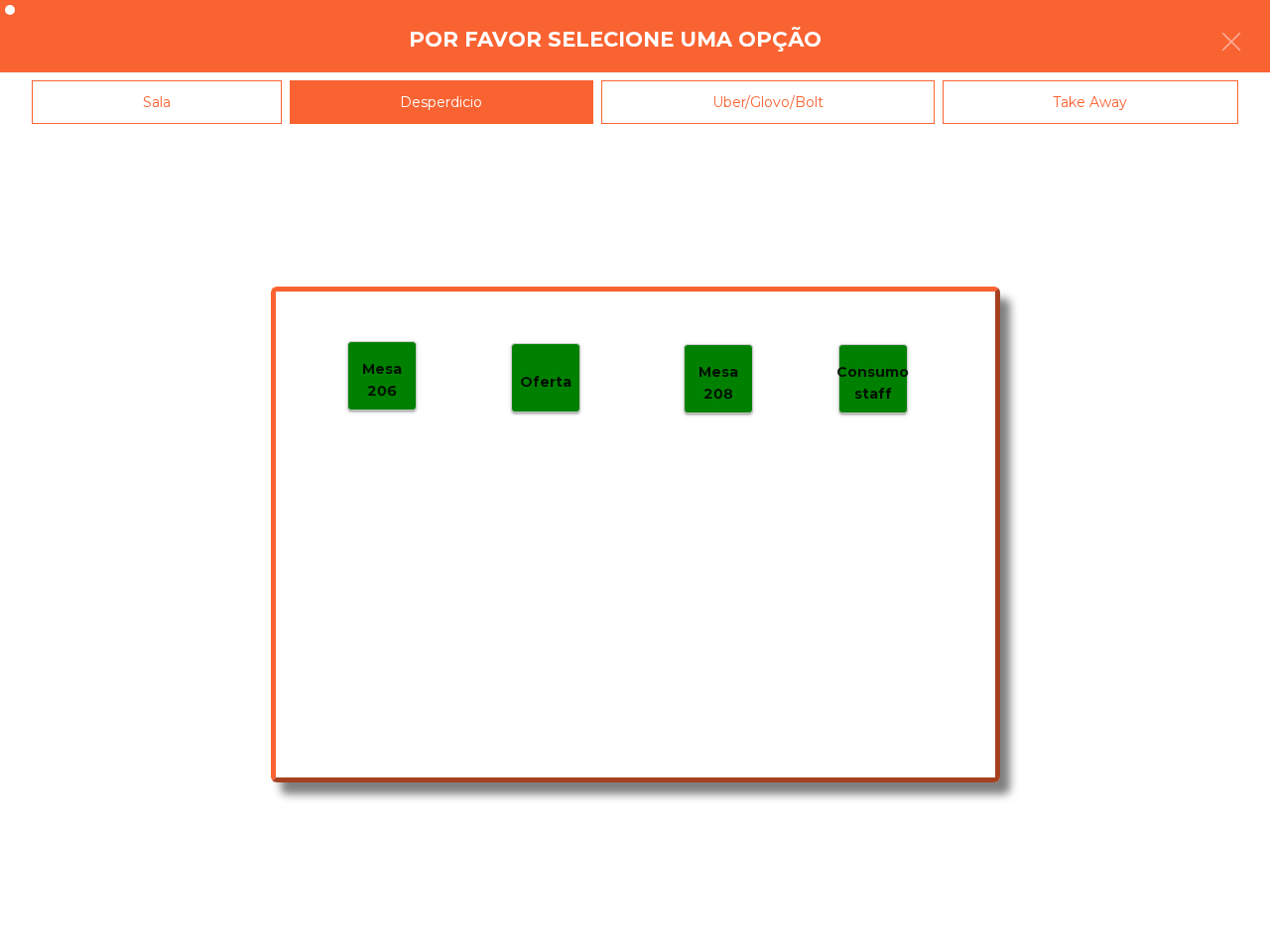 click on "Mesa 206" 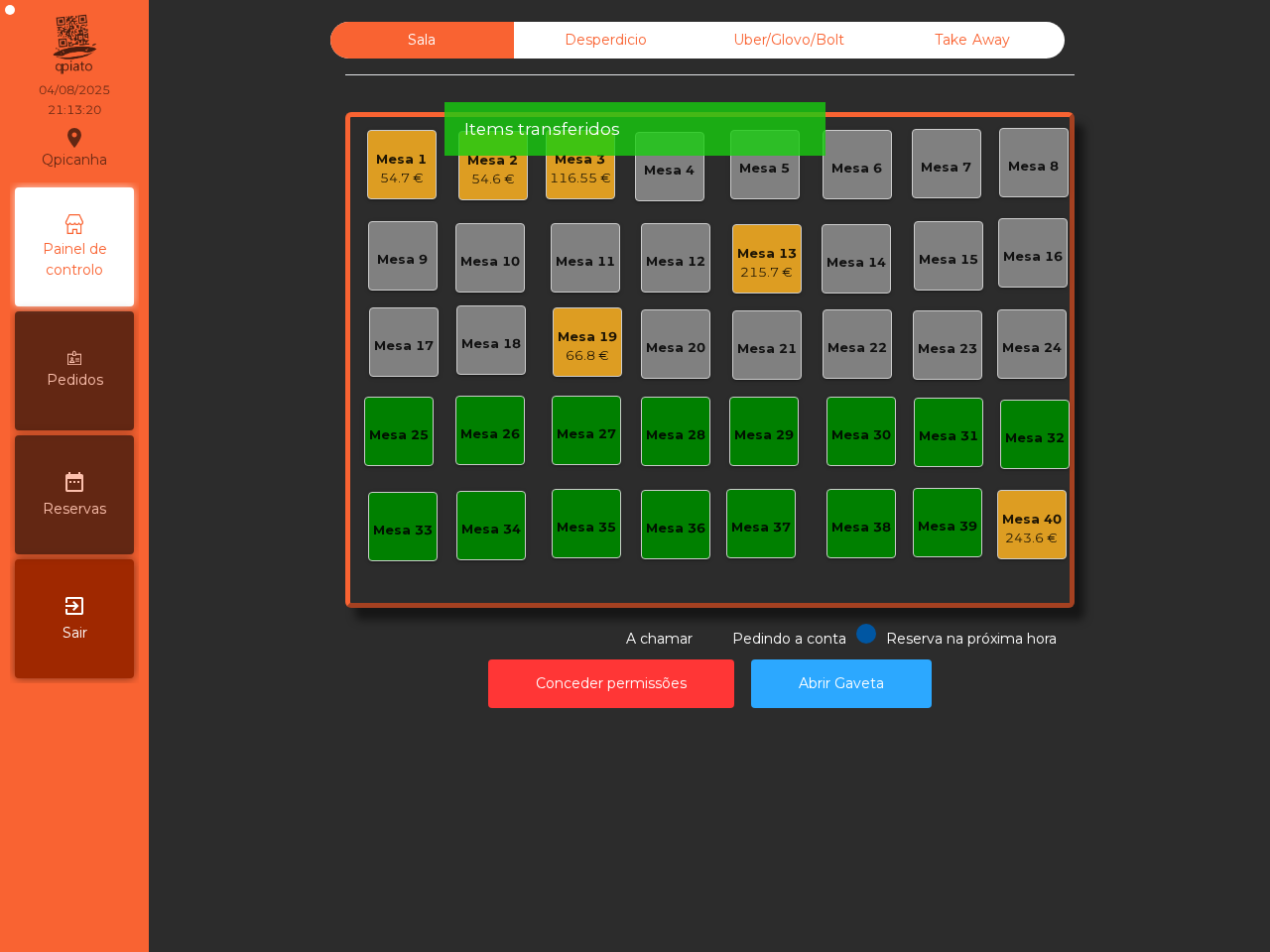 click on "116.55 €" 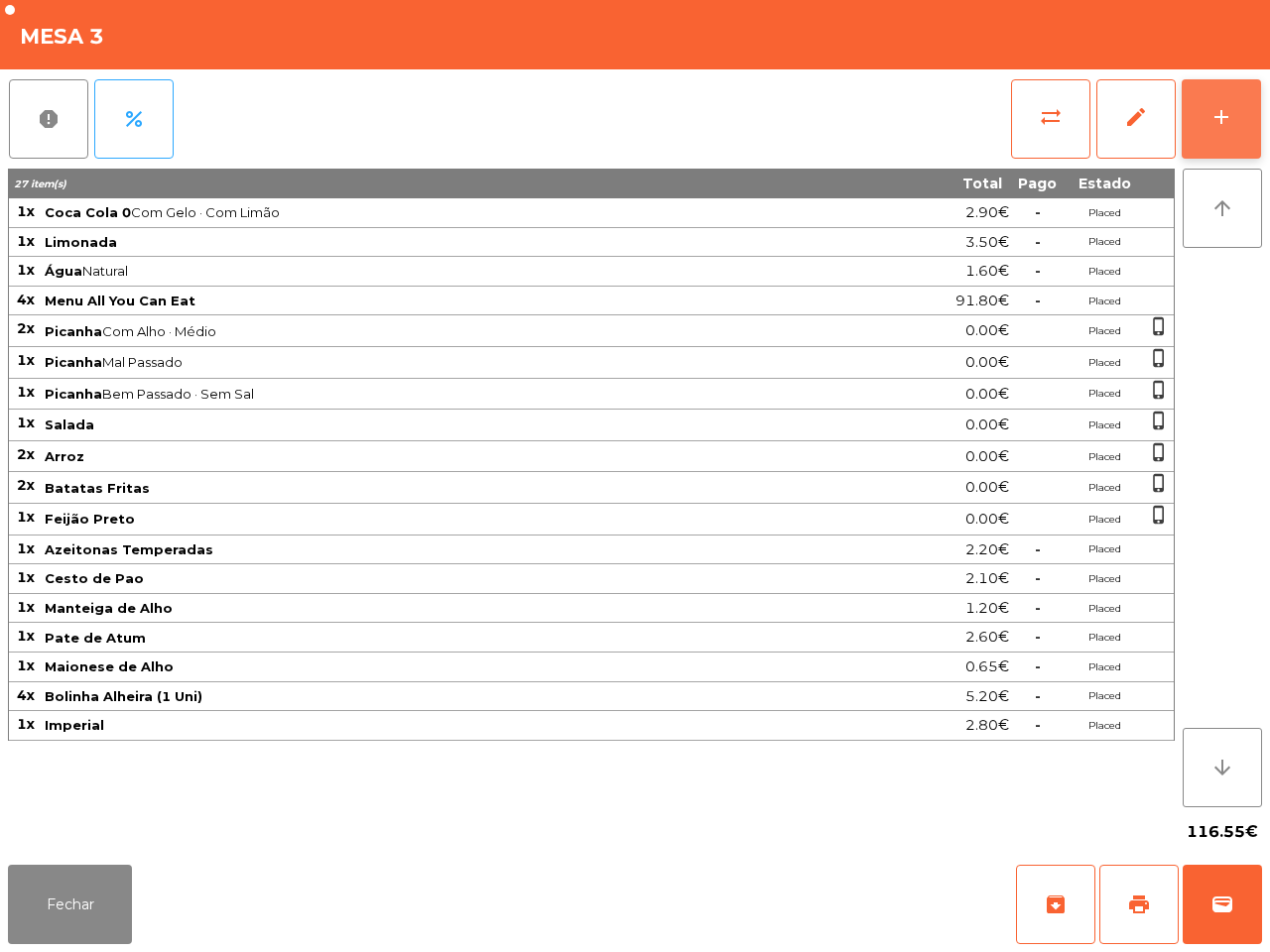 click on "add" 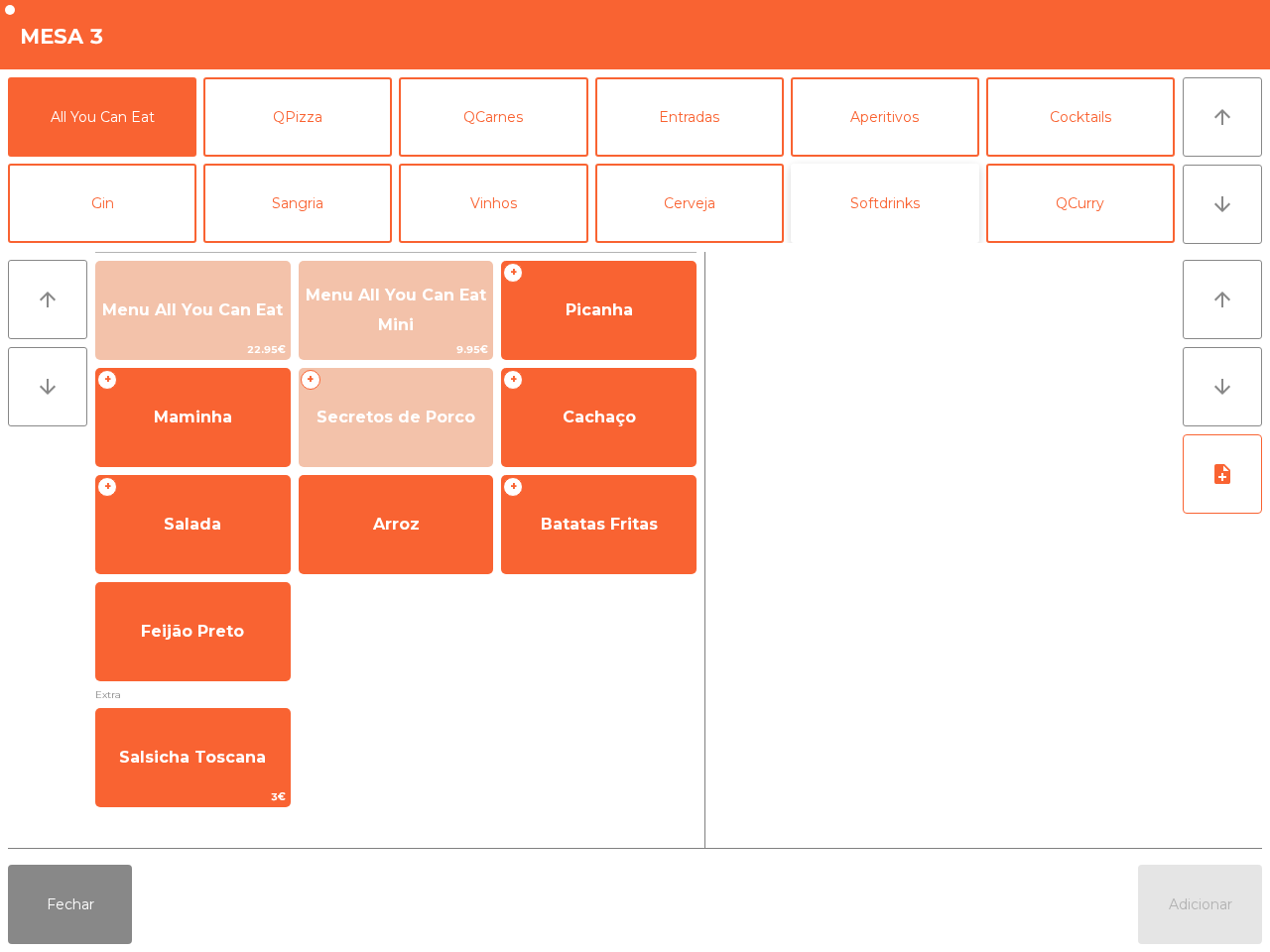 click on "Softdrinks" 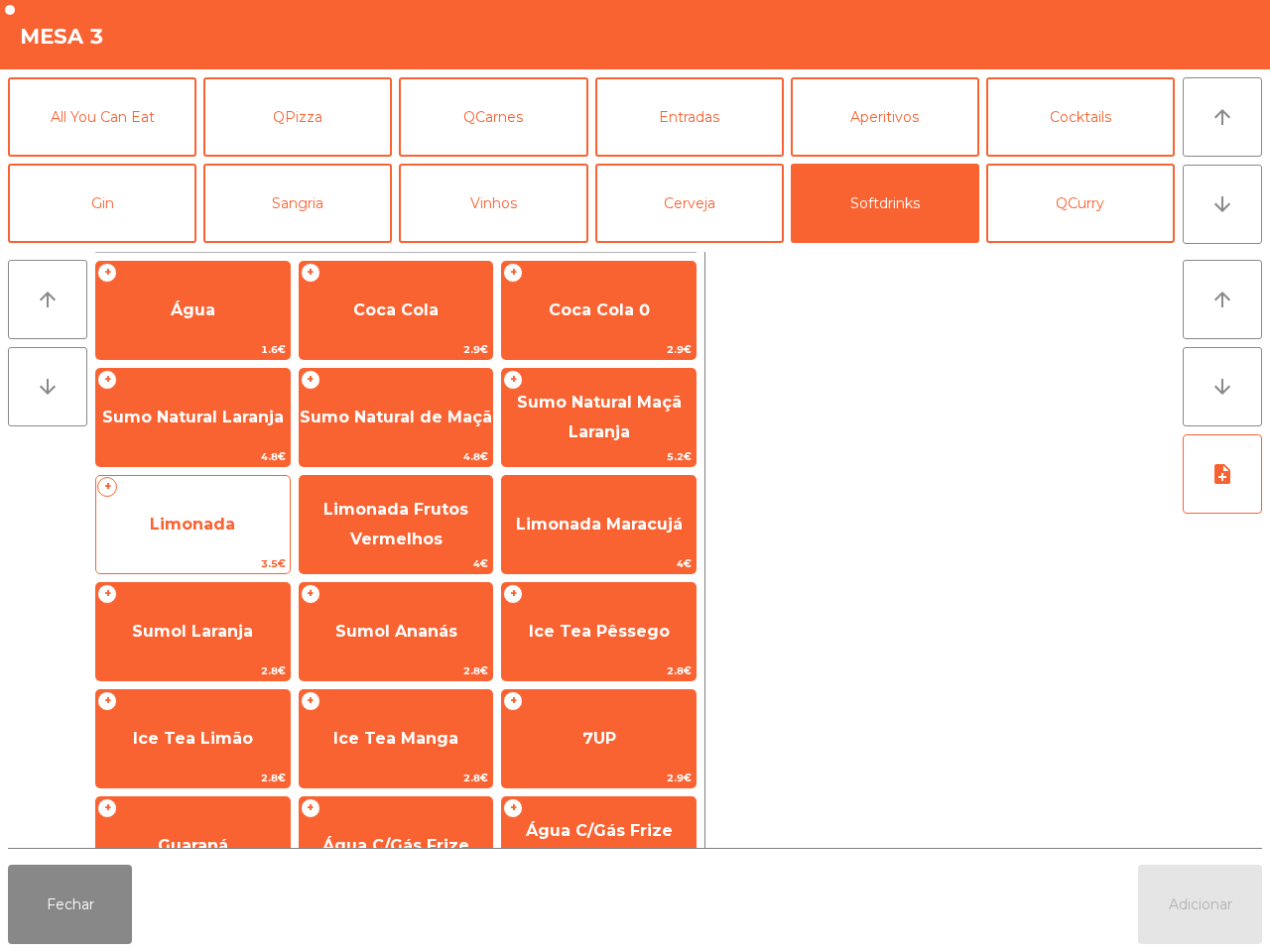click on "Limonada" 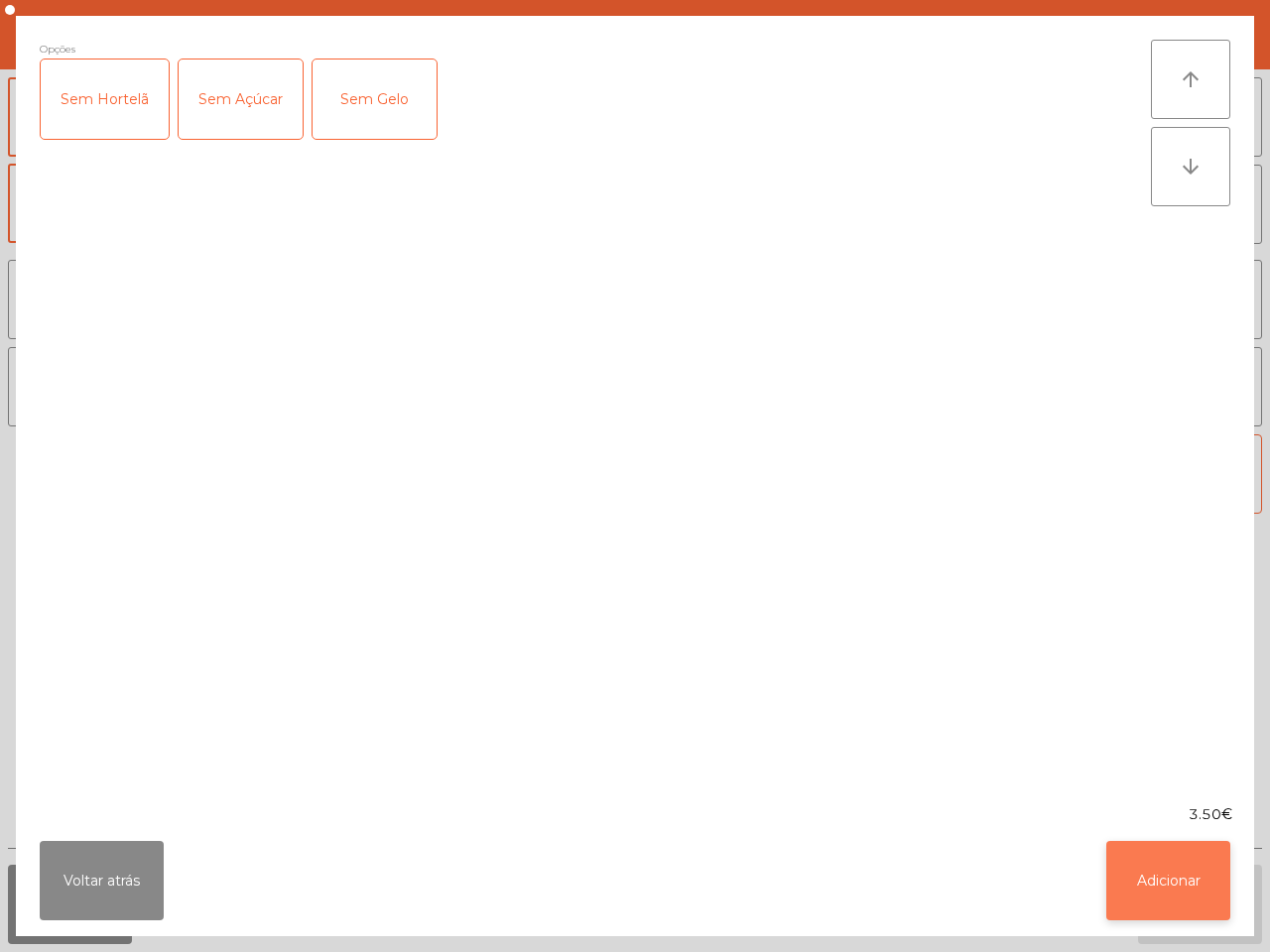 click on "Adicionar" 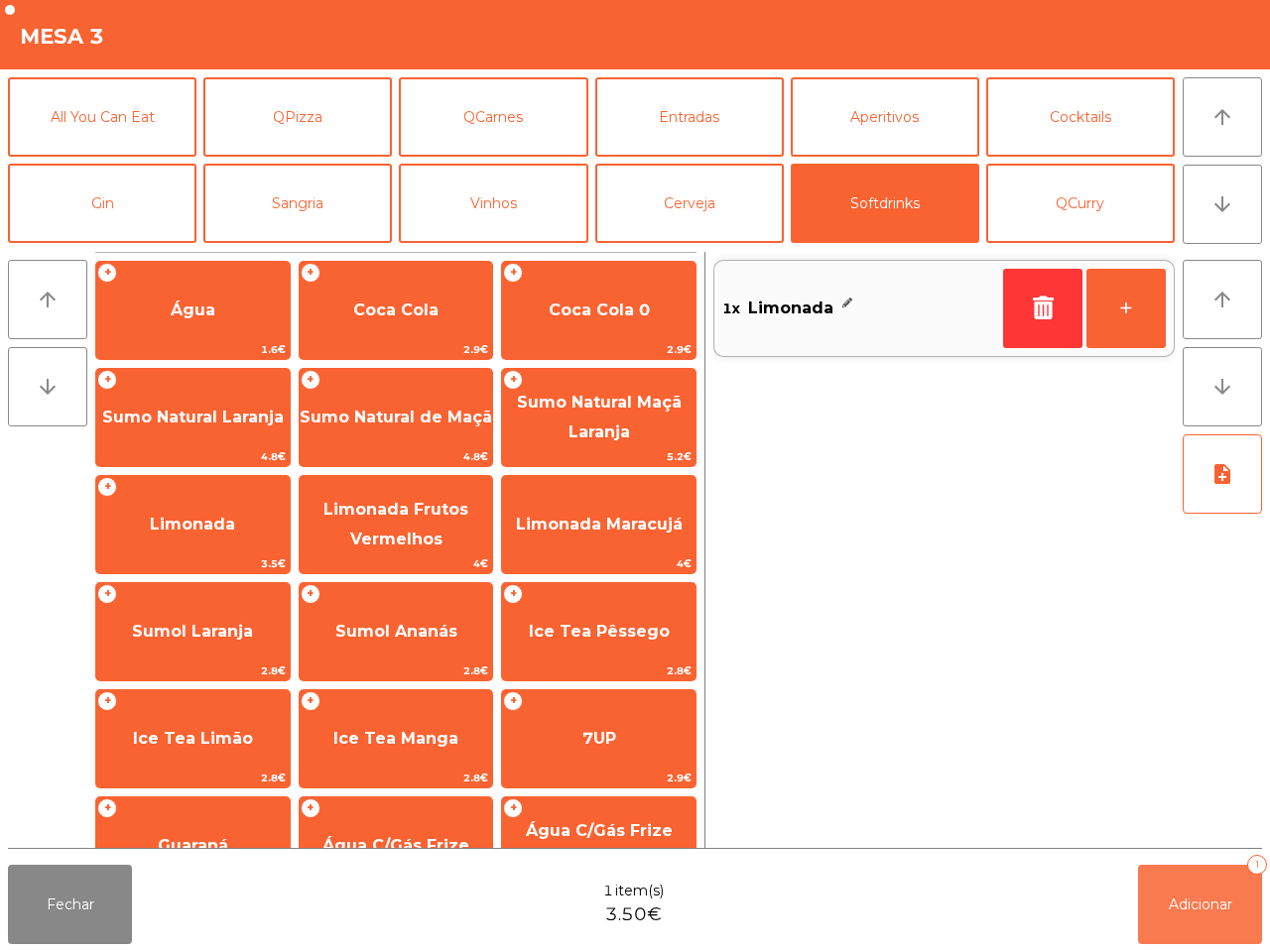 click on "Adicionar" 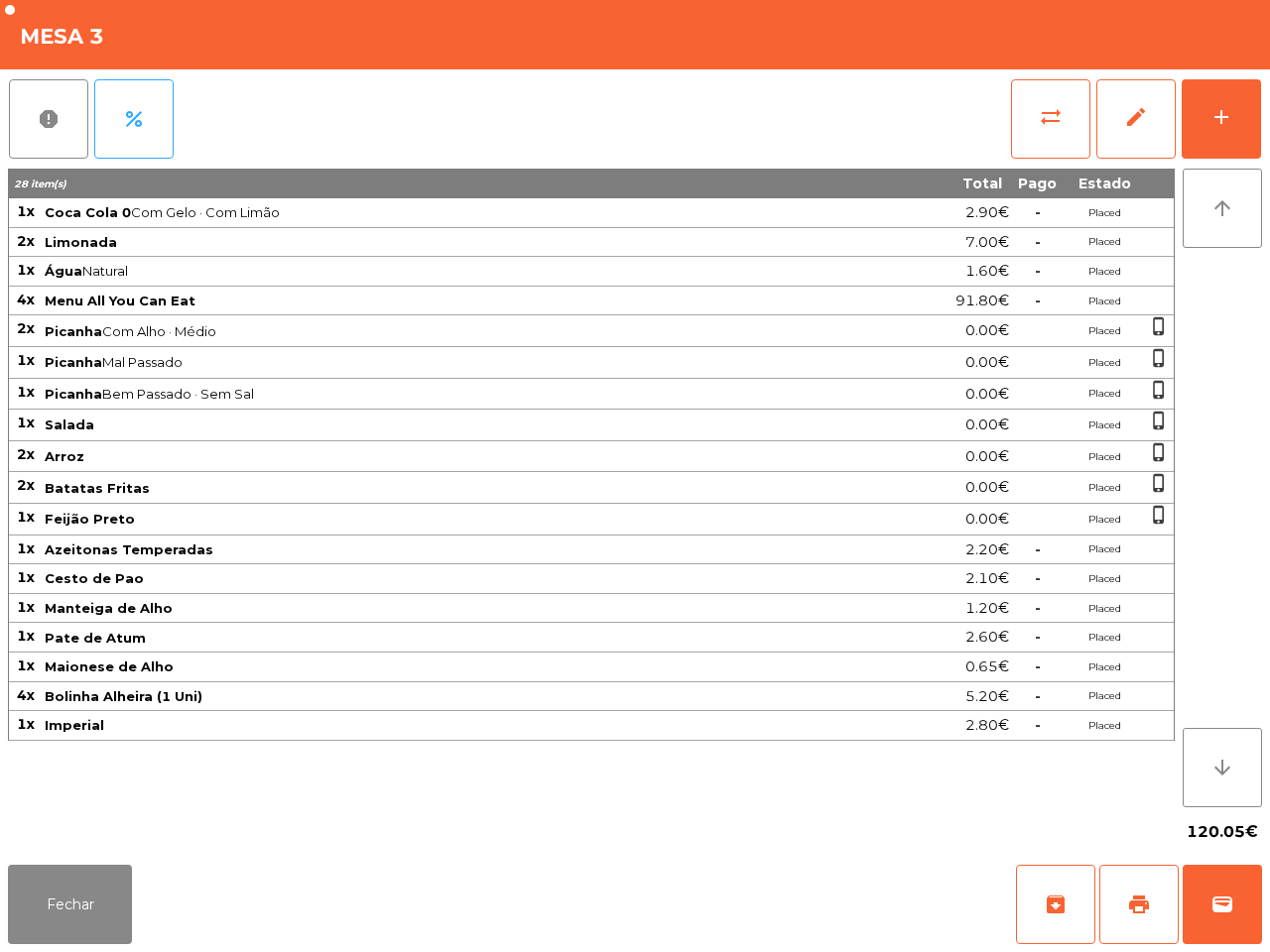 click on "28 item(s) Total Pago Estado 1x Coca Cola 0  Com Gelo  · Com Limão  2.90€  -  Placed 2x Limonada 7.00€  -  Placed 1x Água  Natural  1.60€  -  Placed 4x Menu All You Can Eat 91.80€  -  Placed 2x Picanha  Com Alho · Médio  0.00€ Placed  phone_iphone  1x Picanha  Mal Passado  0.00€ Placed  phone_iphone  1x Picanha  Bem Passado · Sem Sal  0.00€ Placed  phone_iphone  1x Salada 0.00€ Placed  phone_iphone  2x Arroz 0.00€ Placed  phone_iphone  2x Batatas Fritas 0.00€ Placed  phone_iphone  1x Feijão Preto 0.00€ Placed  phone_iphone  1x Azeitonas Temperadas 2.20€  -  Placed 1x Cesto de Pao 2.10€  -  Placed 1x Manteiga de Alho 1.20€  -  Placed 1x Pate de Atum 2.60€  -  Placed 1x Maionese de Alho 0.65€  -  Placed 4x Bolinha Alheira (1 Uni) 5.20€  -  Placed 1x Imperial 2.80€  -  Placed" 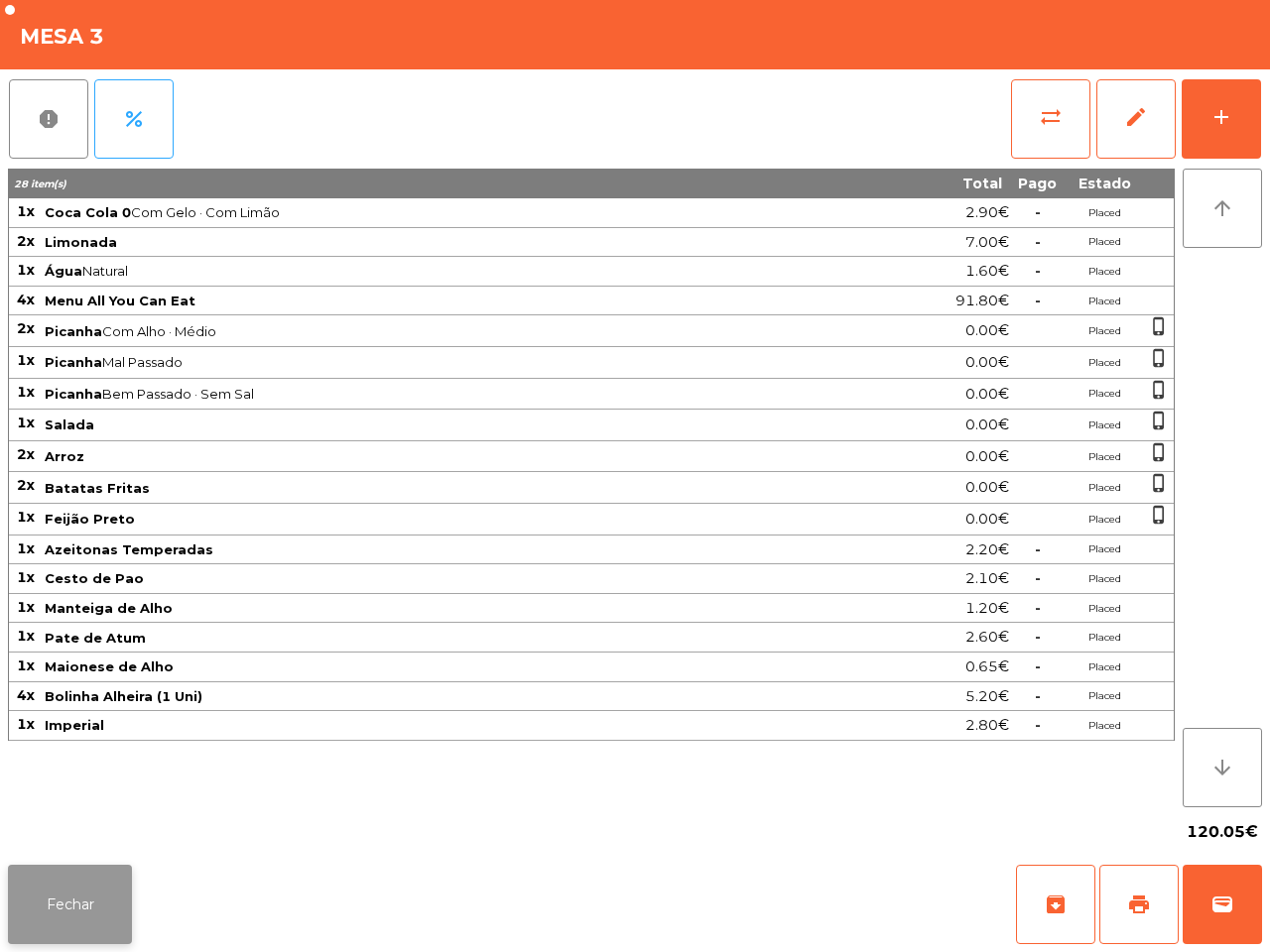 click on "Fechar" 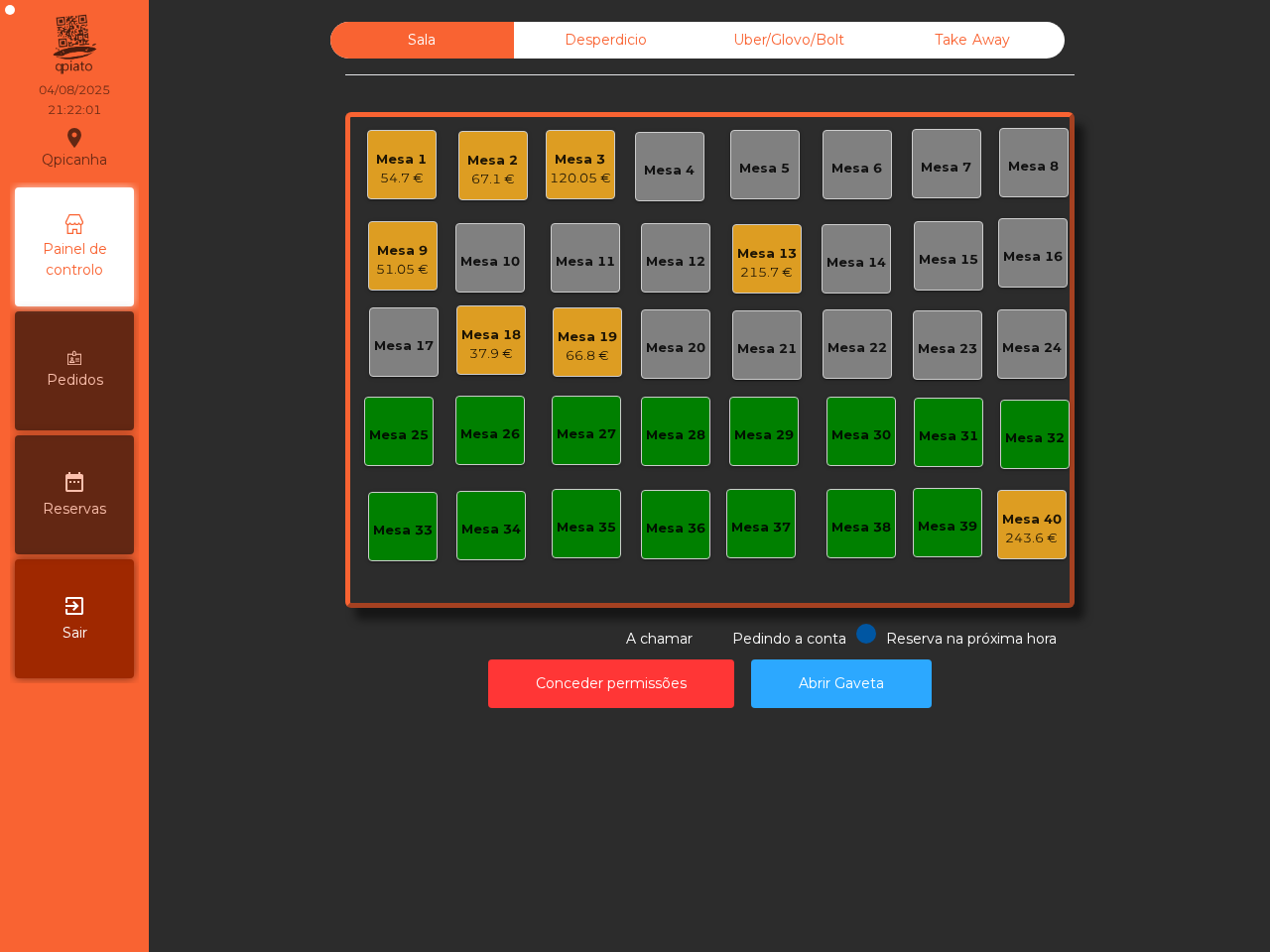 click on "37.9 €" 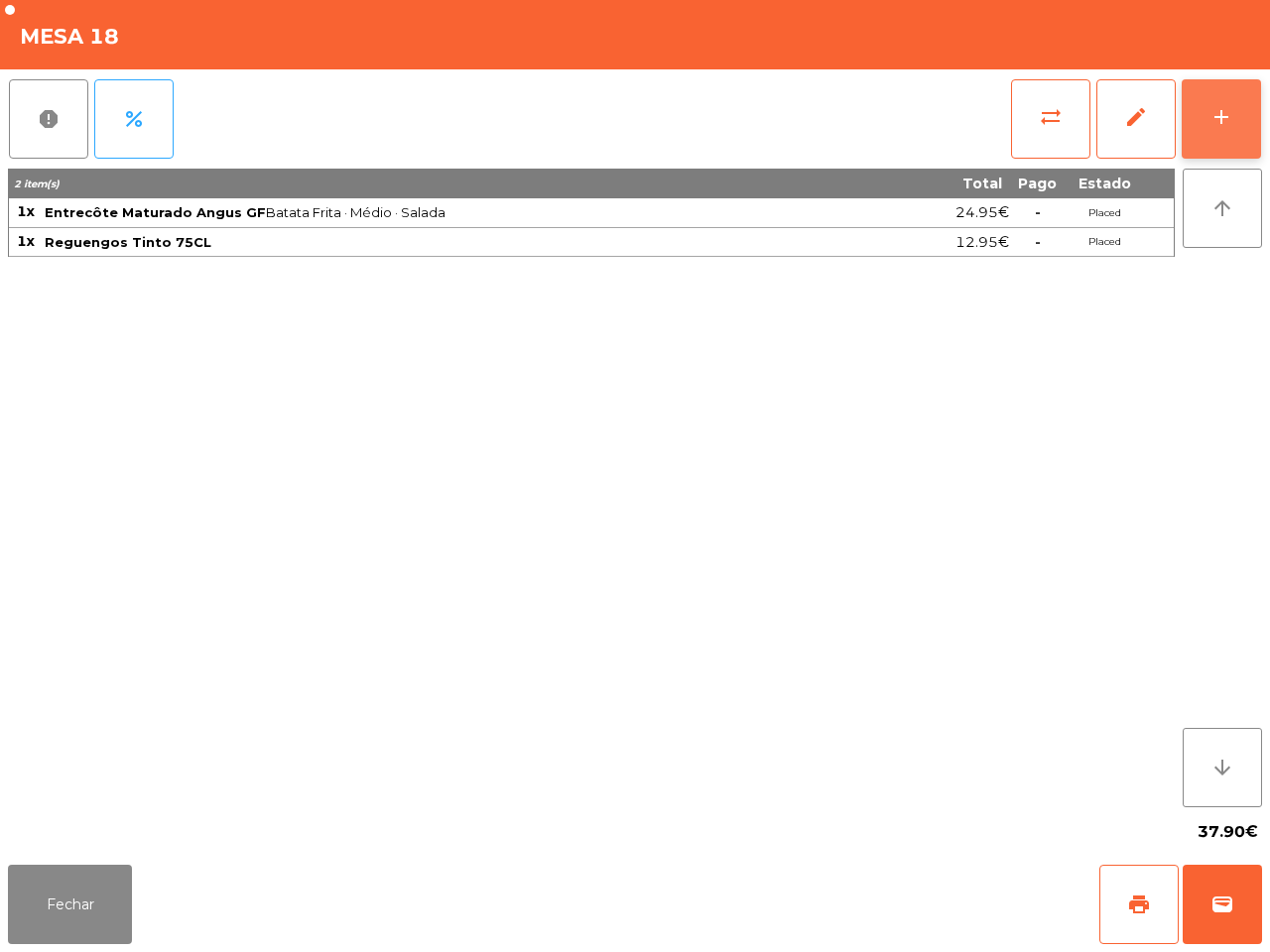 click on "add" 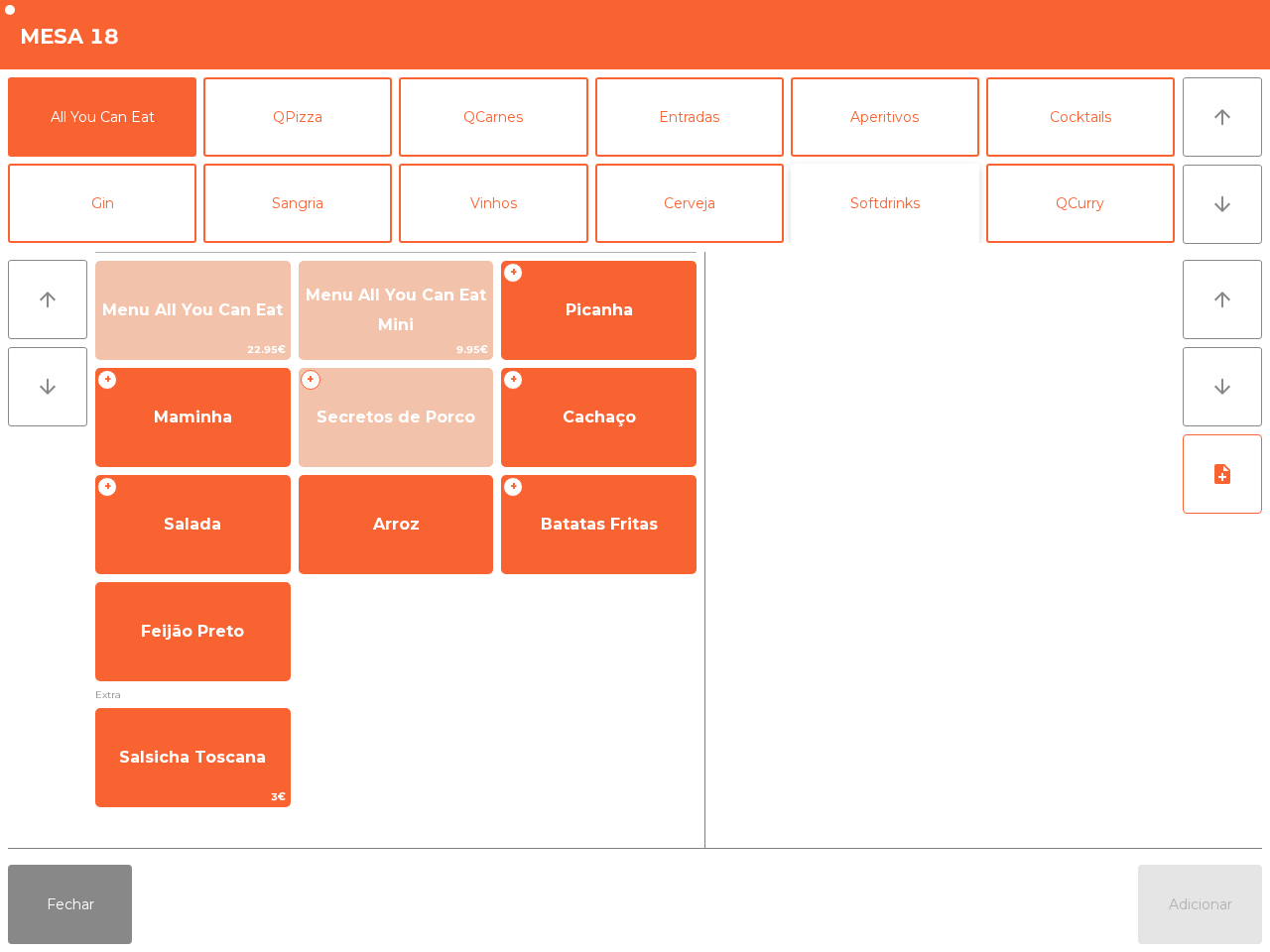 click on "Softdrinks" 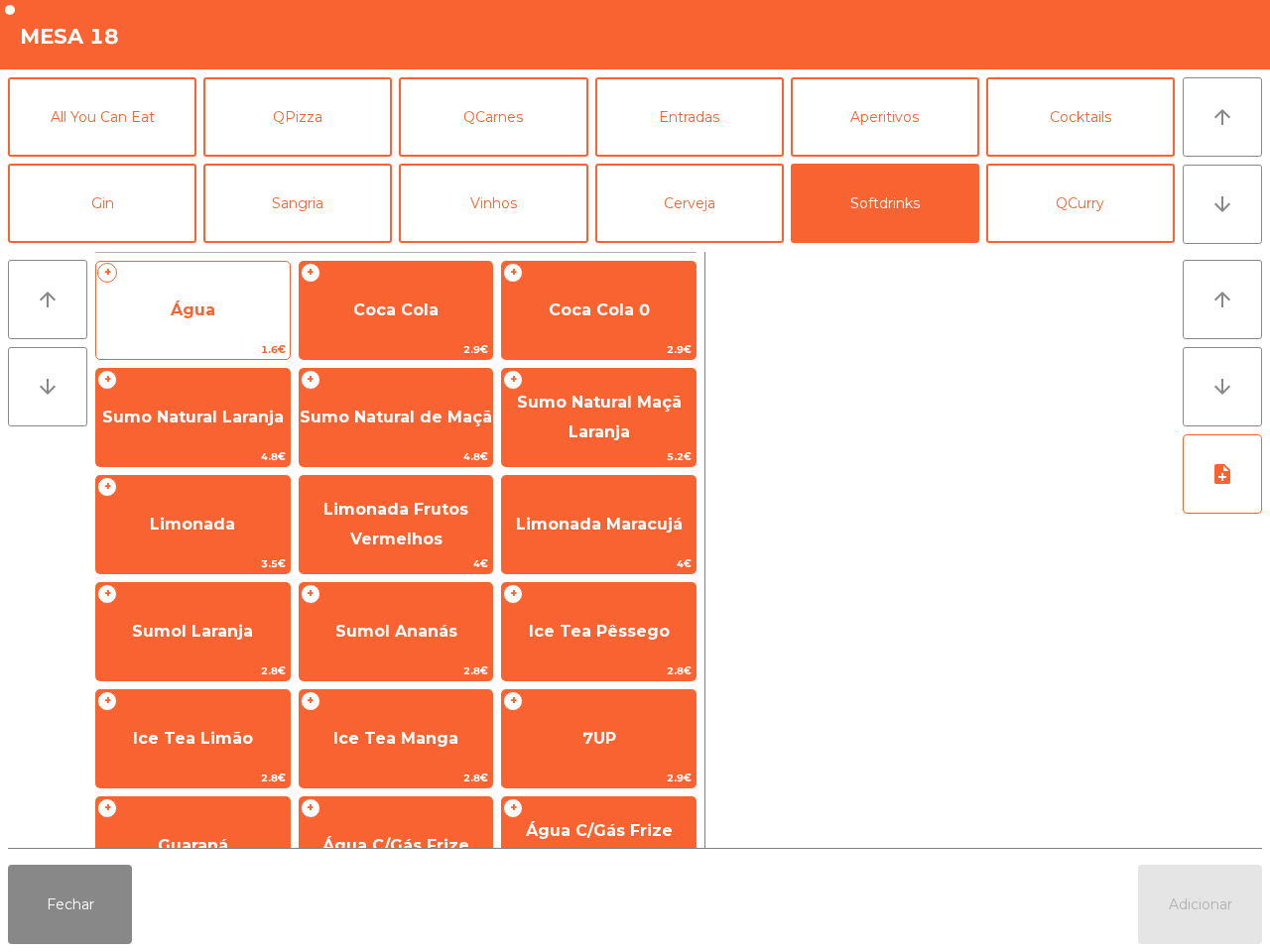 click on "Água" 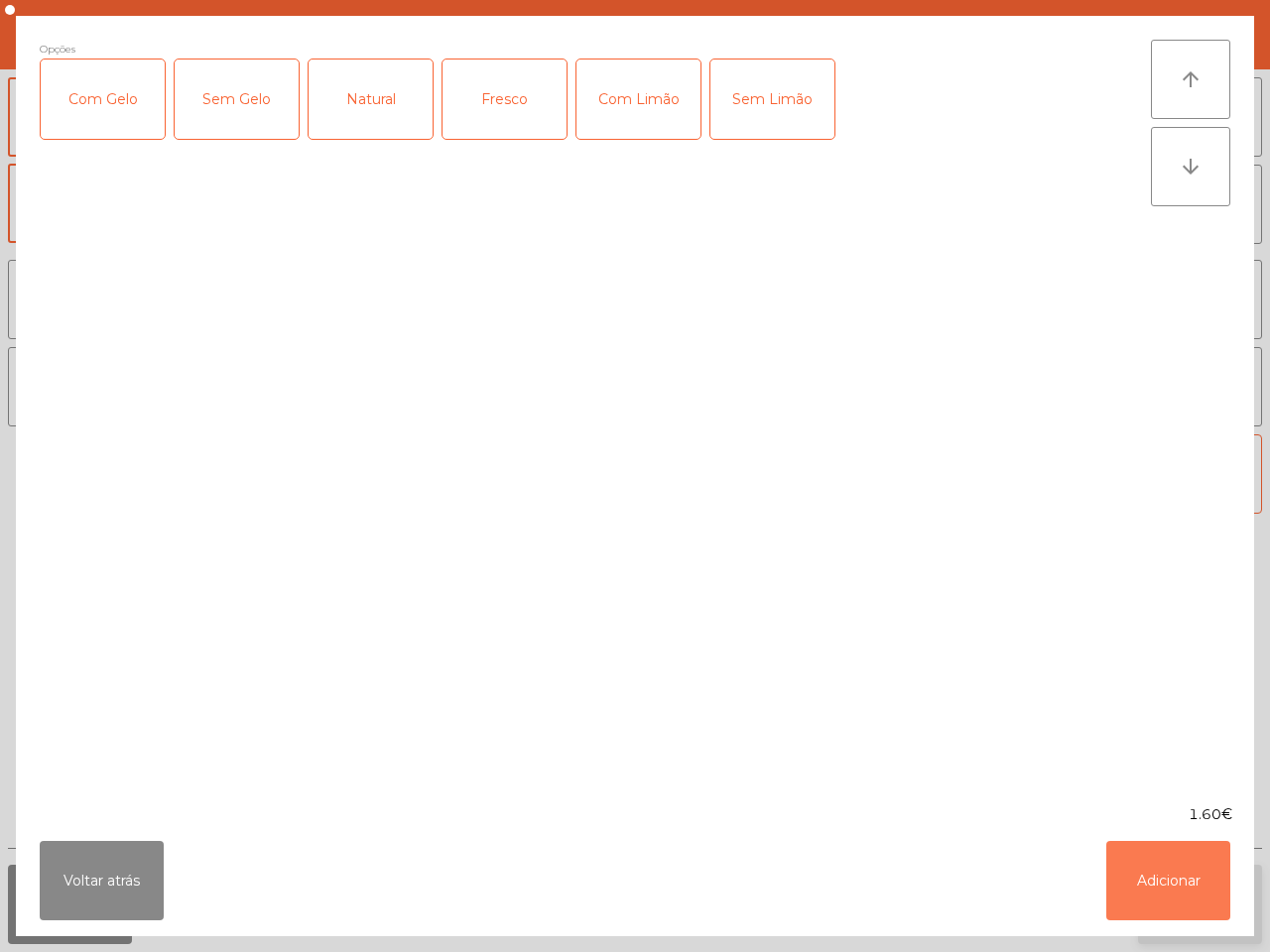 click on "Adicionar" 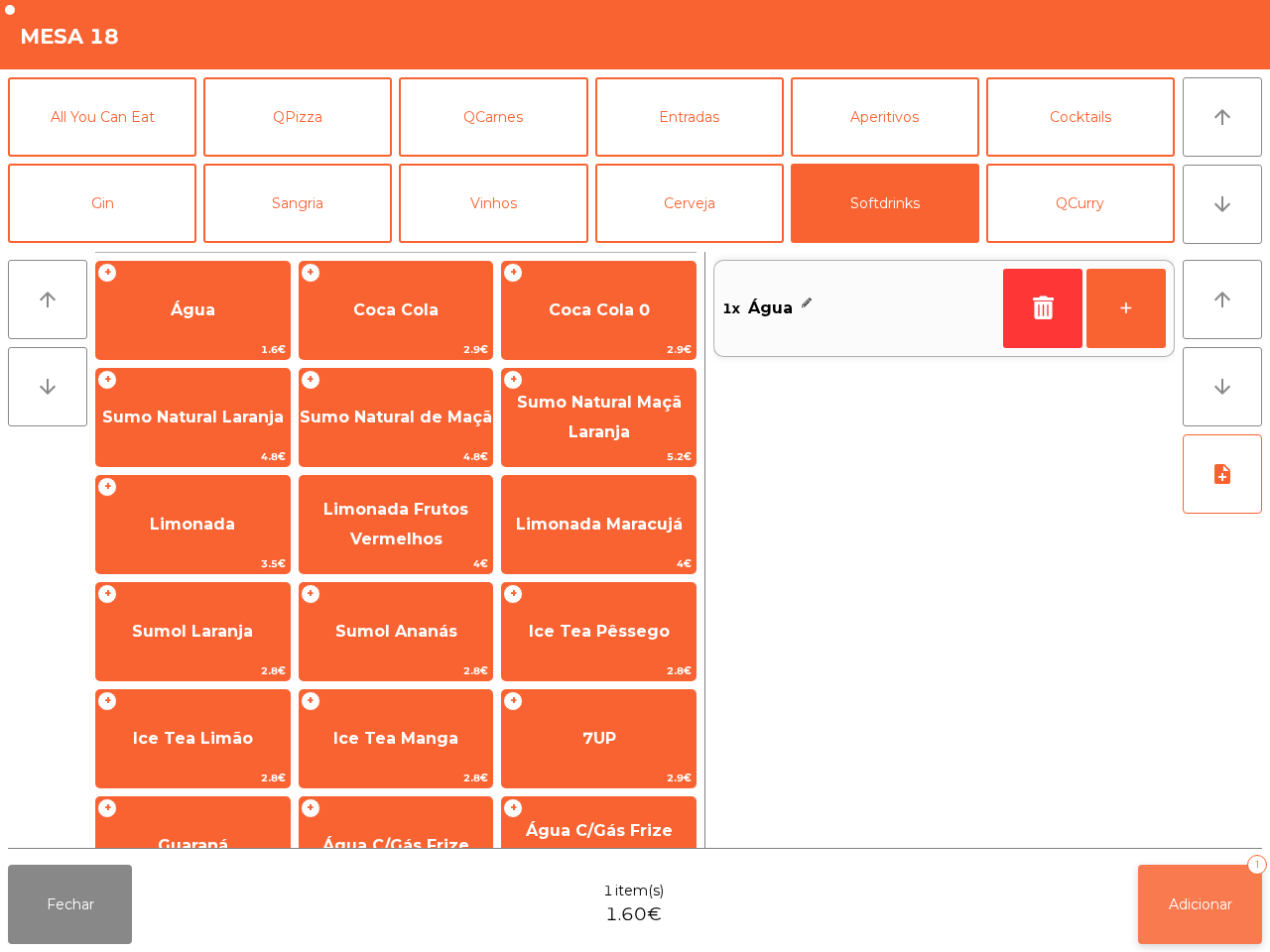 click on "Adicionar" 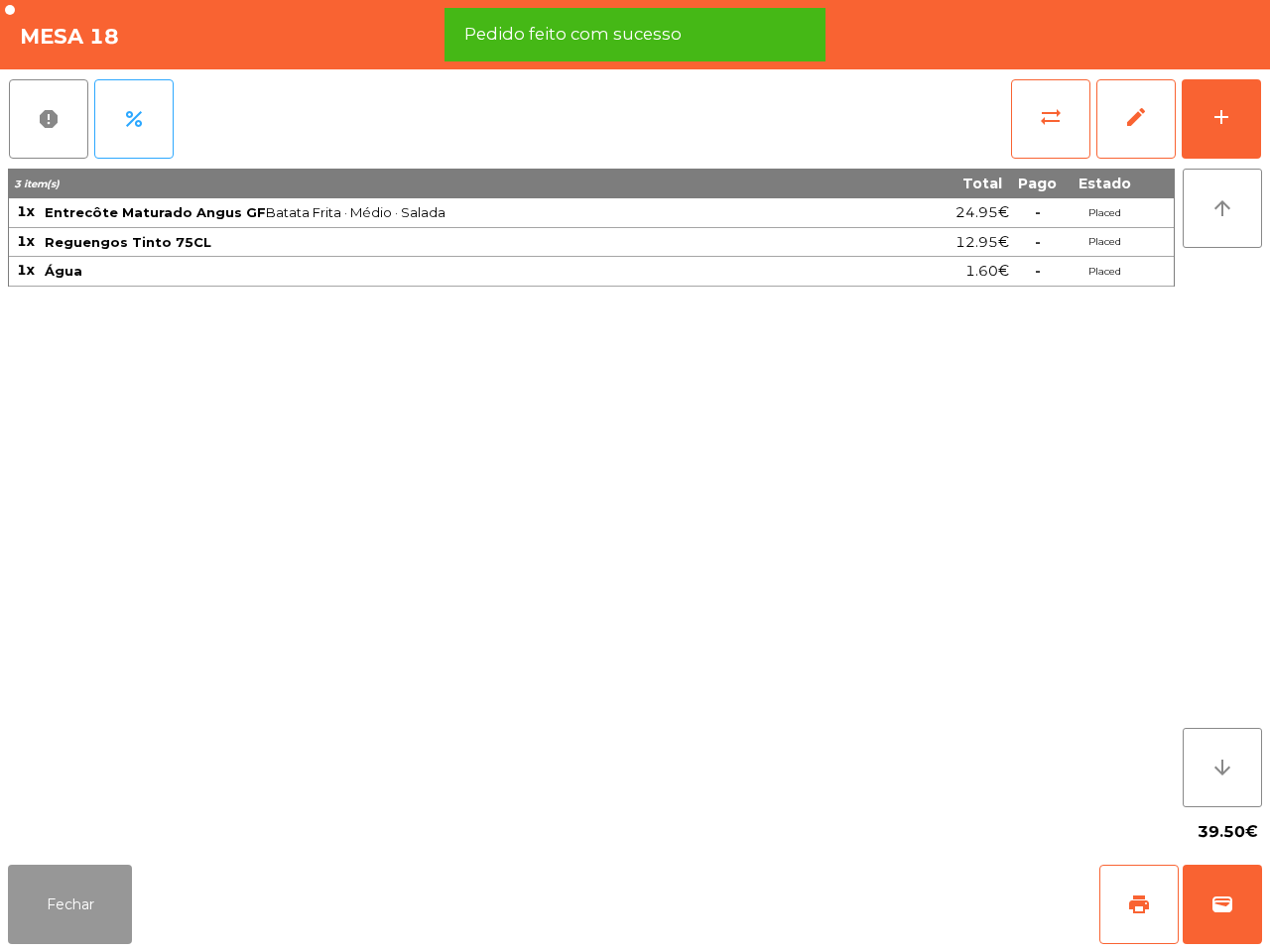 click on "Fechar" 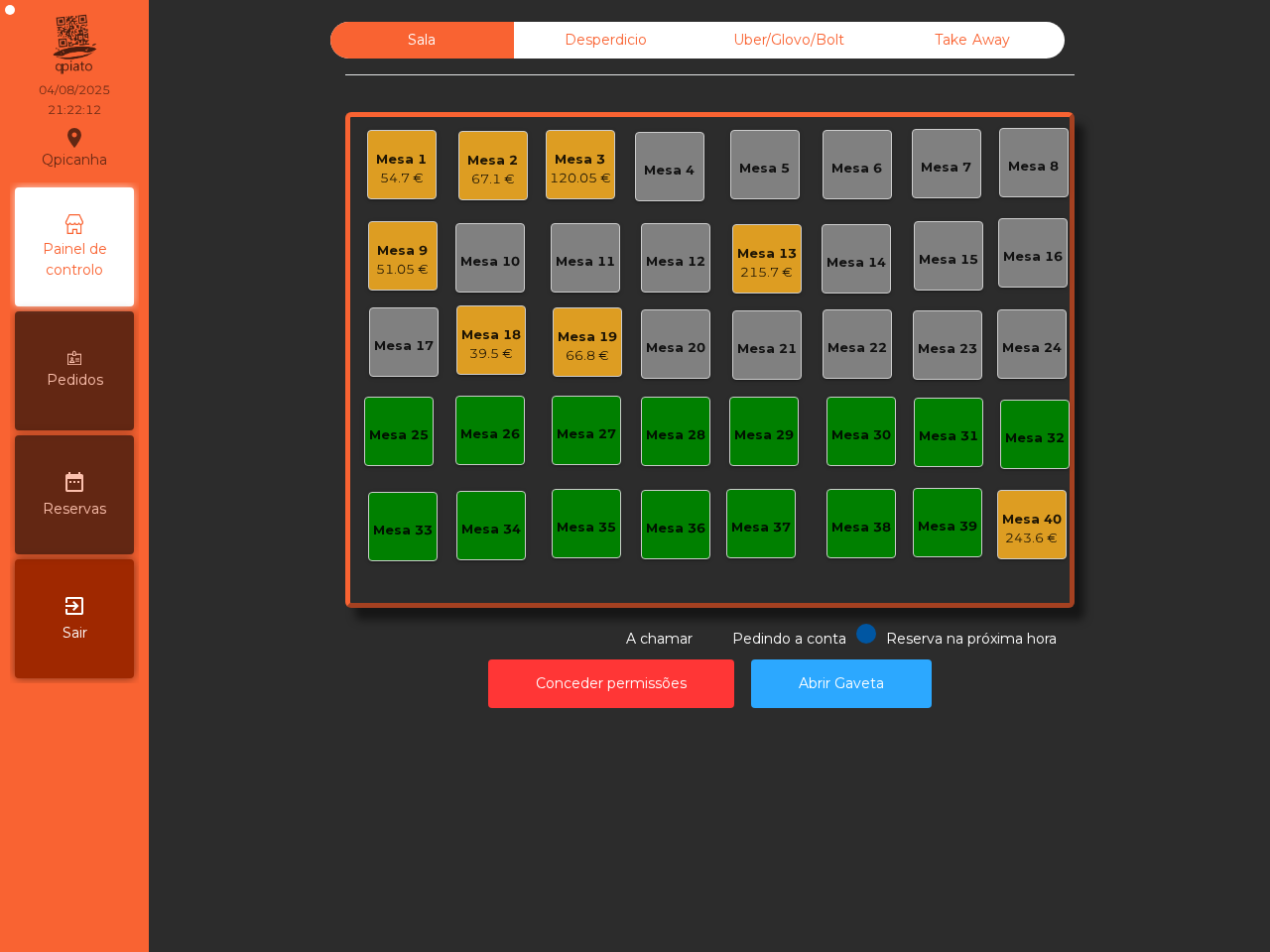 click on "Mesa 9" 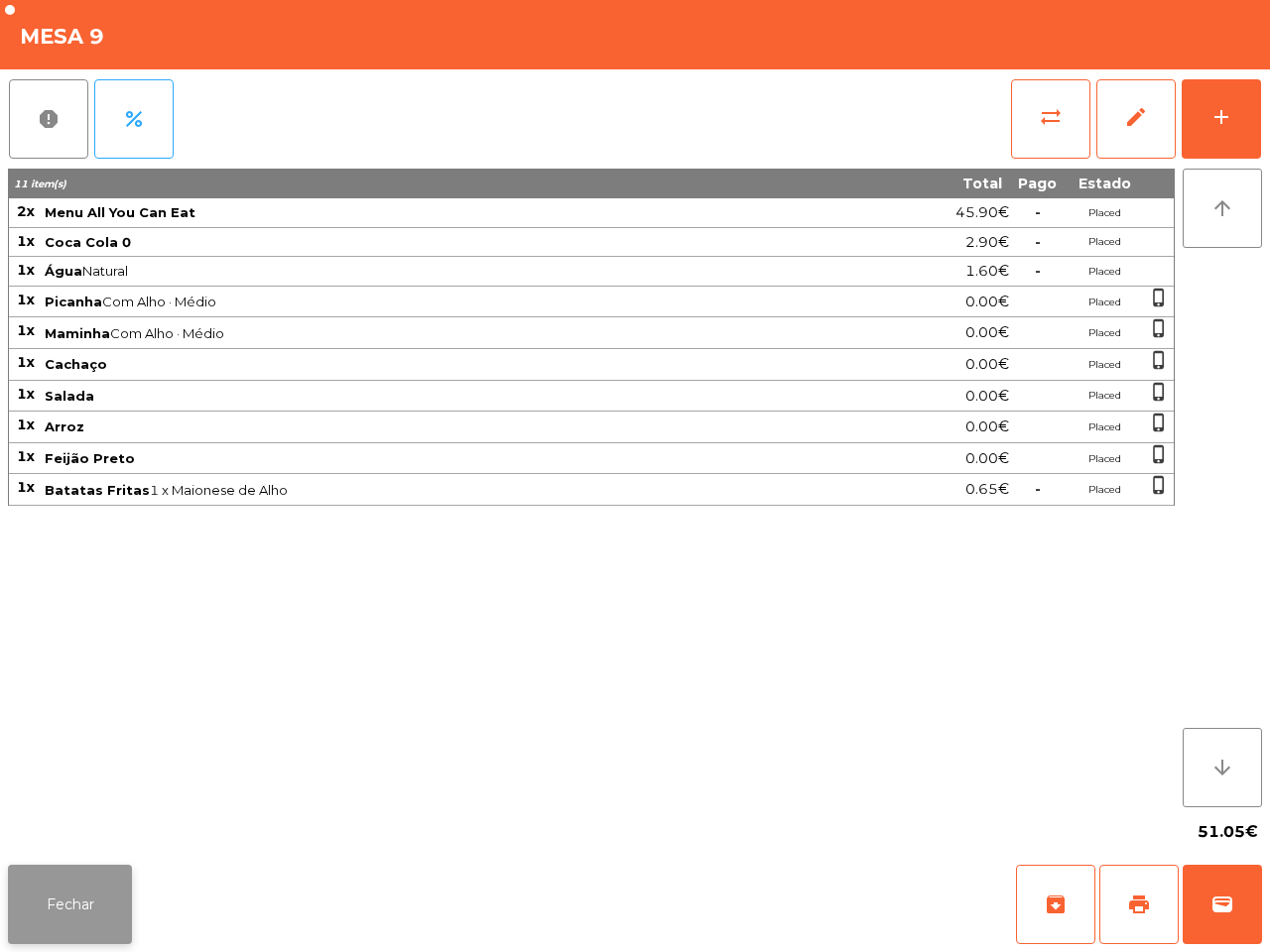 click on "Fechar" 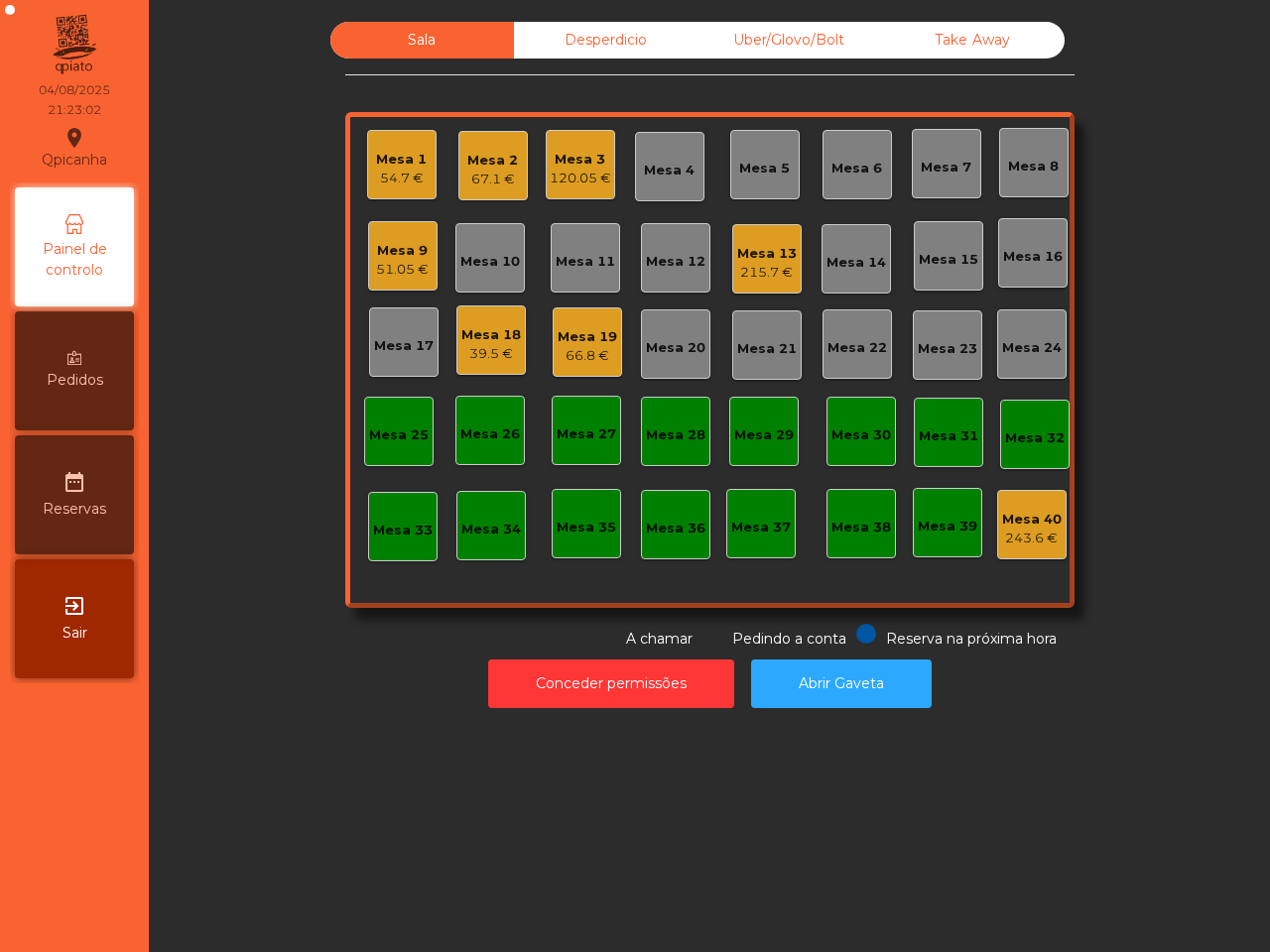 click on "Mesa 13" 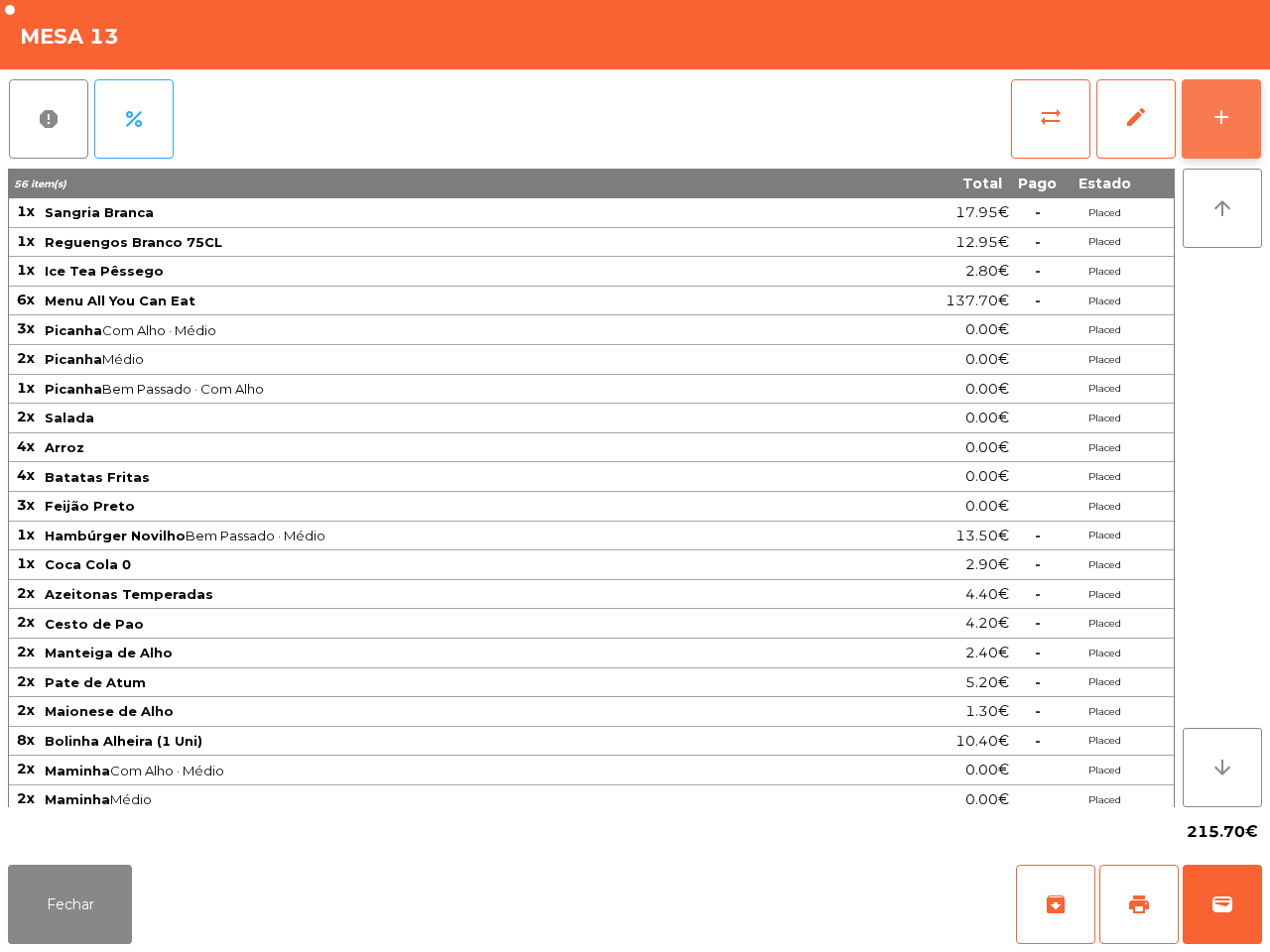 click on "add" 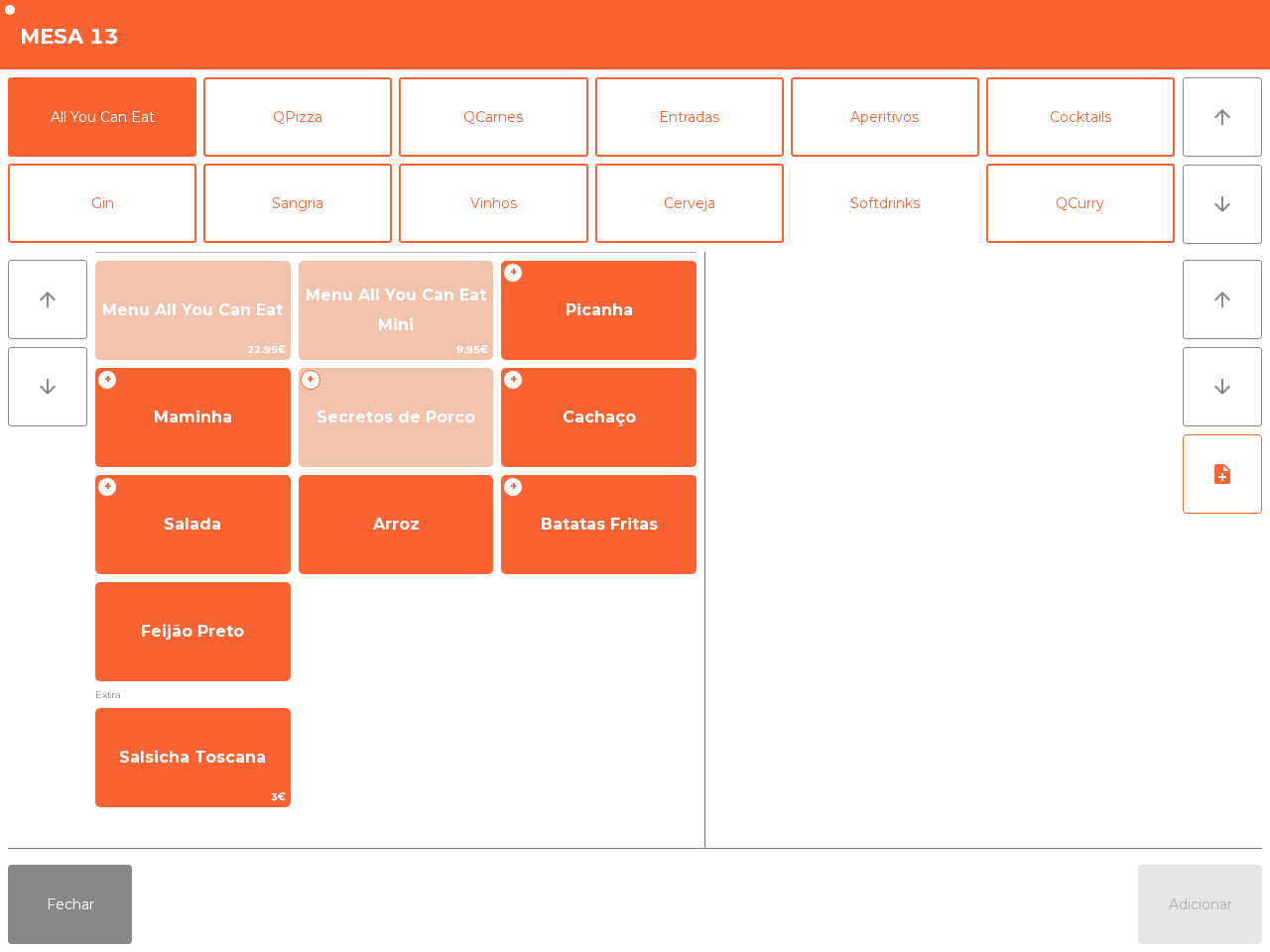 click on "Softdrinks" 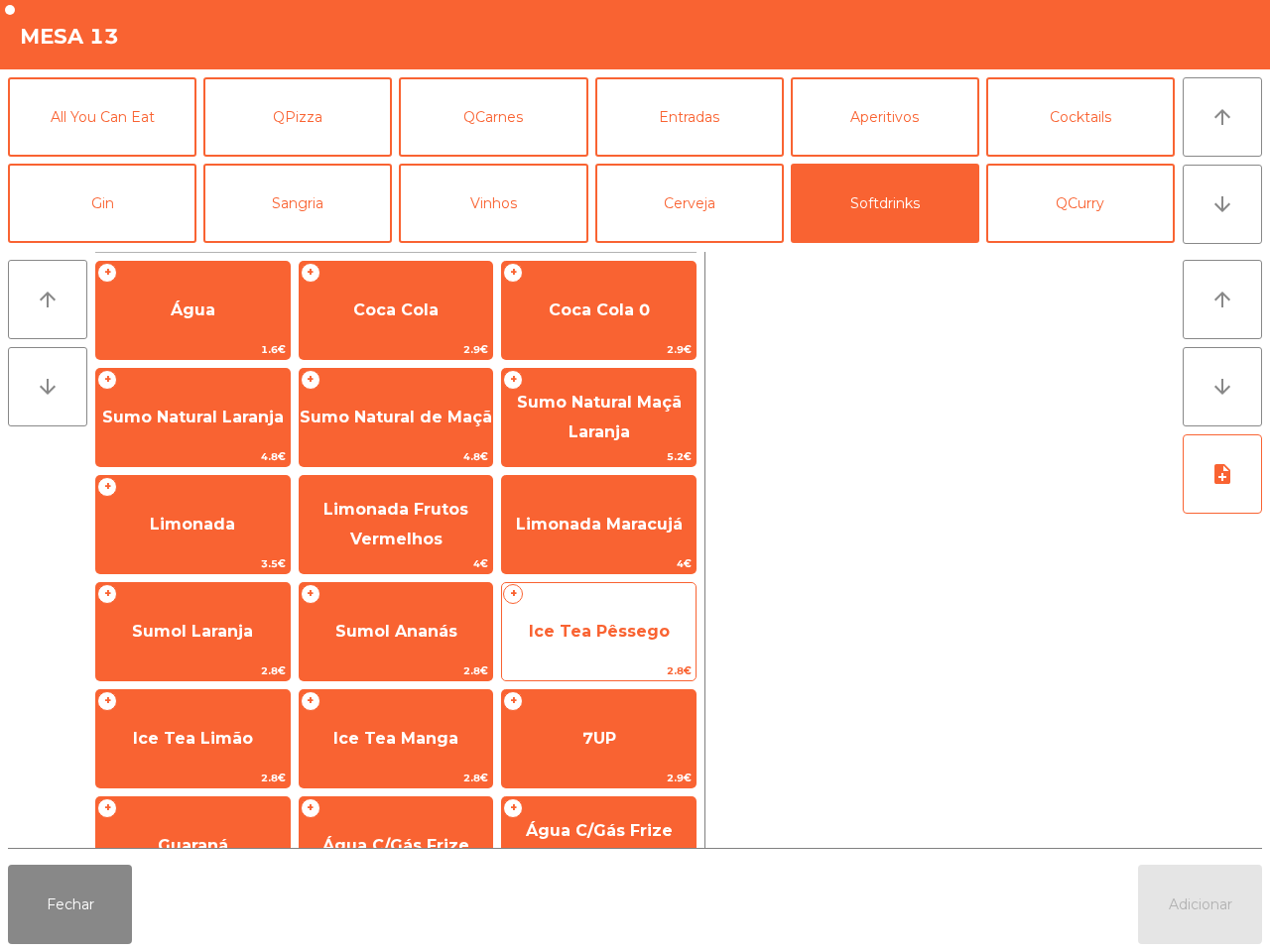 click on "Ice Tea Pêssego" 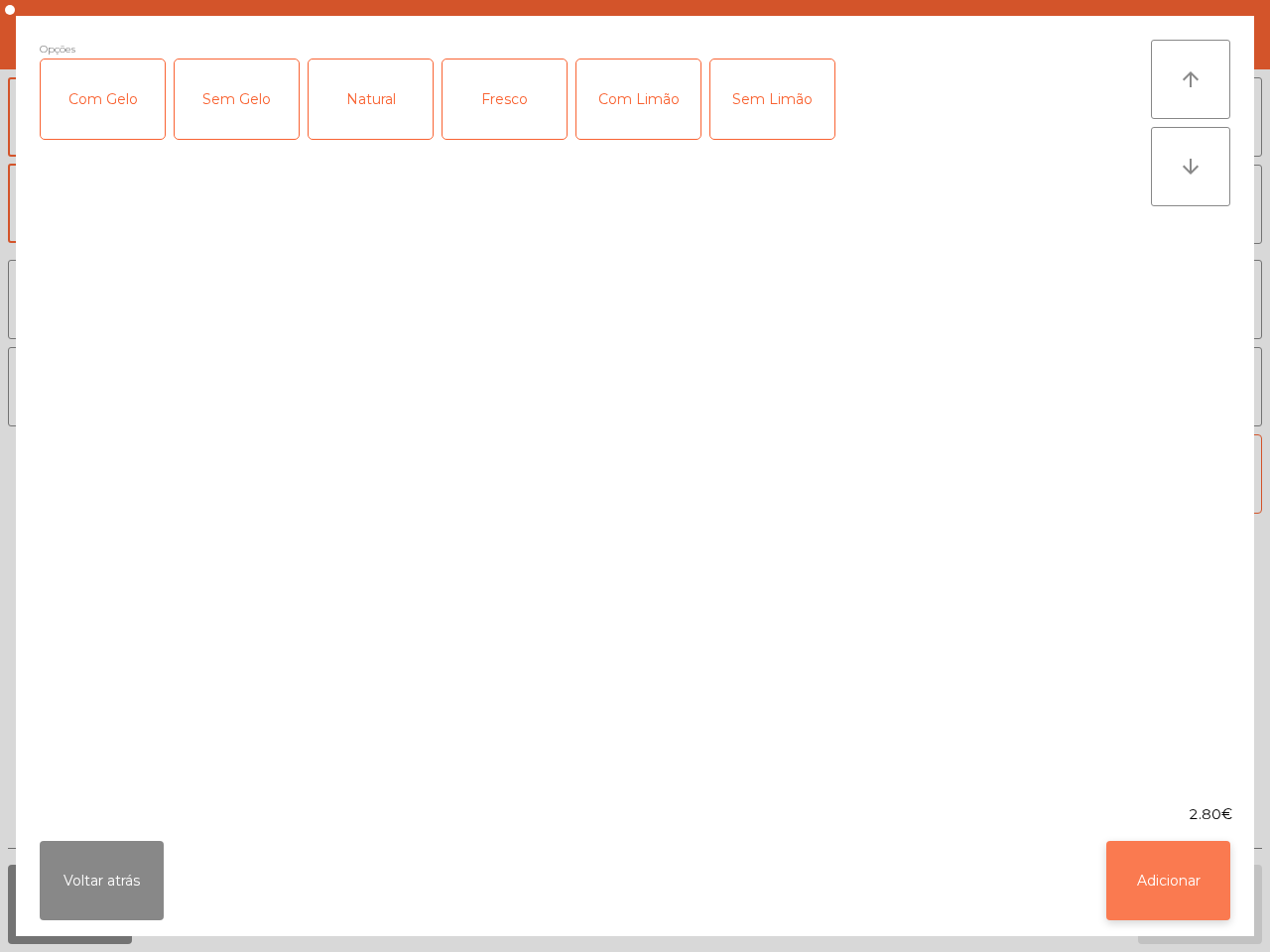 click on "Adicionar" 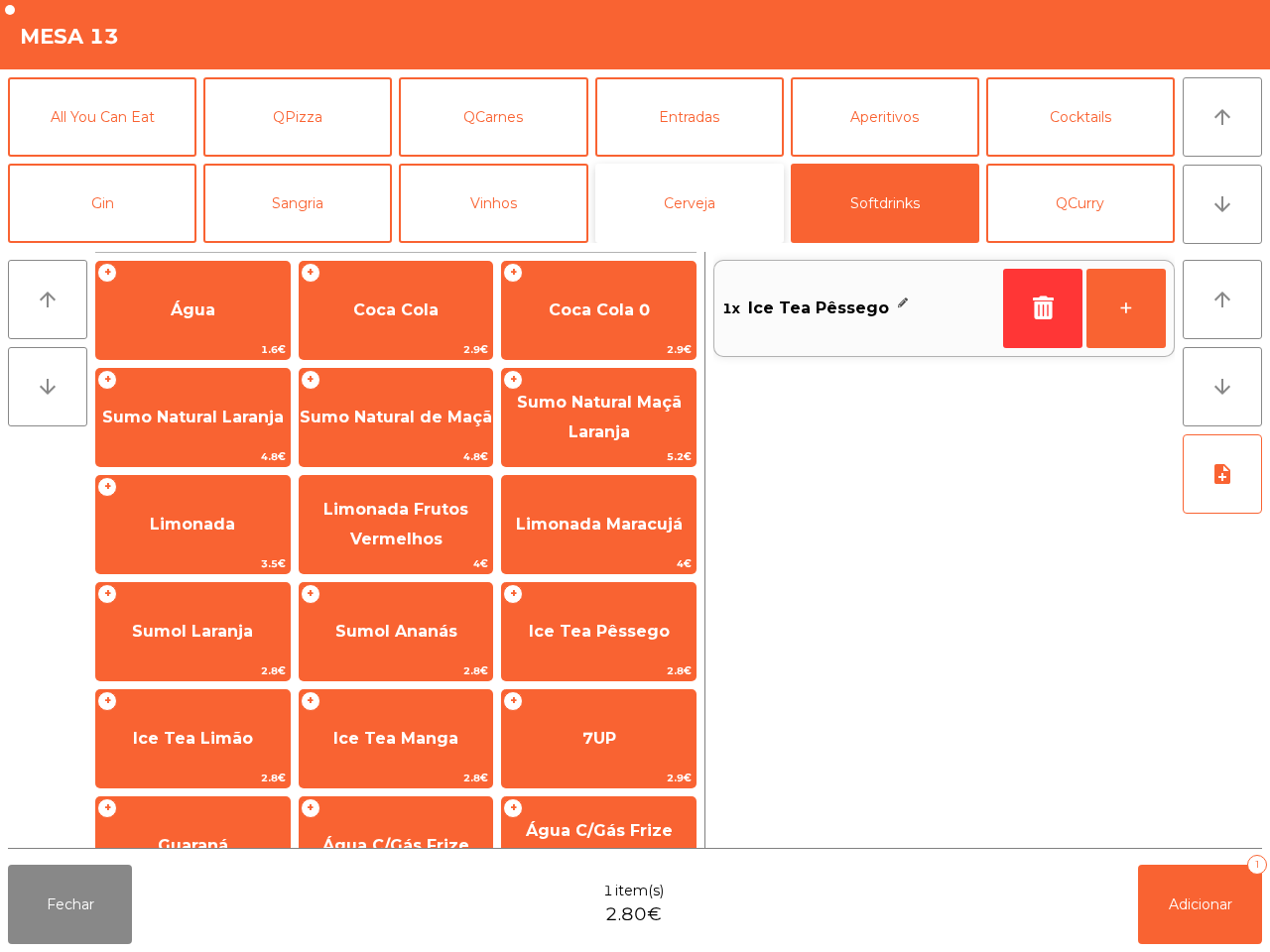 click on "Cerveja" 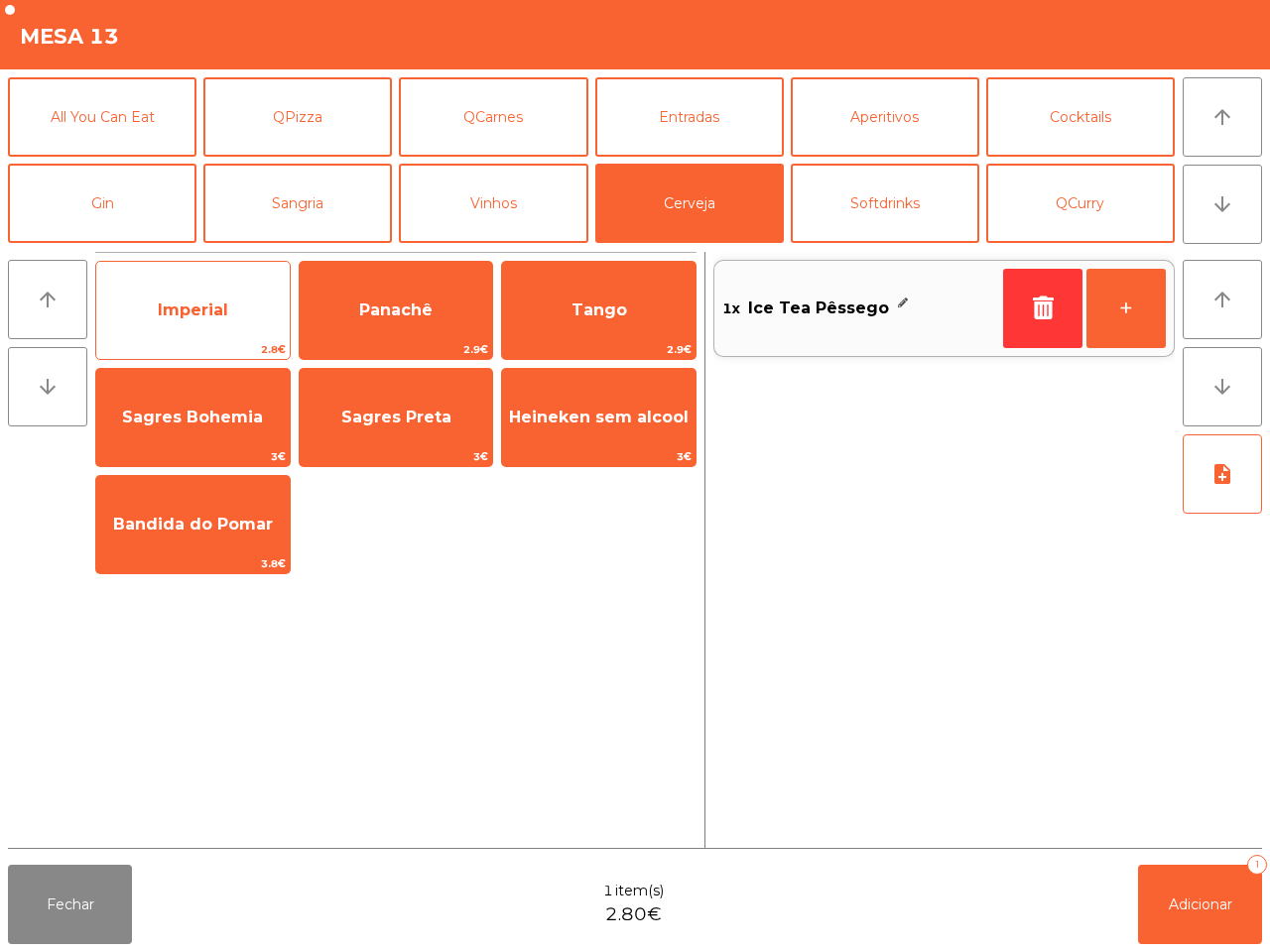 click on "Imperial" 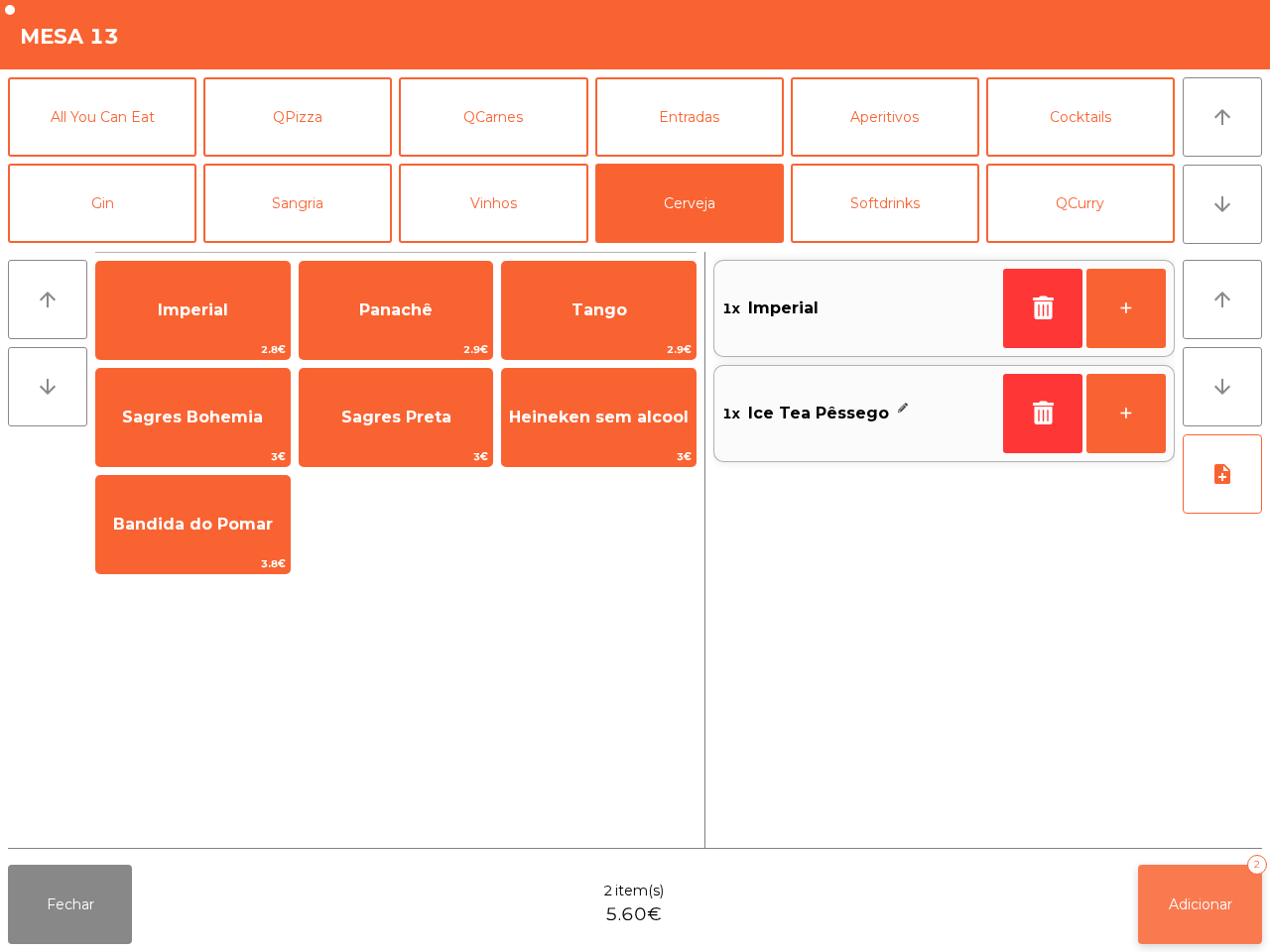 click on "Adicionar" 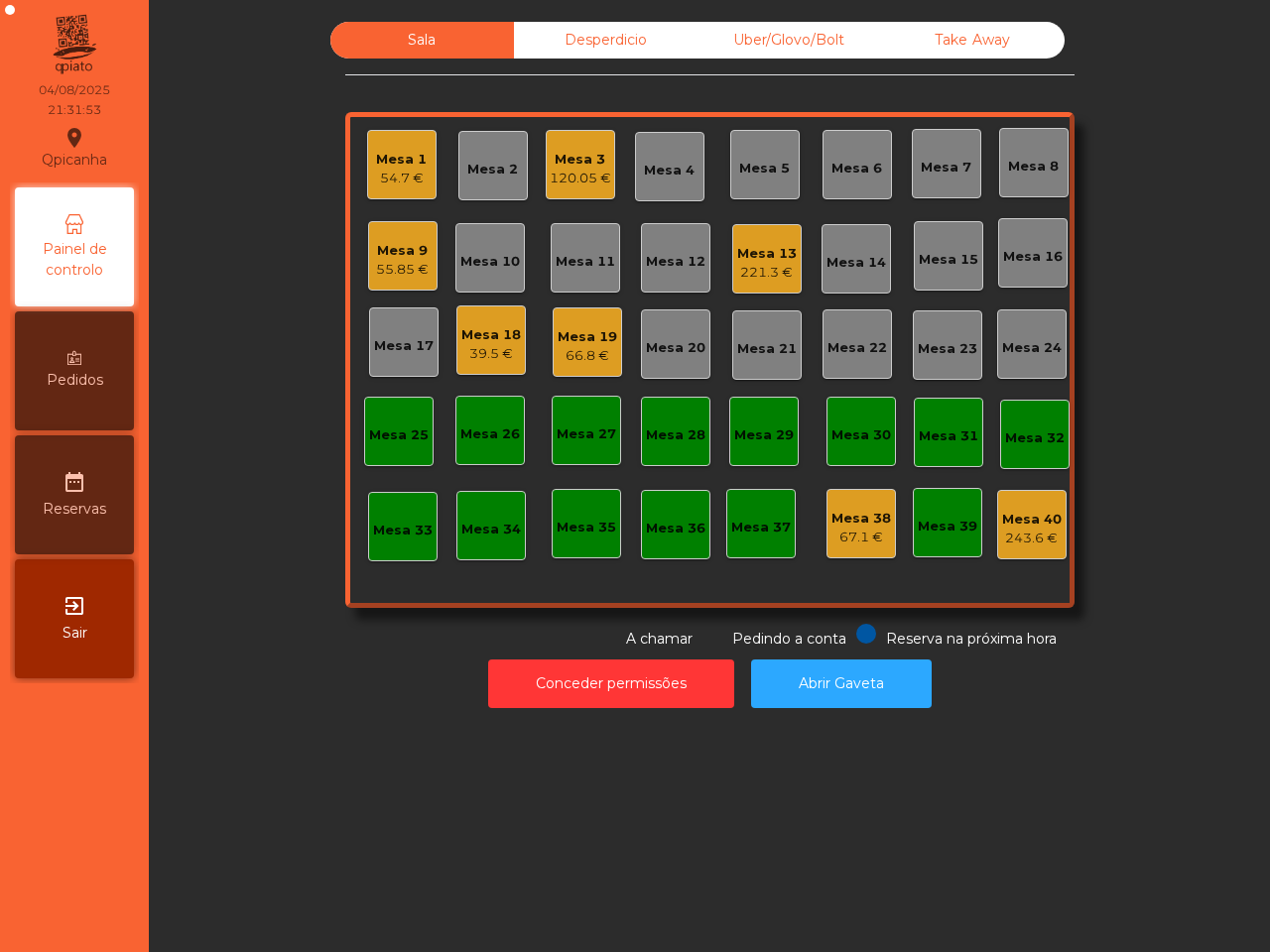 click on "Sala   Desperdicio   Uber/Glovo/Bolt   Take Away   Mesa 1   54.7 €   Mesa 2   Mesa 3   120.05 €   Mesa 4   Mesa 5   Mesa 6   Mesa 7   Mesa 8   Mesa 9   55.85 €   Mesa 10   Mesa 11   Mesa 12   Mesa 13   221.3 €   Mesa 14   Mesa 15   Mesa 16   Mesa 17   Mesa 18   39.5 €   Mesa 19   66.8 €   Mesa 20   Mesa 21   Mesa 22   Mesa 23   Mesa 24   Mesa 25   Mesa 26   Mesa 27   Mesa 28   Mesa 29   Mesa 30   Mesa 31   Mesa 32   Mesa 33   Mesa 34   Mesa 35   Mesa 36   Mesa 37   Mesa 38   67.1 €   Mesa 39   Mesa 40   243.6 €  Reserva na próxima hora Pedindo a conta A chamar  Conceder permissões   Abrir Gaveta" 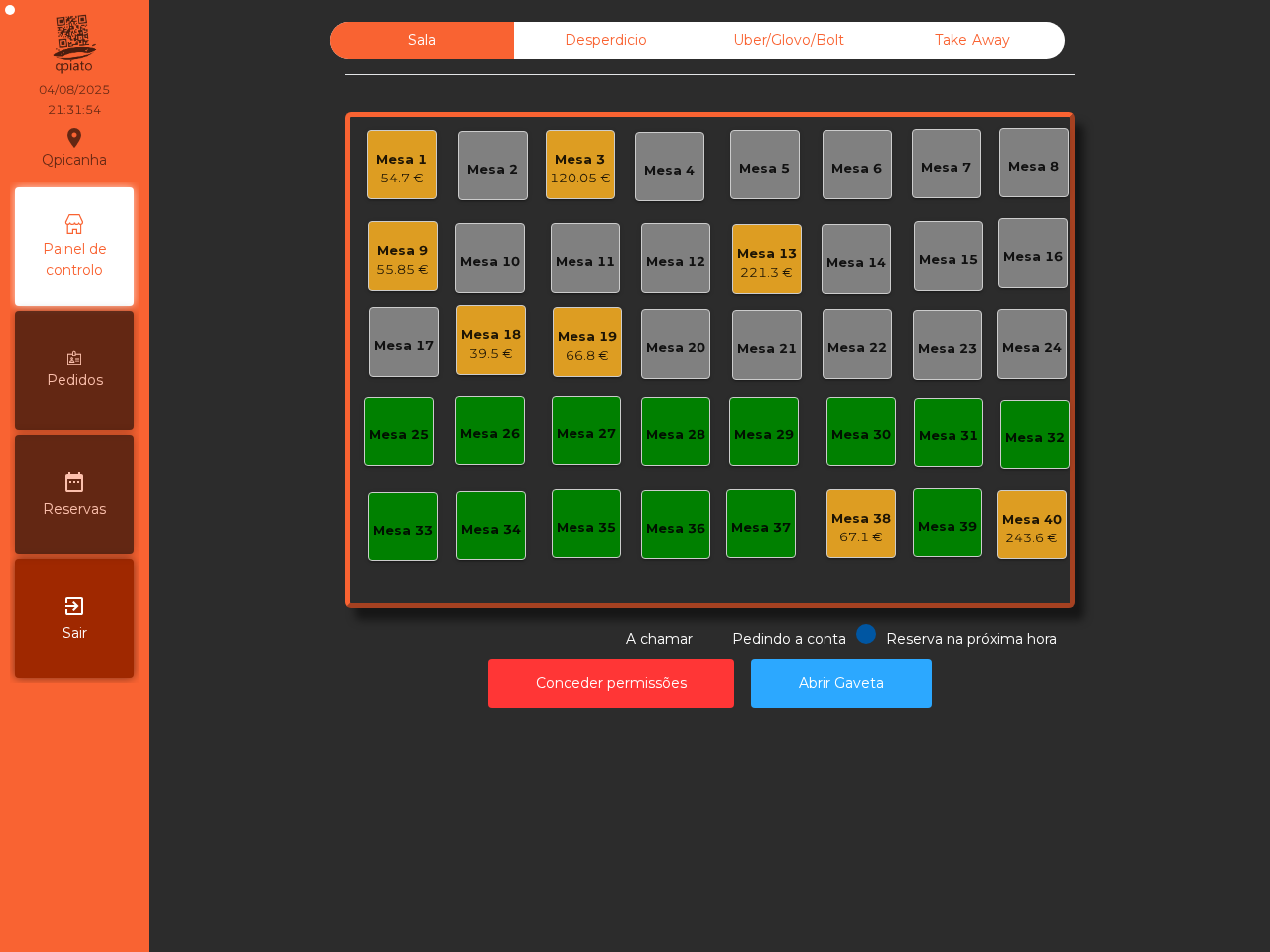 click on "Mesa 19" 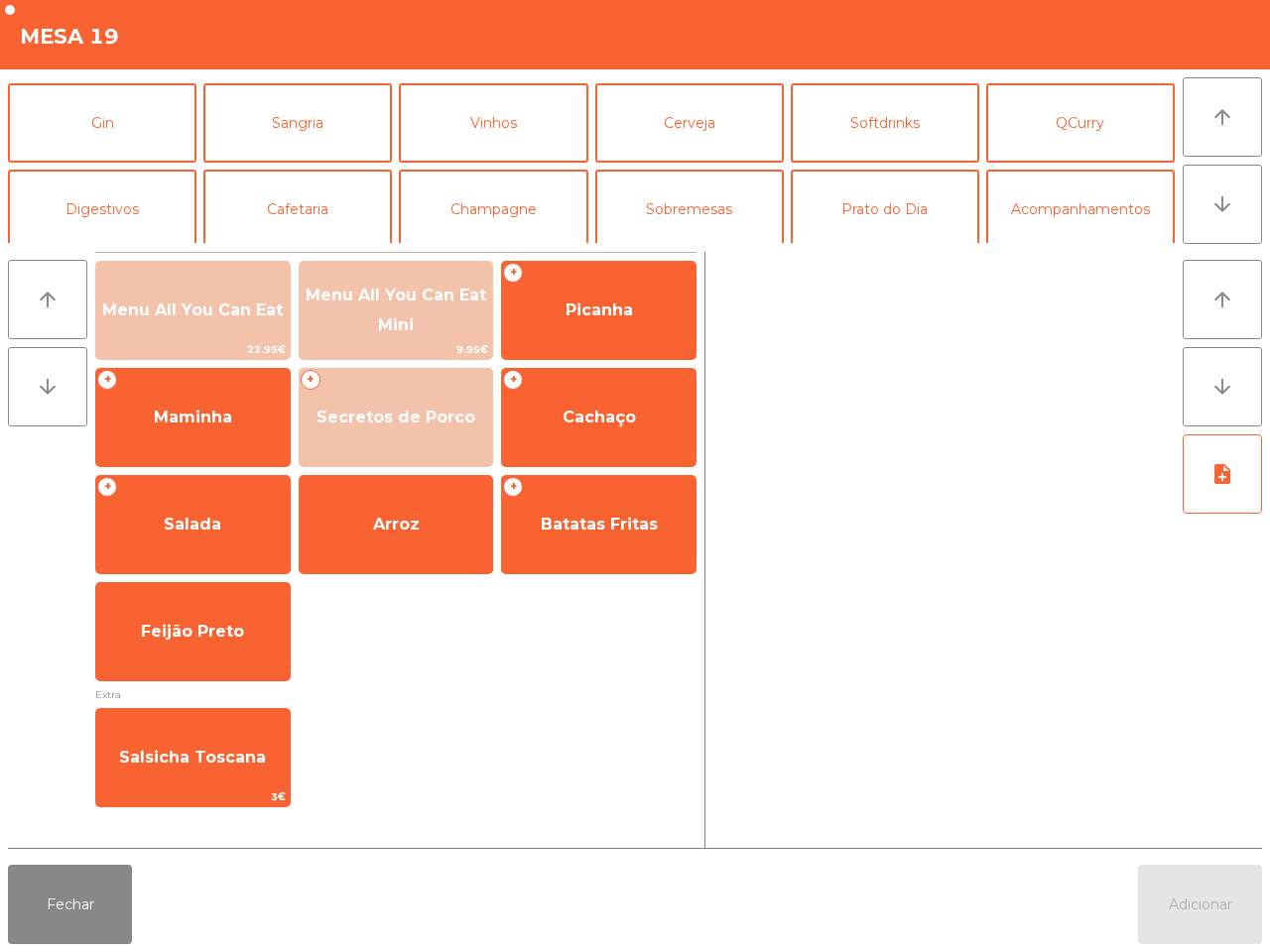 scroll, scrollTop: 124, scrollLeft: 0, axis: vertical 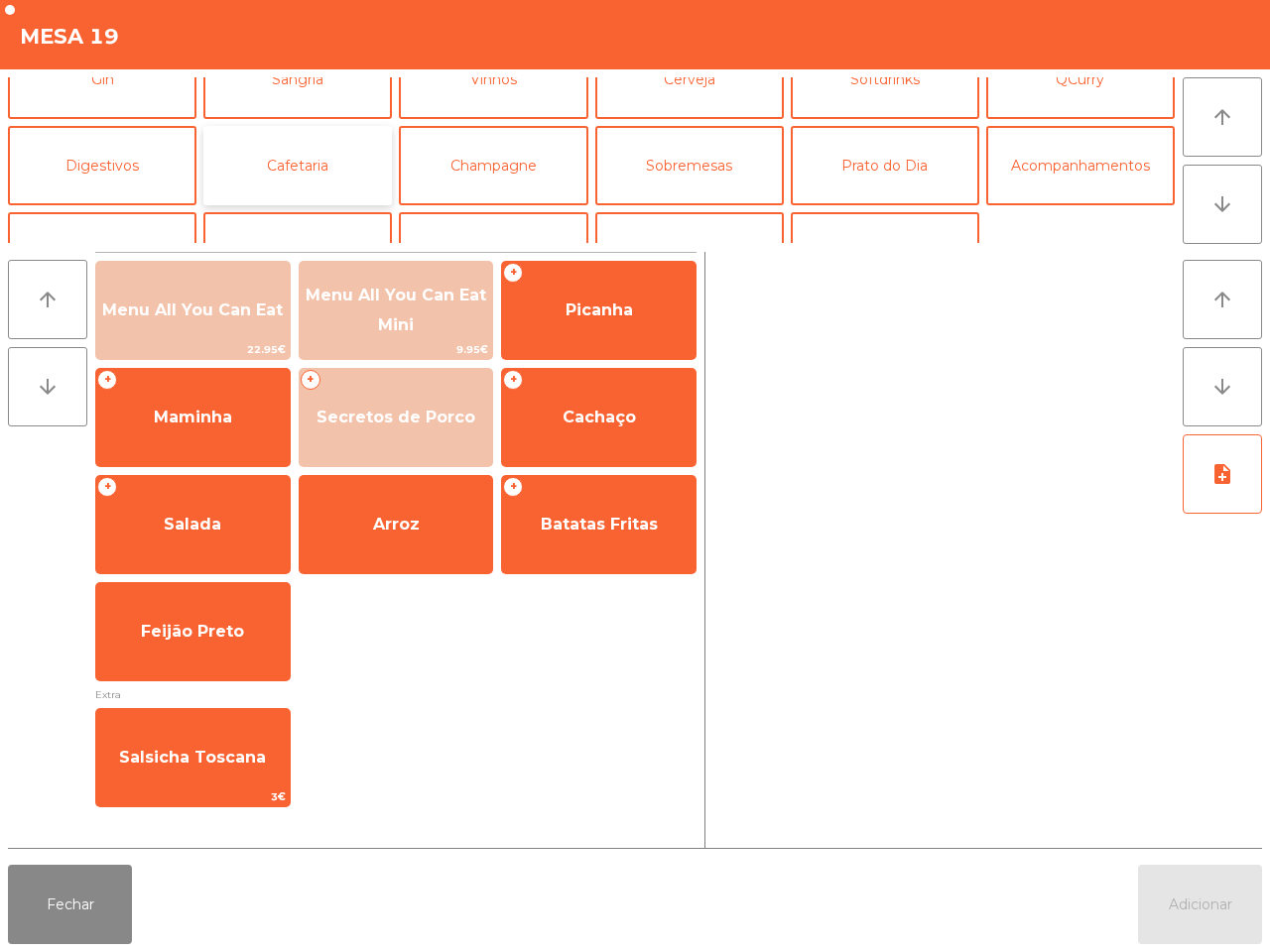 click on "Cafetaria" 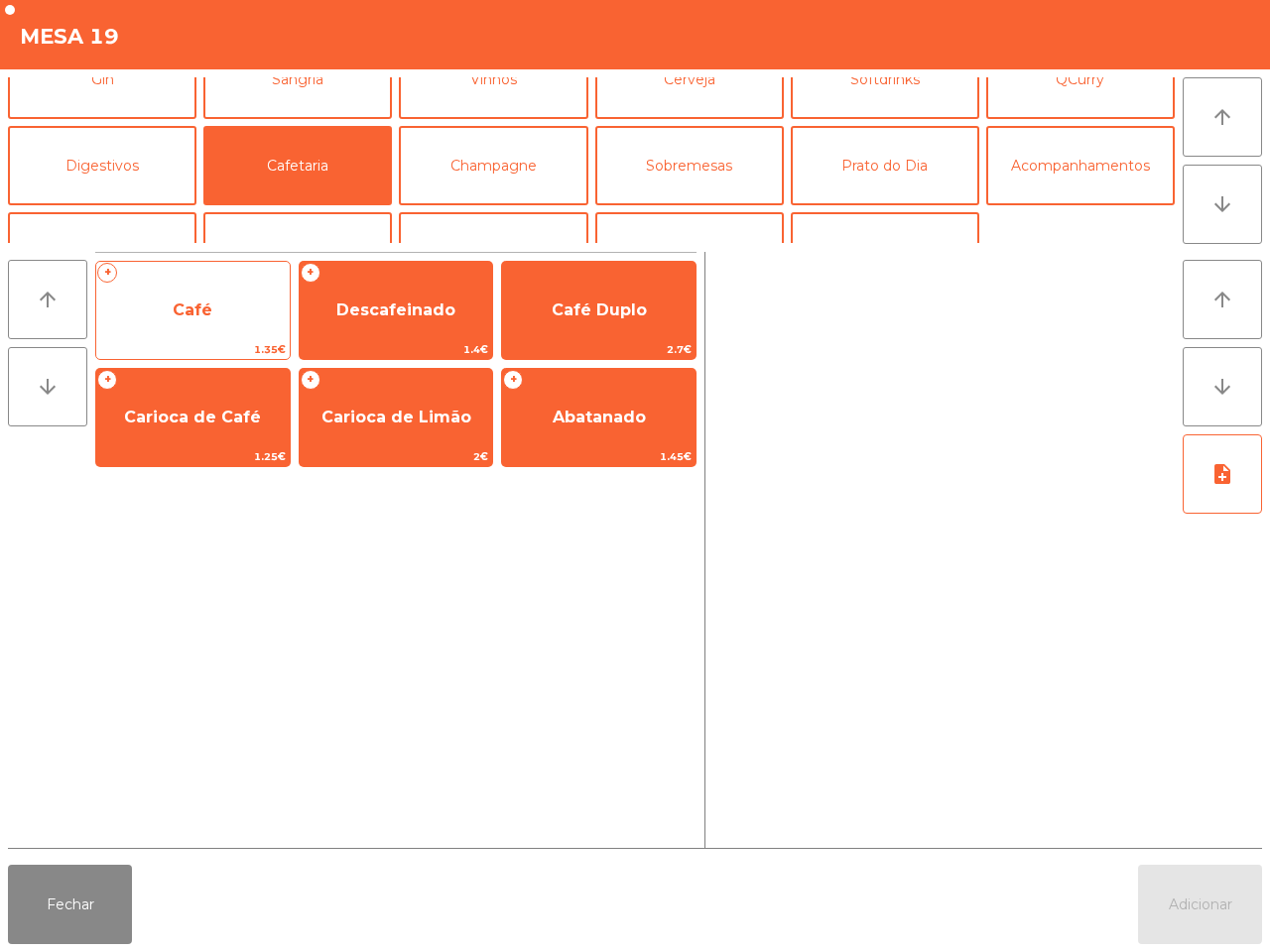 click on "Café" 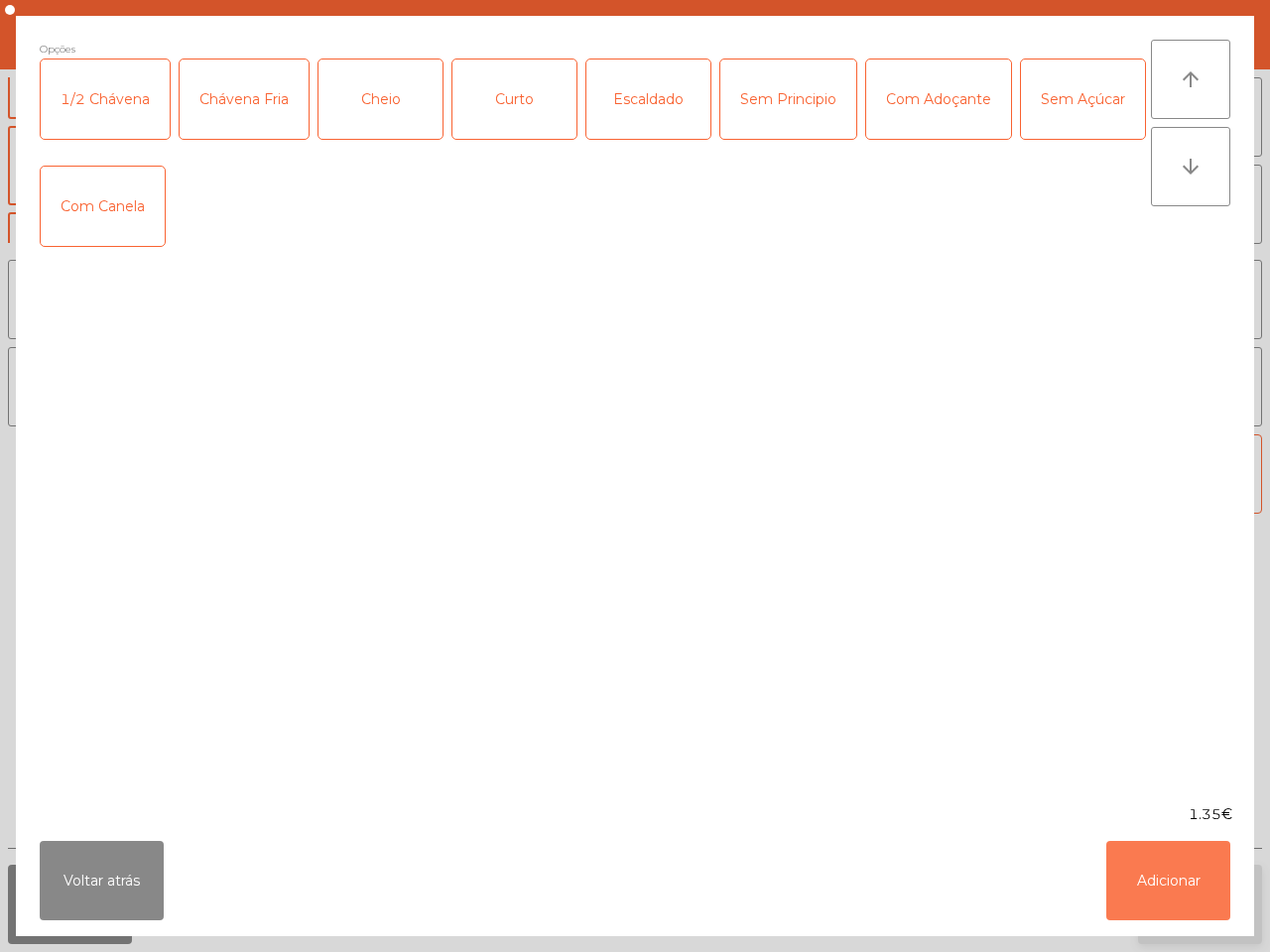 click on "Adicionar" 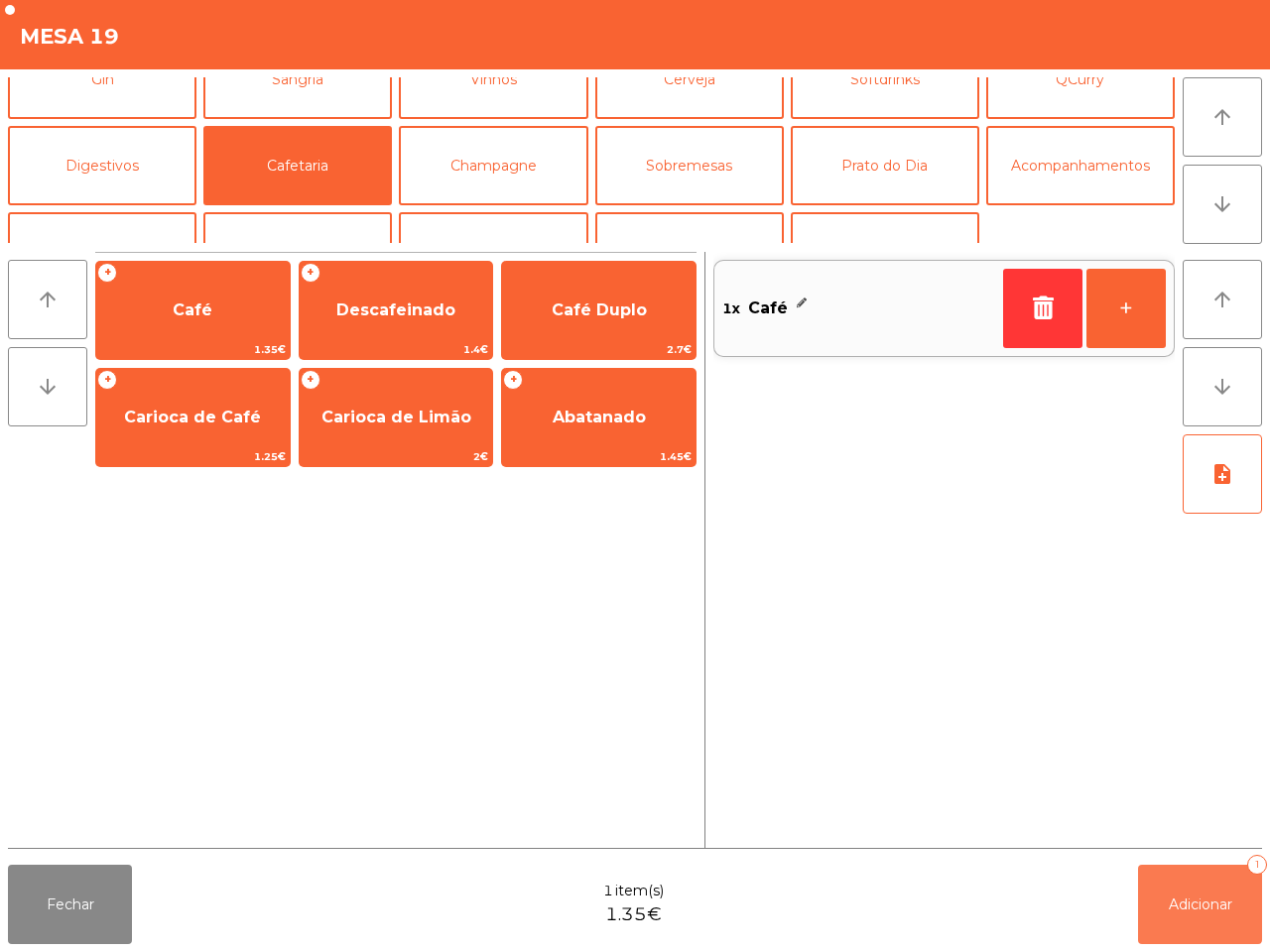 click on "Adicionar   1" 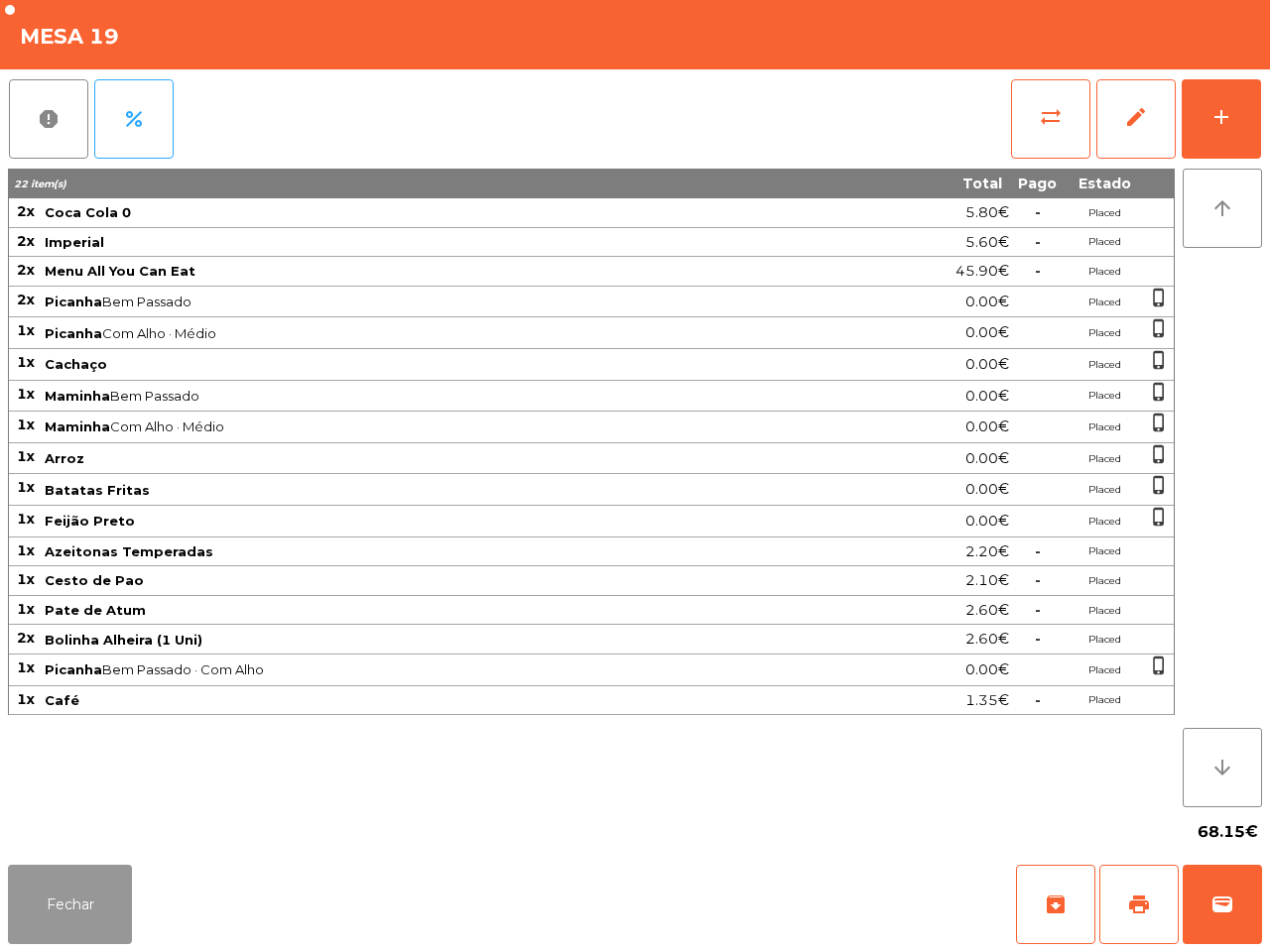 drag, startPoint x: 46, startPoint y: 915, endPoint x: 60, endPoint y: 902, distance: 19.104973 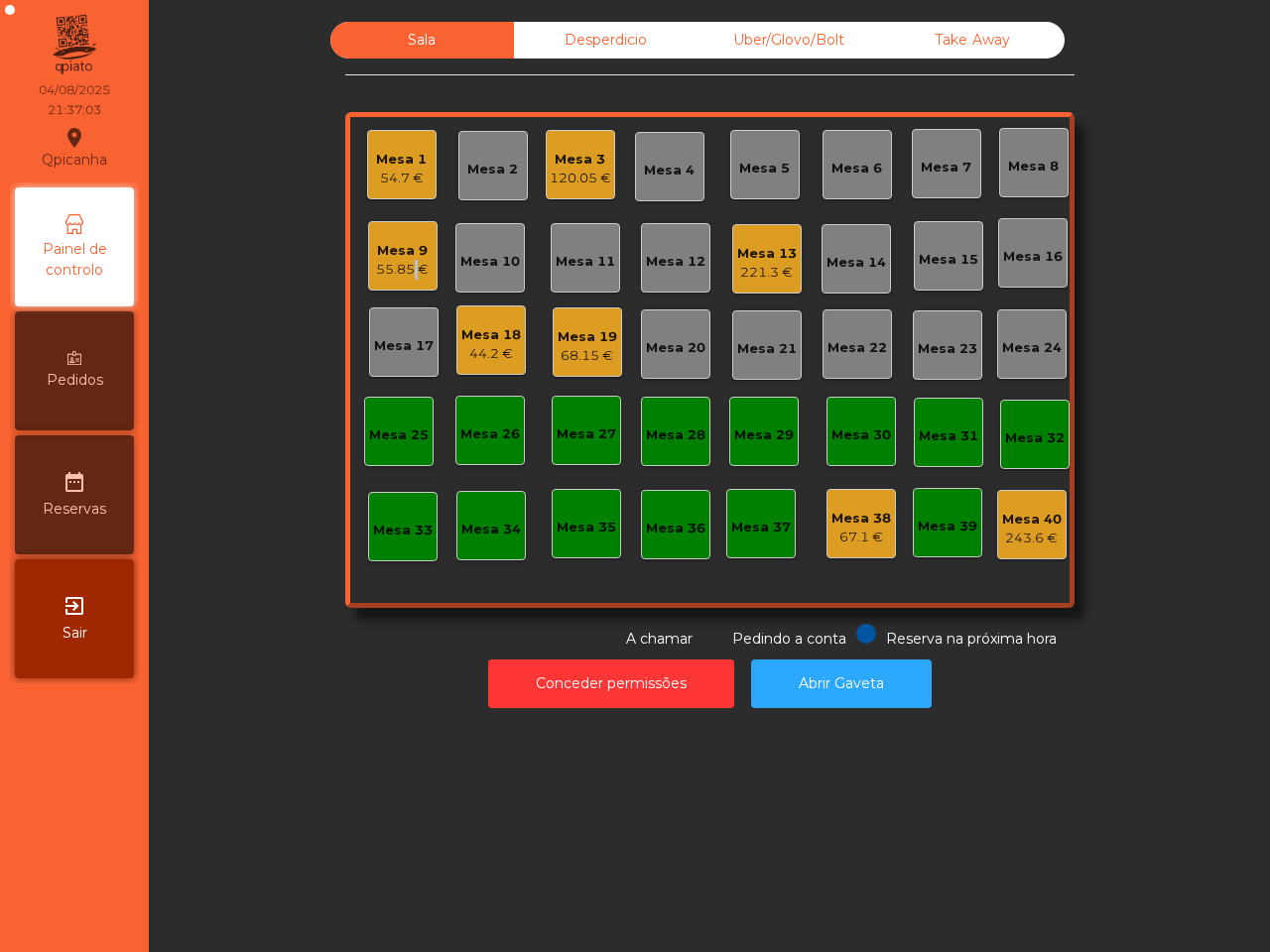 click on "55.85 €" 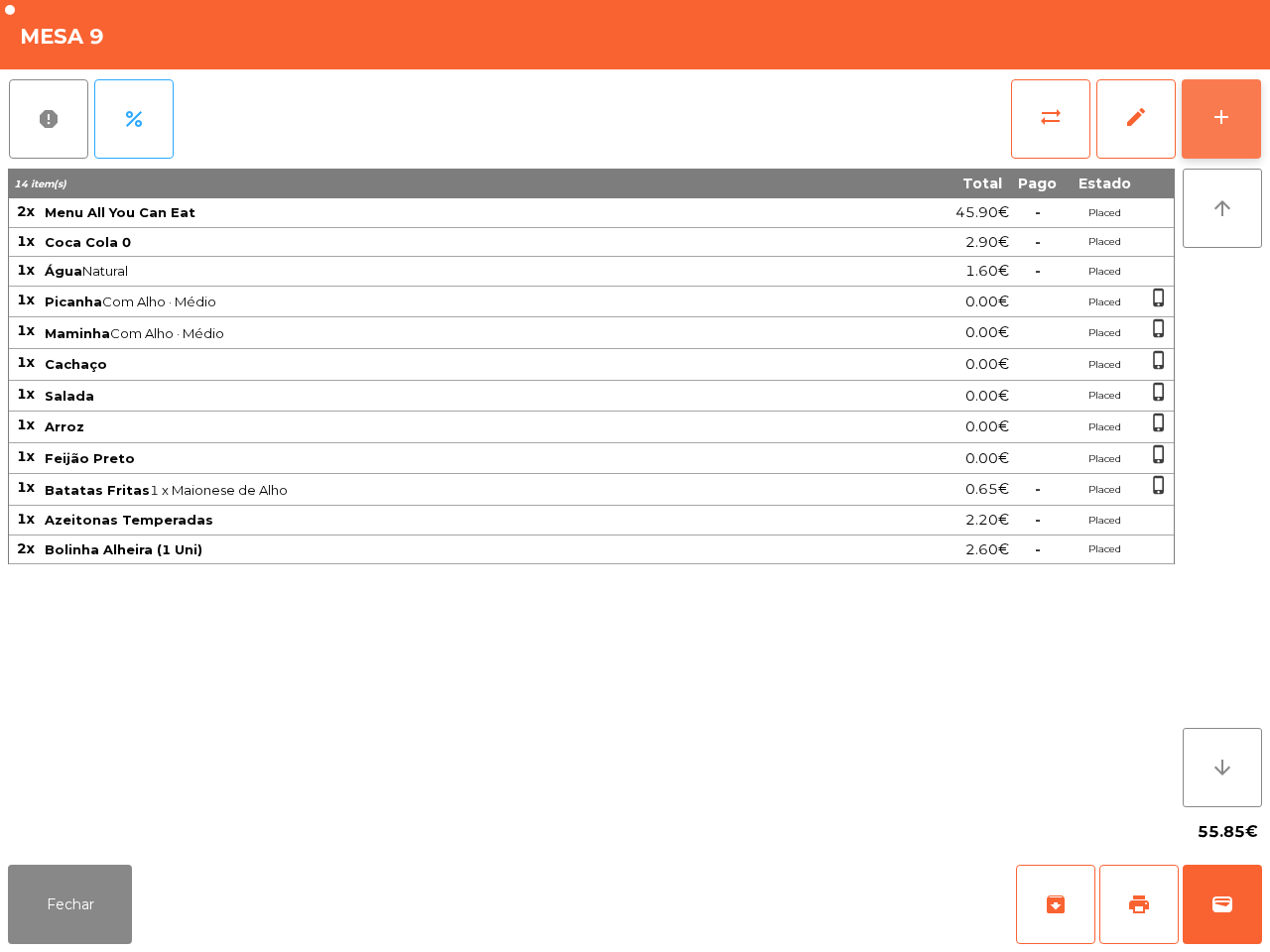 click on "add" 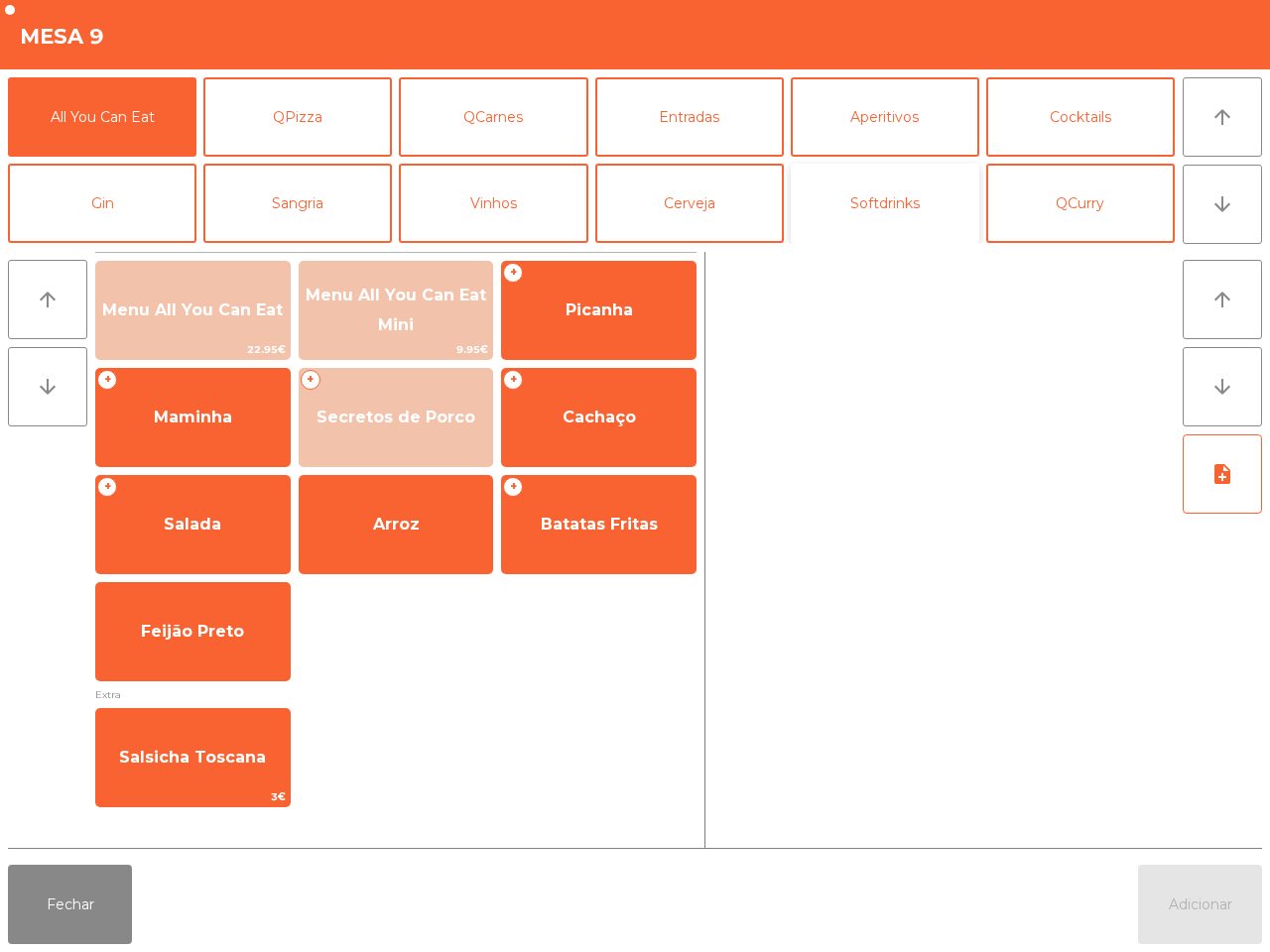 click on "Softdrinks" 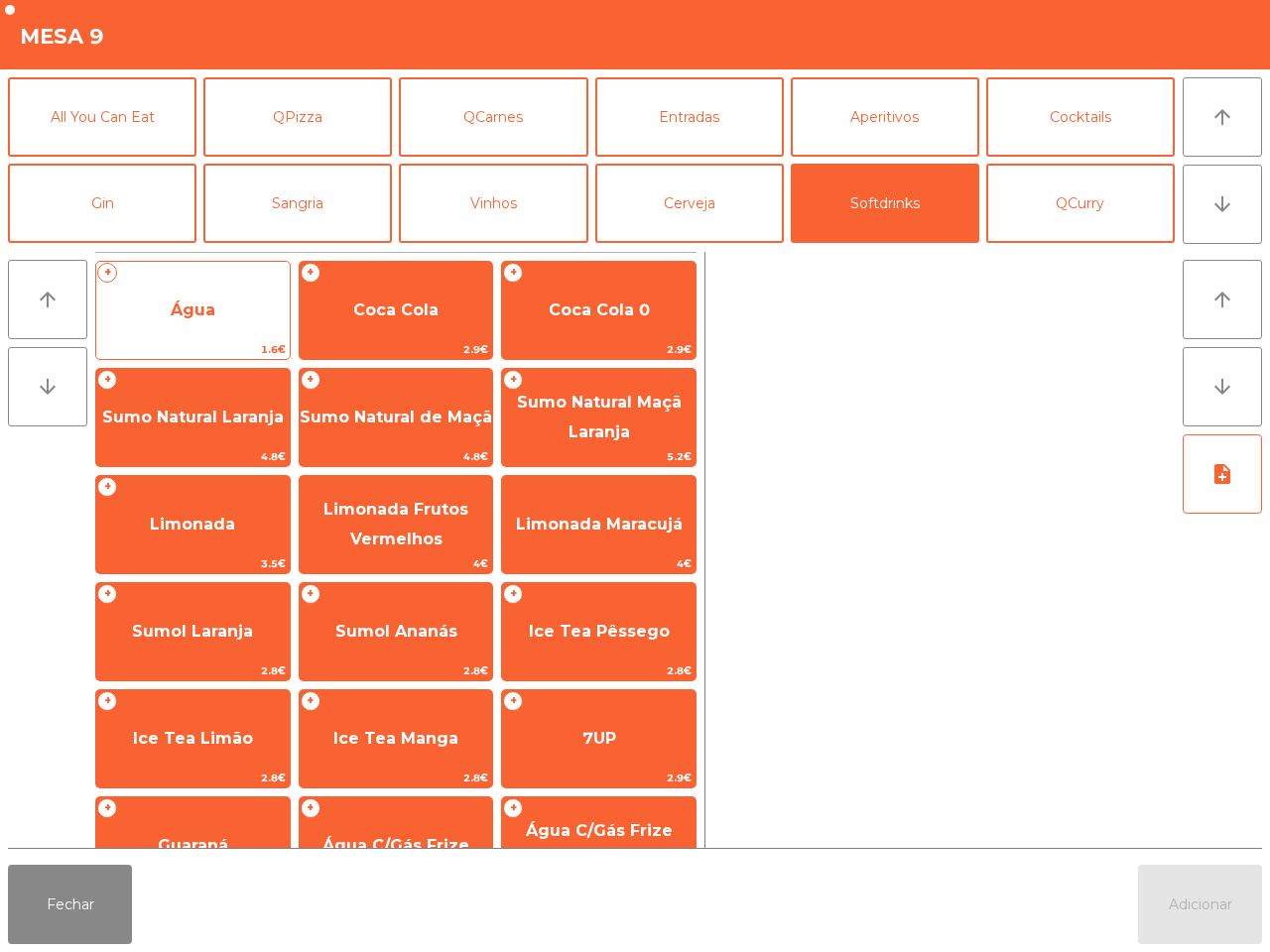 click on "Água" 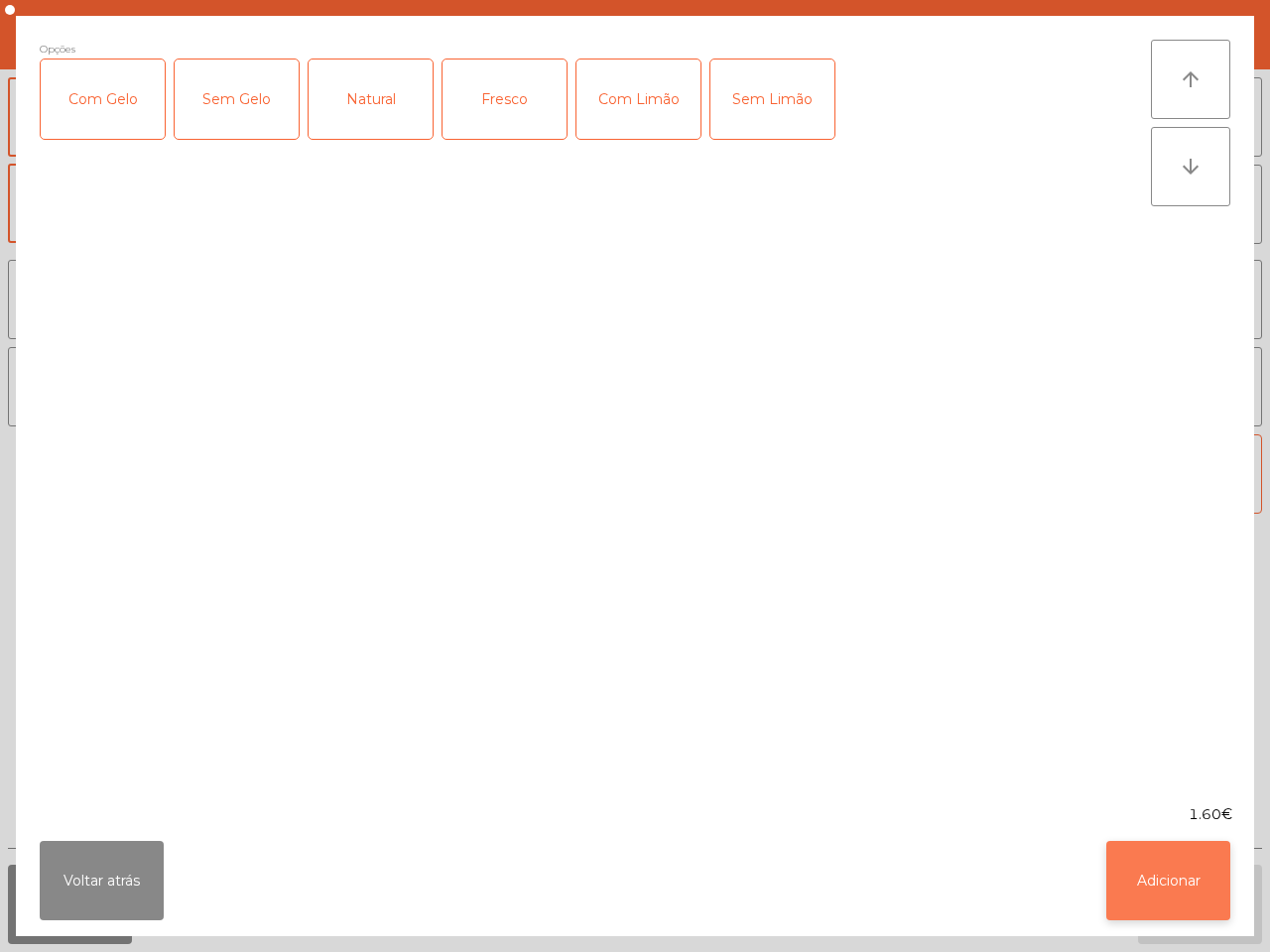 click on "Adicionar" 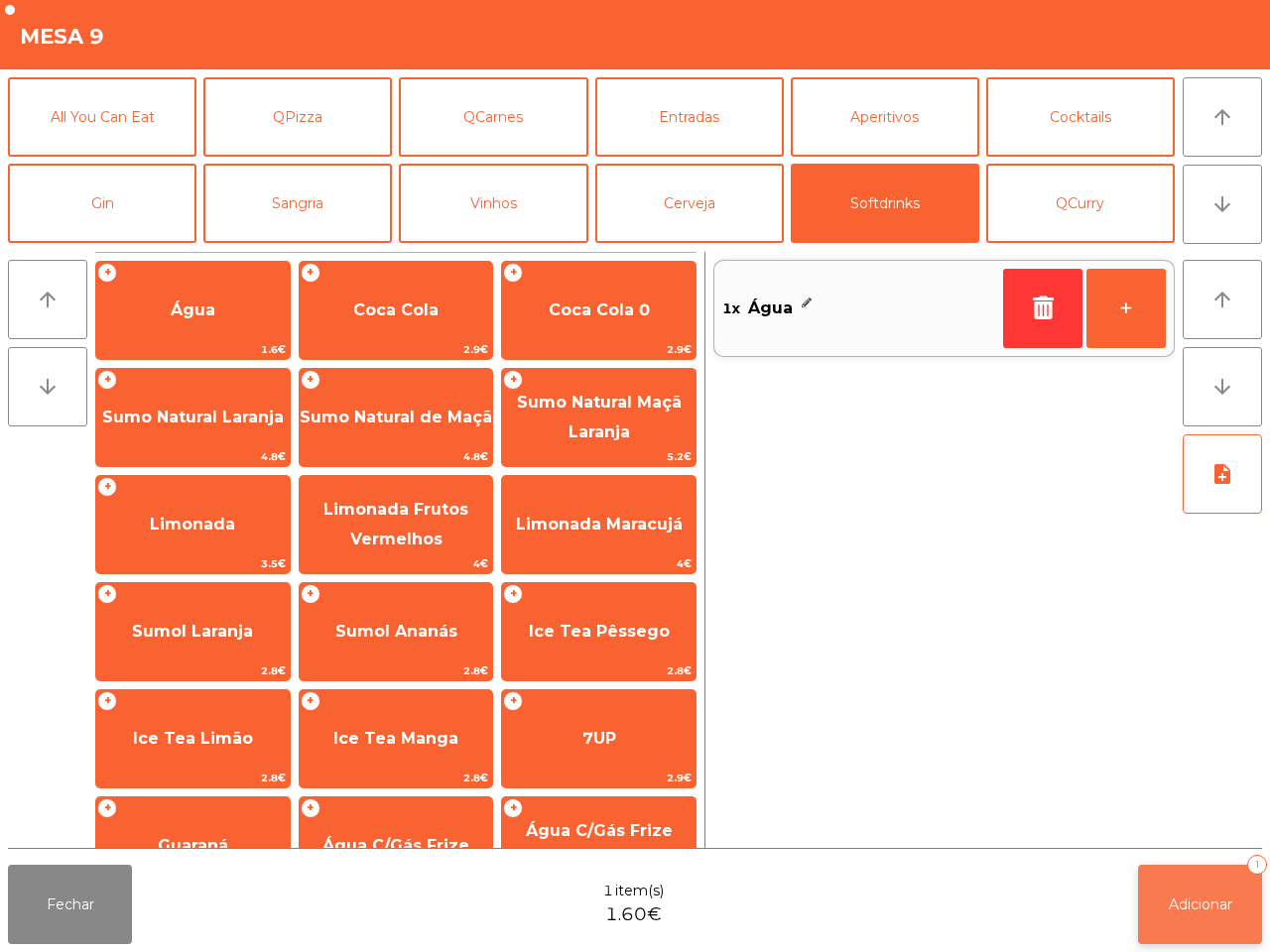 click on "Adicionar" 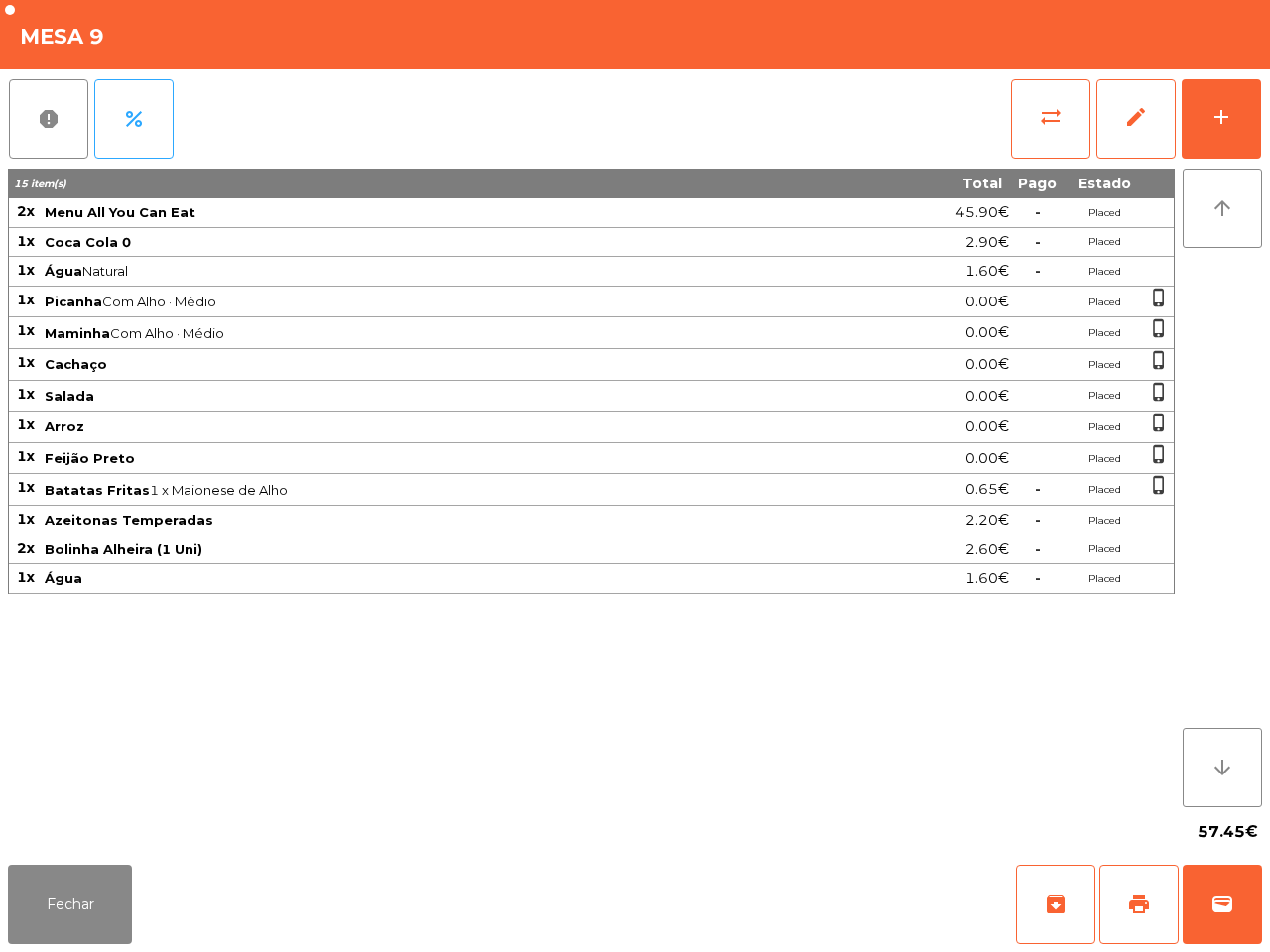 click on "15 item(s) Total Pago Estado 2x Menu All You Can Eat 45.90€  -  Placed 1x Coca Cola 0 2.90€  -  Placed 1x Água  Natural  1.60€  -  Placed 1x Picanha  Com Alho · Médio  0.00€ Placed  phone_iphone  1x Maminha  Com Alho · Médio   0.00€ Placed  phone_iphone  1x Cachaço 0.00€ Placed  phone_iphone  1x Salada 0.00€ Placed  phone_iphone  1x Arroz 0.00€ Placed  phone_iphone  1x Feijão Preto 0.00€ Placed  phone_iphone  1x Batatas Fritas  1 x Maionese de Alho  0.65€  -  Placed  phone_iphone  1x Azeitonas Temperadas 2.20€  -  Placed 2x Bolinha Alheira (1 Uni) 2.60€  -  Placed 1x Água 1.60€  -  Placed" 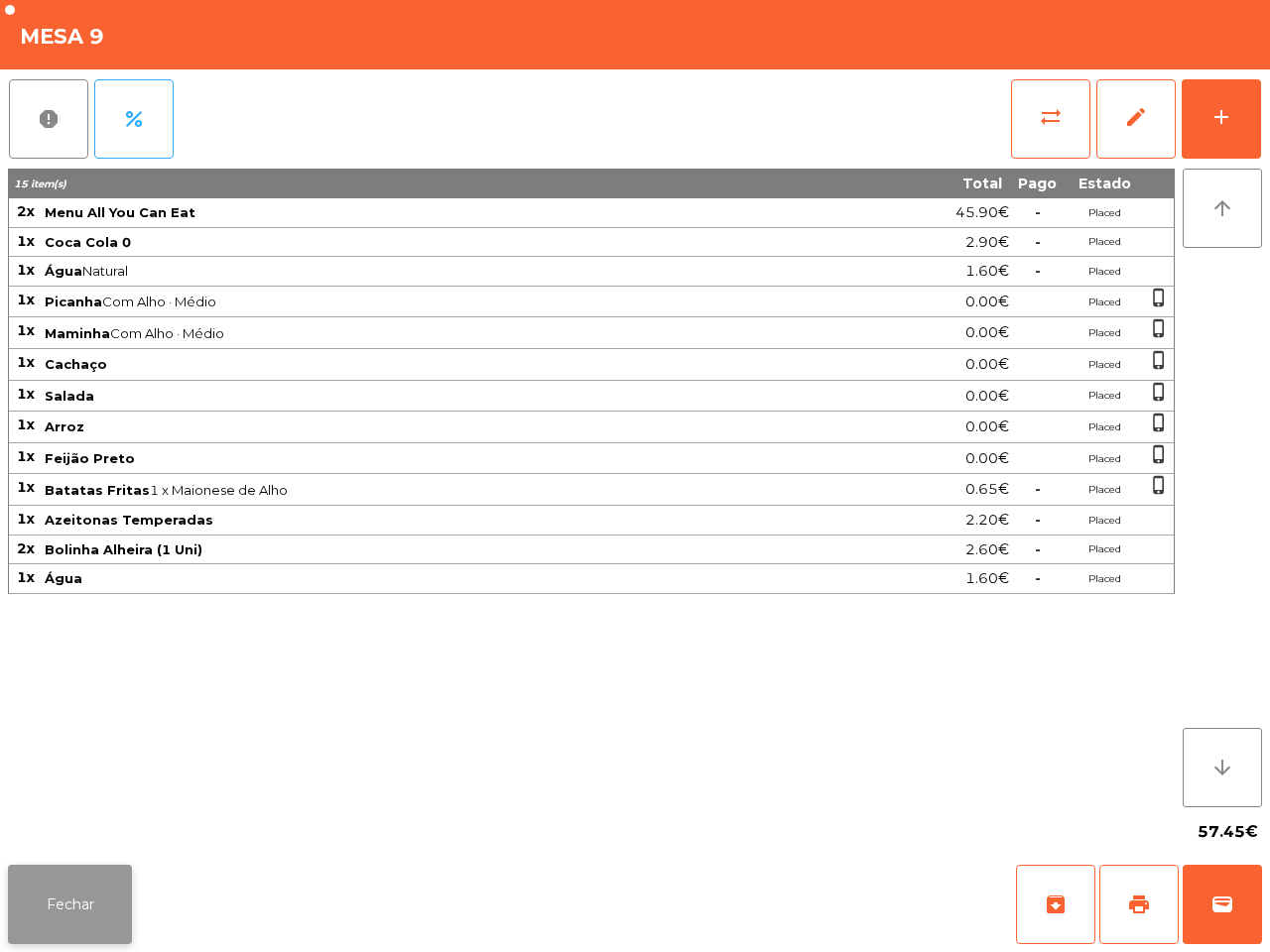 click on "Fechar" 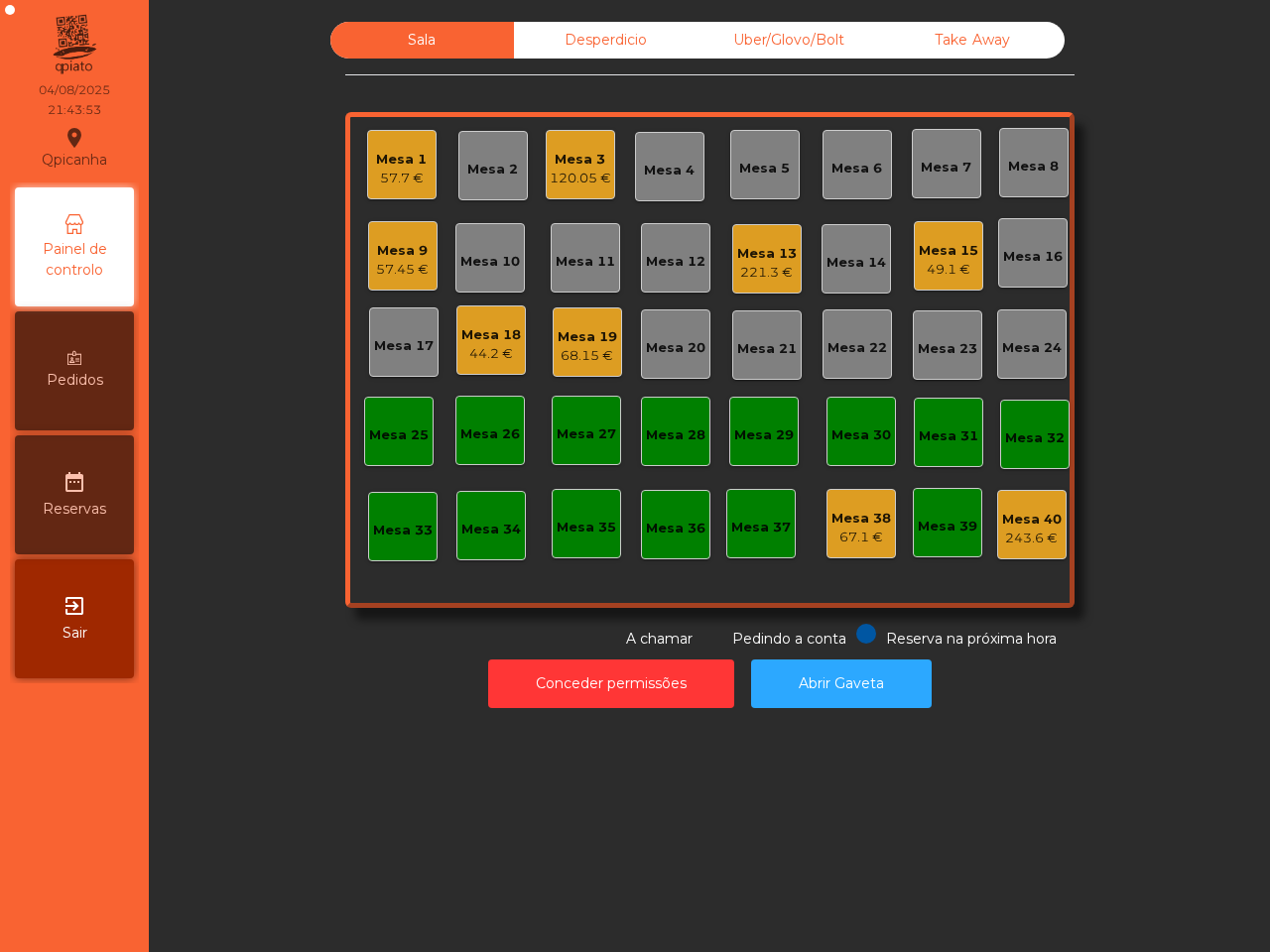 click on "Mesa 1" 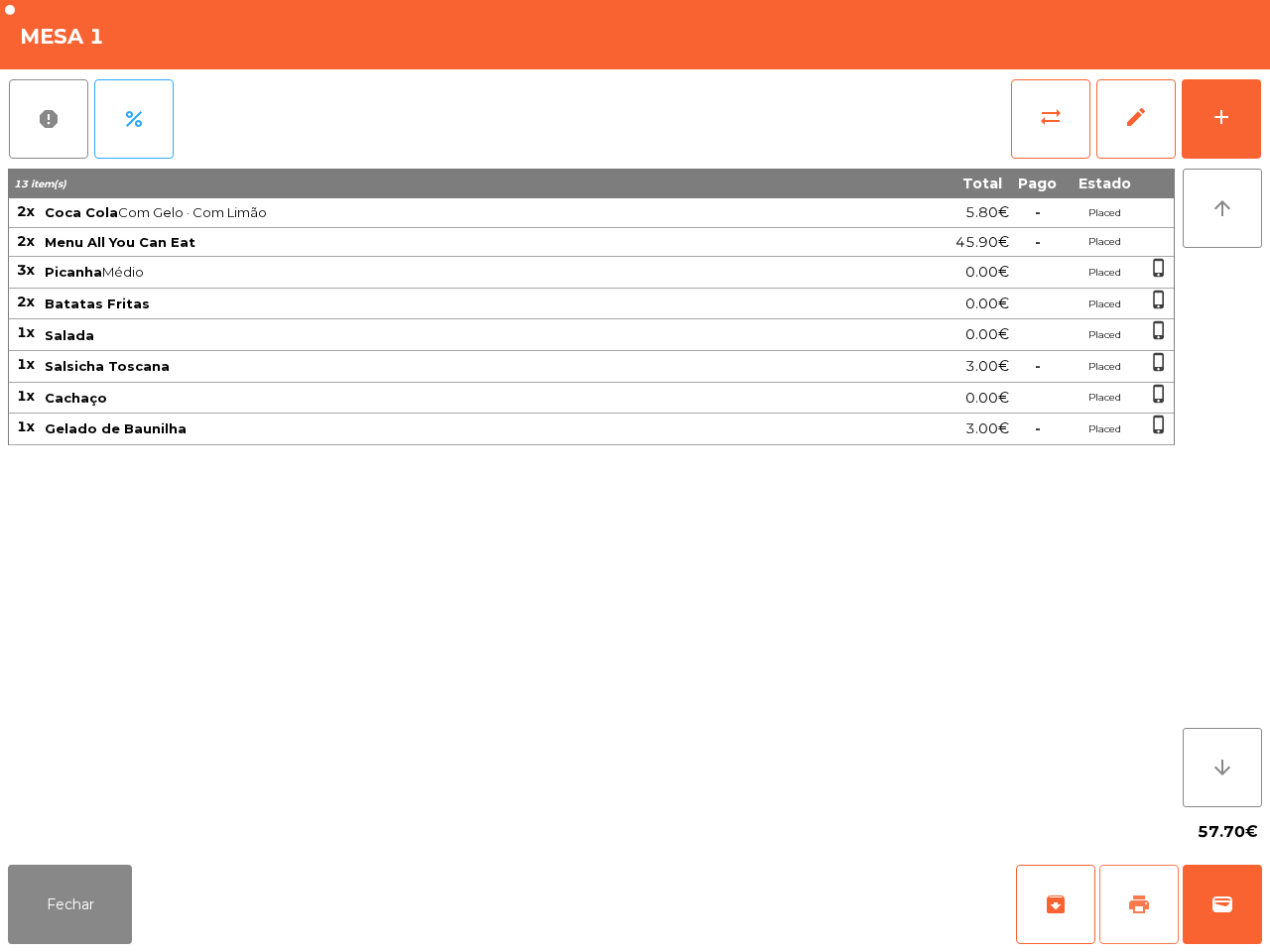 click on "print" 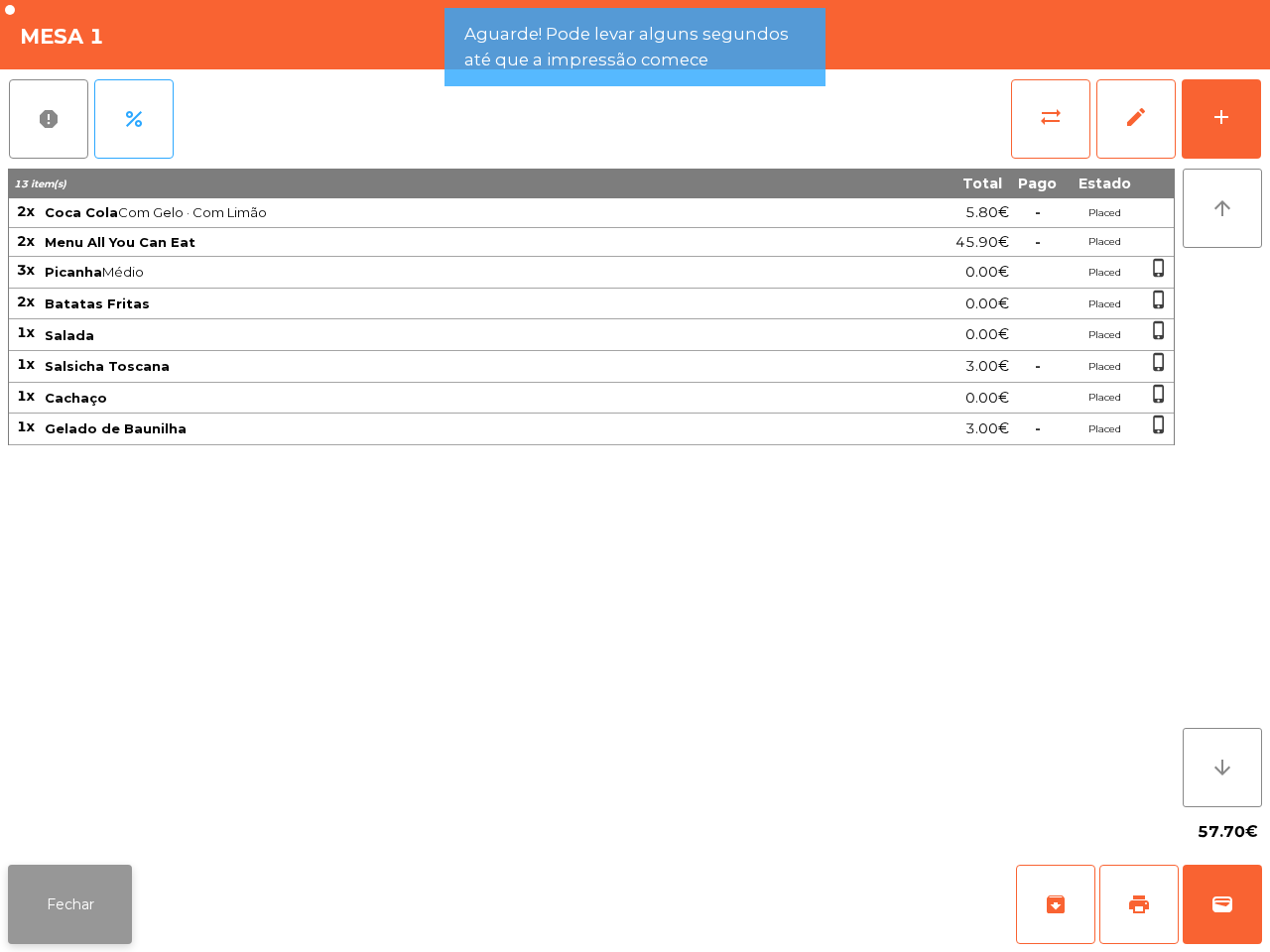 click on "Fechar" 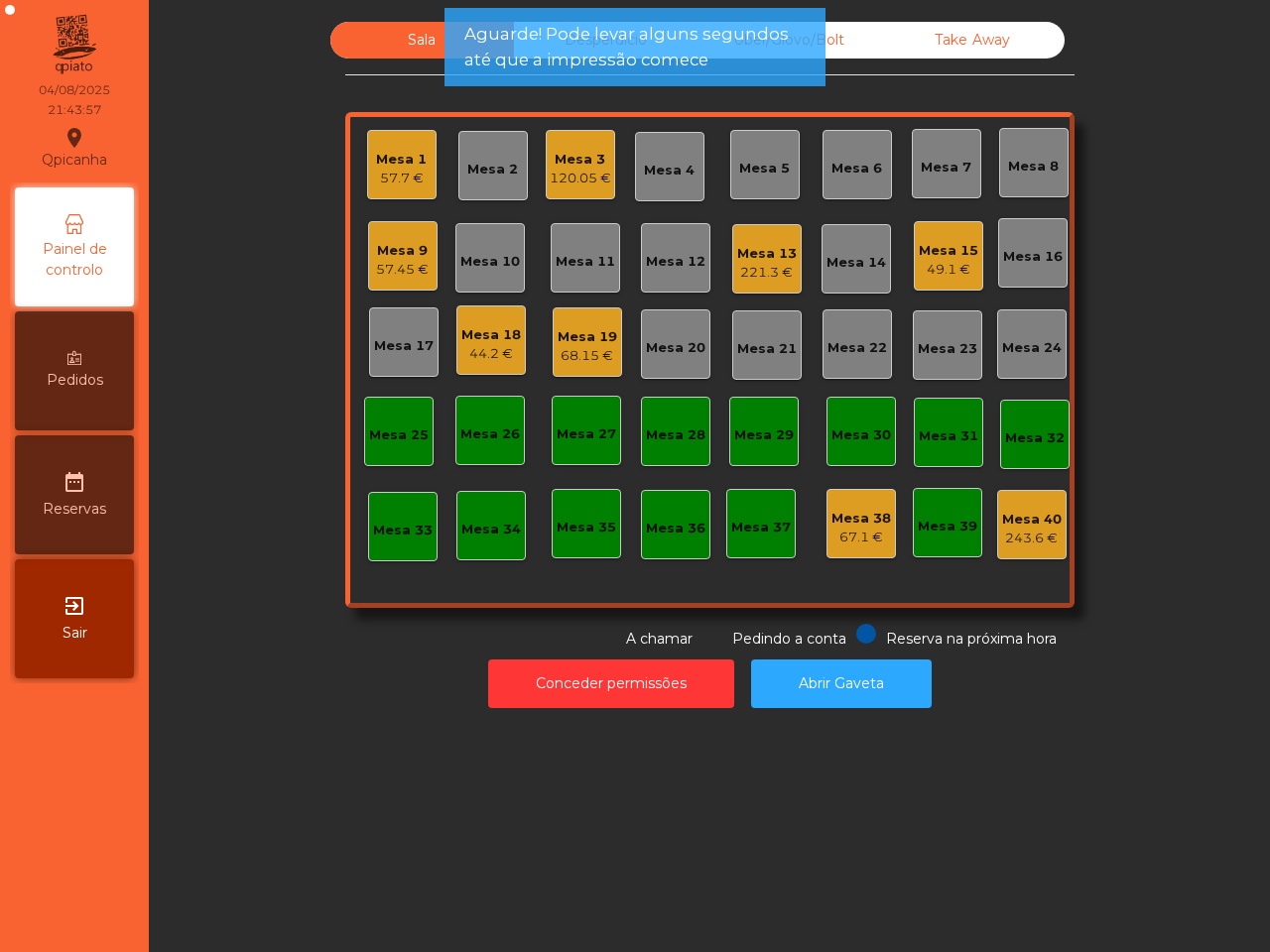 click on "Aguarde! Pode levar alguns segundos até que a impressão comece" 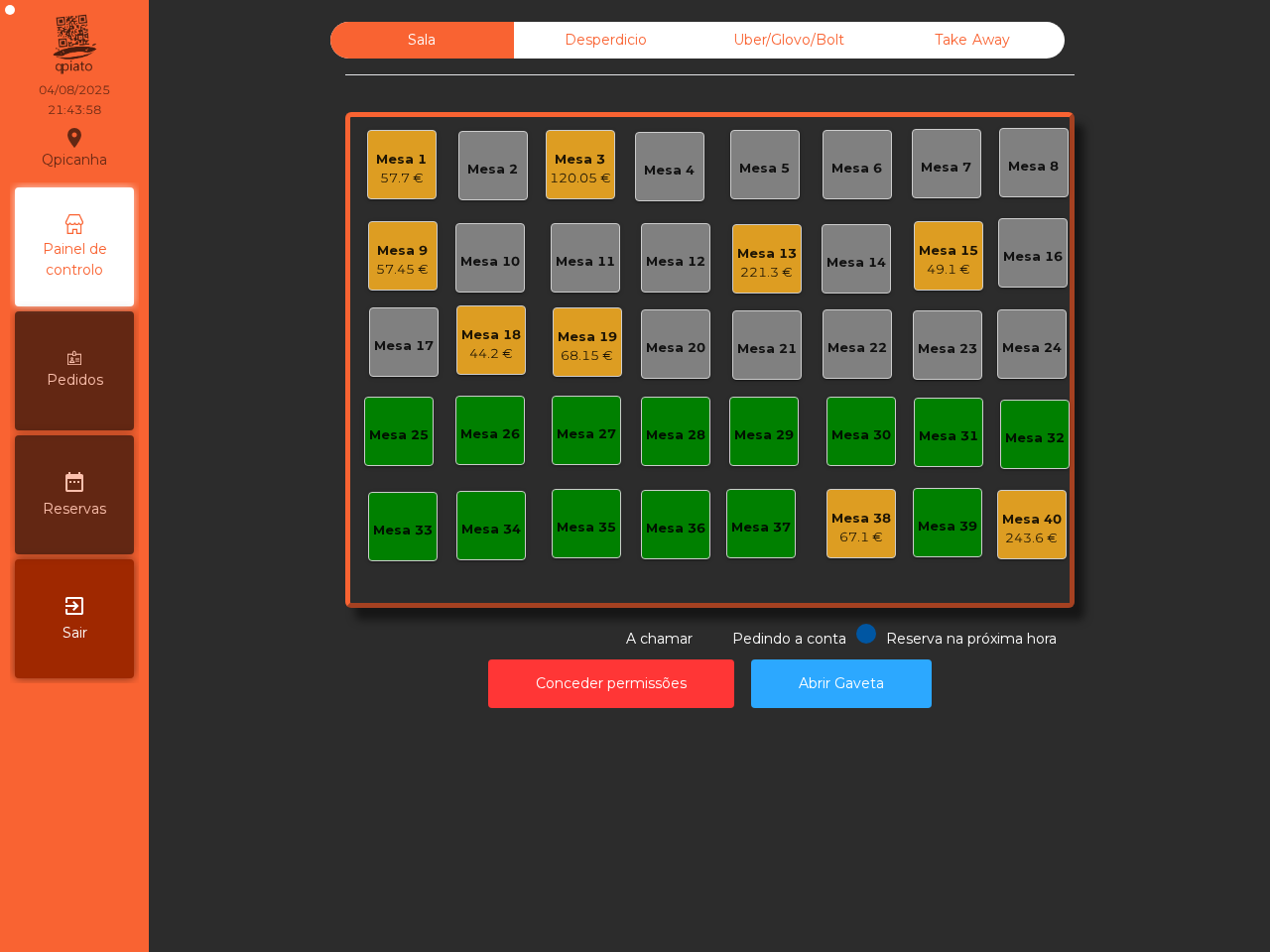 click on "Desperdicio" 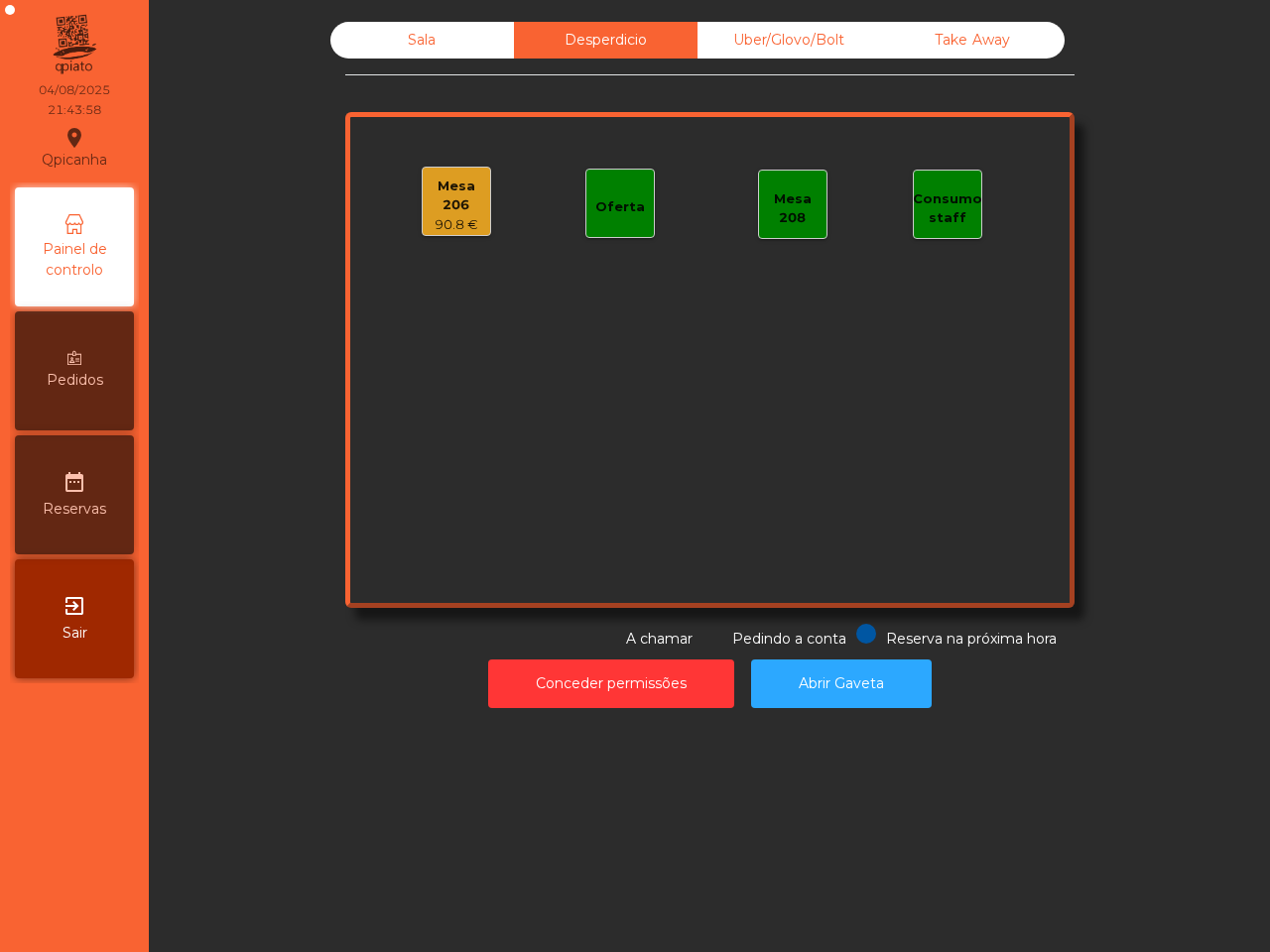 click on "Mesa 206   90.8 €   Oferta   Mesa 208   Consumo staff" 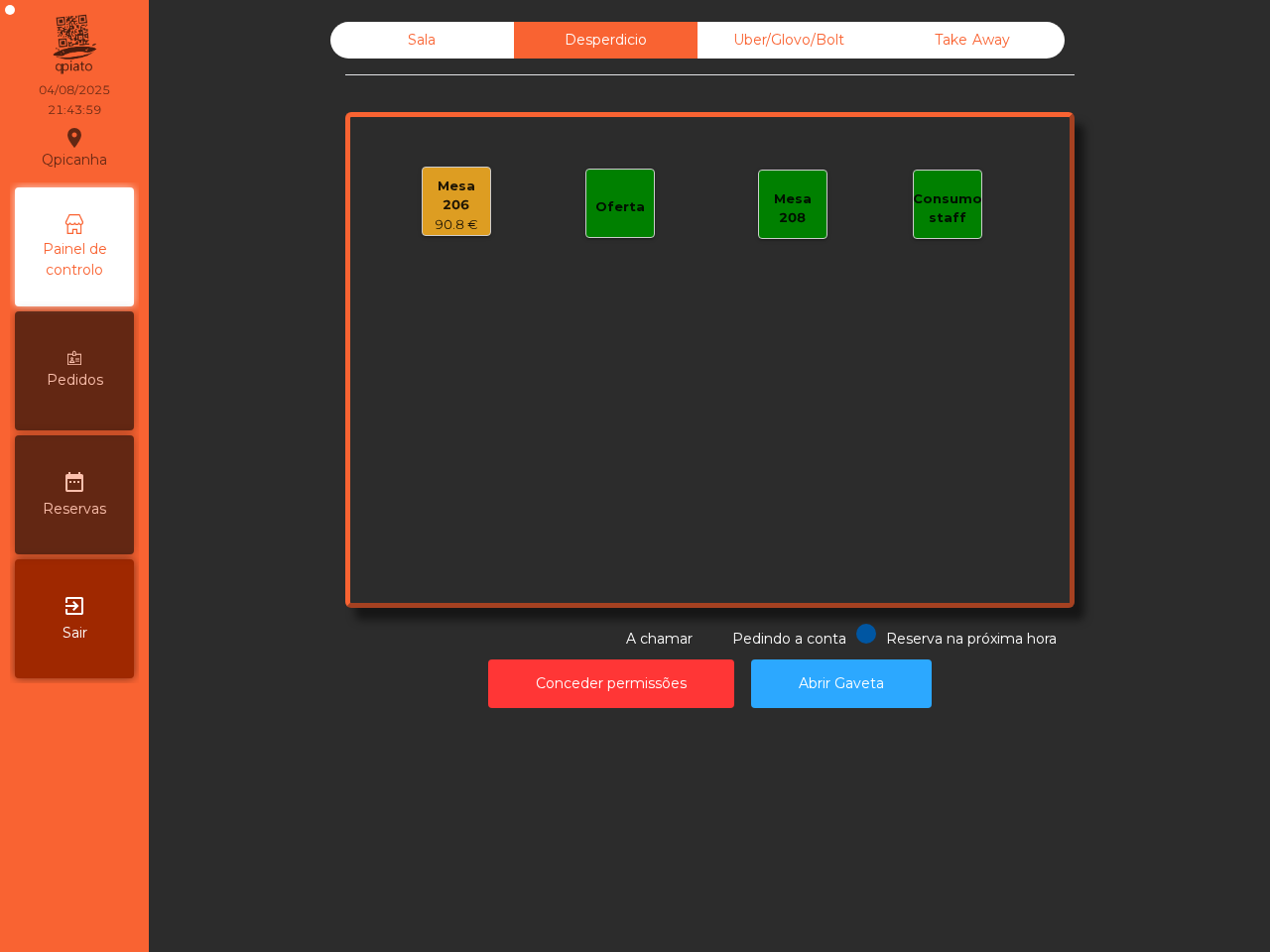 click on "Mesa 206" 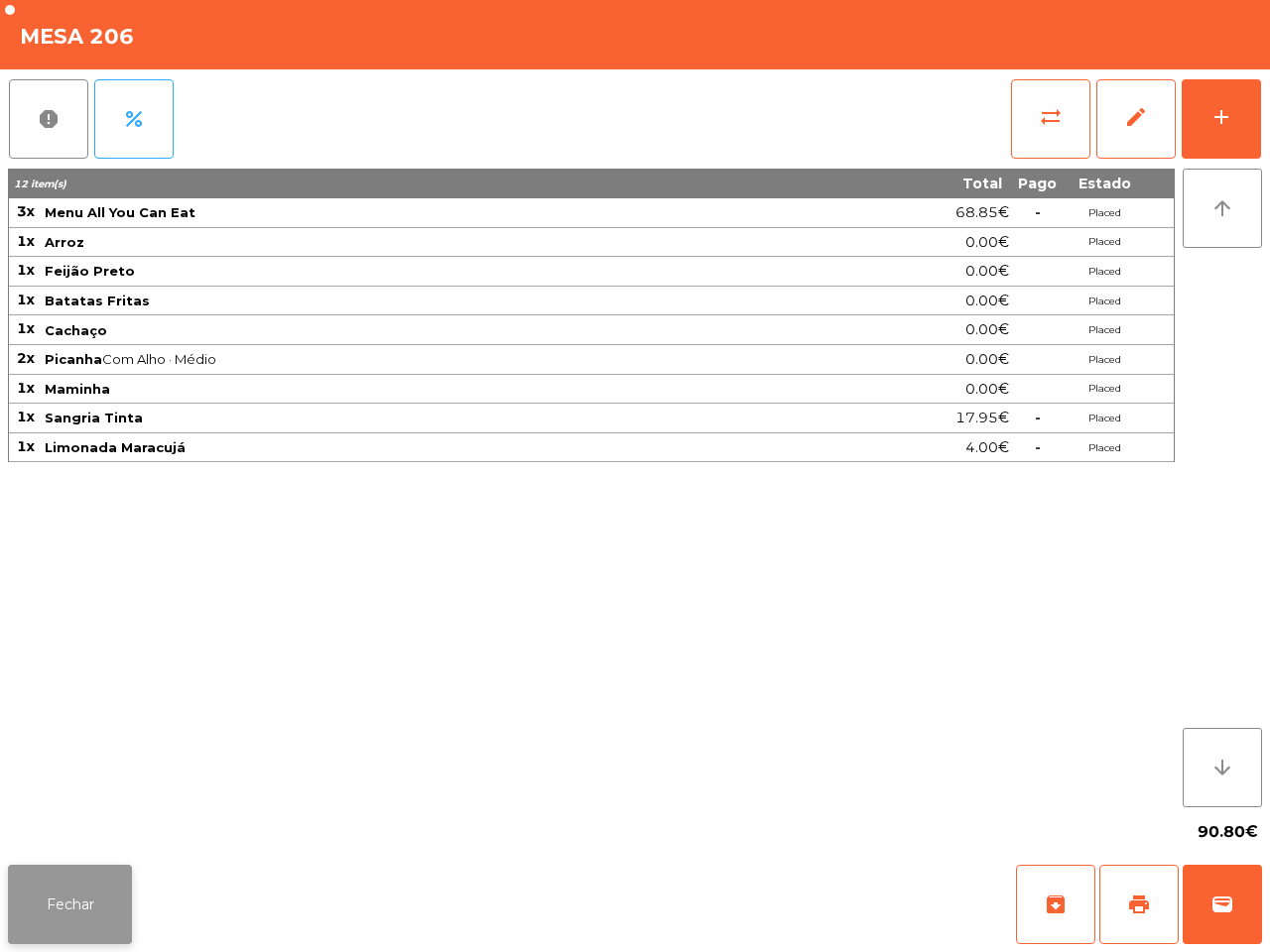 click on "Fechar" 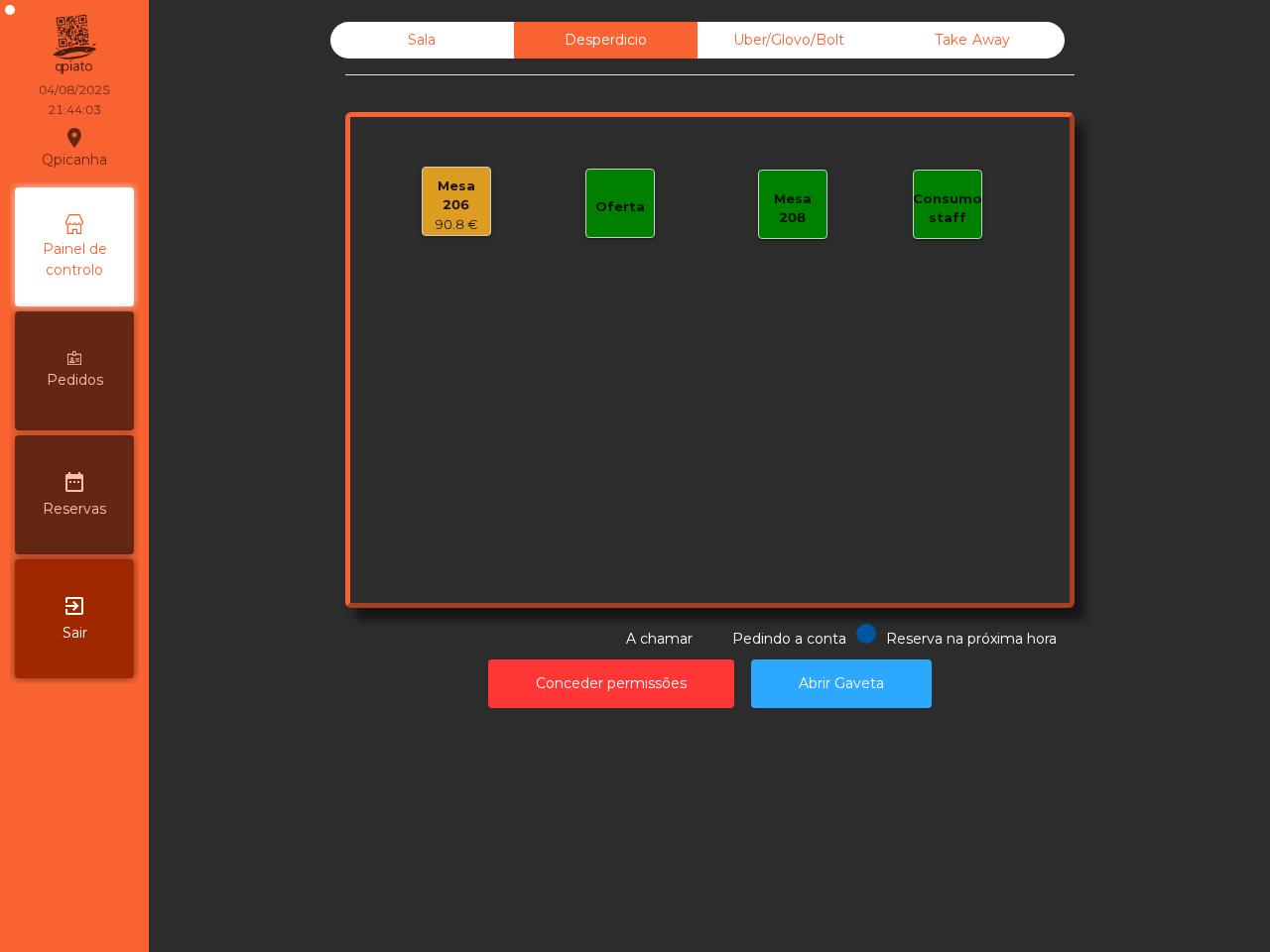 click on "Sala" 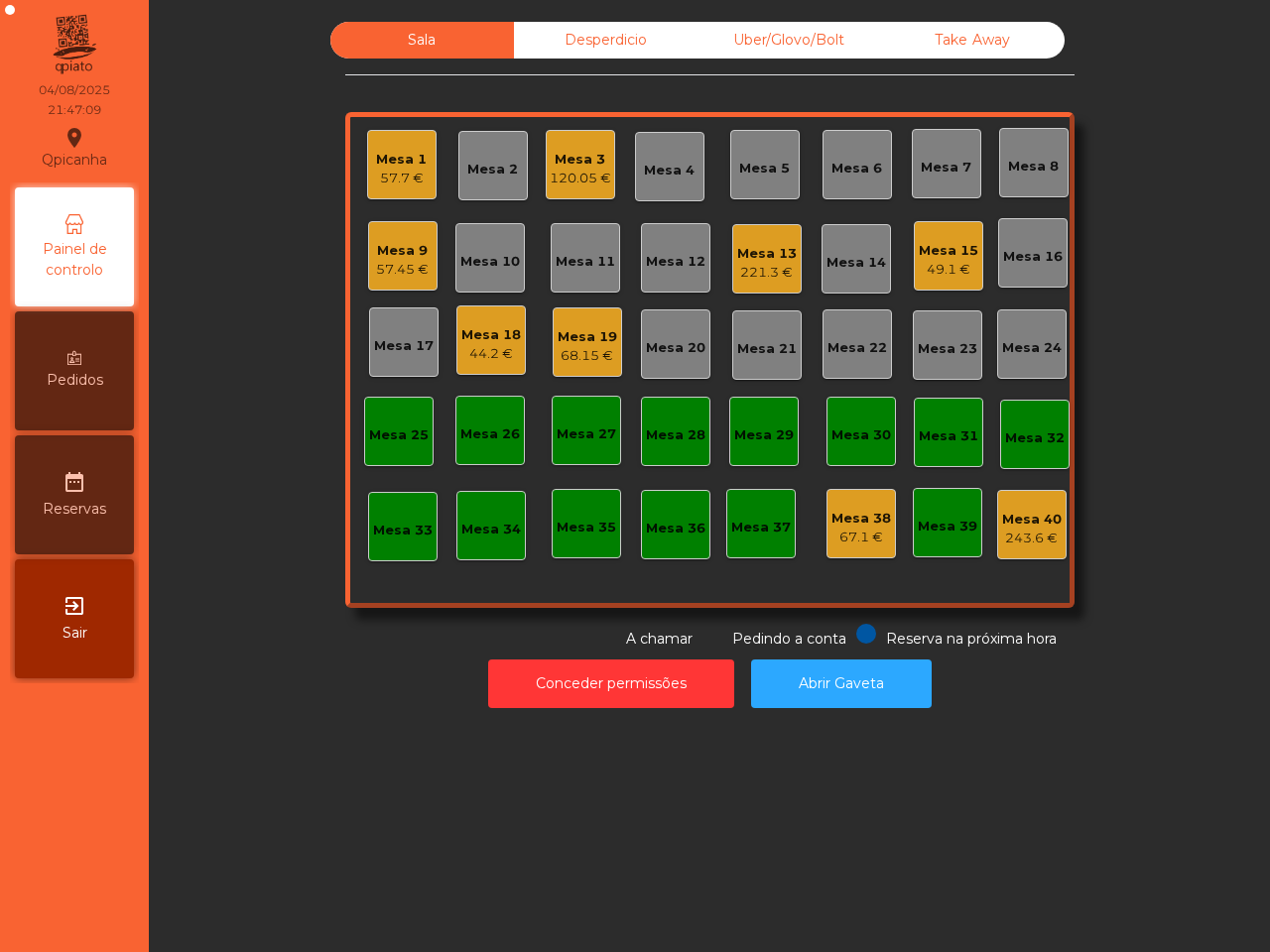 click on "Sala" 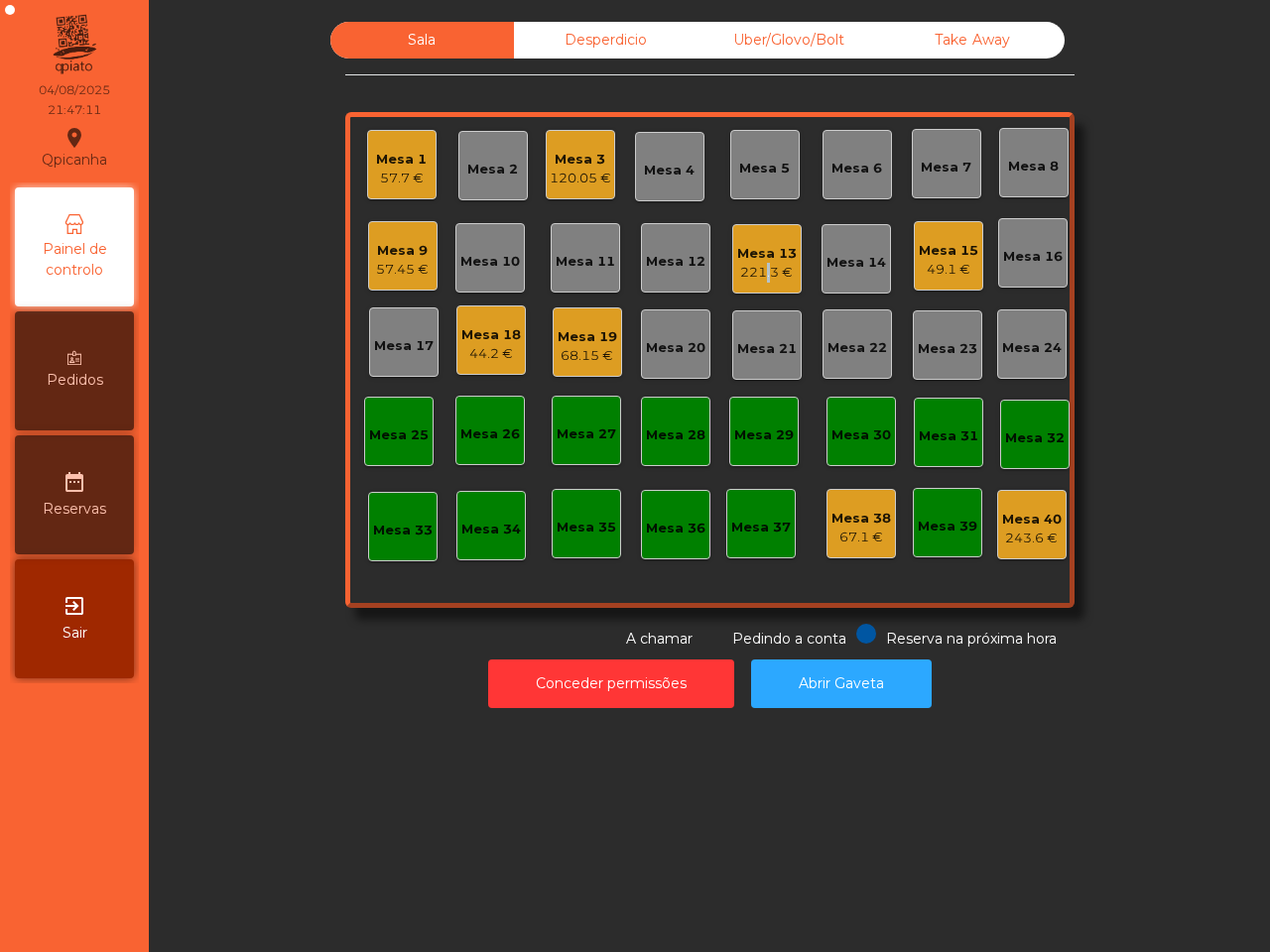 click on "221.3 €" 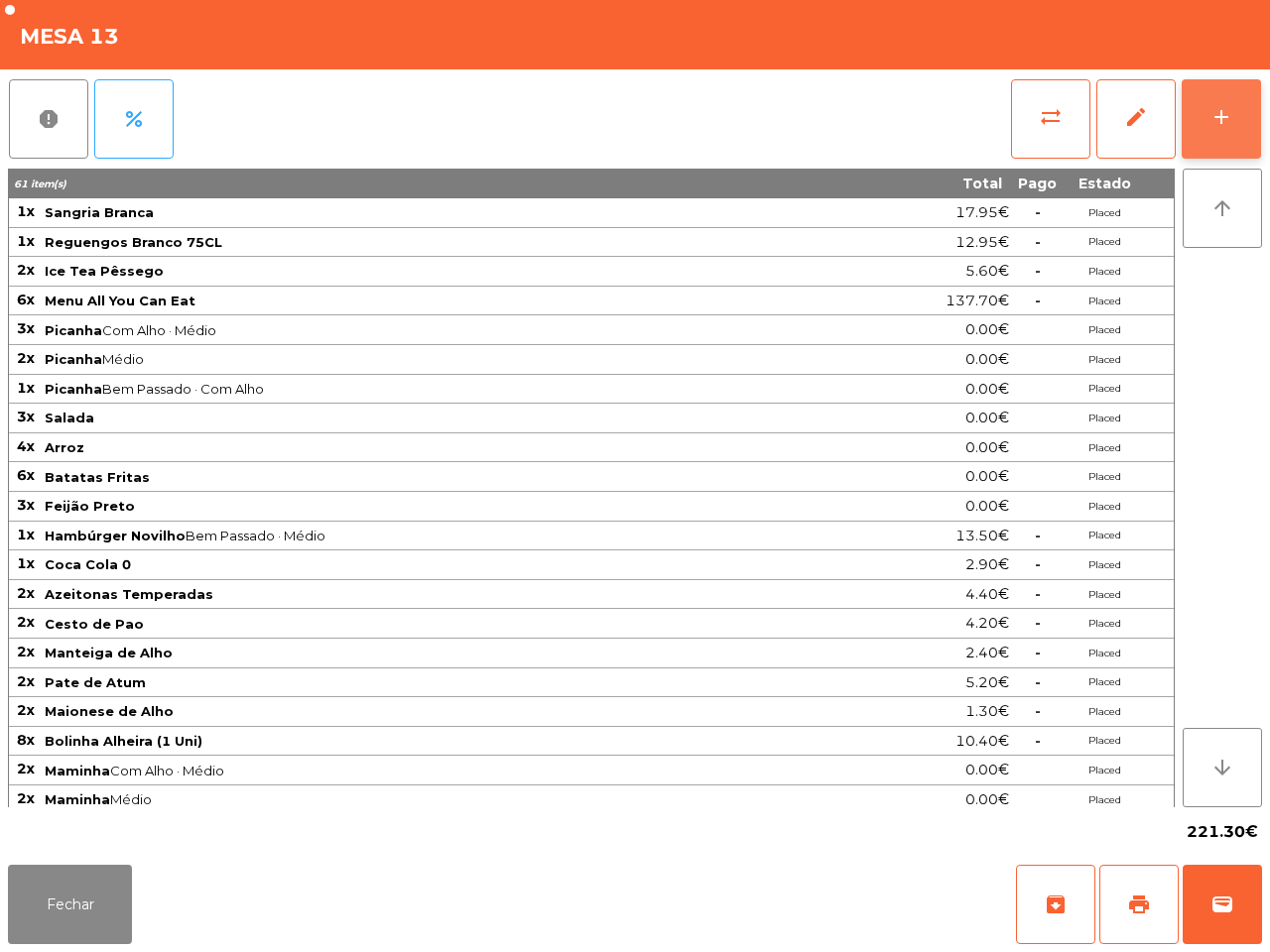 click on "add" 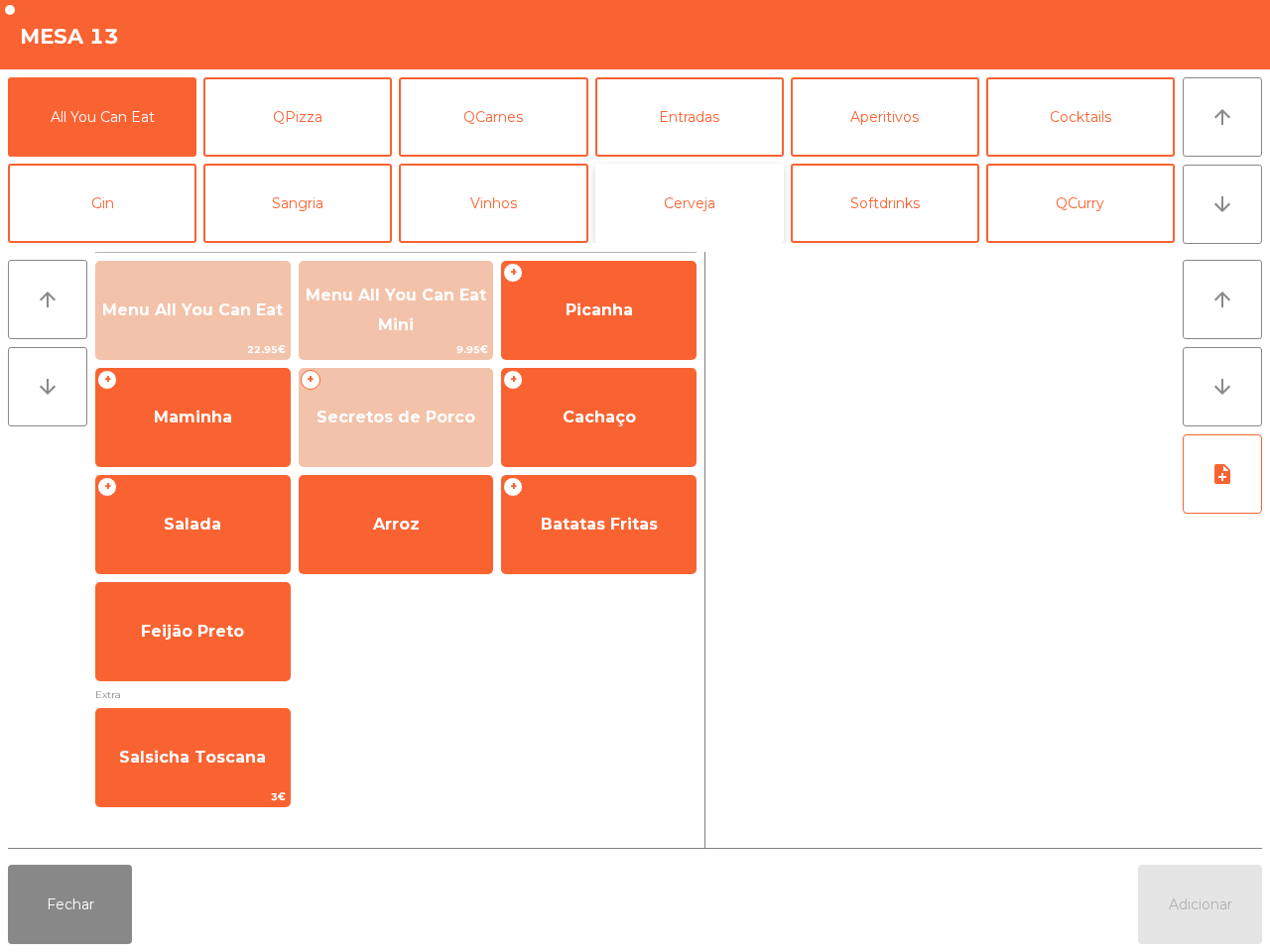 click on "Cerveja" 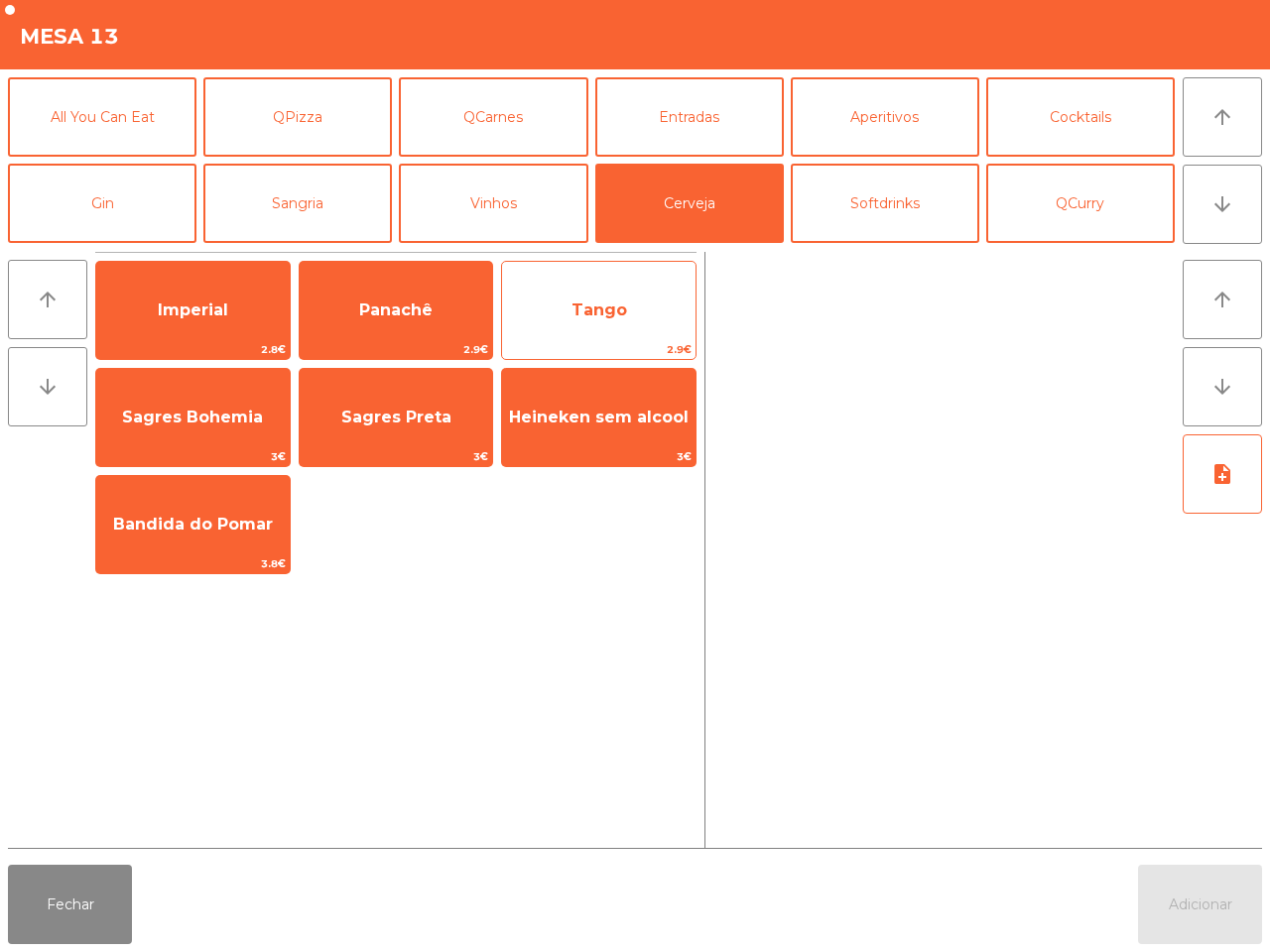 click on "Tango" 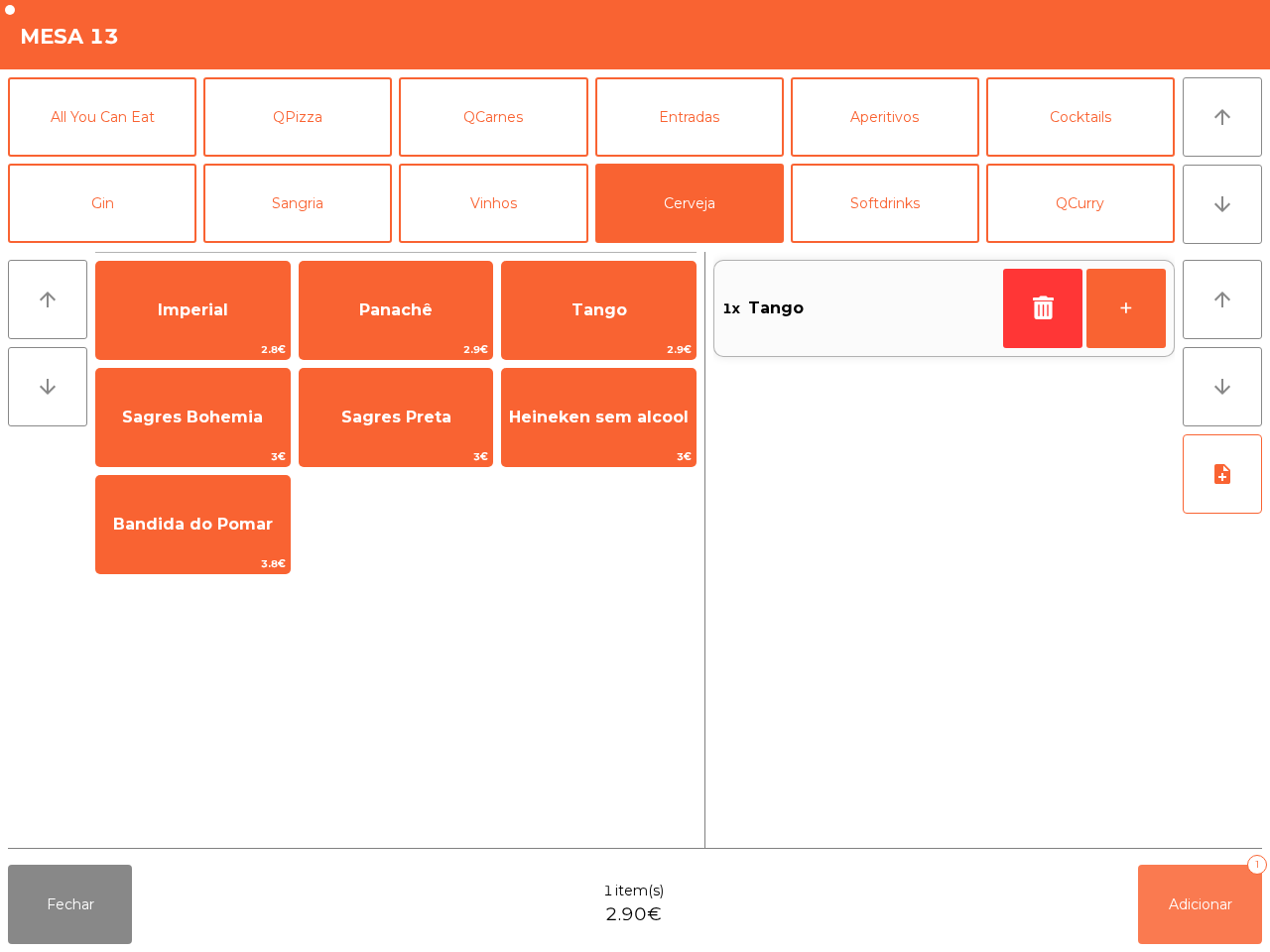 click on "Adicionar   1" 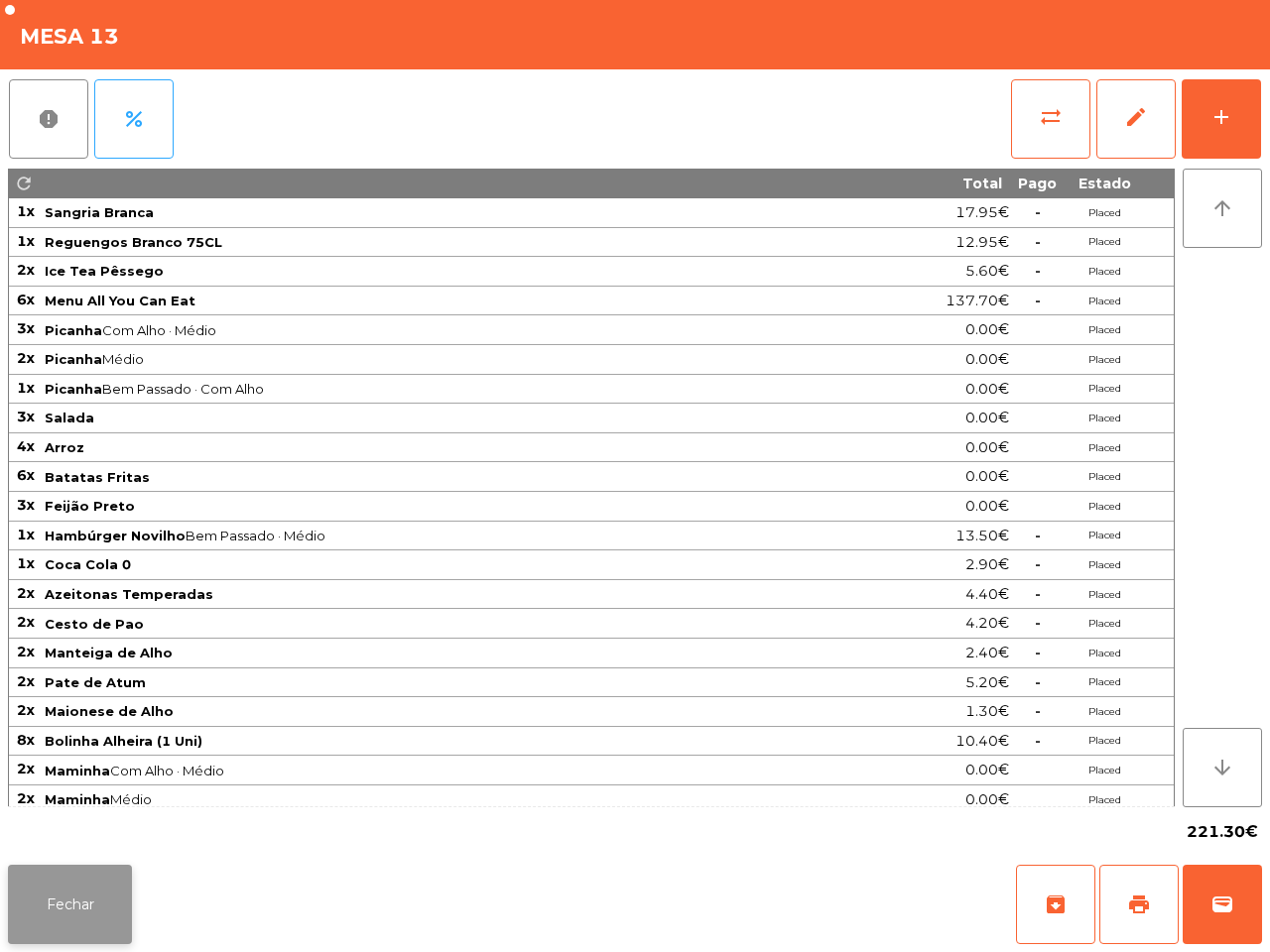 click on "Fechar" 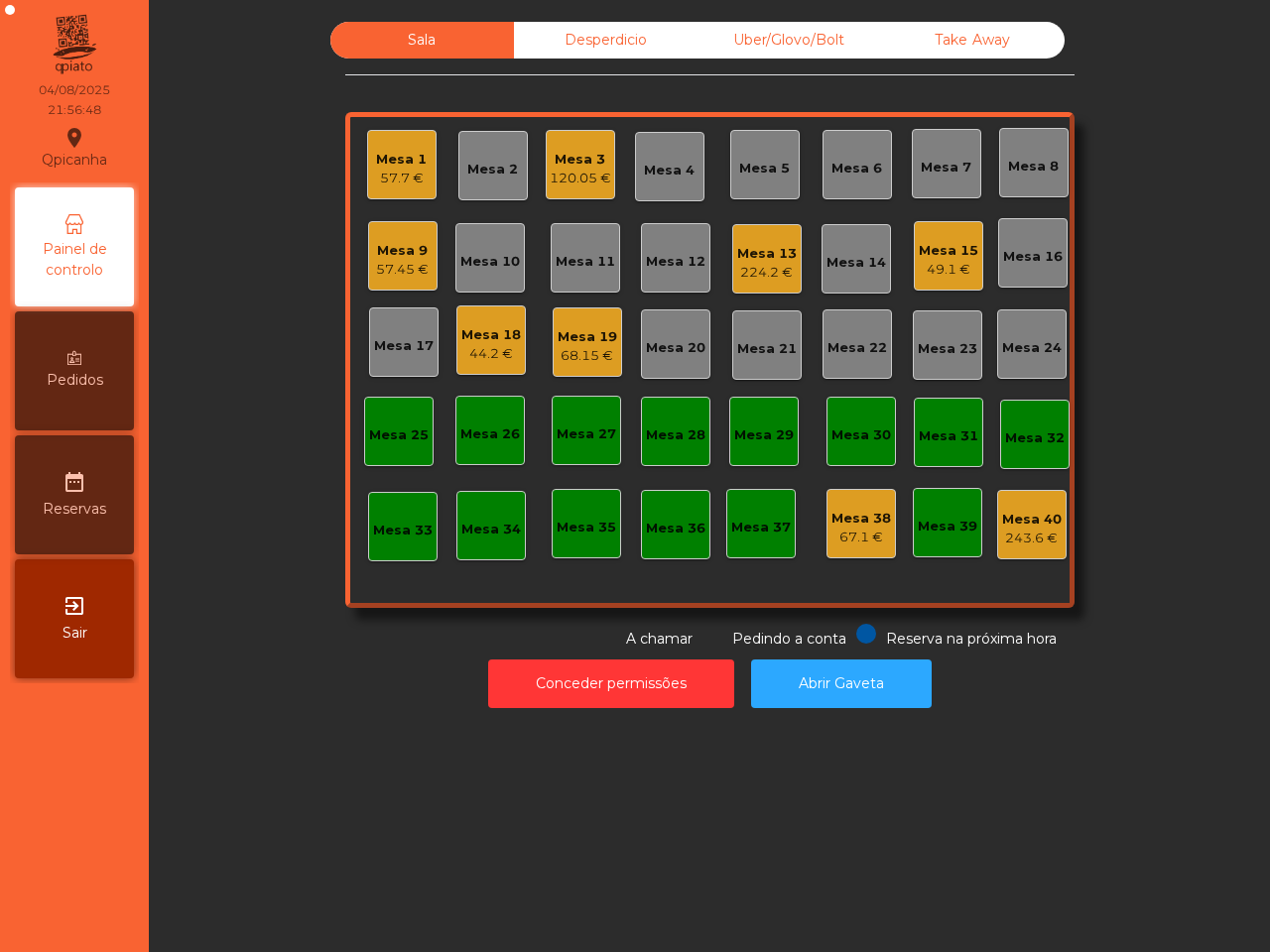 click on "Qpicanha  location_on  04/08/2025   21:56:48   Painel de controlo   Pedidos  date_range  Reservas  exit_to_app  Sair" 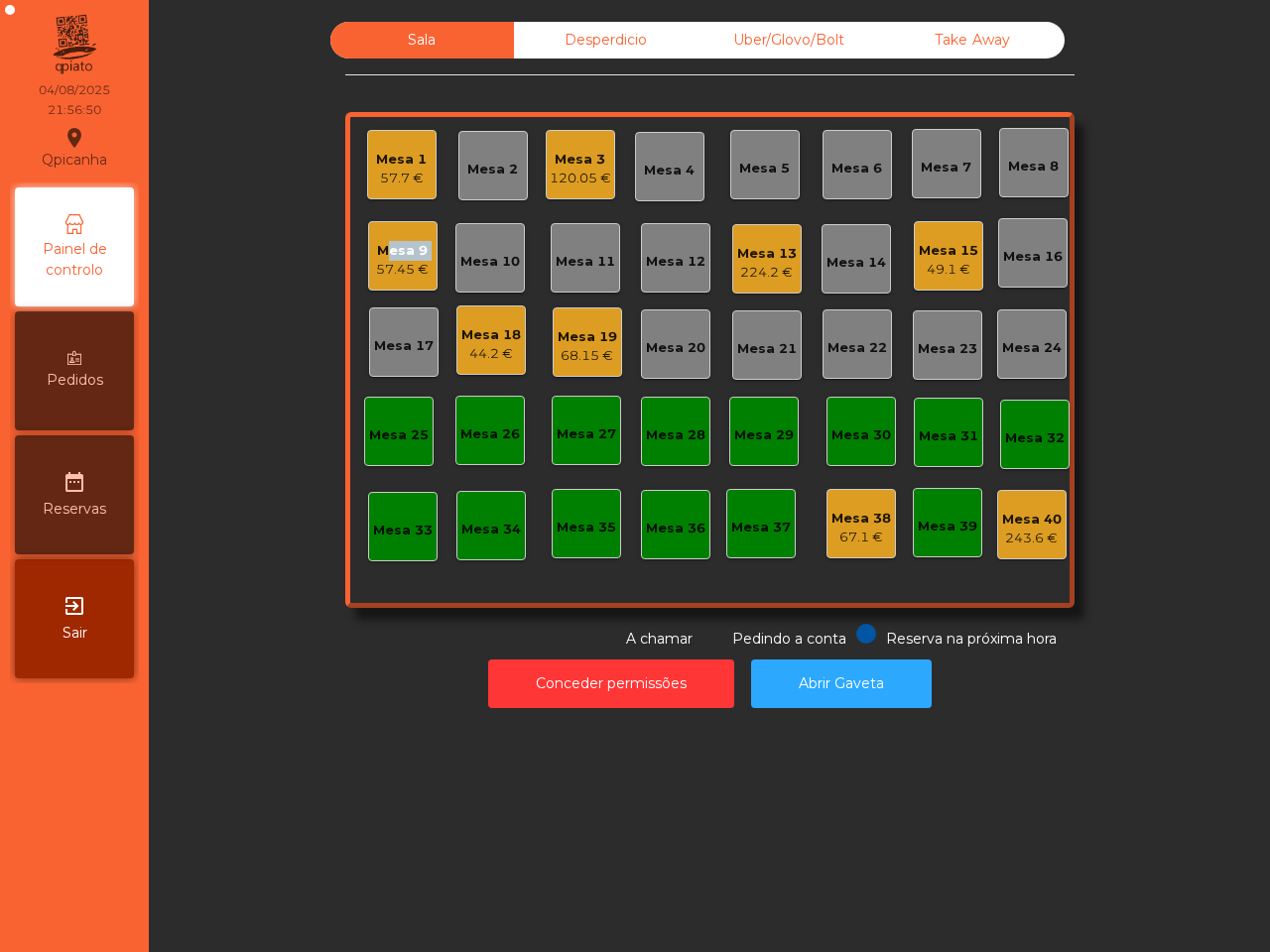 drag, startPoint x: 370, startPoint y: 249, endPoint x: 349, endPoint y: 329, distance: 82.710338 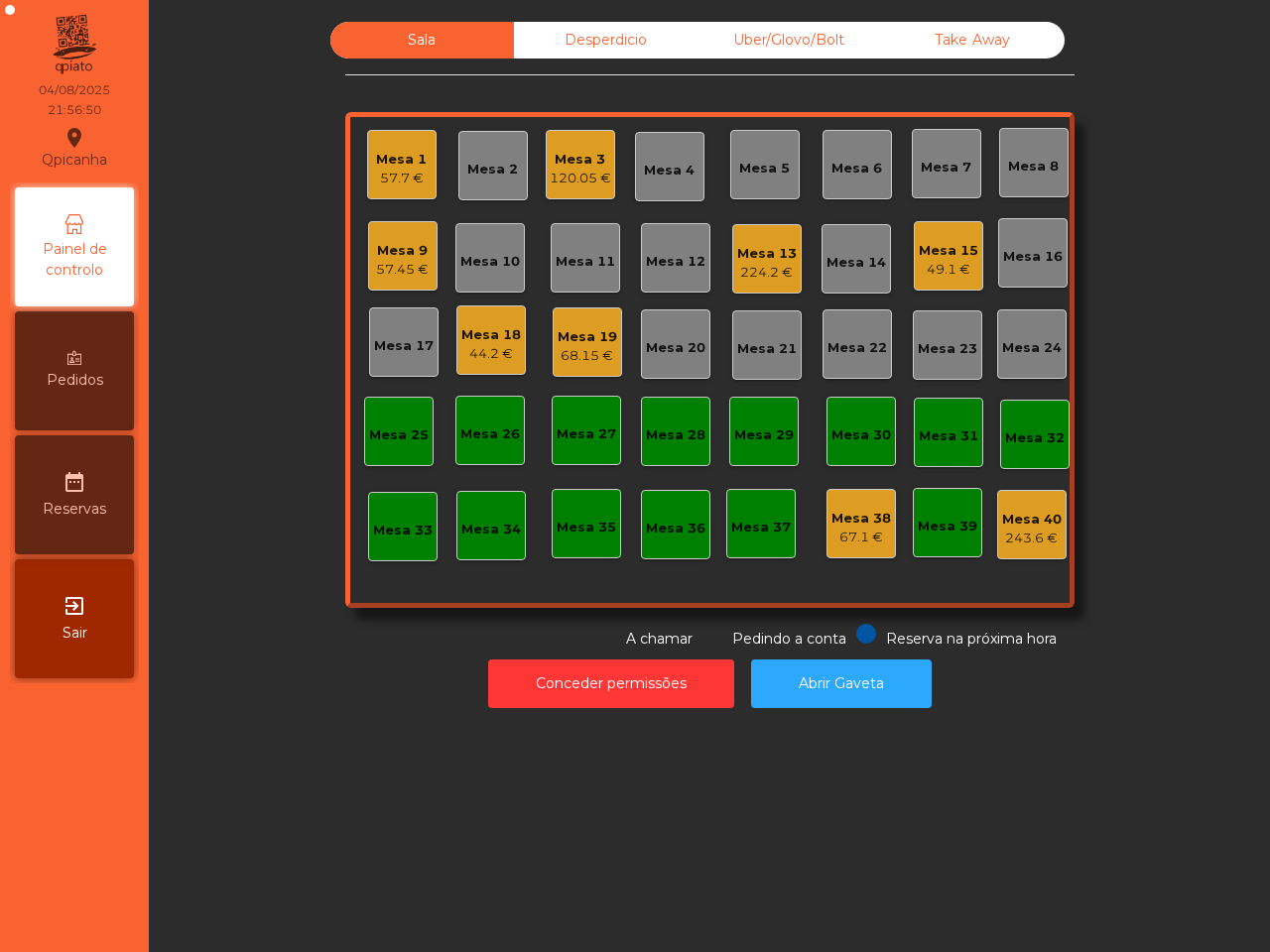 click on "57.45 €" 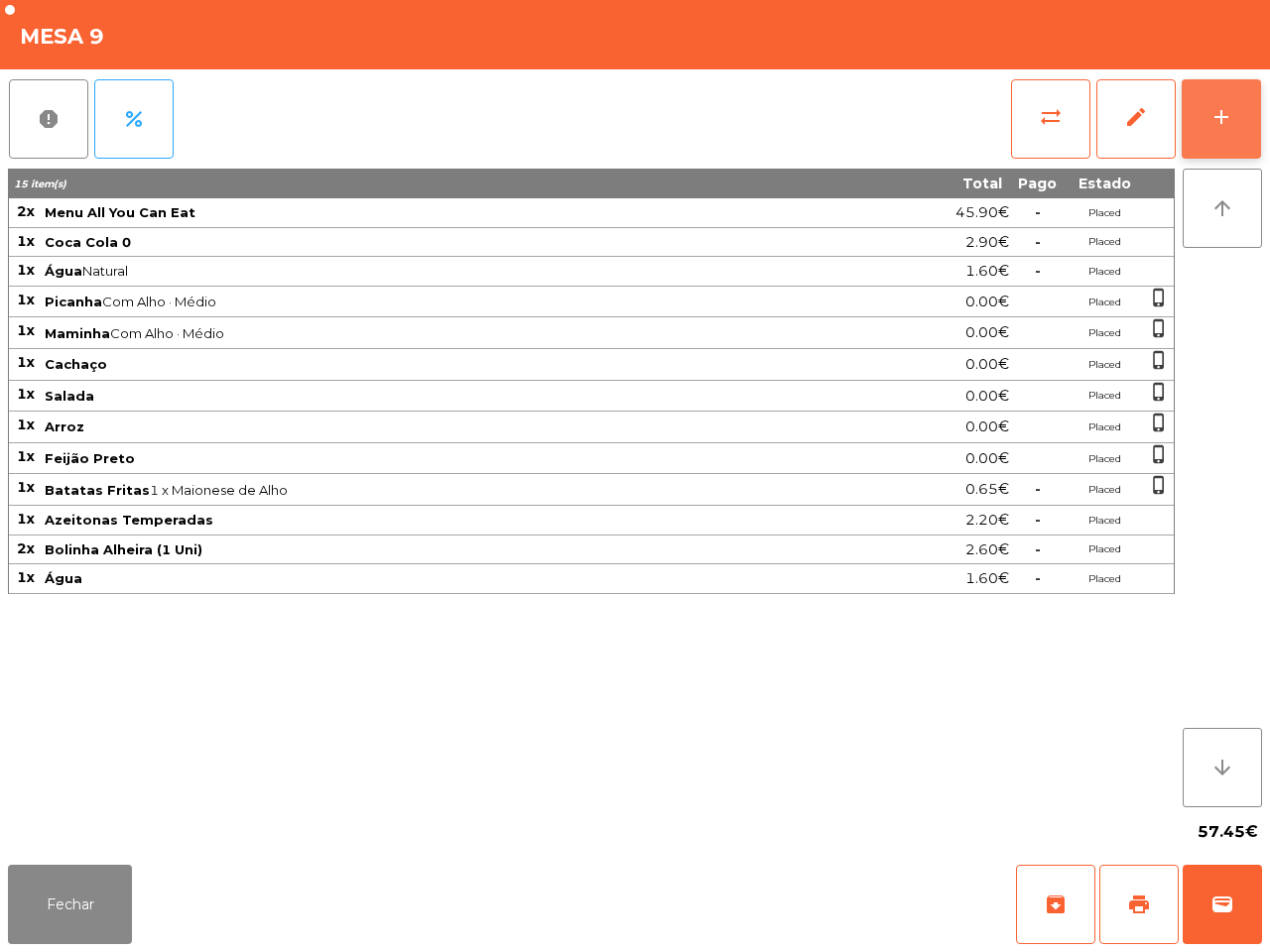 click on "add" 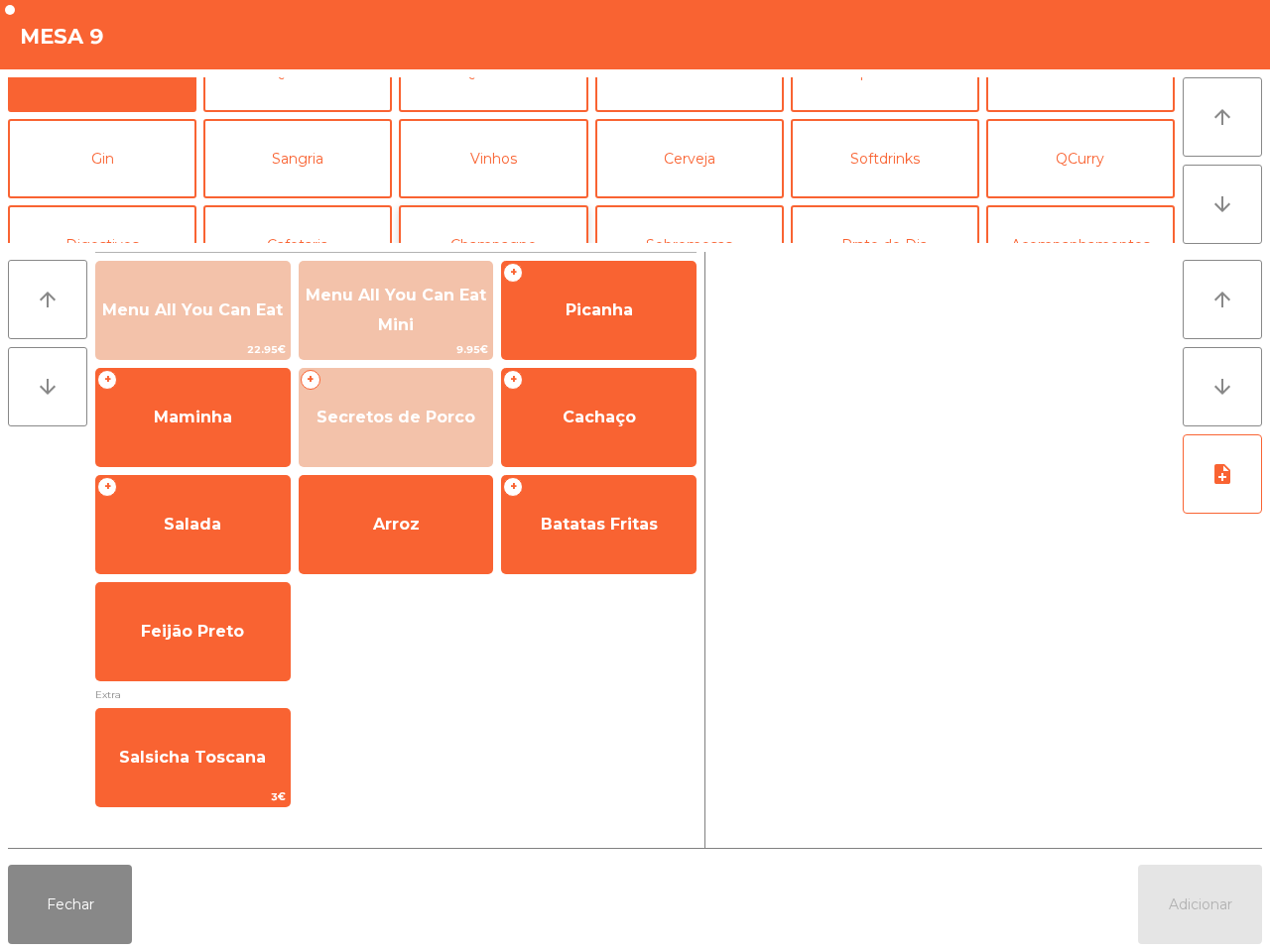 scroll, scrollTop: 124, scrollLeft: 0, axis: vertical 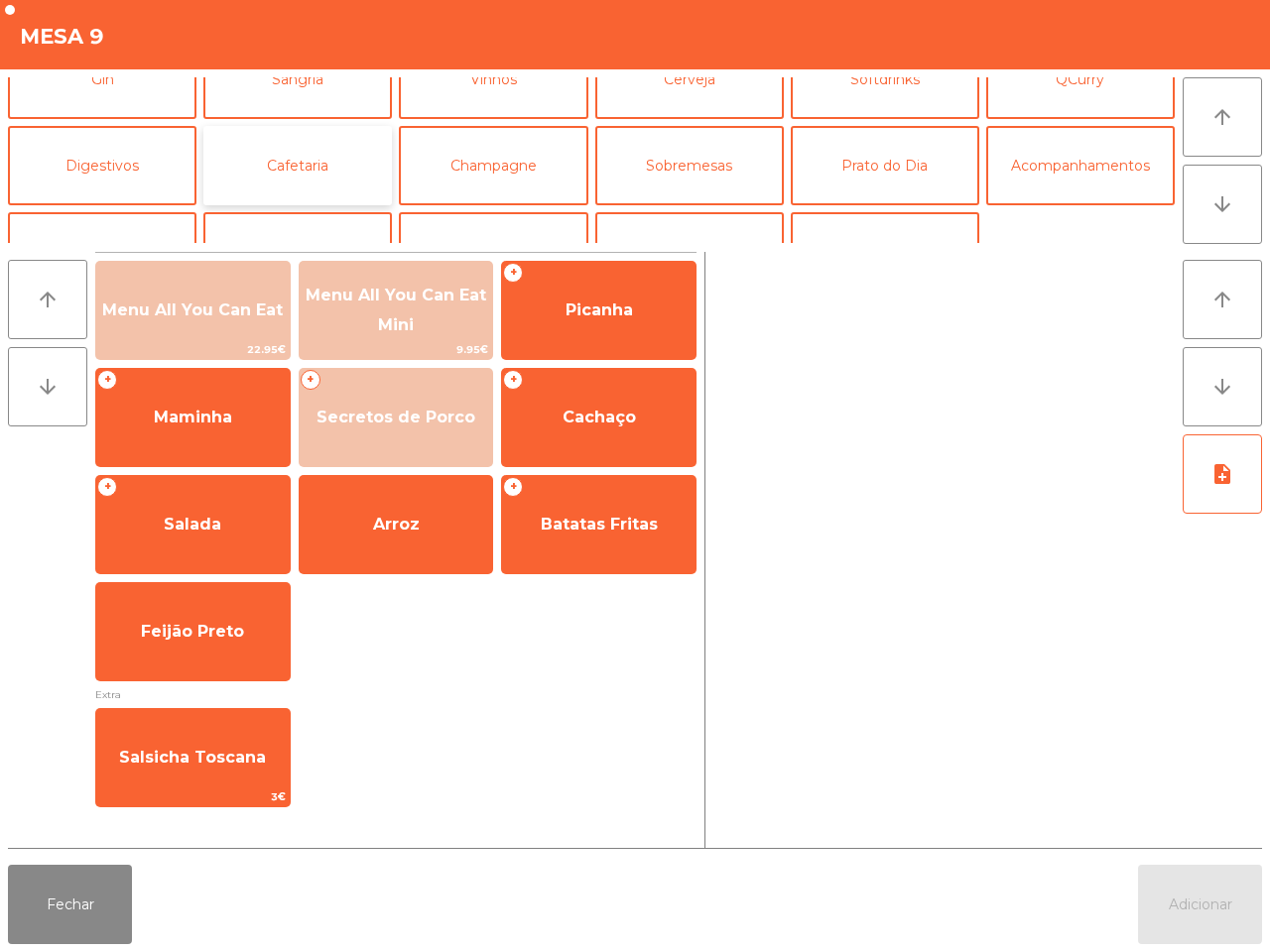 click on "Cafetaria" 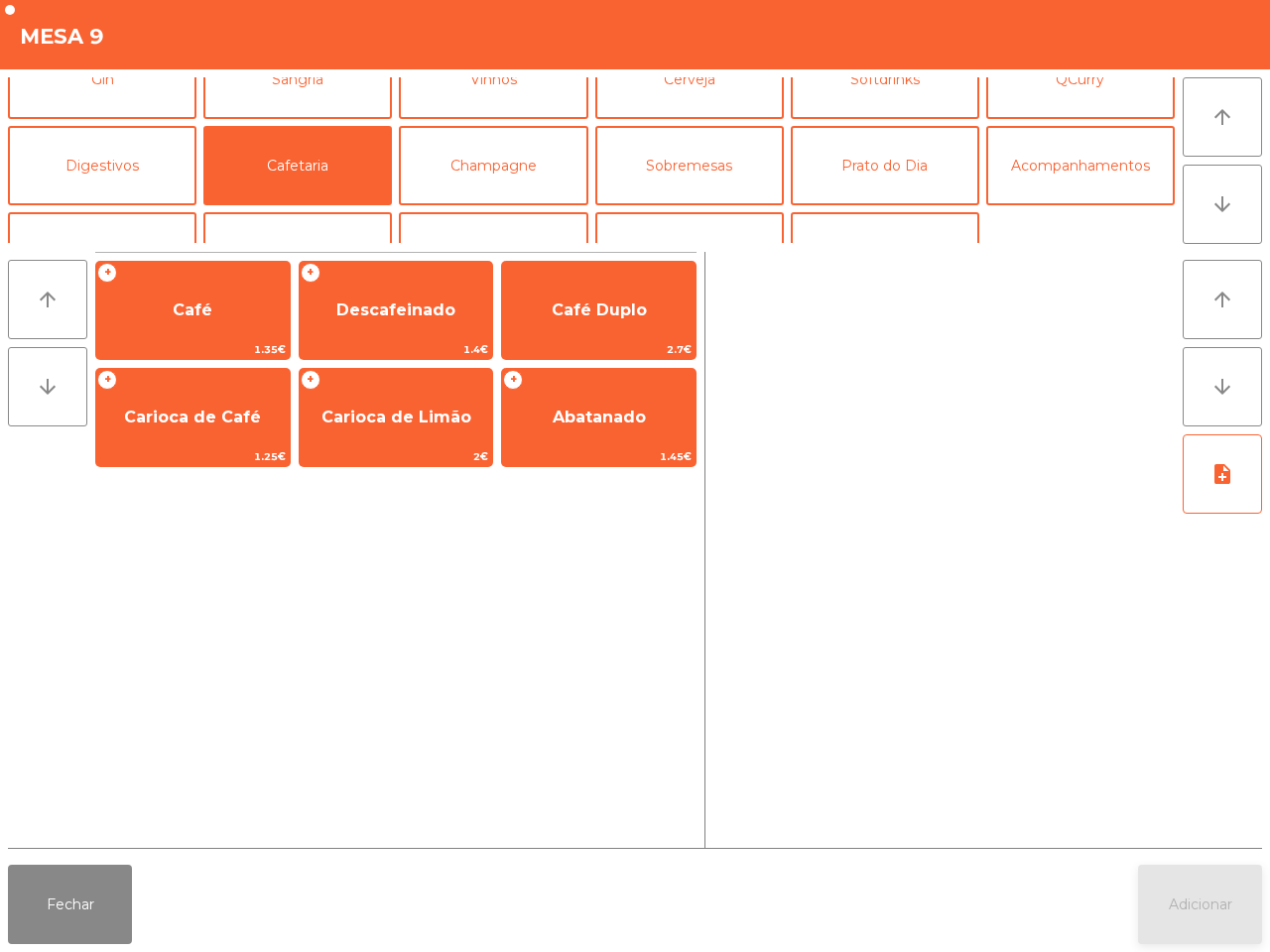 click on "Descafeinado" 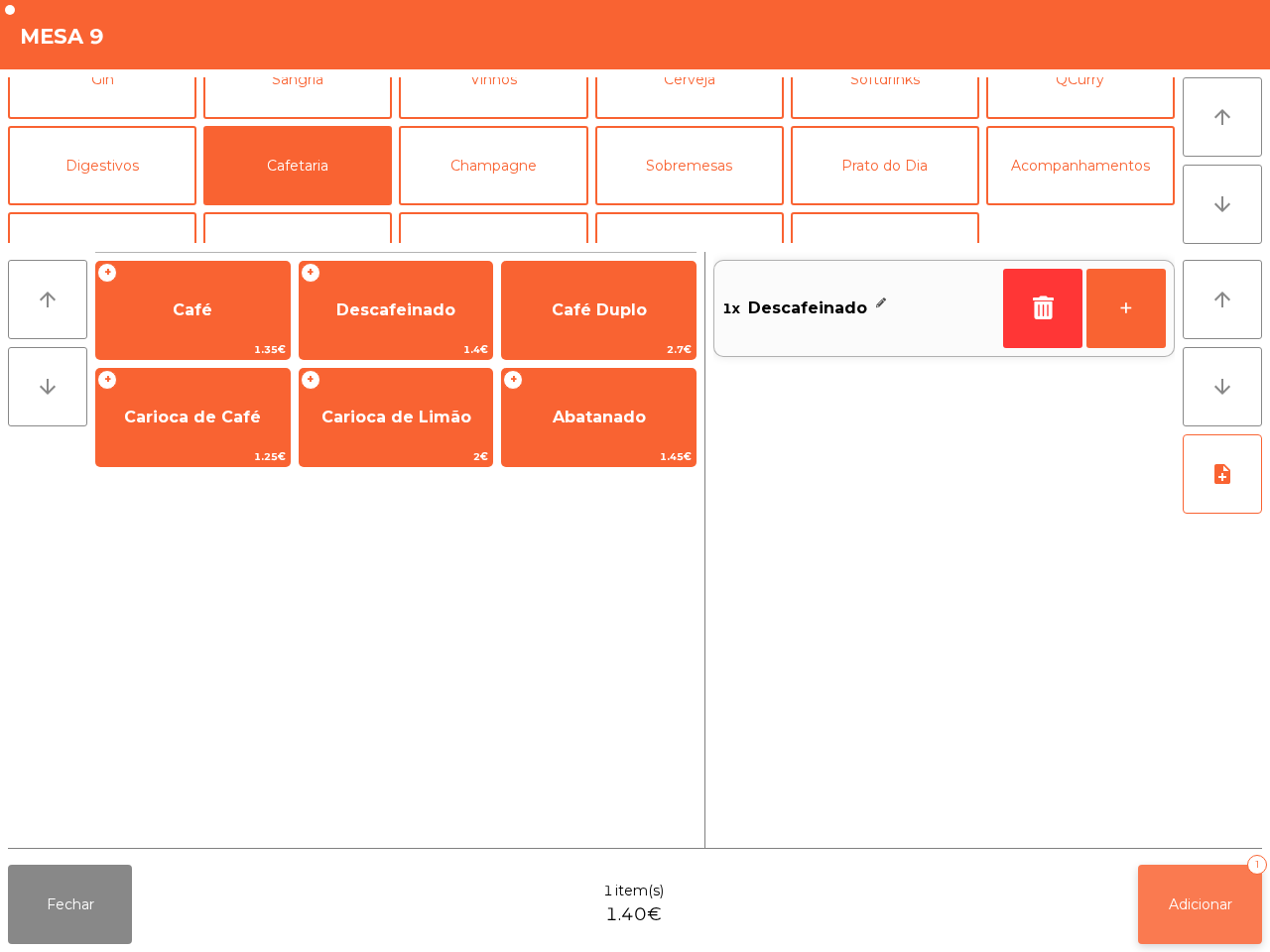 click on "Adicionar" 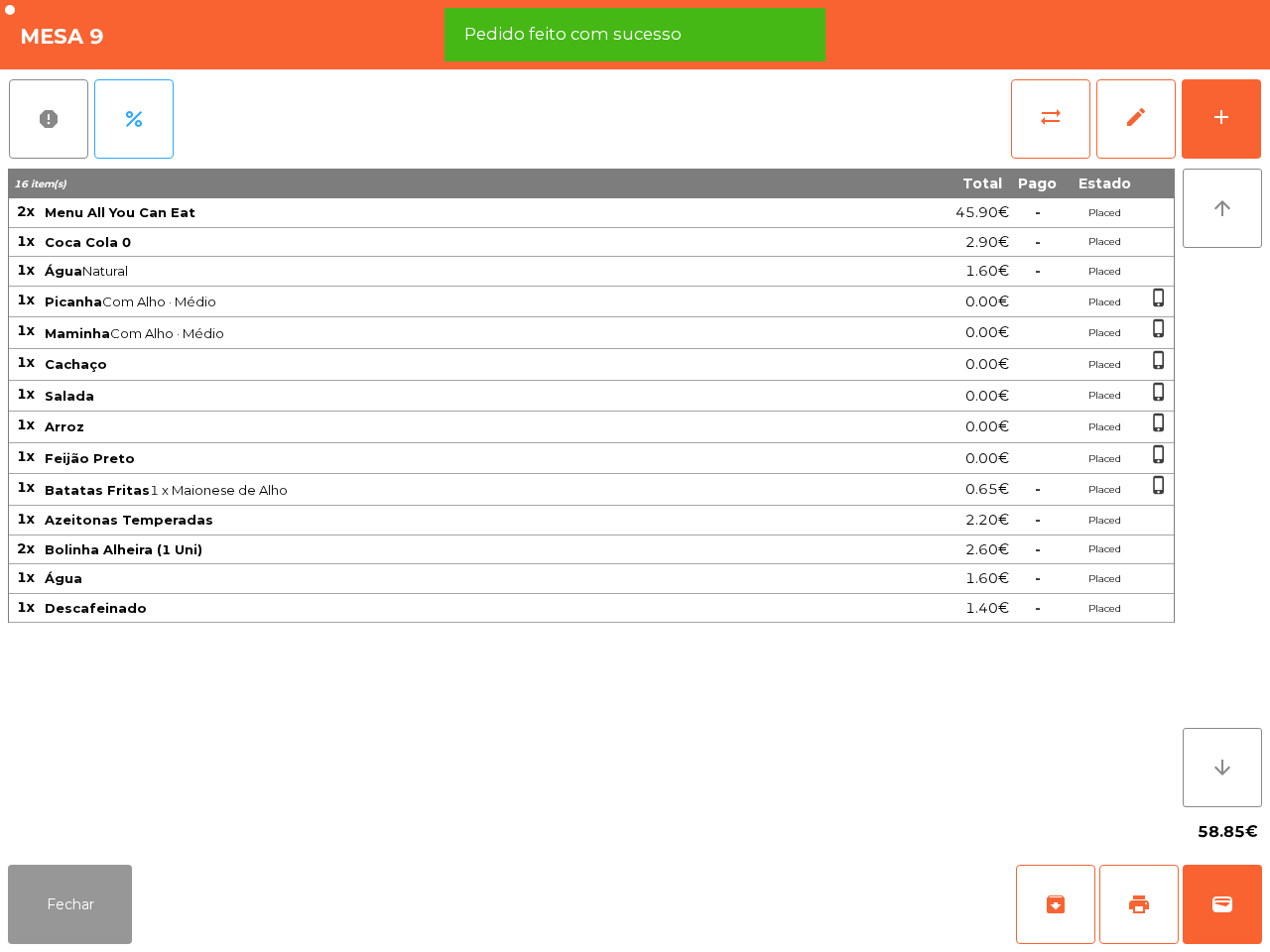 click on "Fechar" 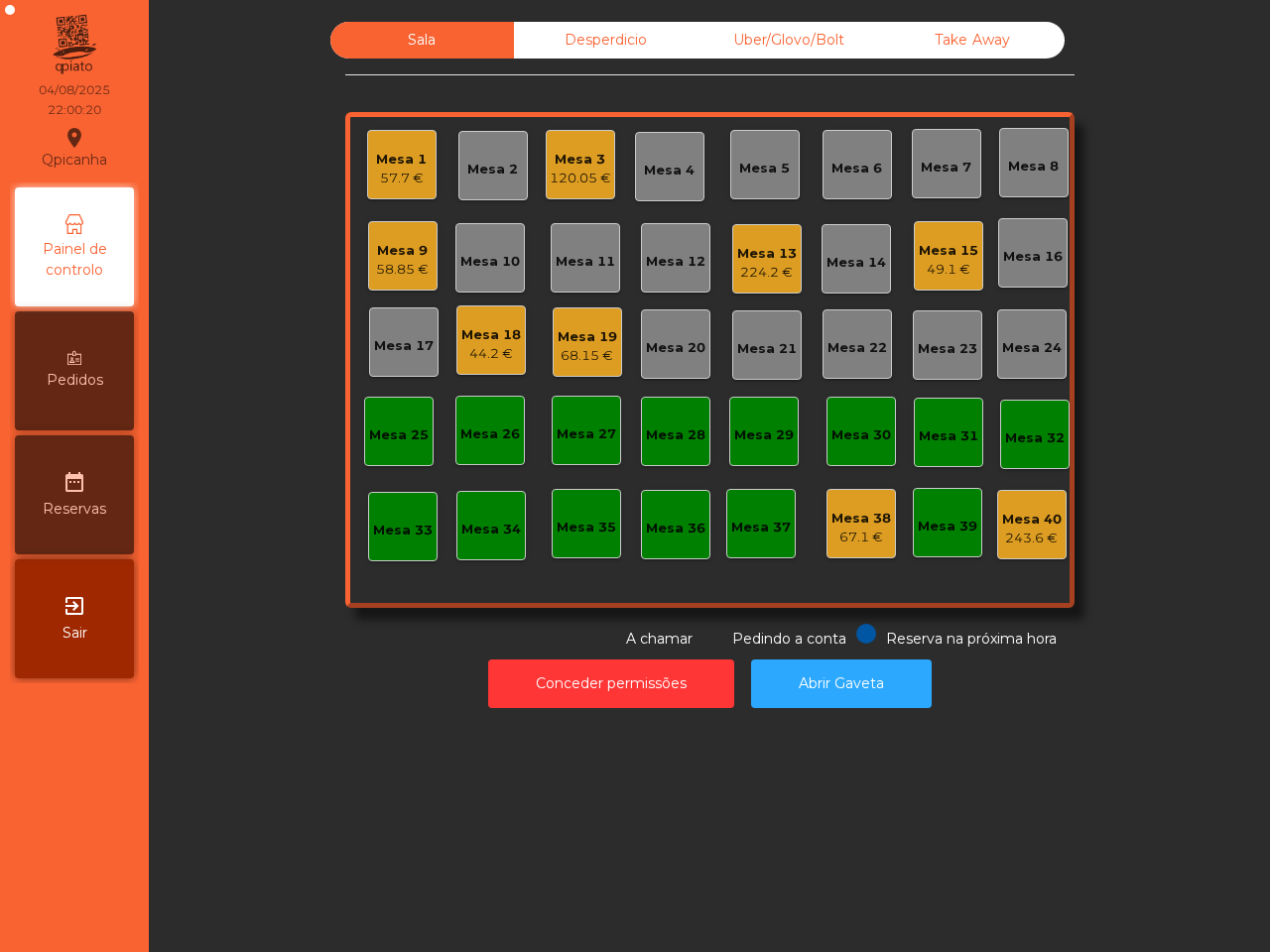 click on "Mesa 13" 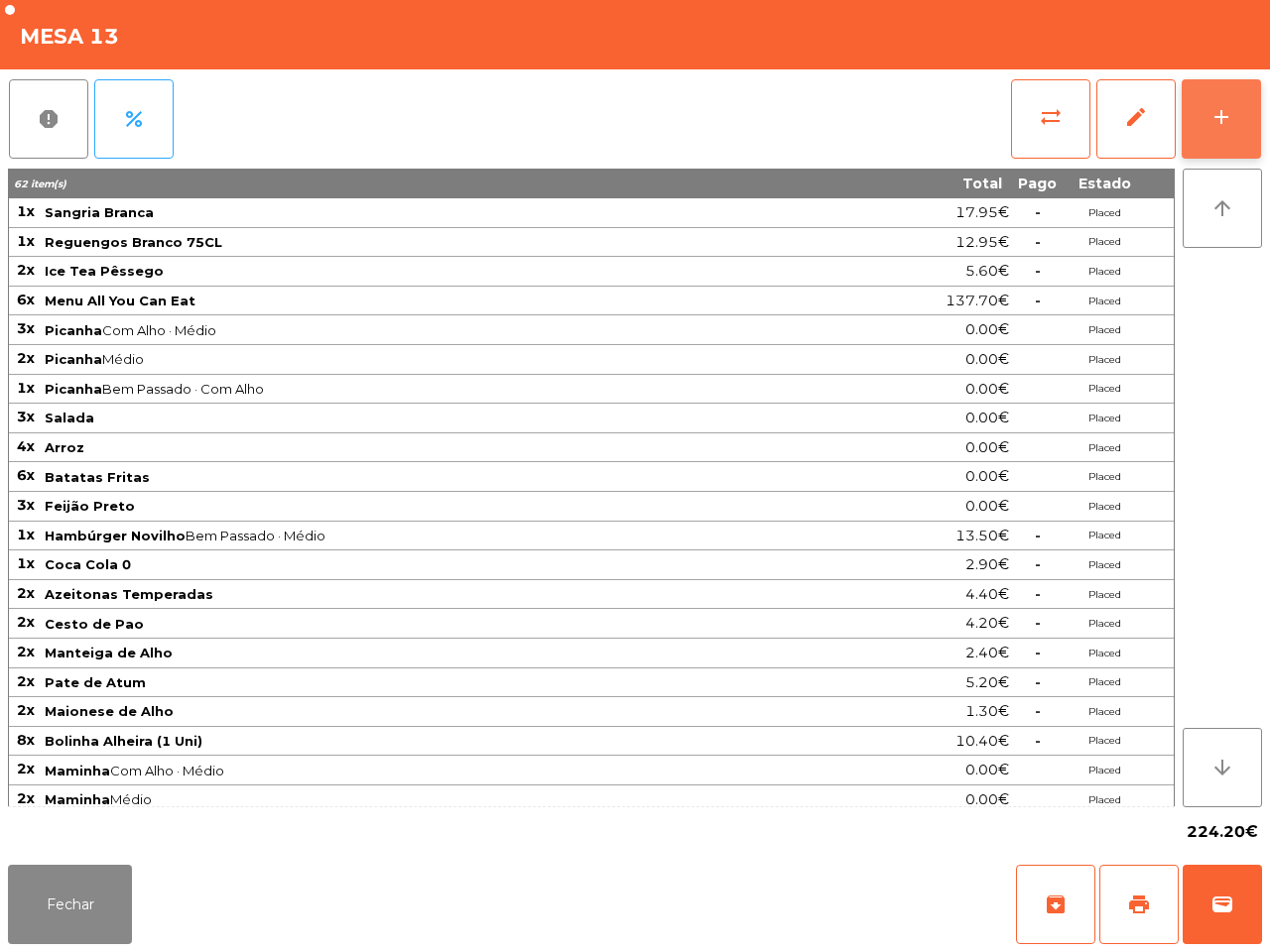 click on "add" 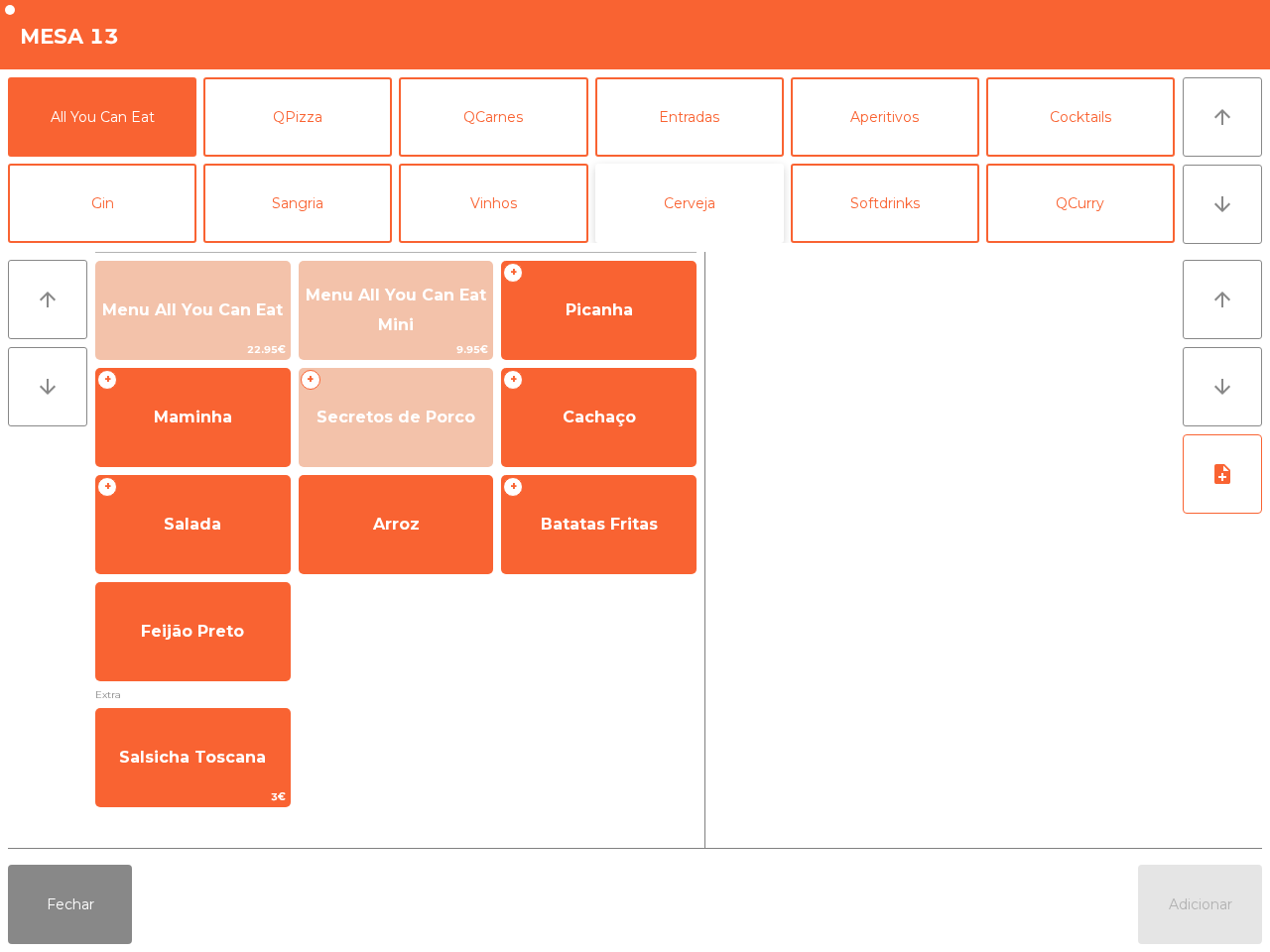 click on "Cerveja" 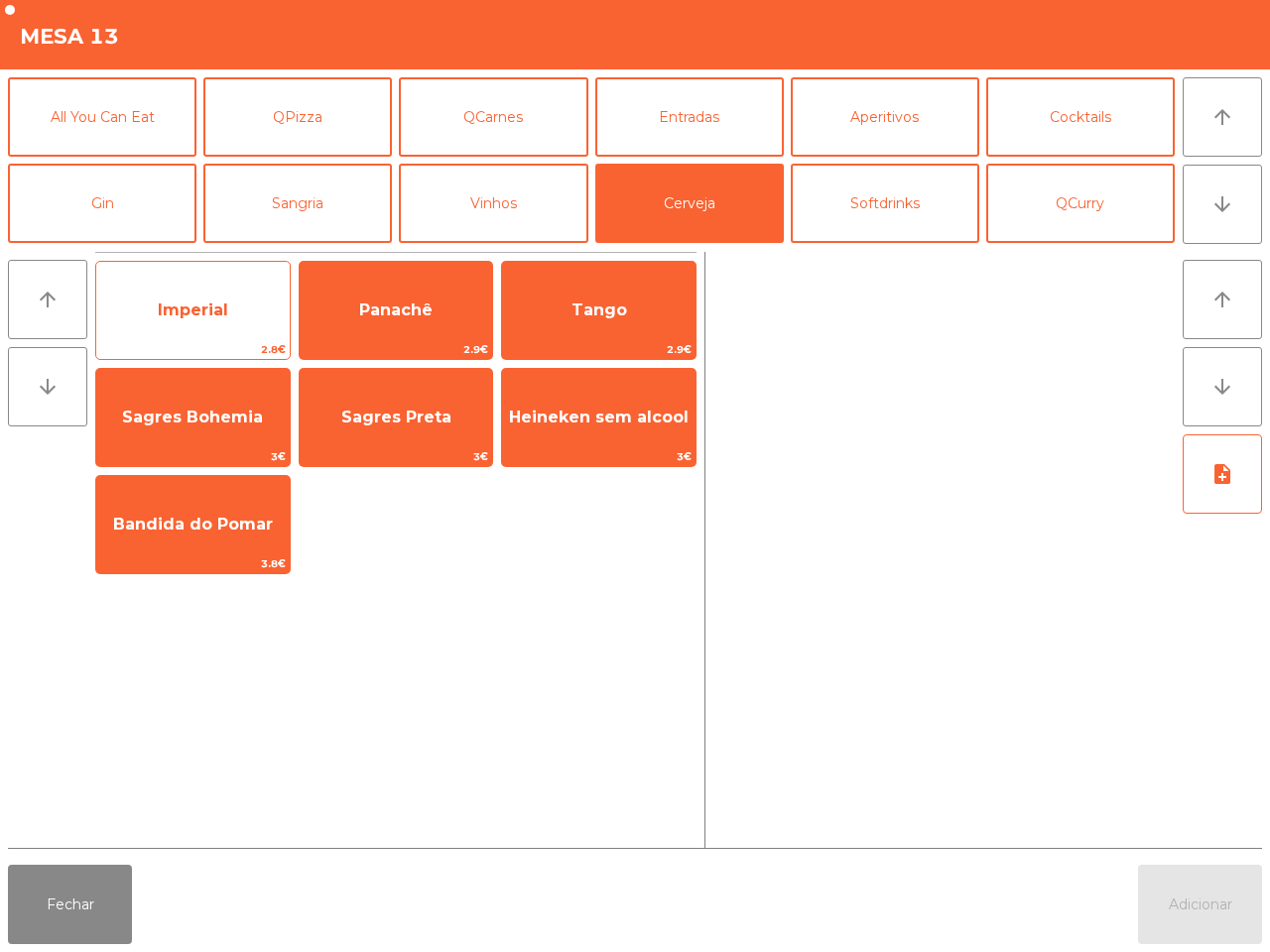 click on "Imperial" 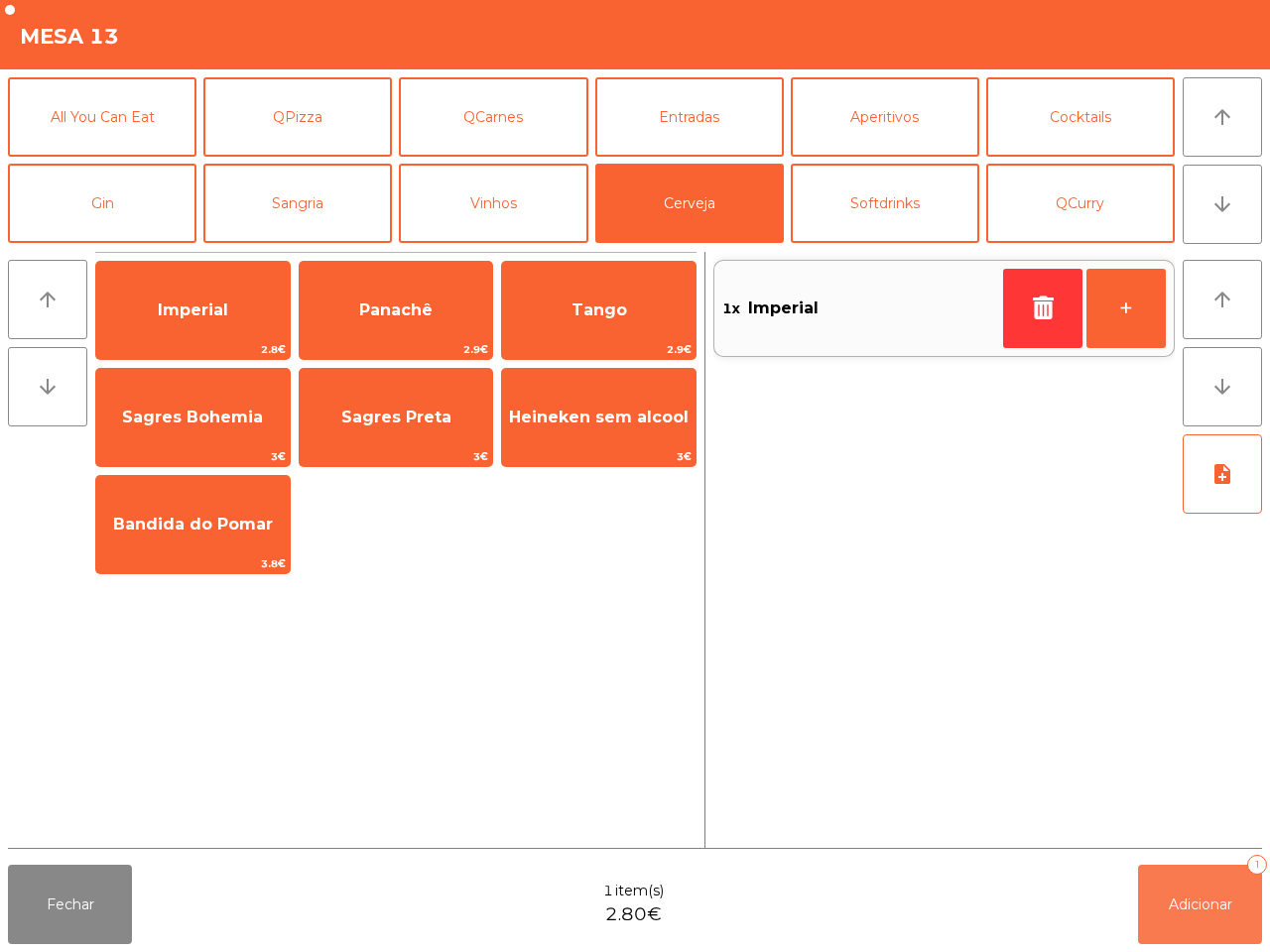 click on "Adicionar   1" 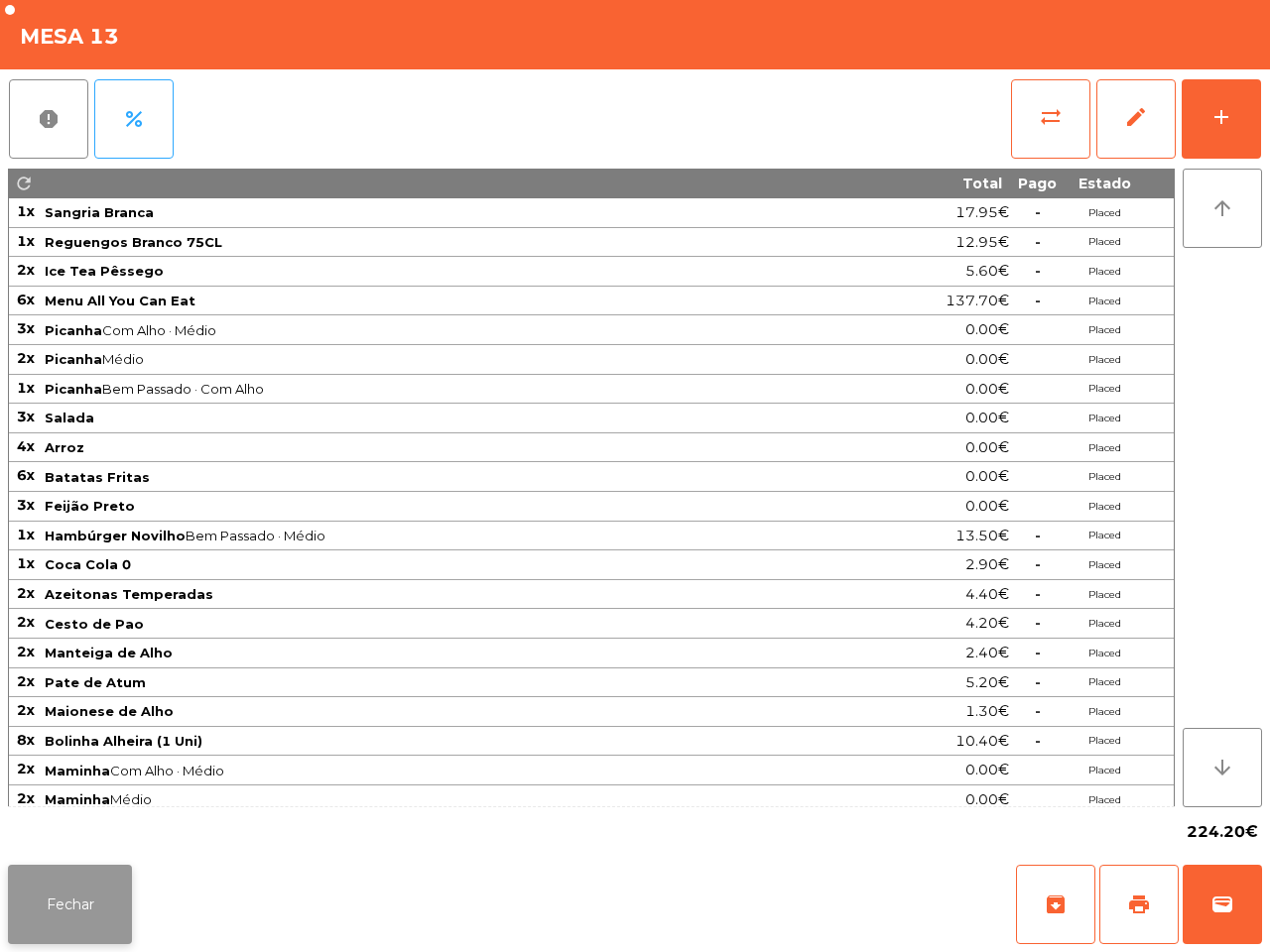 click on "Fechar" 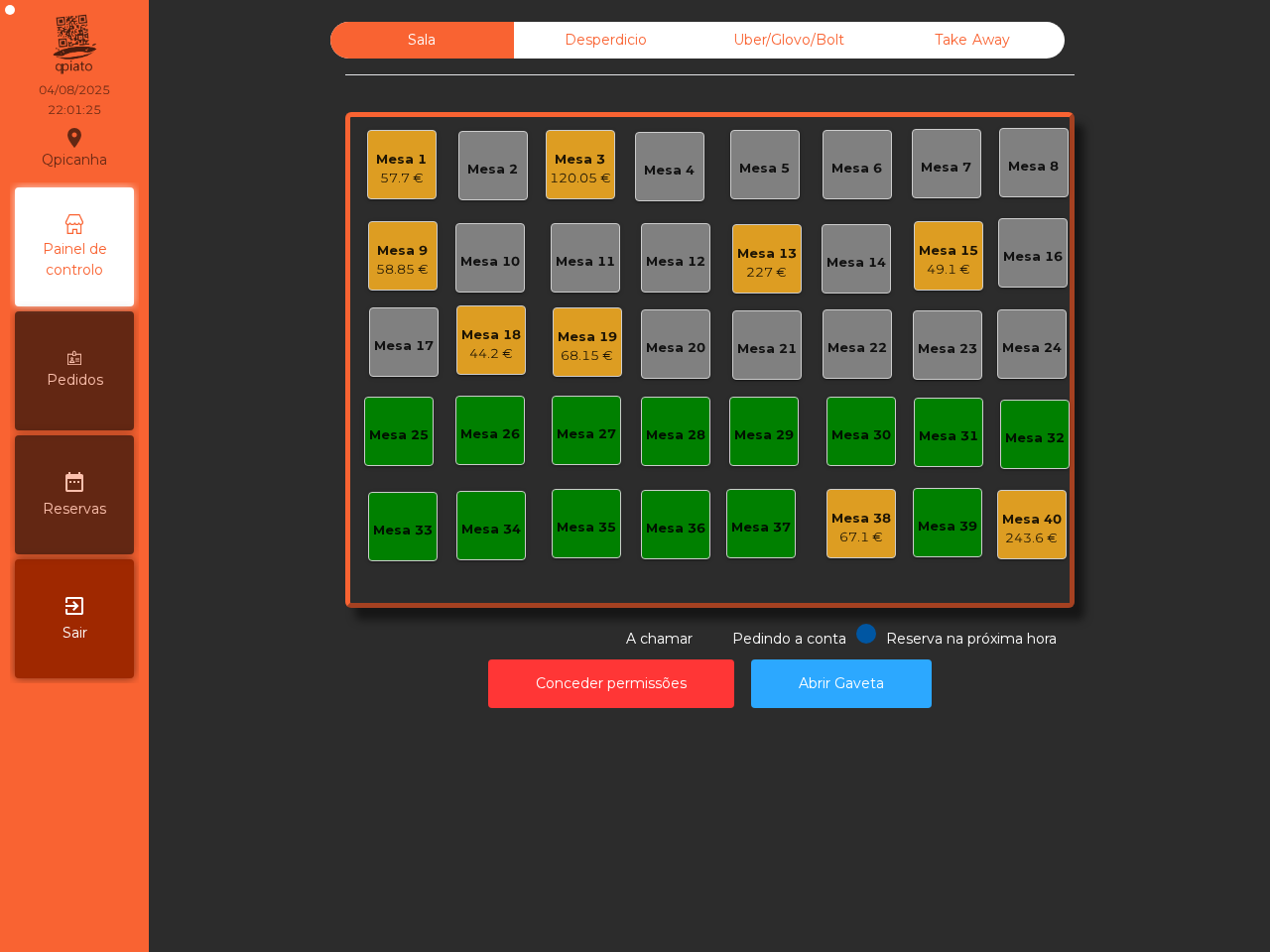 click on "Qpicanha  location_on  04/08/2025   22:01:25   Painel de controlo   Pedidos  date_range  Reservas  exit_to_app  Sair" 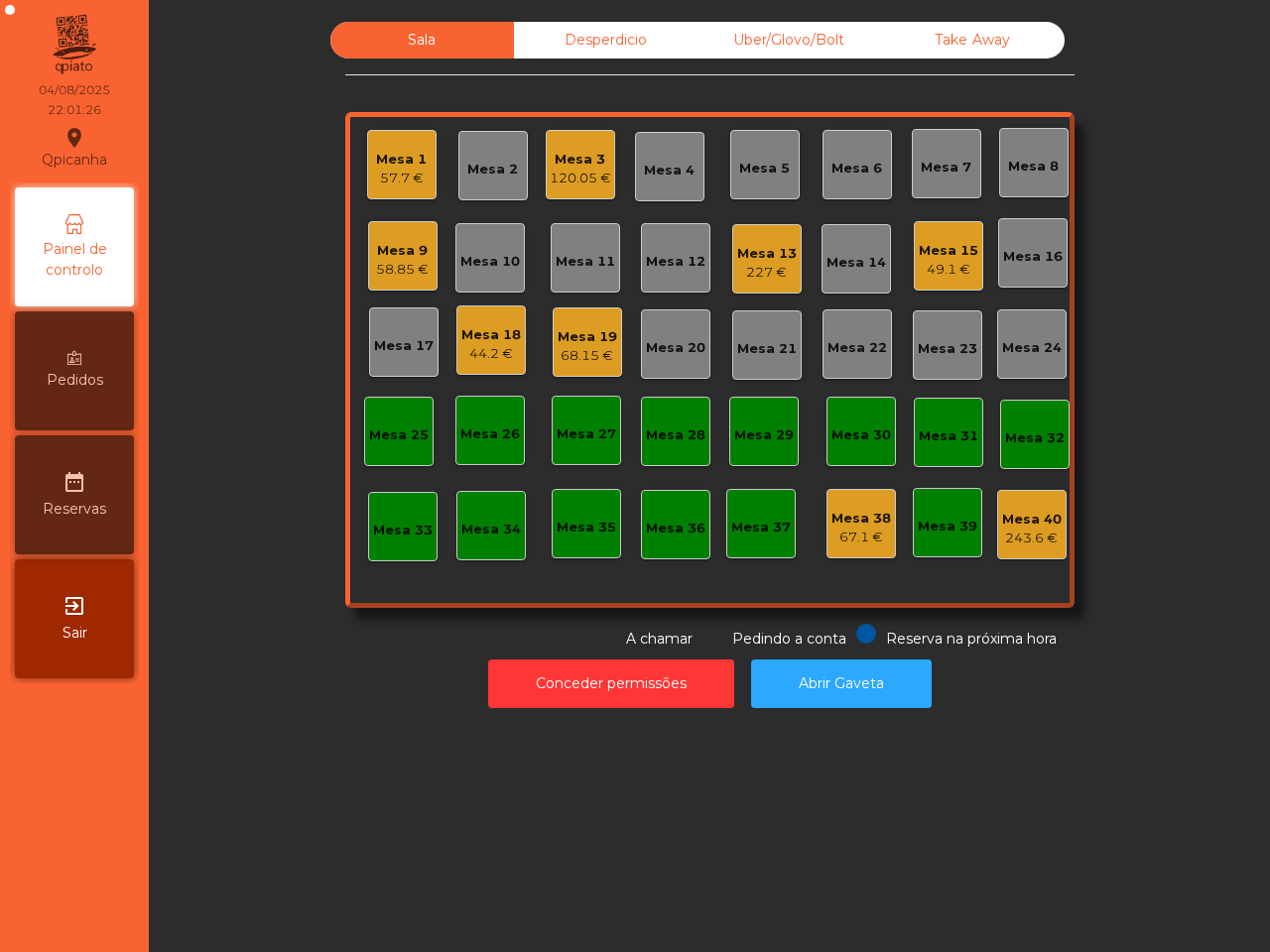 click on "58.85 €" 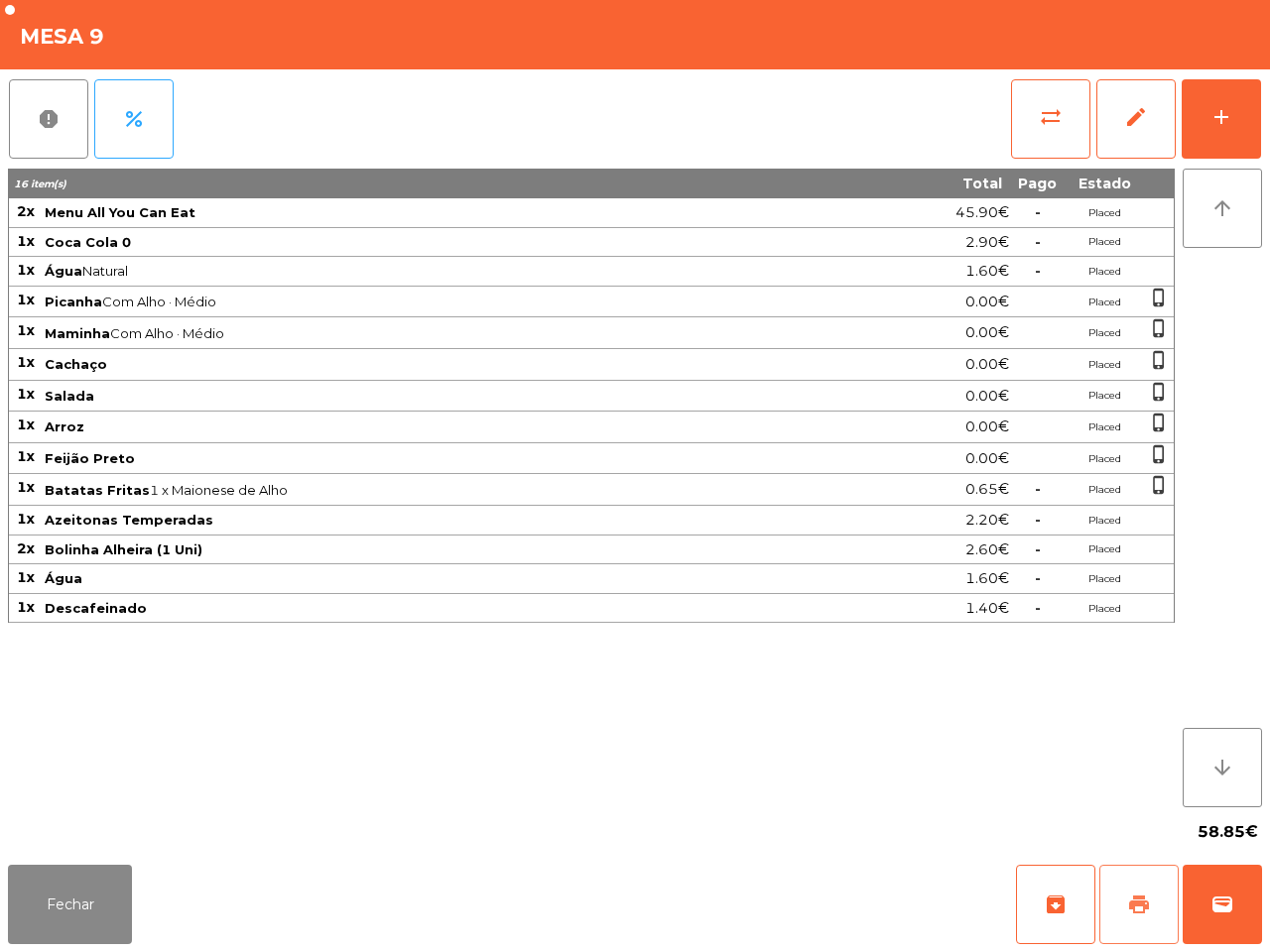 click on "print" 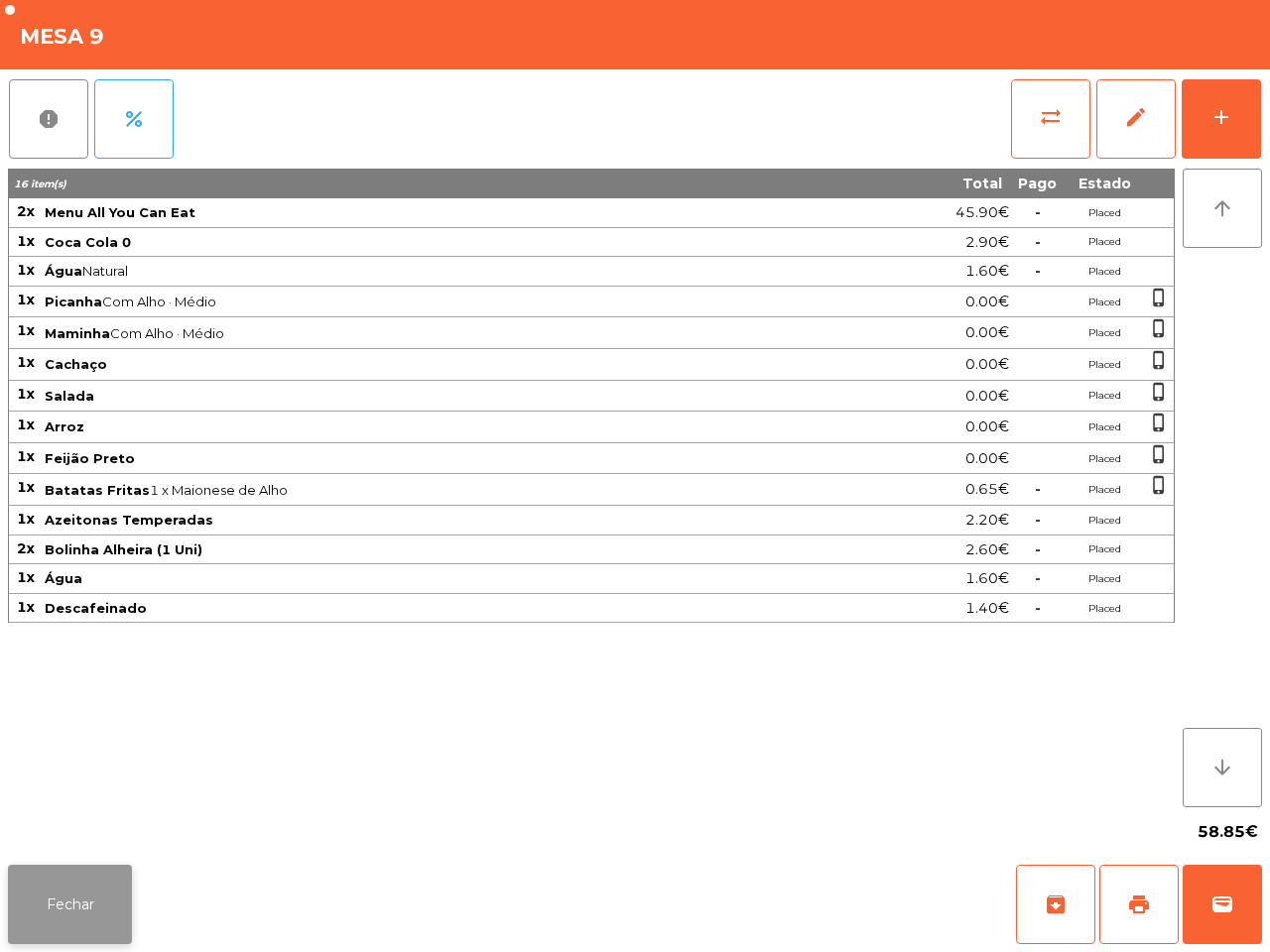 click on "Fechar" 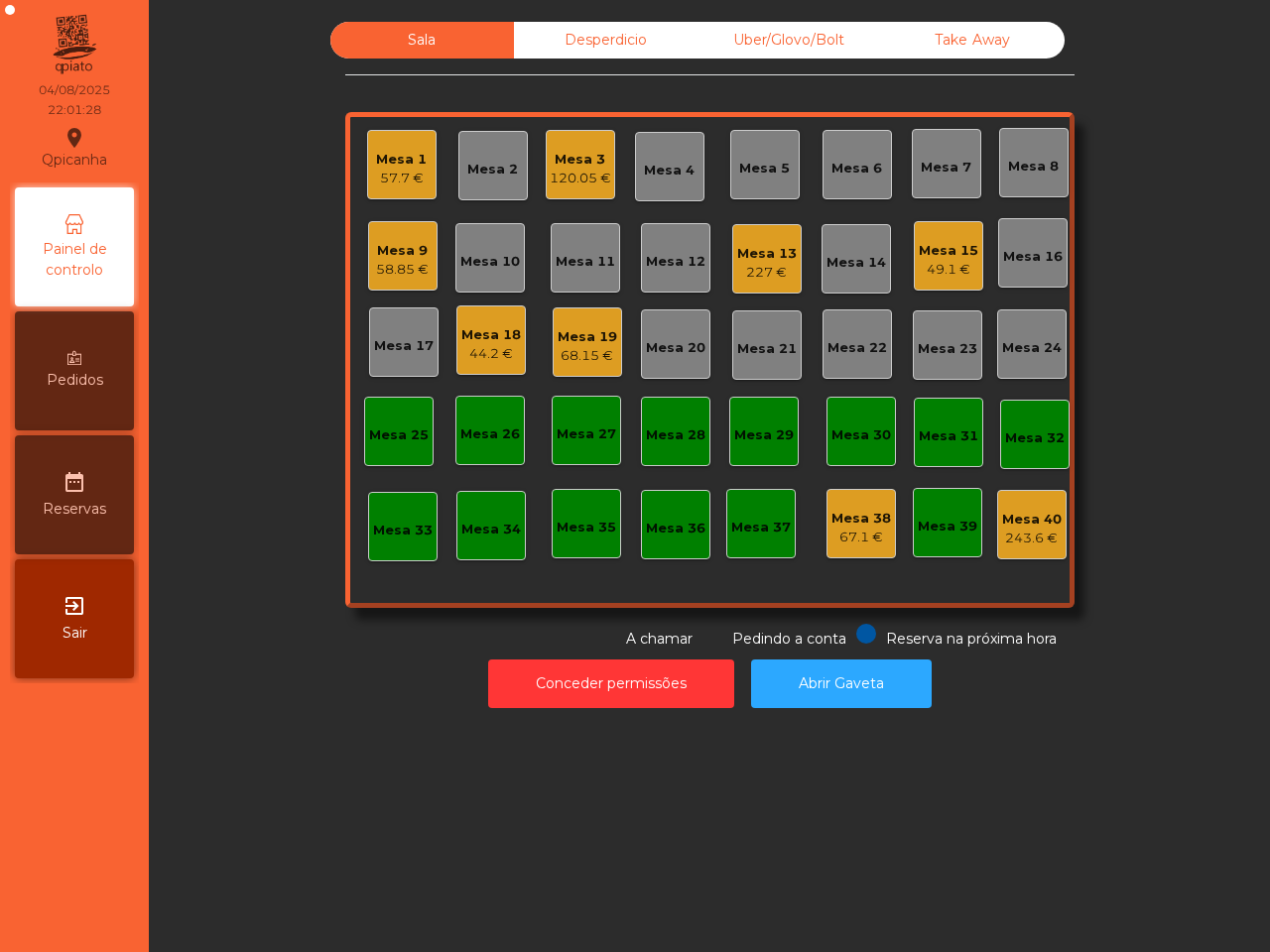 click on "Mesa 1" 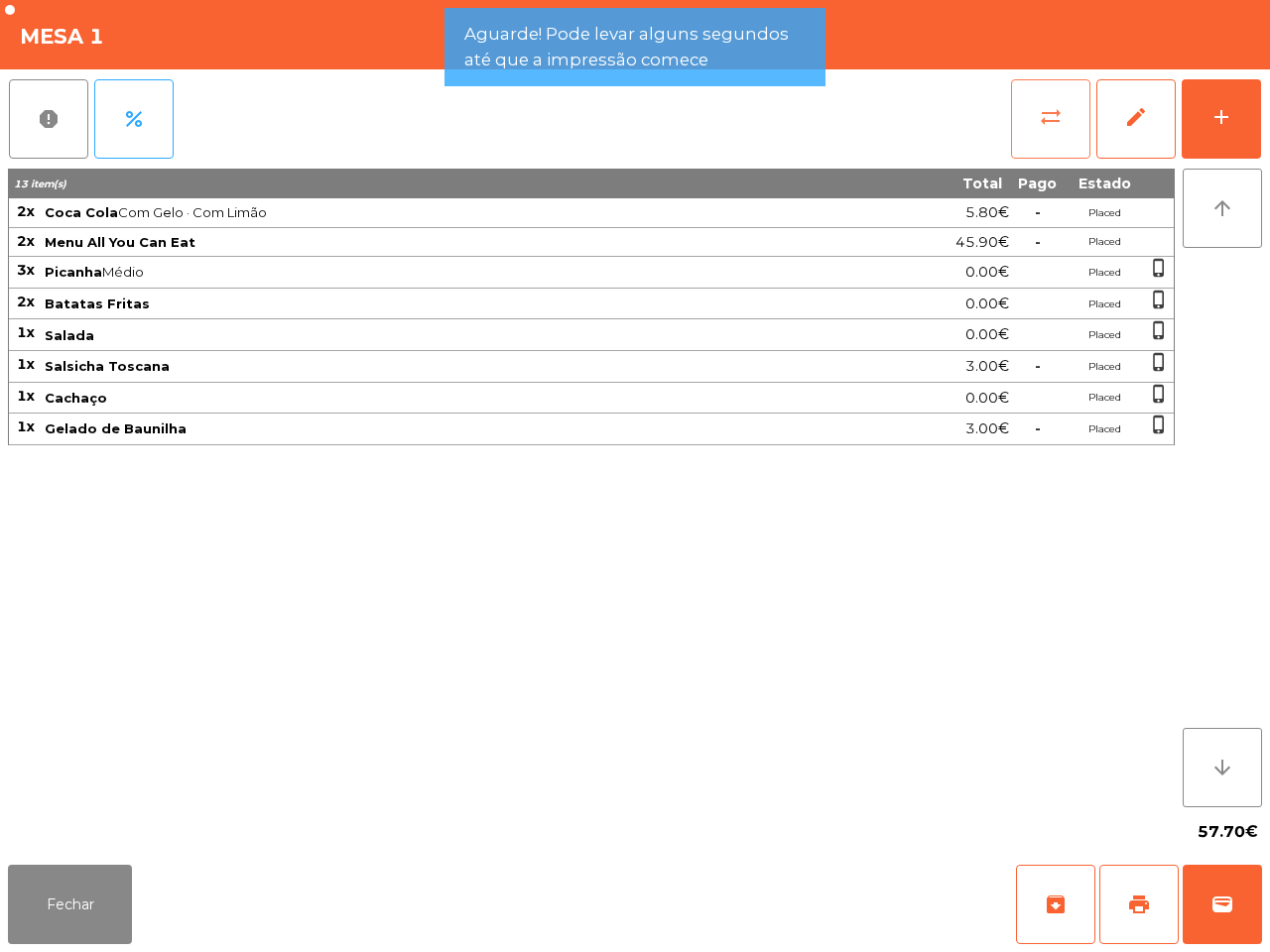 click on "sync_alt" 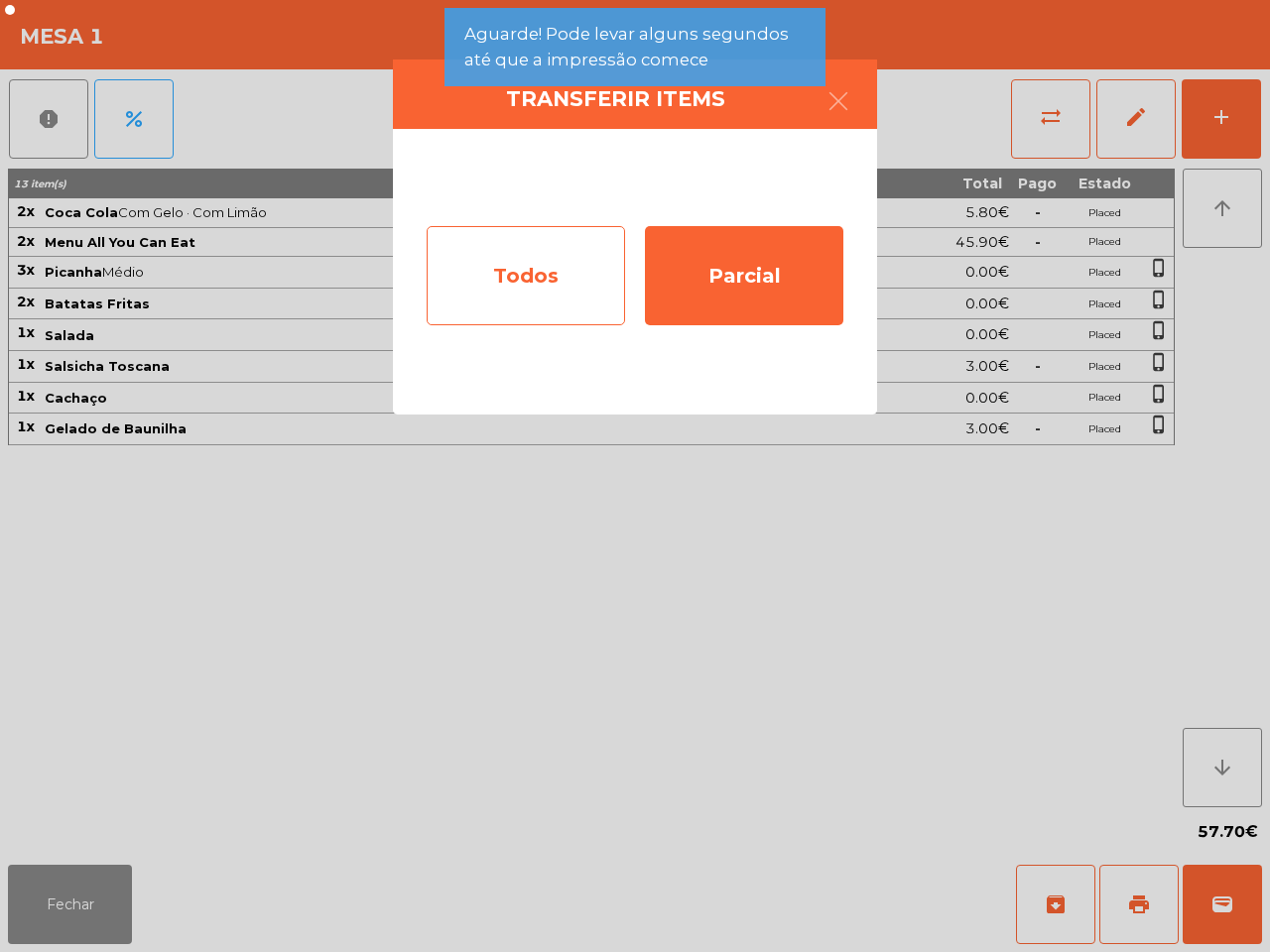 click on "Todos" 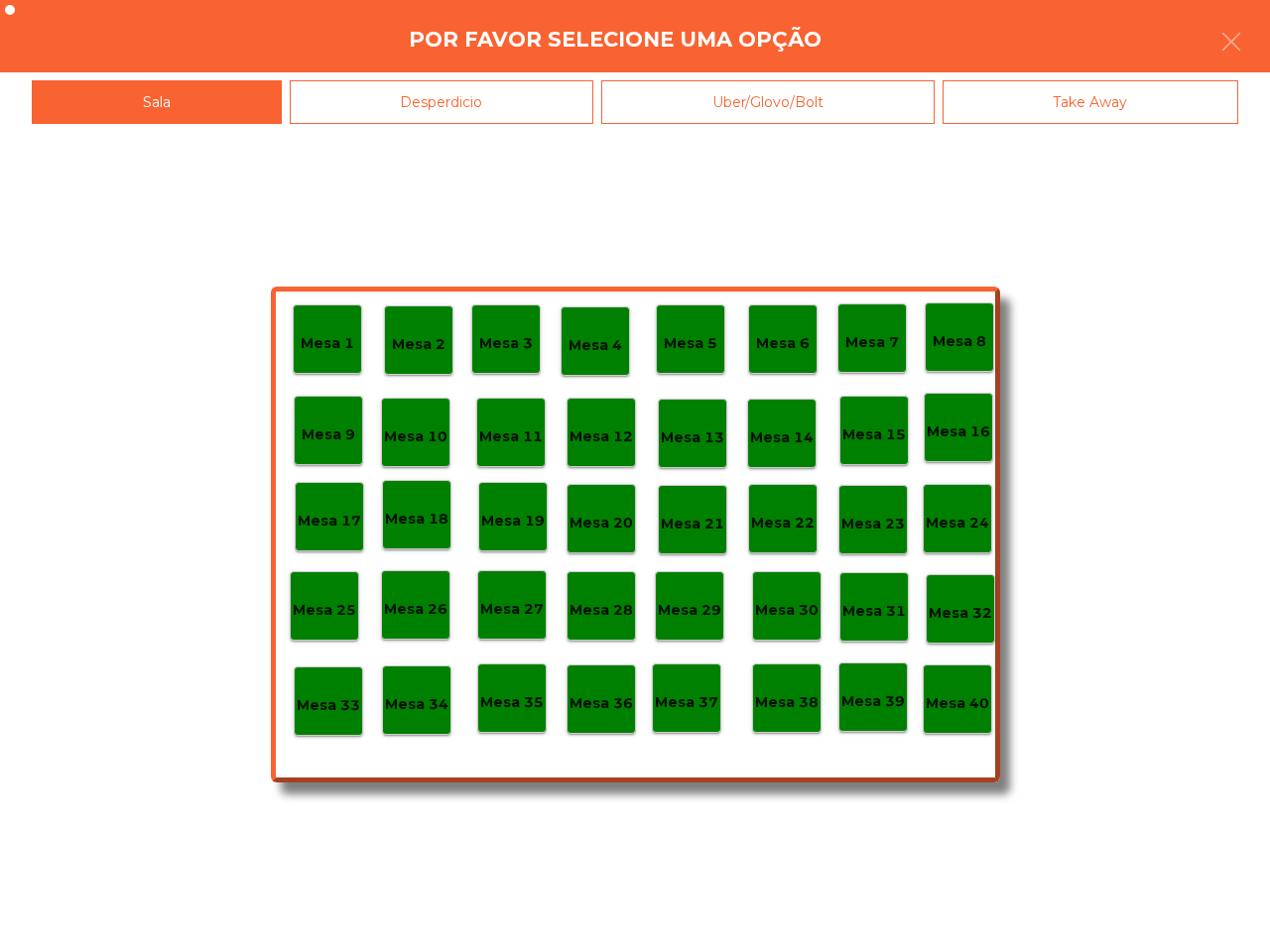 click on "Mesa 40" 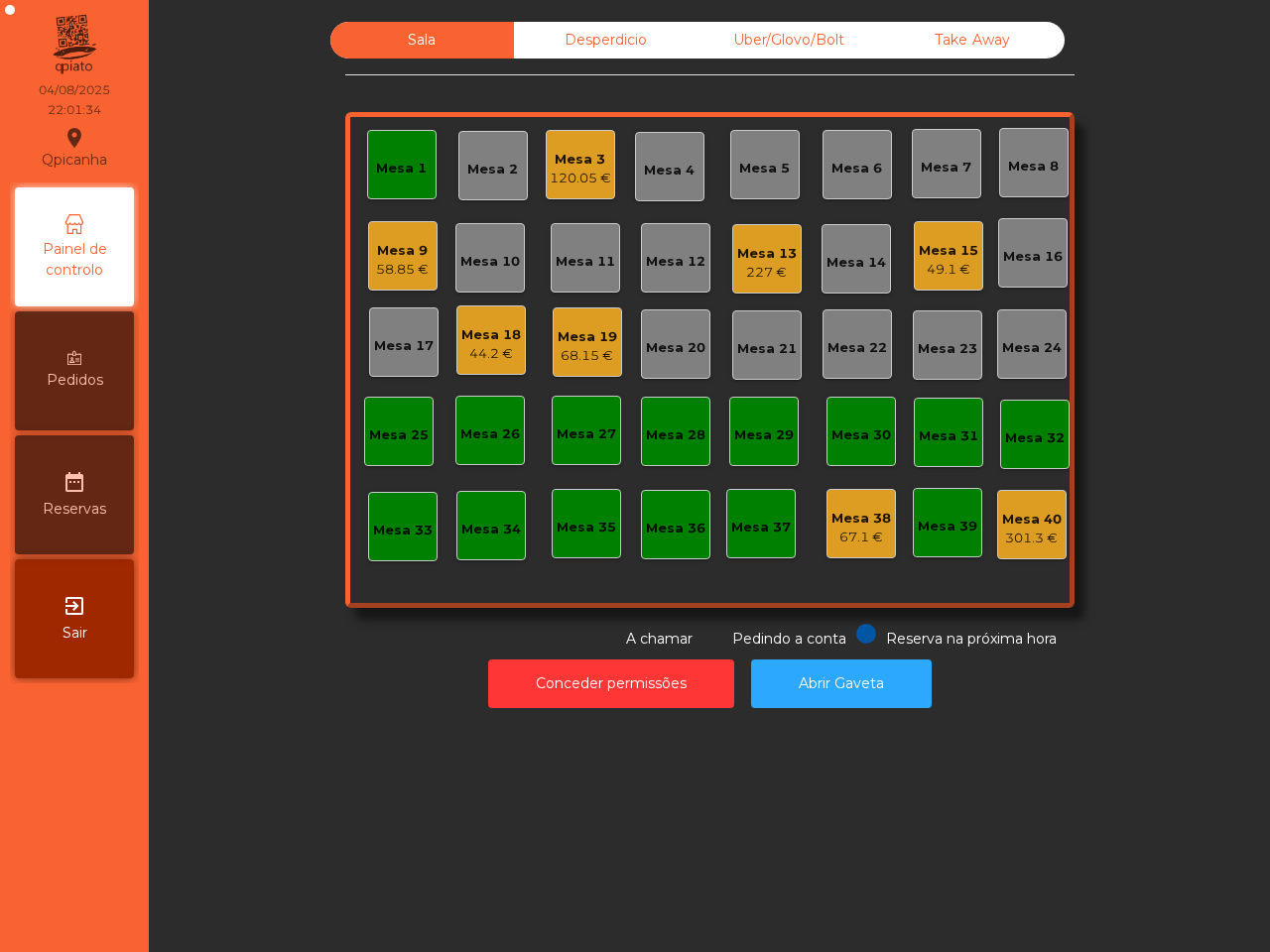 click on "Mesa 38" 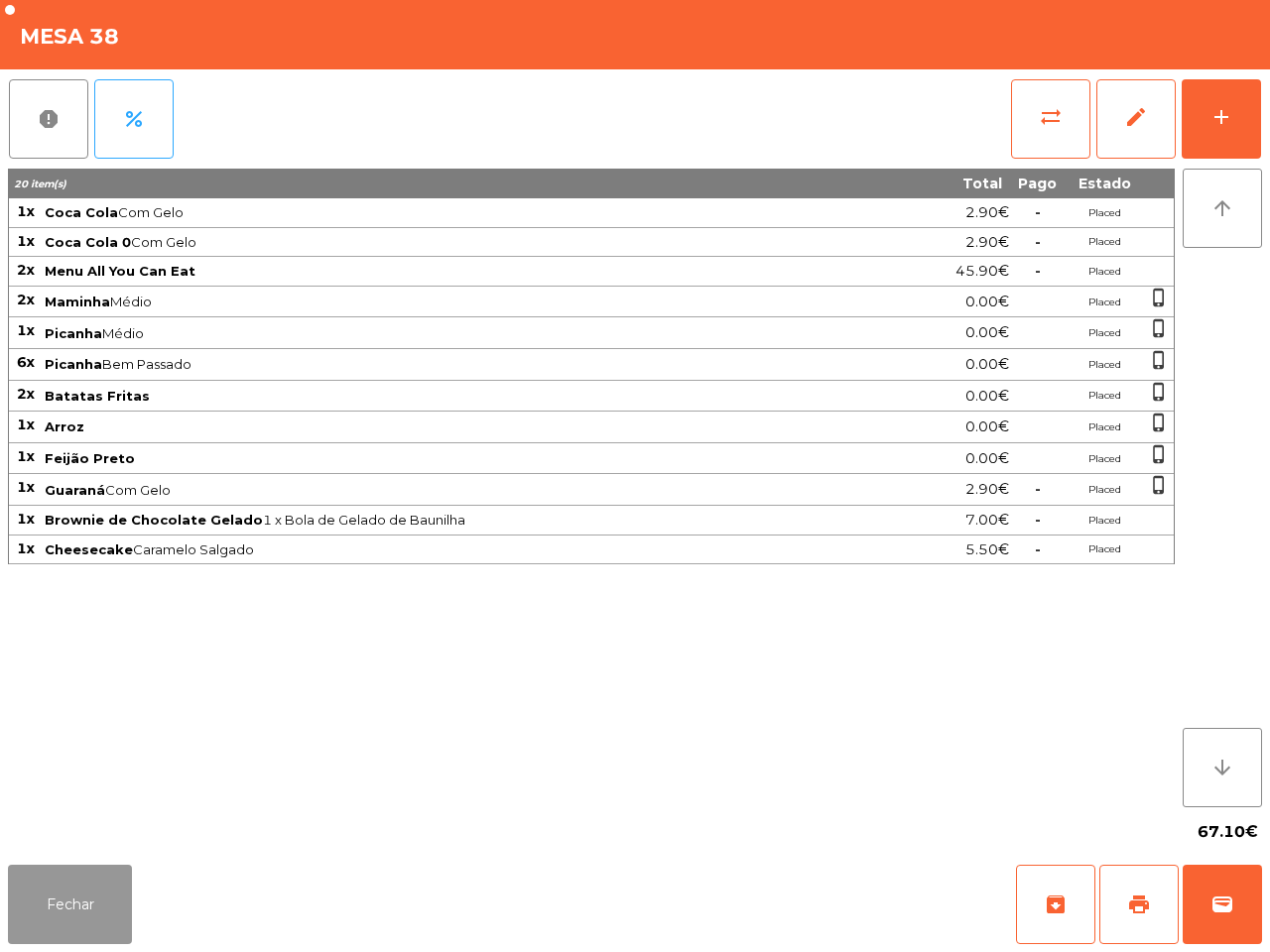 click on "Fechar" 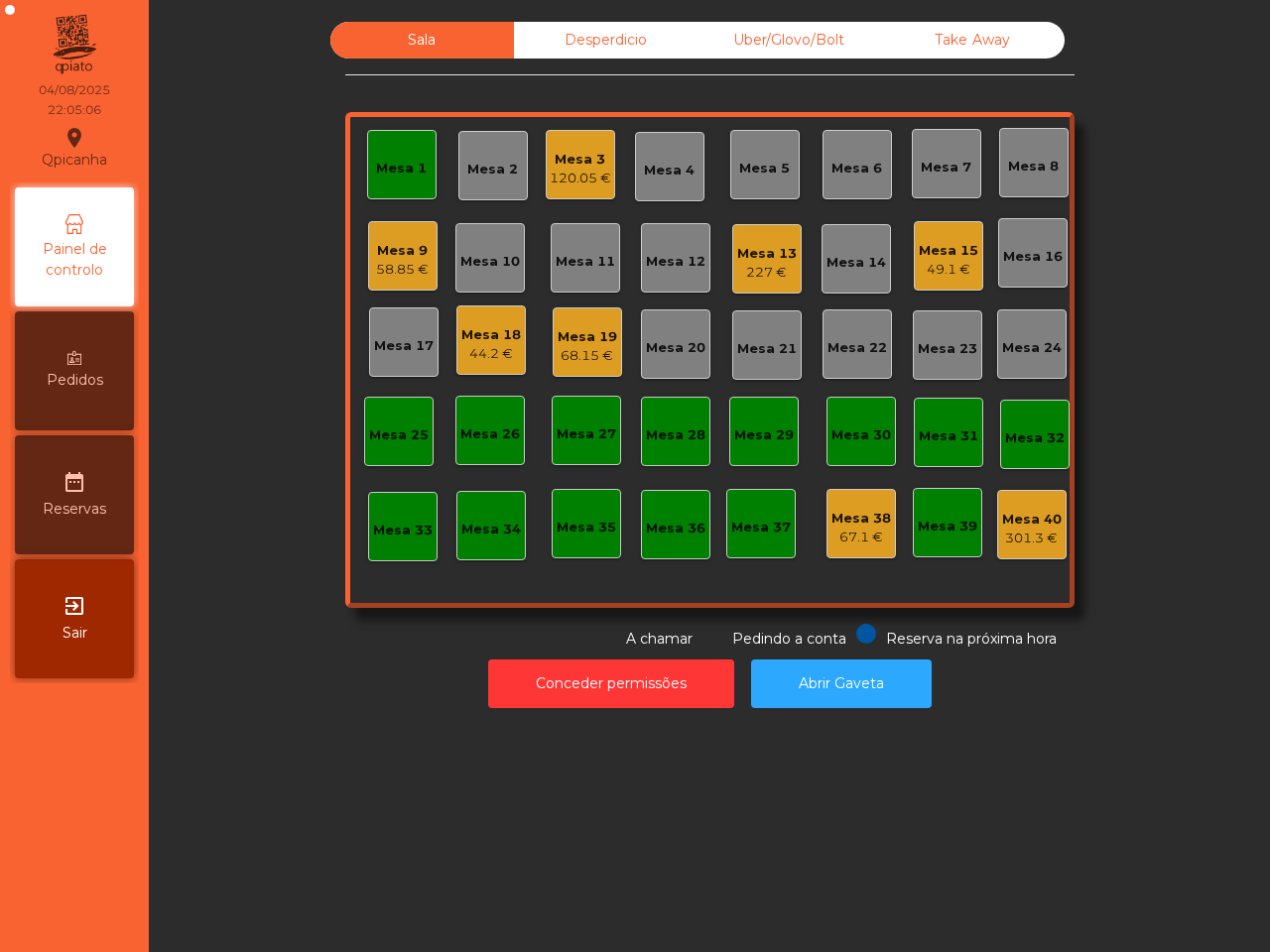 drag, startPoint x: 408, startPoint y: 826, endPoint x: 419, endPoint y: 828, distance: 11.18034 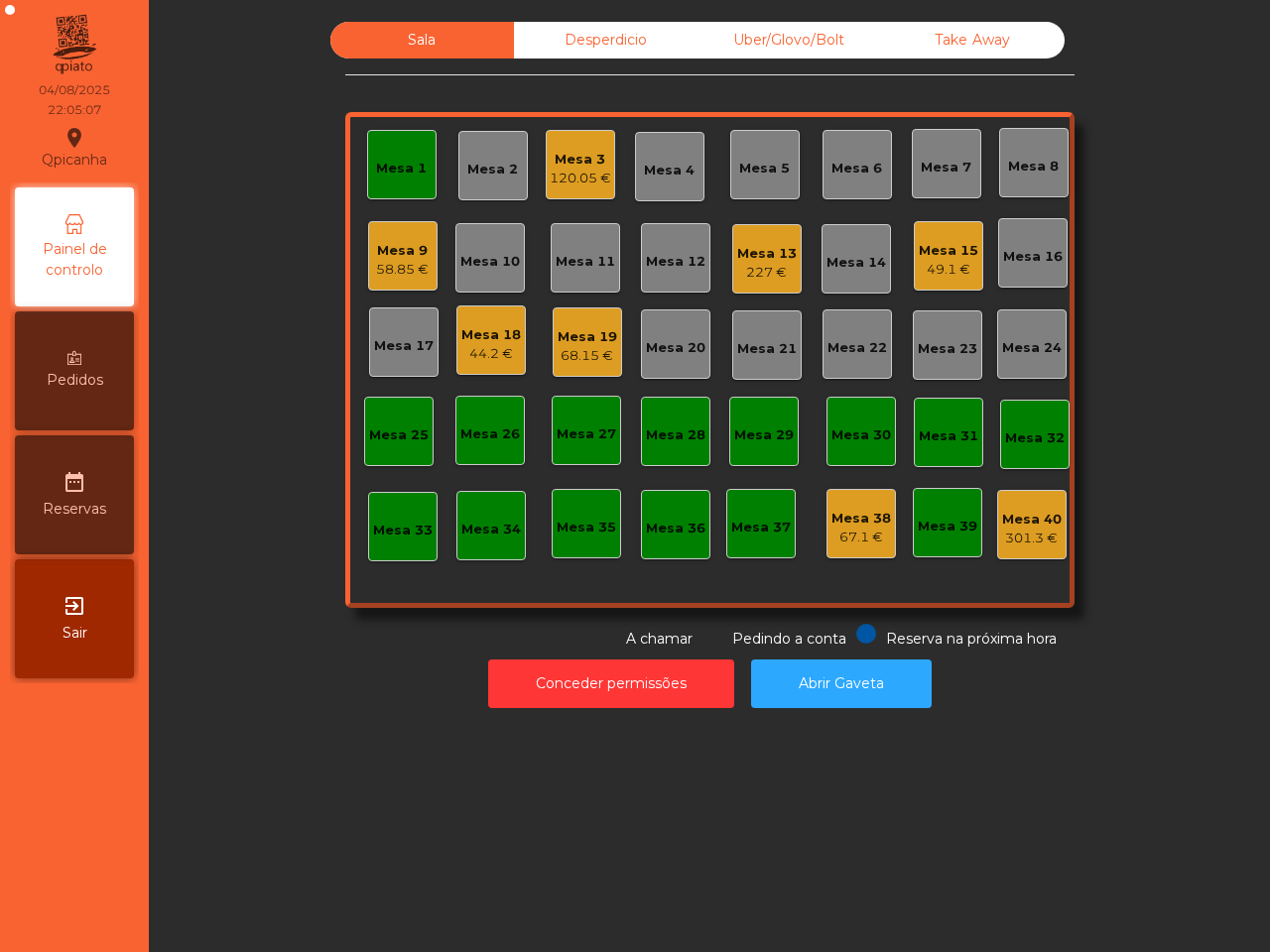 click on "Mesa 1   Mesa 2   Mesa 3   120.05 €   Mesa 4   Mesa 5   Mesa 6   Mesa 7   Mesa 8   Mesa 9   58.85 €   Mesa 10   Mesa 11   Mesa 12   Mesa 13   227 €   Mesa 14   Mesa 15   49.1 €   Mesa 16   Mesa 17   Mesa 18   44.2 €   Mesa 19   68.15 €   Mesa 20   Mesa 21   Mesa 22   Mesa 23   Mesa 24   Mesa 25   Mesa 26   Mesa 27   Mesa 28   Mesa 29   Mesa 30   Mesa 31   Mesa 32   Mesa 33   Mesa 34   Mesa 35   Mesa 36   Mesa 37   Mesa 38   67.1 €   Mesa 39   Mesa 40   301.3 €" 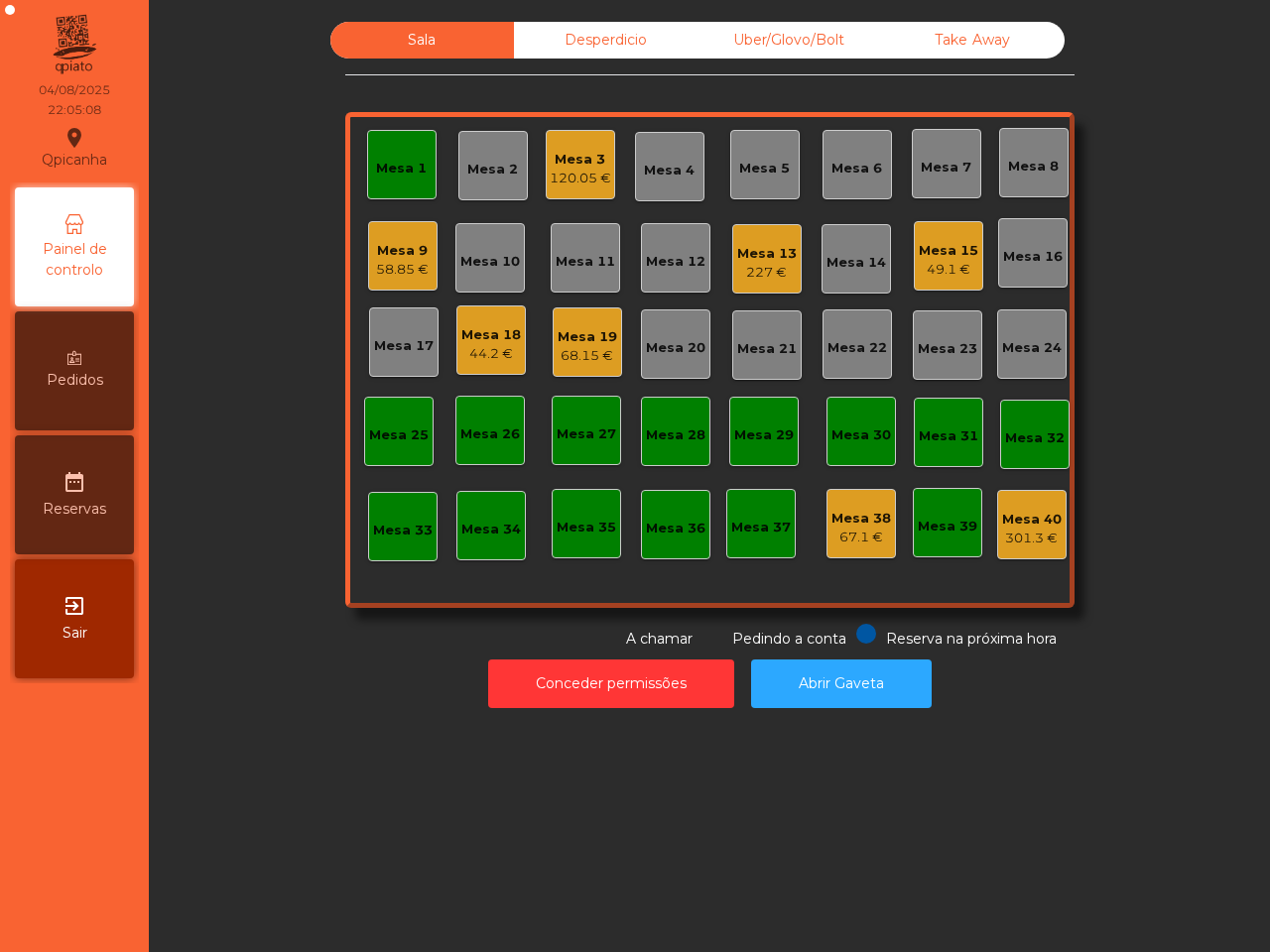 click on "Mesa 1" 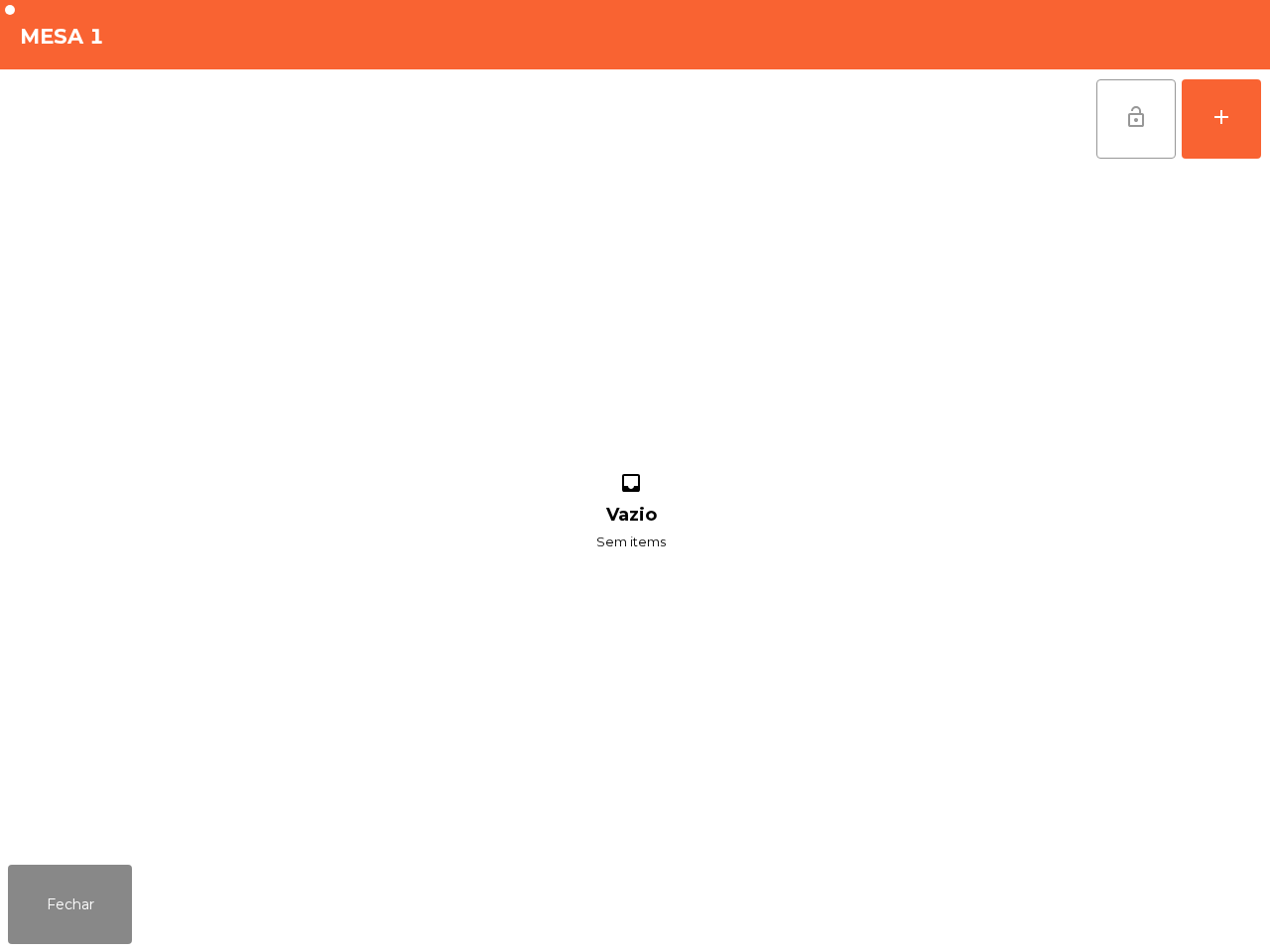 click on "lock_open" 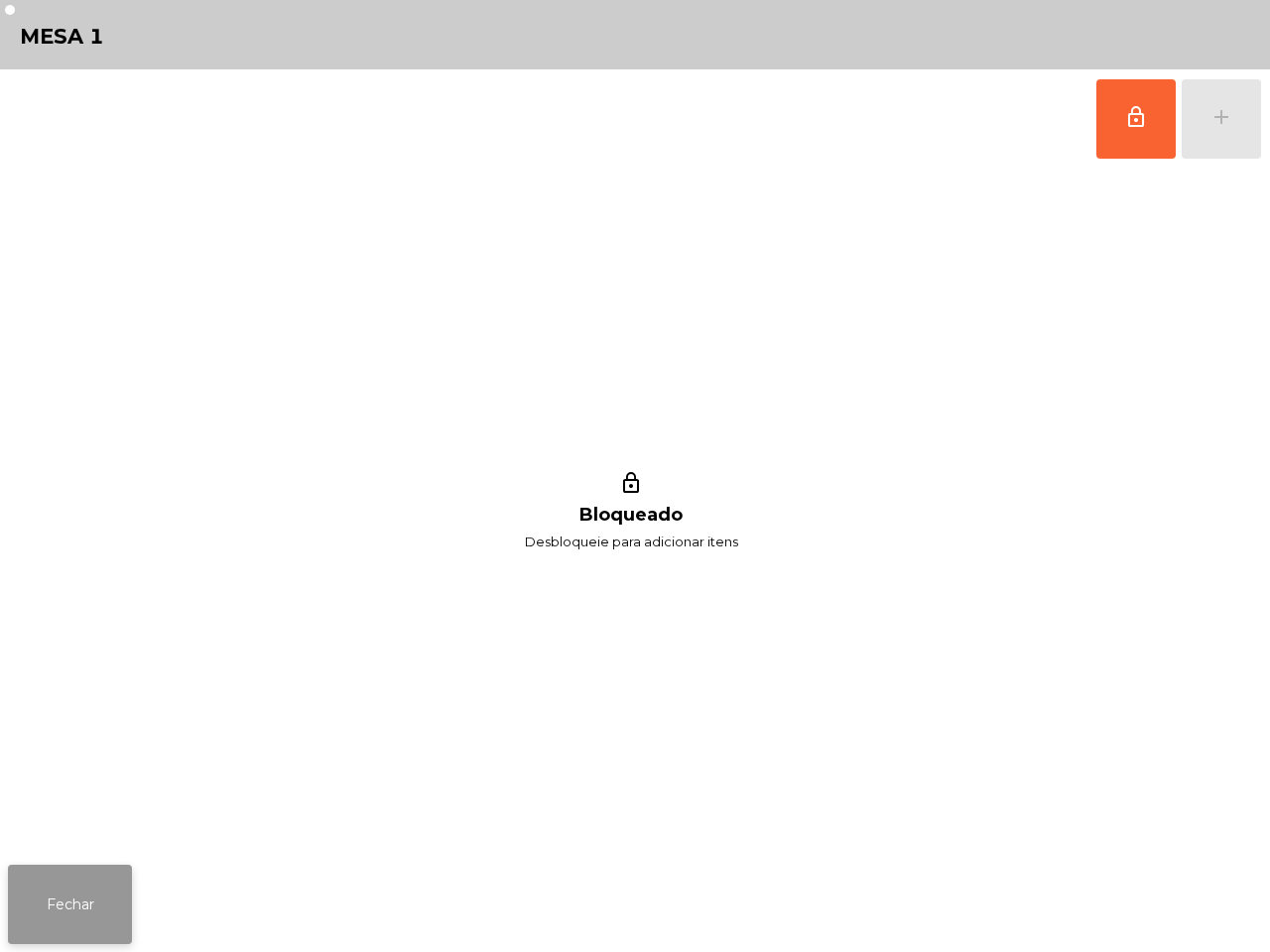 click on "Fechar" 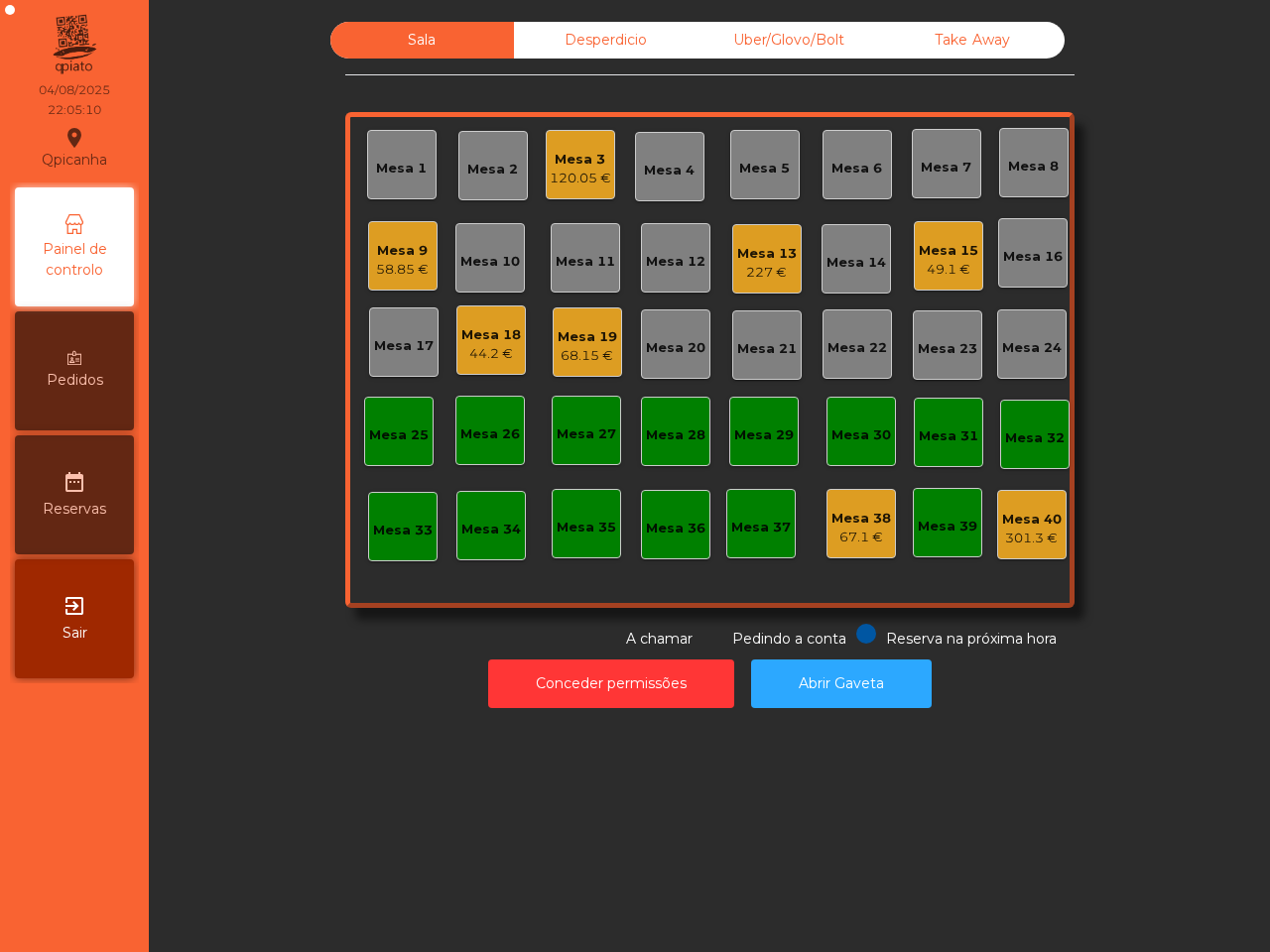 click on "Mesa 1   Mesa 2   Mesa 3   120.05 €   Mesa 4   Mesa 5   Mesa 6   Mesa 7   Mesa 8   Mesa 9   58.85 €   Mesa 10   Mesa 11   Mesa 12   Mesa 13   227 €   Mesa 14   Mesa 15   49.1 €   Mesa 16   Mesa 17   Mesa 18   44.2 €   Mesa 19   68.15 €   Mesa 20   Mesa 21   Mesa 22   Mesa 23   Mesa 24   Mesa 25   Mesa 26   Mesa 27   Mesa 28   Mesa 29   Mesa 30   Mesa 31   Mesa 32   Mesa 33   Mesa 34   Mesa 35   Mesa 36   Mesa 37   Mesa 38   67.1 €   Mesa 39   Mesa 40   301.3 €" 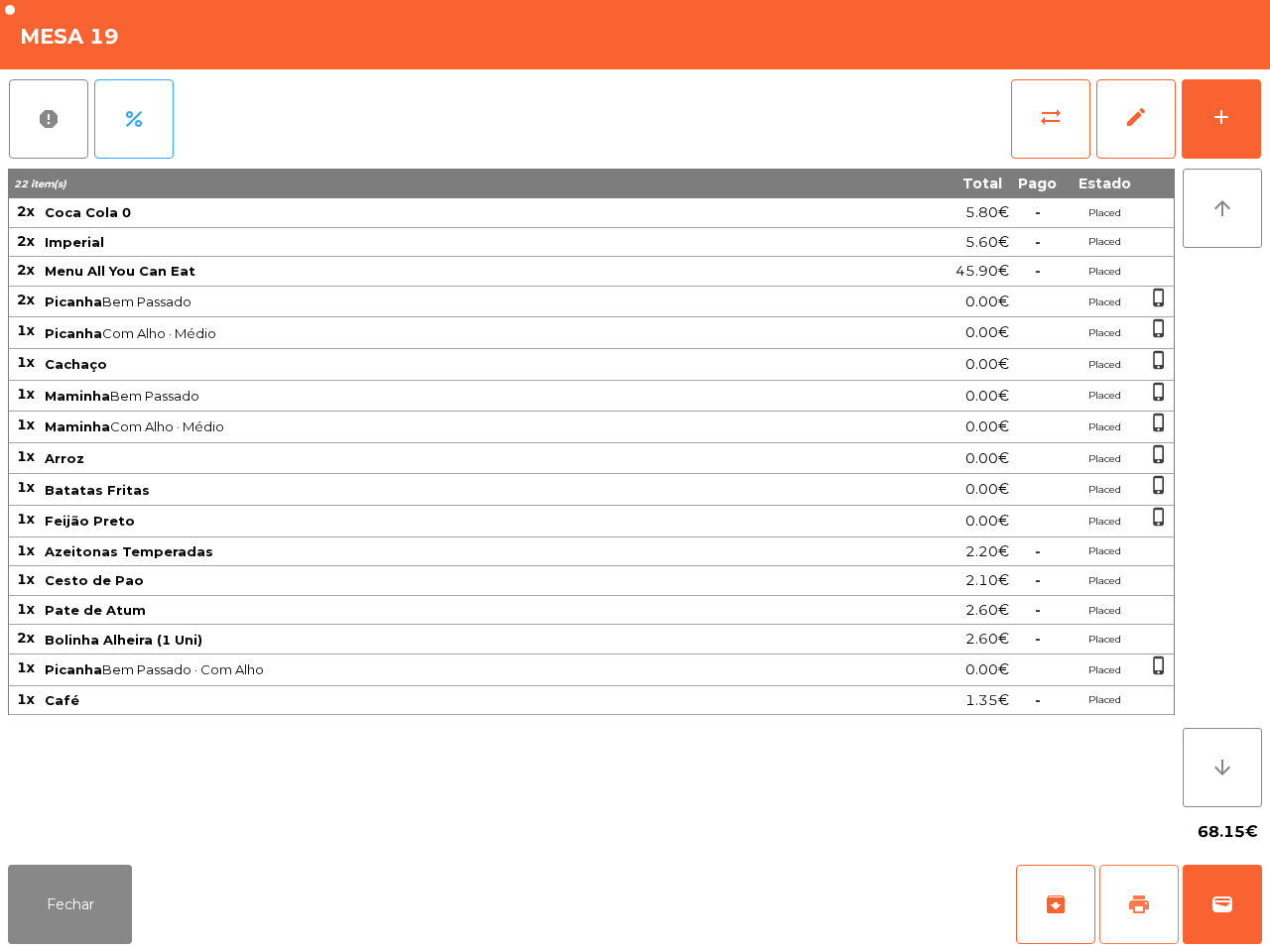 click on "print" 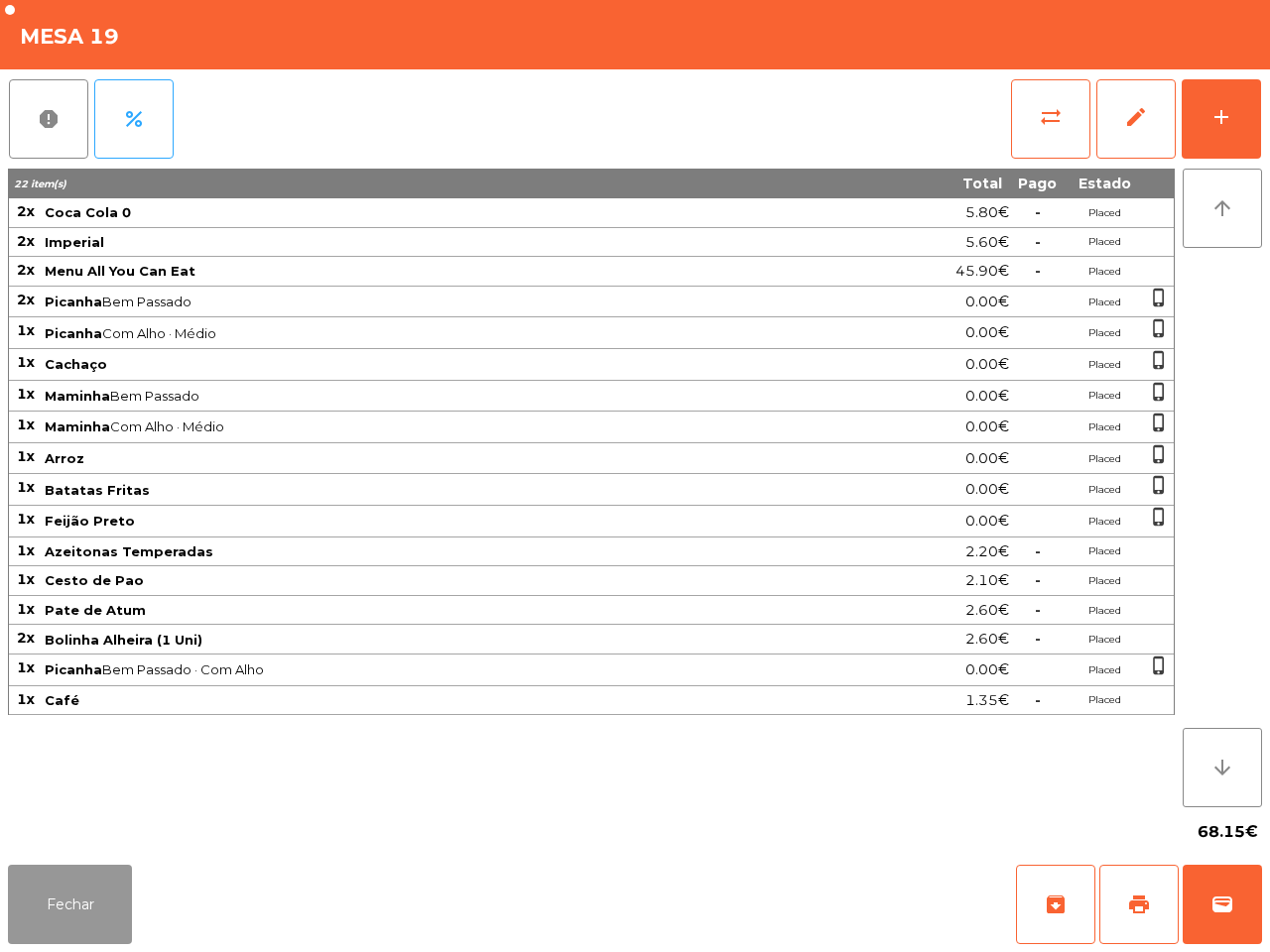 click on "Fechar" 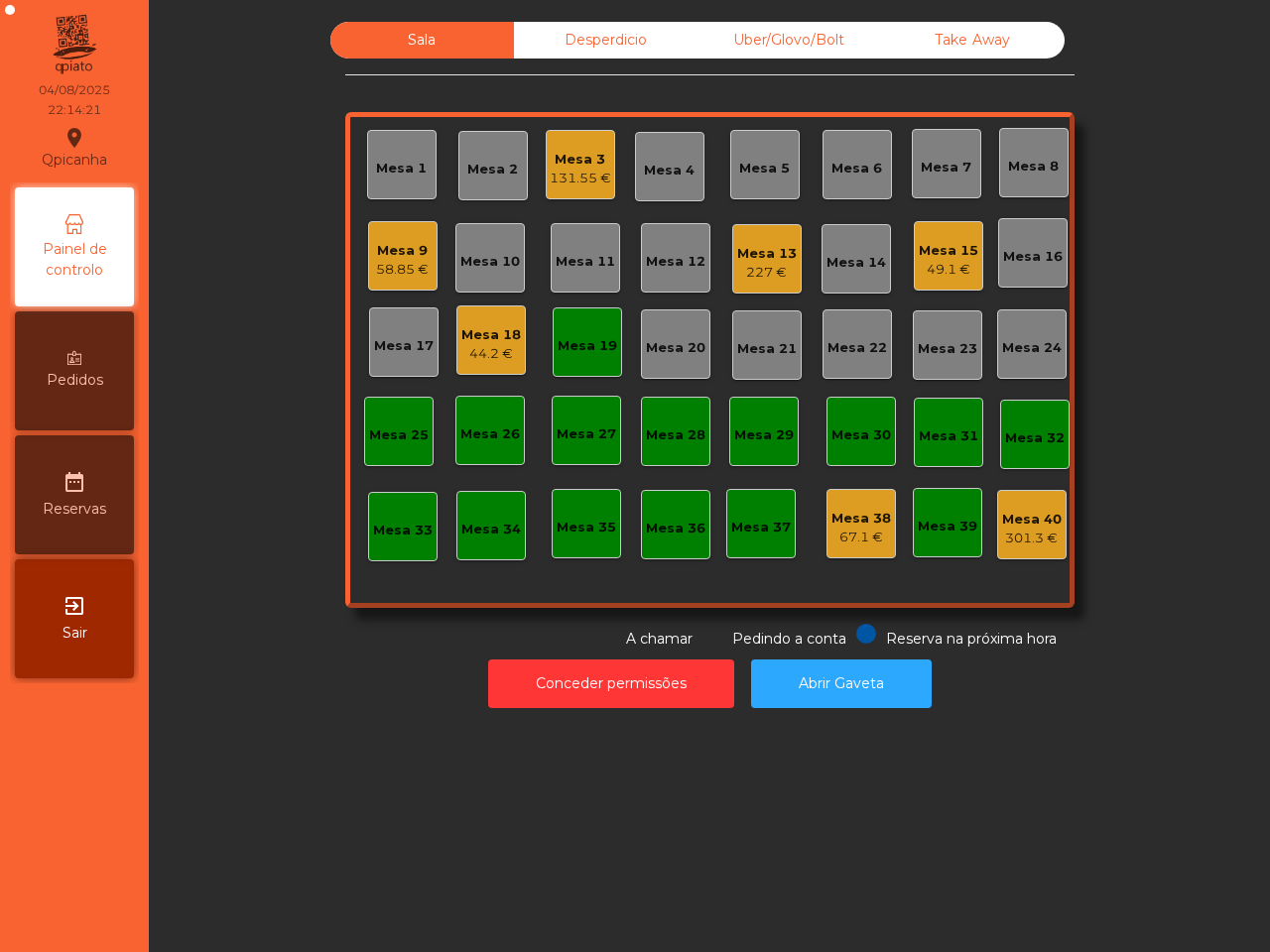 click on "Mesa 19" 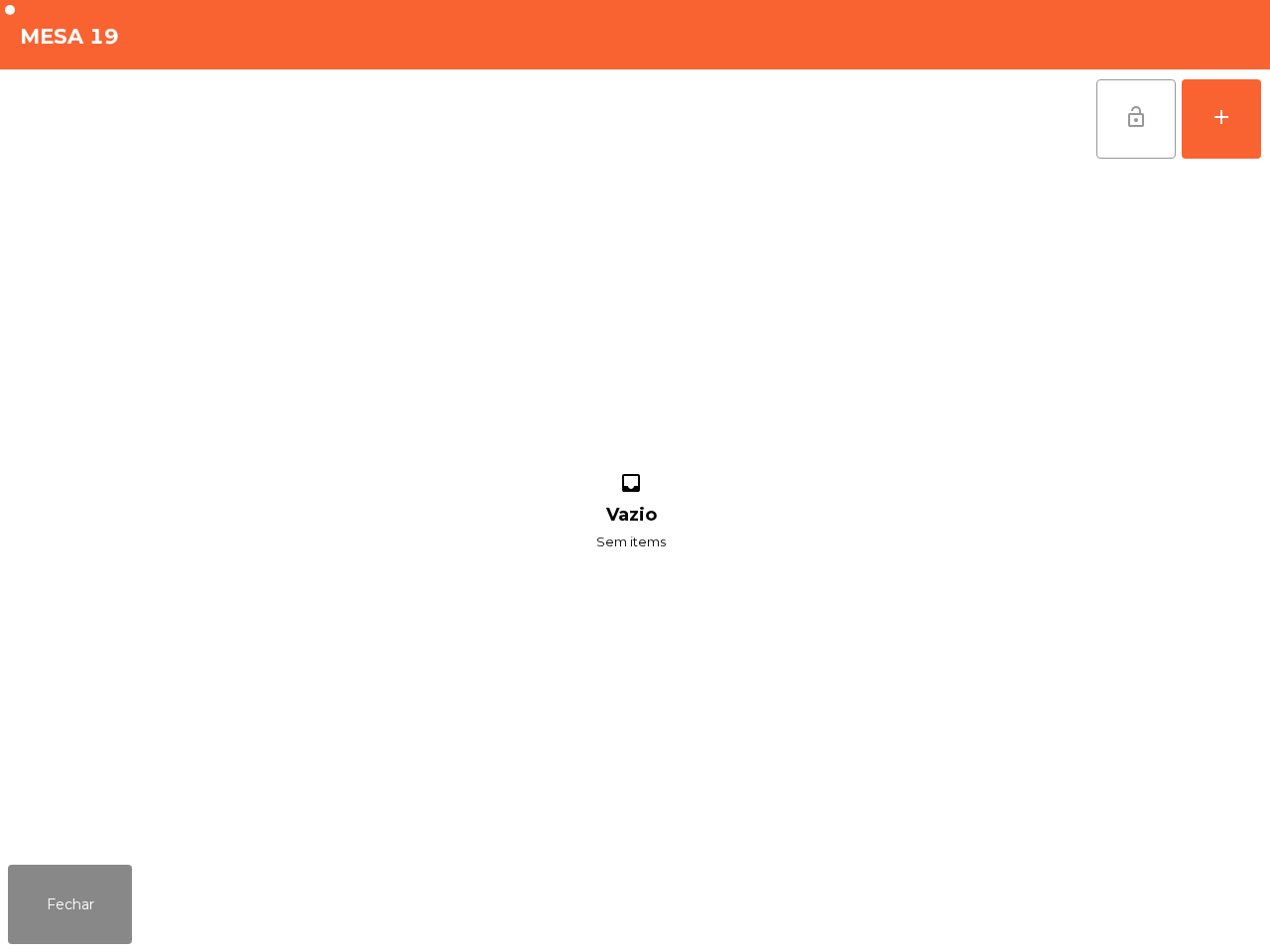 click on "lock_open" 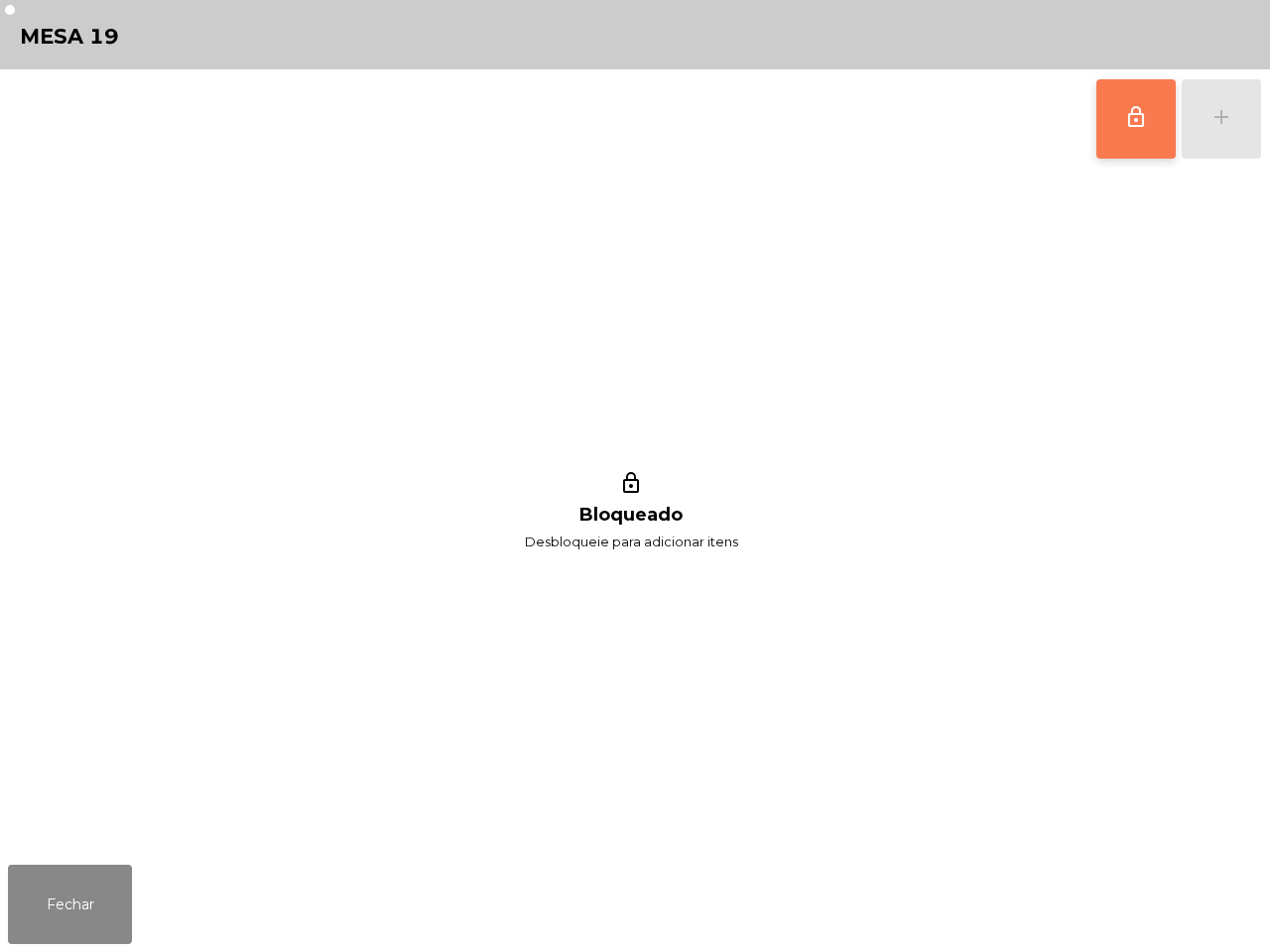 drag, startPoint x: 11, startPoint y: 823, endPoint x: 43, endPoint y: 835, distance: 34.176015 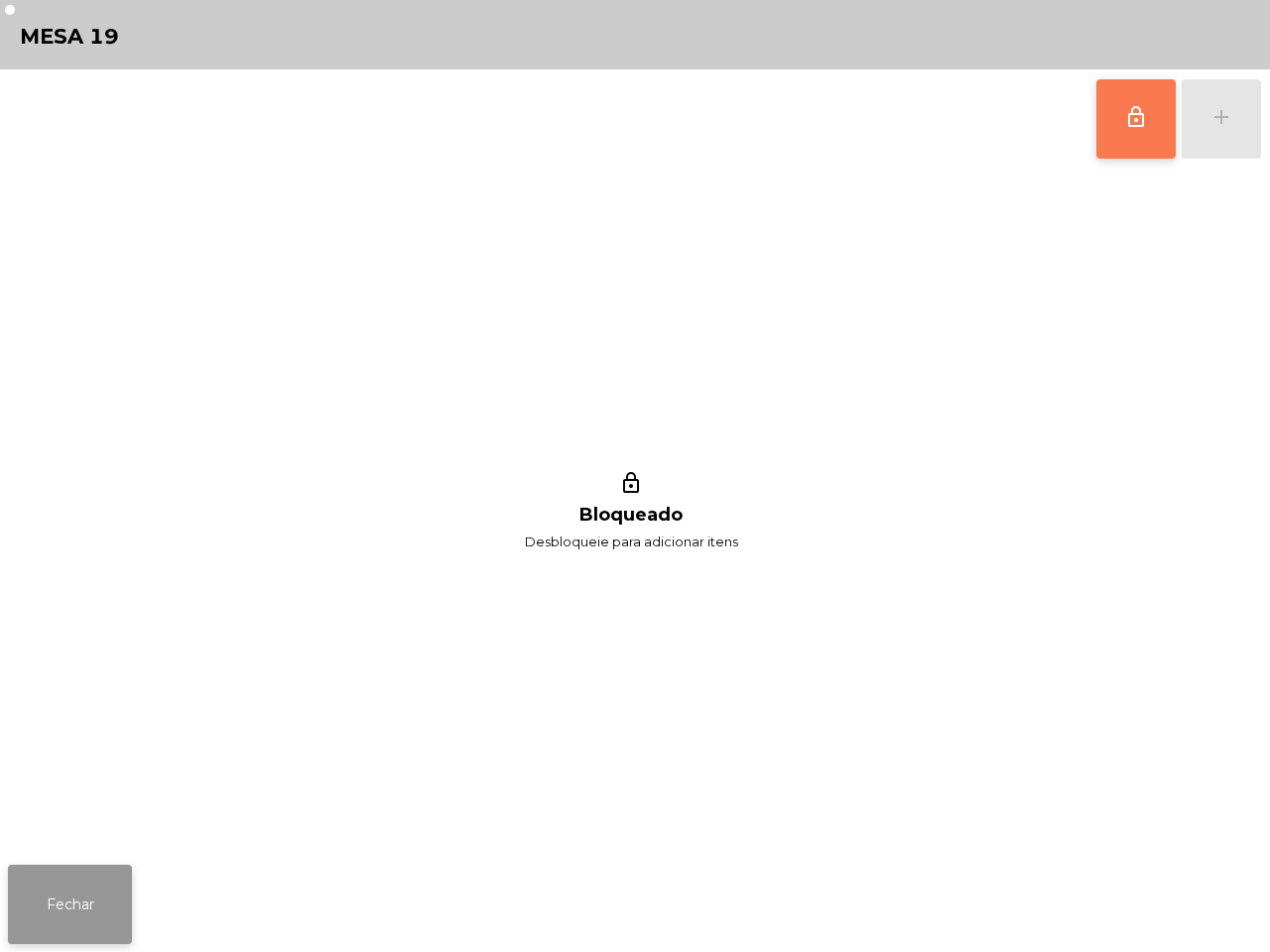 click on "Fechar" 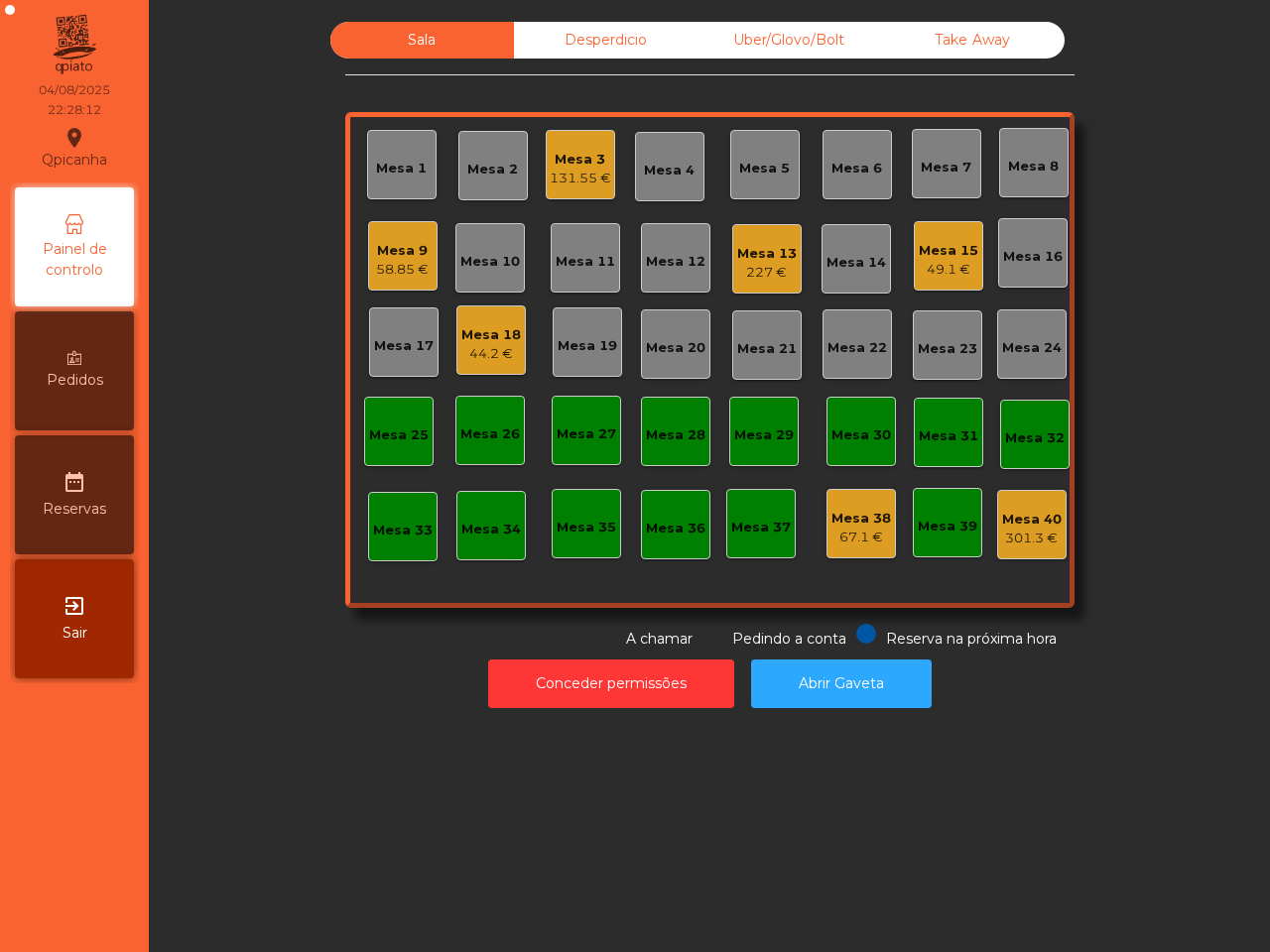 click on "49.1 €" 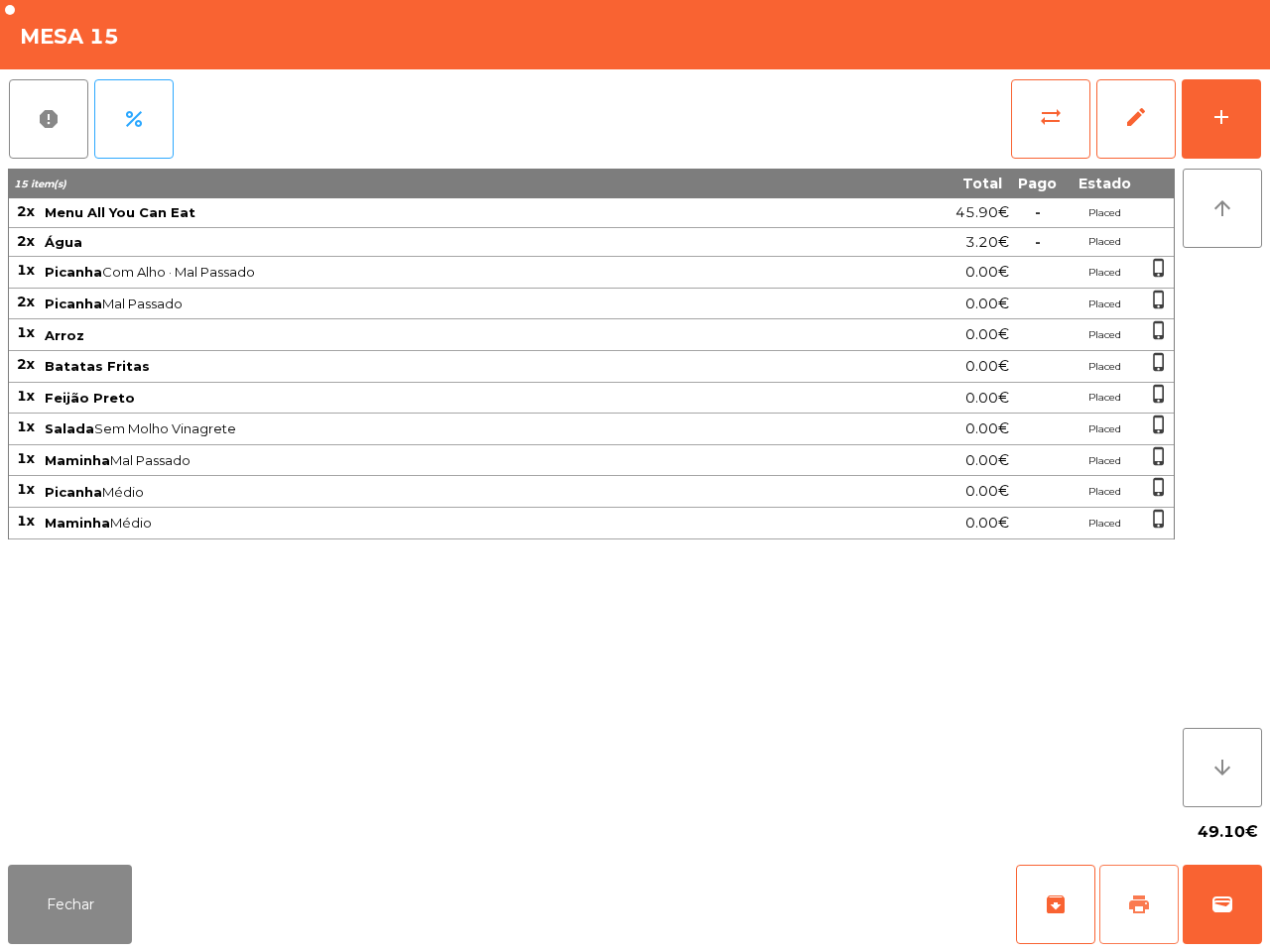 click on "print" 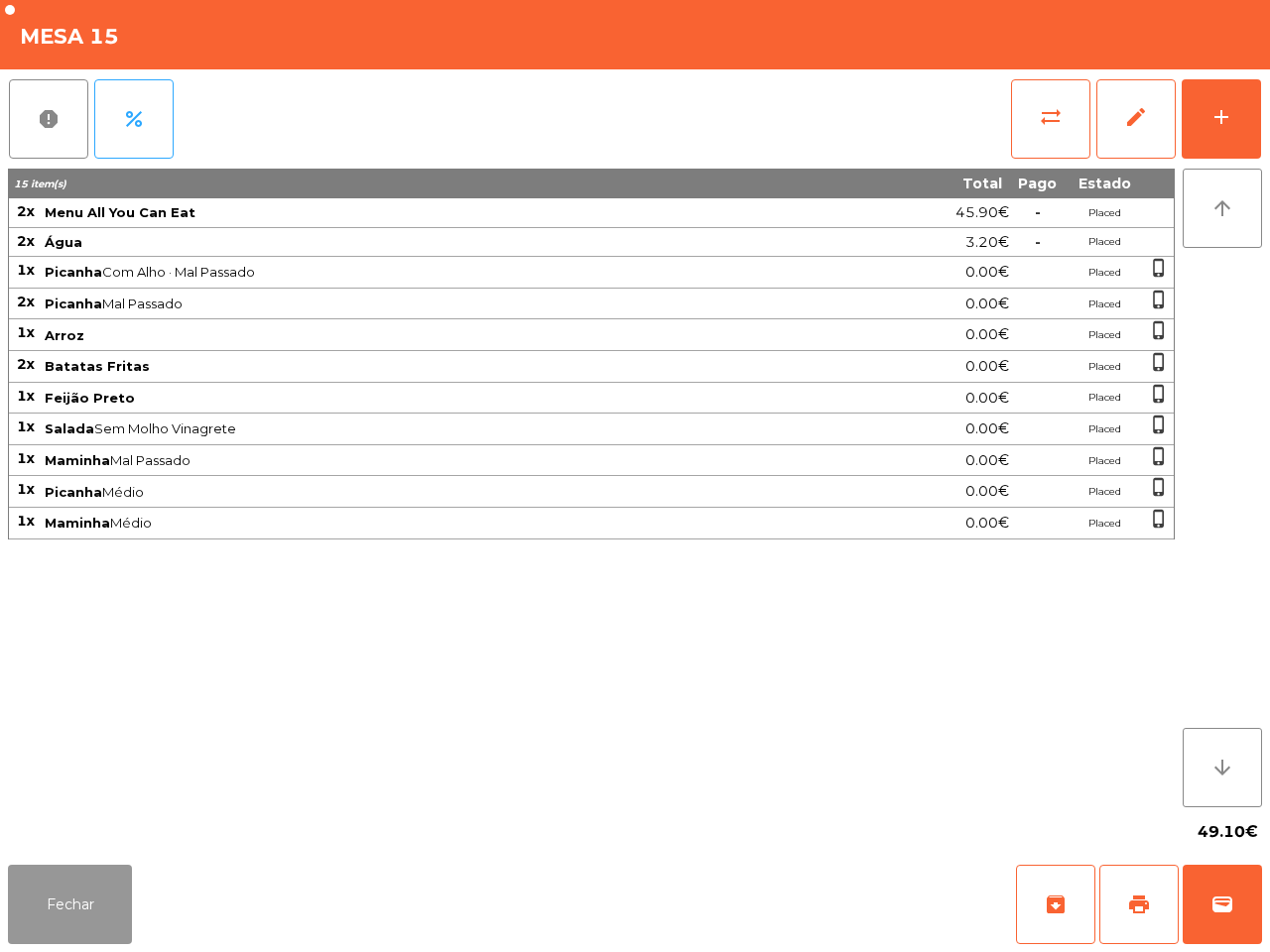 click on "Fechar" 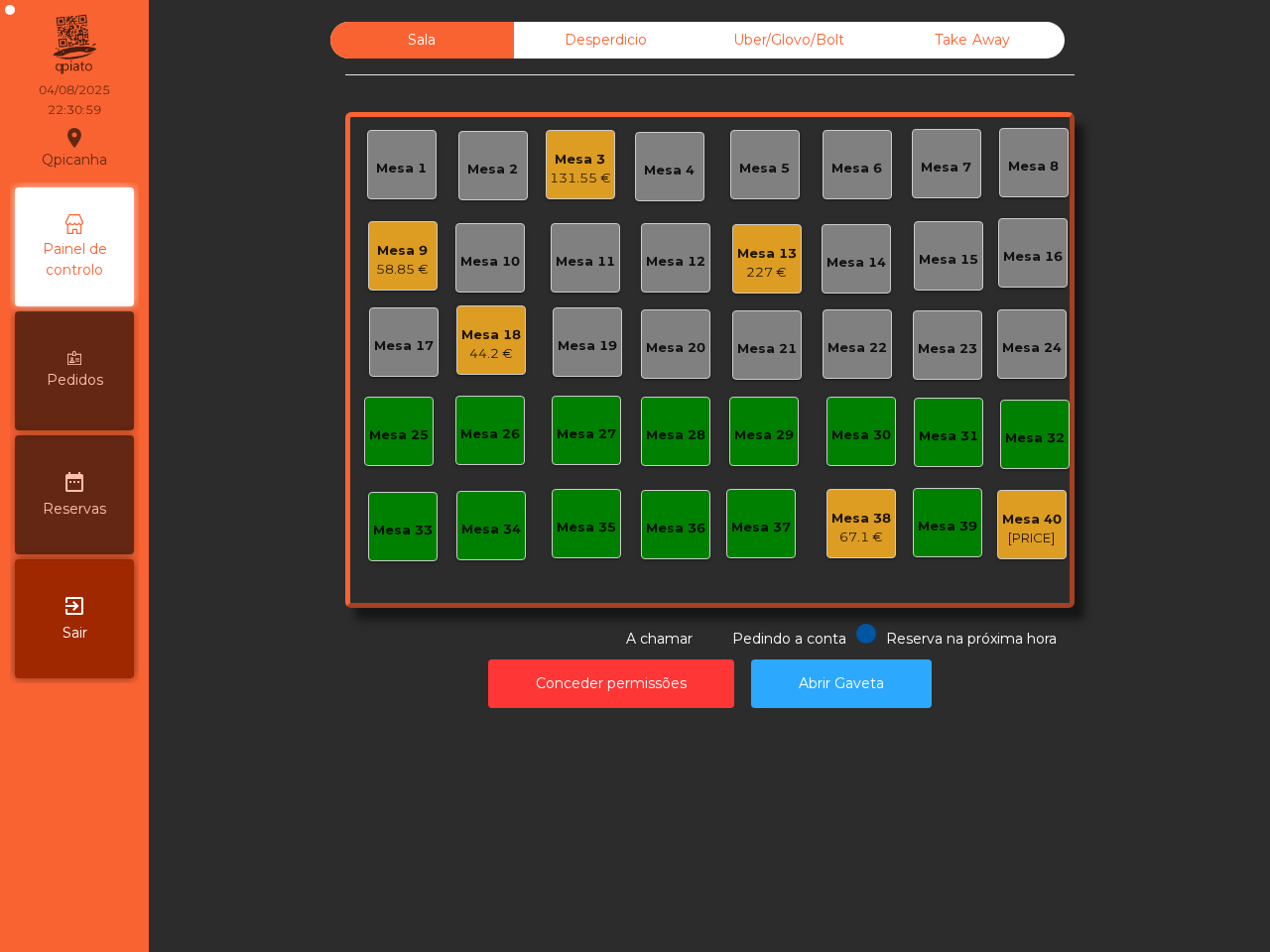 scroll, scrollTop: 0, scrollLeft: 0, axis: both 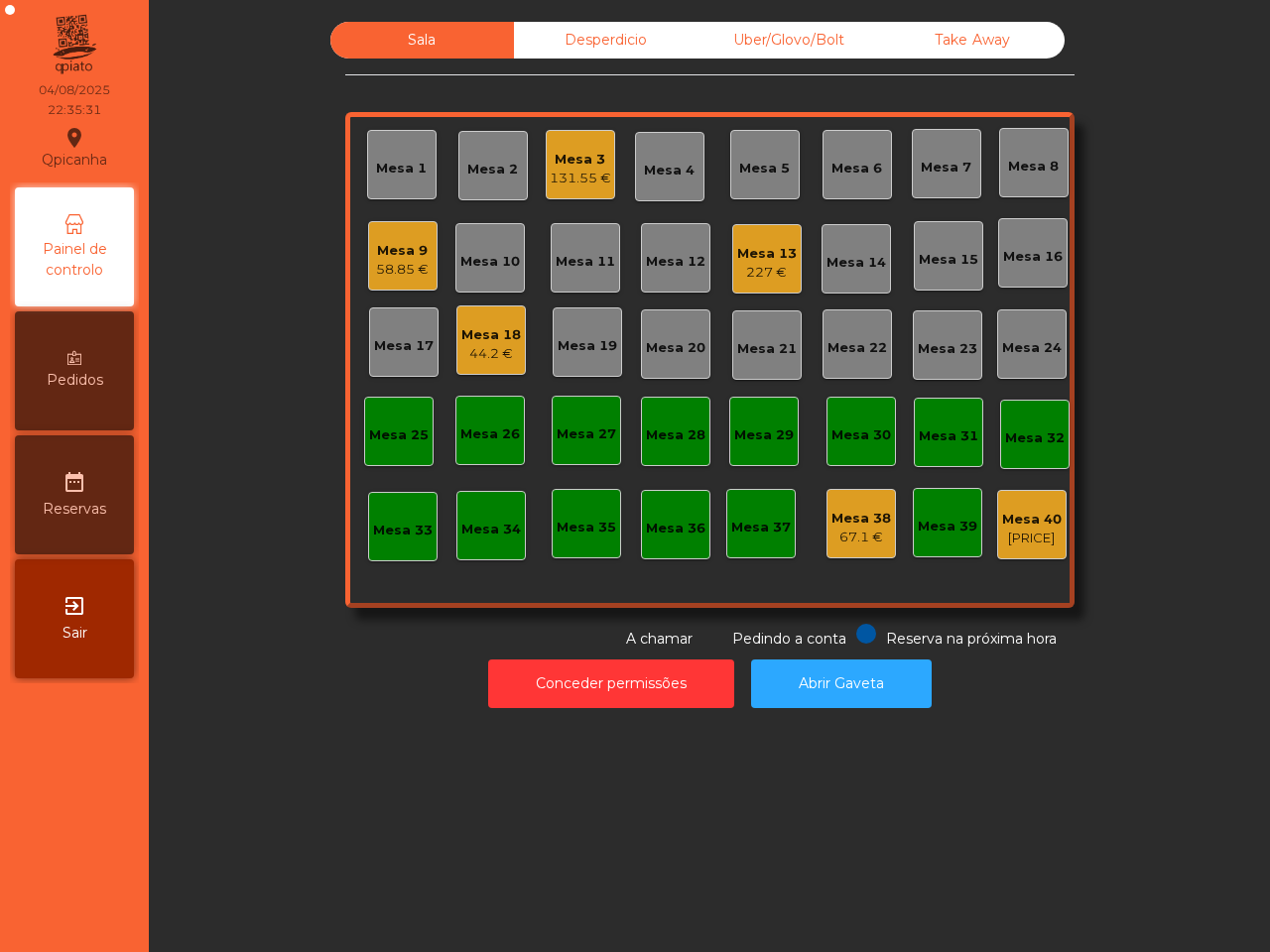 click on "Sala Desperdicio Uber/Glovo/Bolt Take Away Mesa 1 Mesa 2 Mesa 3 [PRICE] Mesa 4 Mesa 5 Mesa 6 Mesa 7 Mesa 8 Mesa 9 [PRICE] Mesa 10 Mesa 11 Mesa 12 Mesa 13 [PRICE] Mesa 14 Mesa 15 Mesa 16 Mesa 17 Mesa 18 [PRICE] Mesa 19 Mesa 20 Mesa 21 Mesa 22 Mesa 23 Mesa 24 Mesa 25 Mesa 26 Mesa 27 Mesa 28 Mesa 29 Mesa 30 Mesa 31 Mesa 32 Mesa 33 Mesa 34 Mesa 35 Mesa 36 Mesa 37 Mesa 38 [PRICE] Mesa 39 Mesa 40 [PRICE] Reserva na próxima hora Pedindo a conta A chamar Conceder permissões Abrir Gaveta" 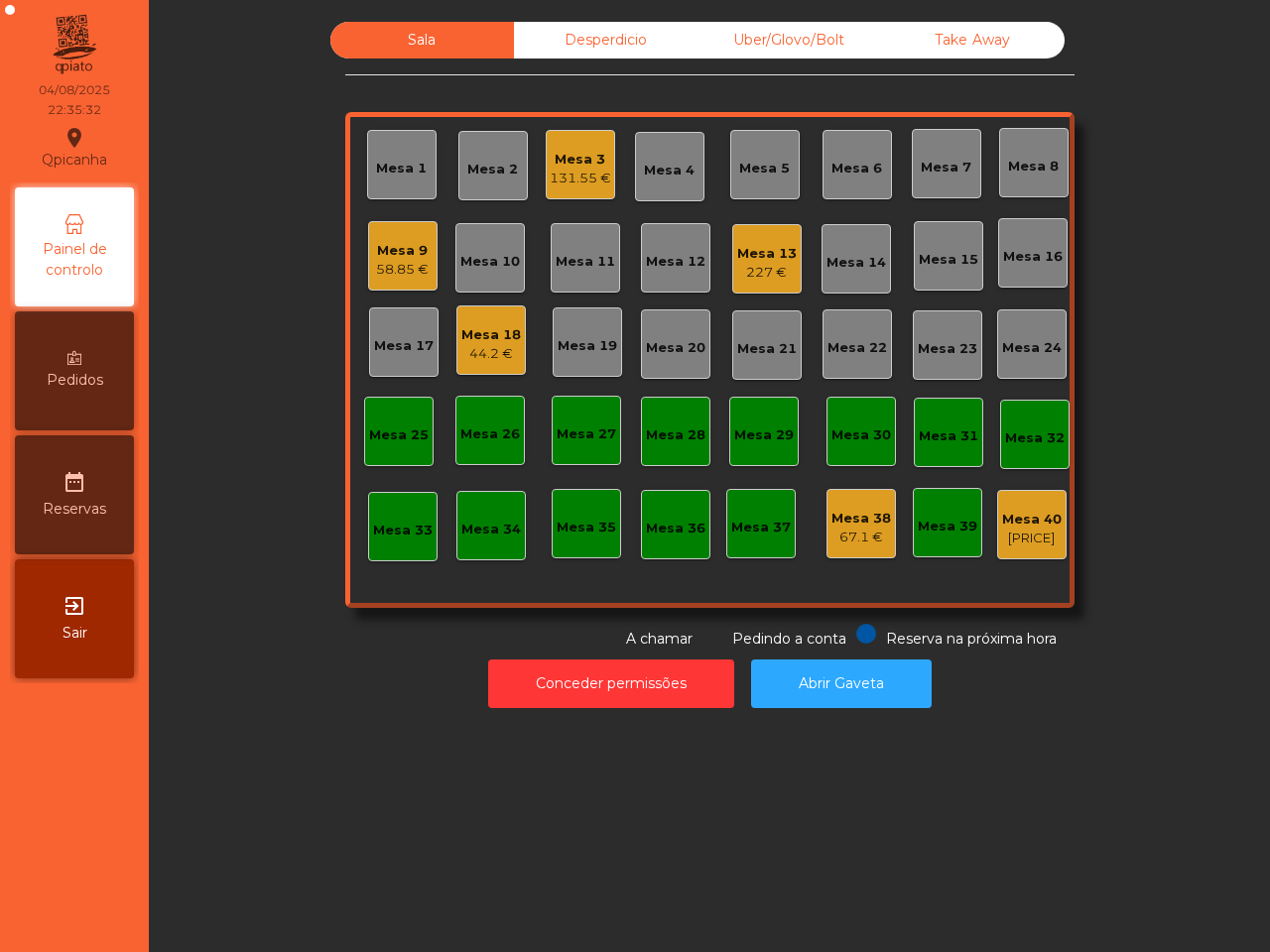 click on "Mesa 18" 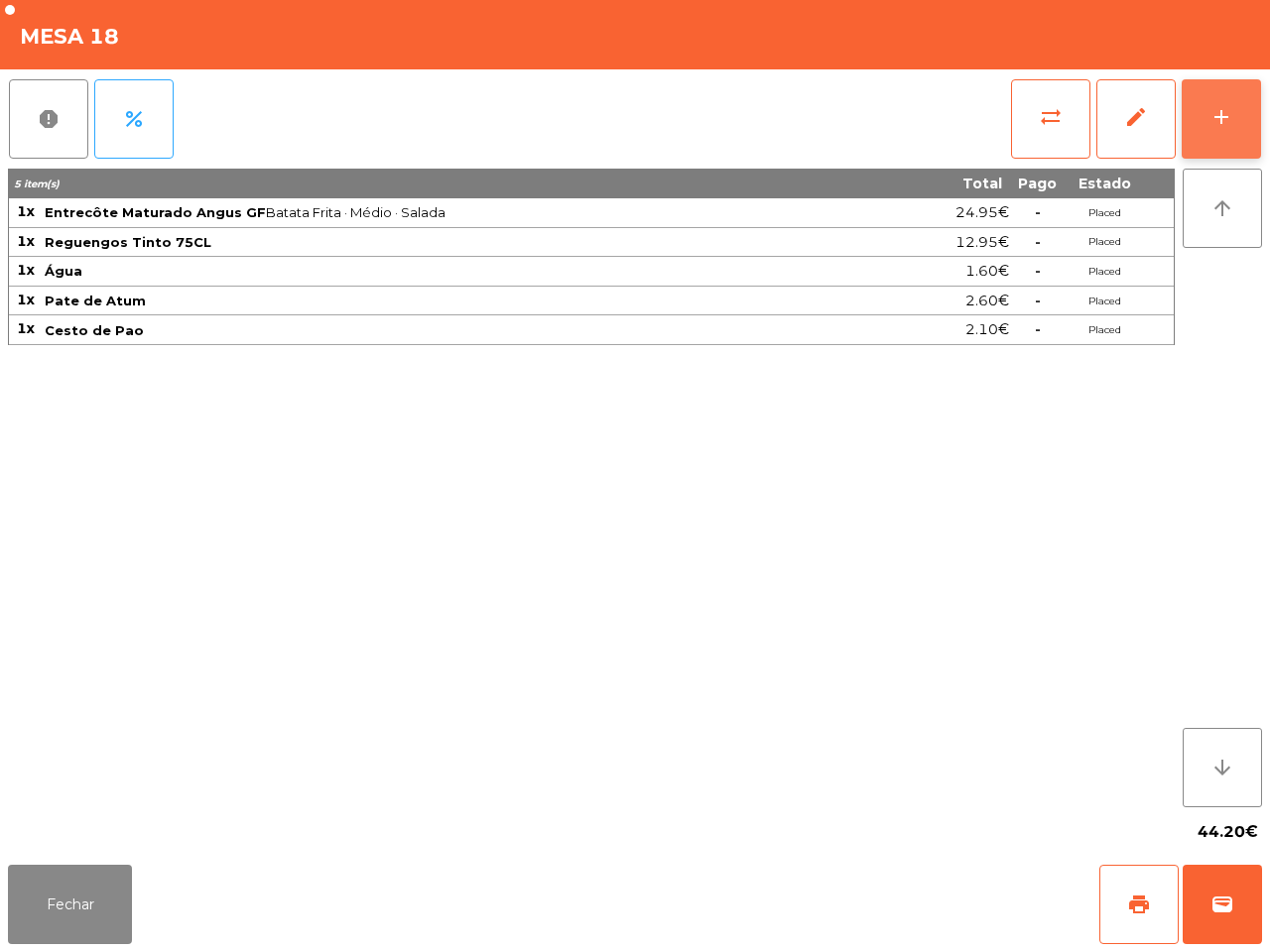 click on "add" 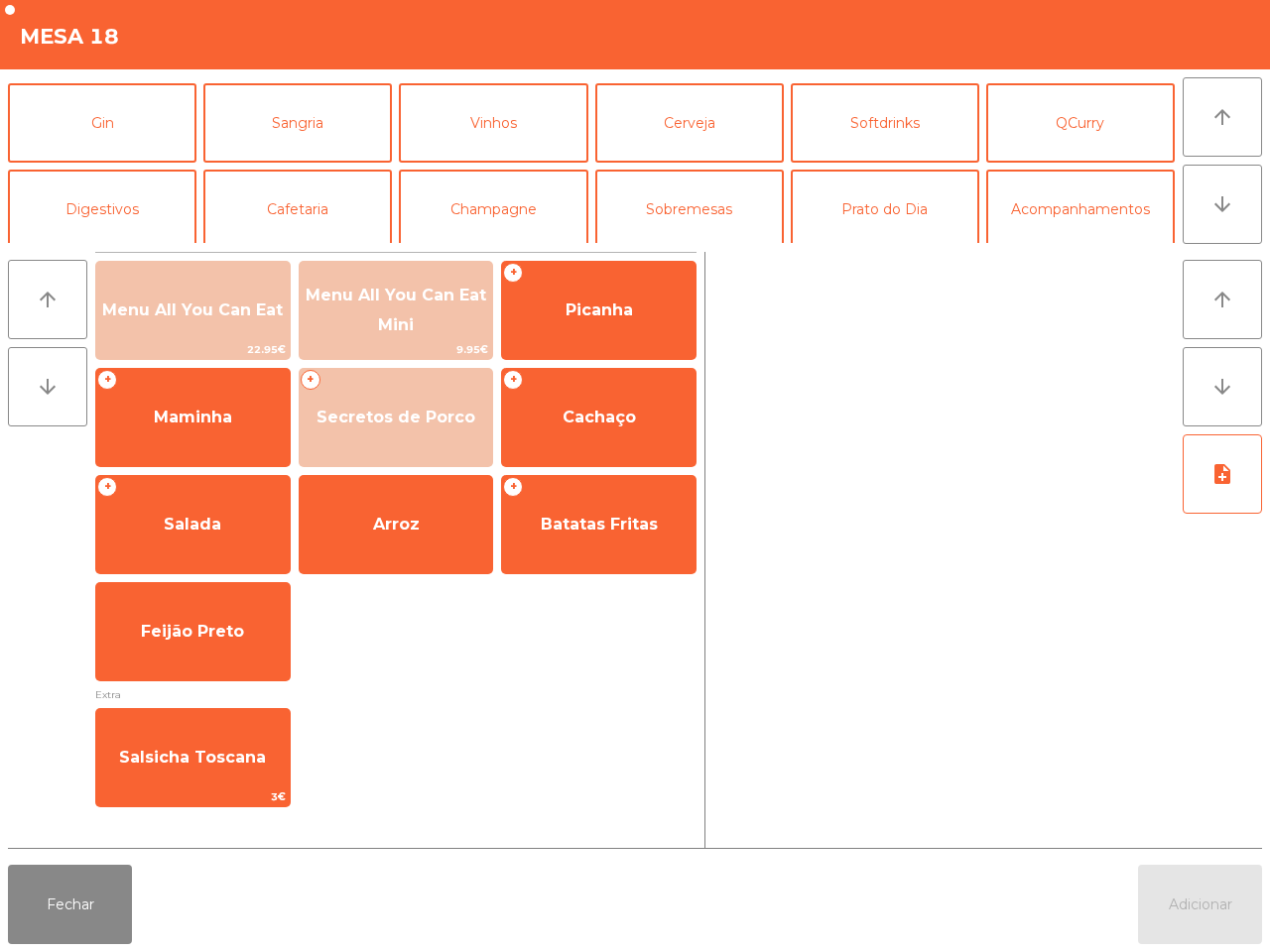 scroll, scrollTop: 124, scrollLeft: 0, axis: vertical 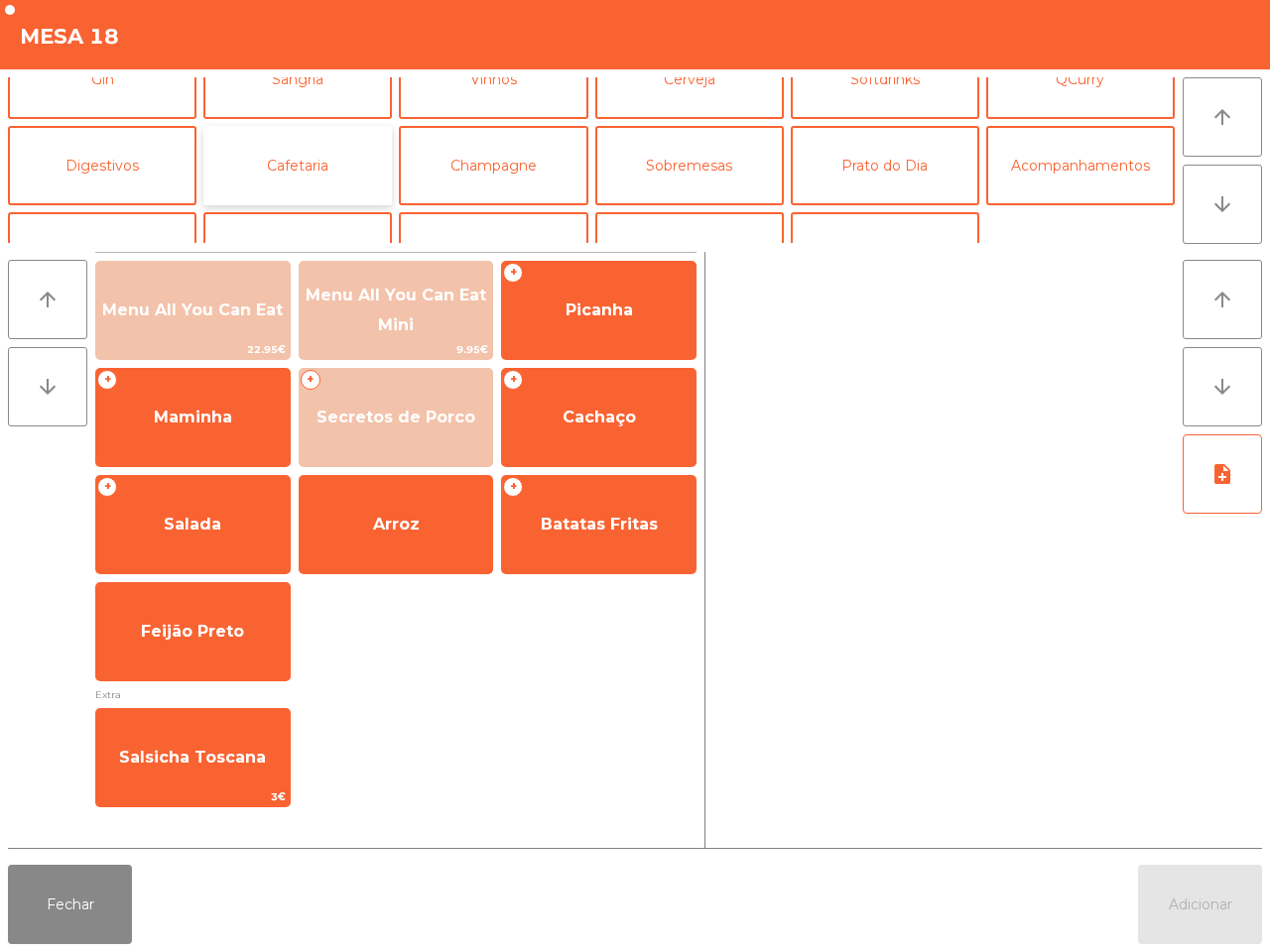 click on "Cafetaria" 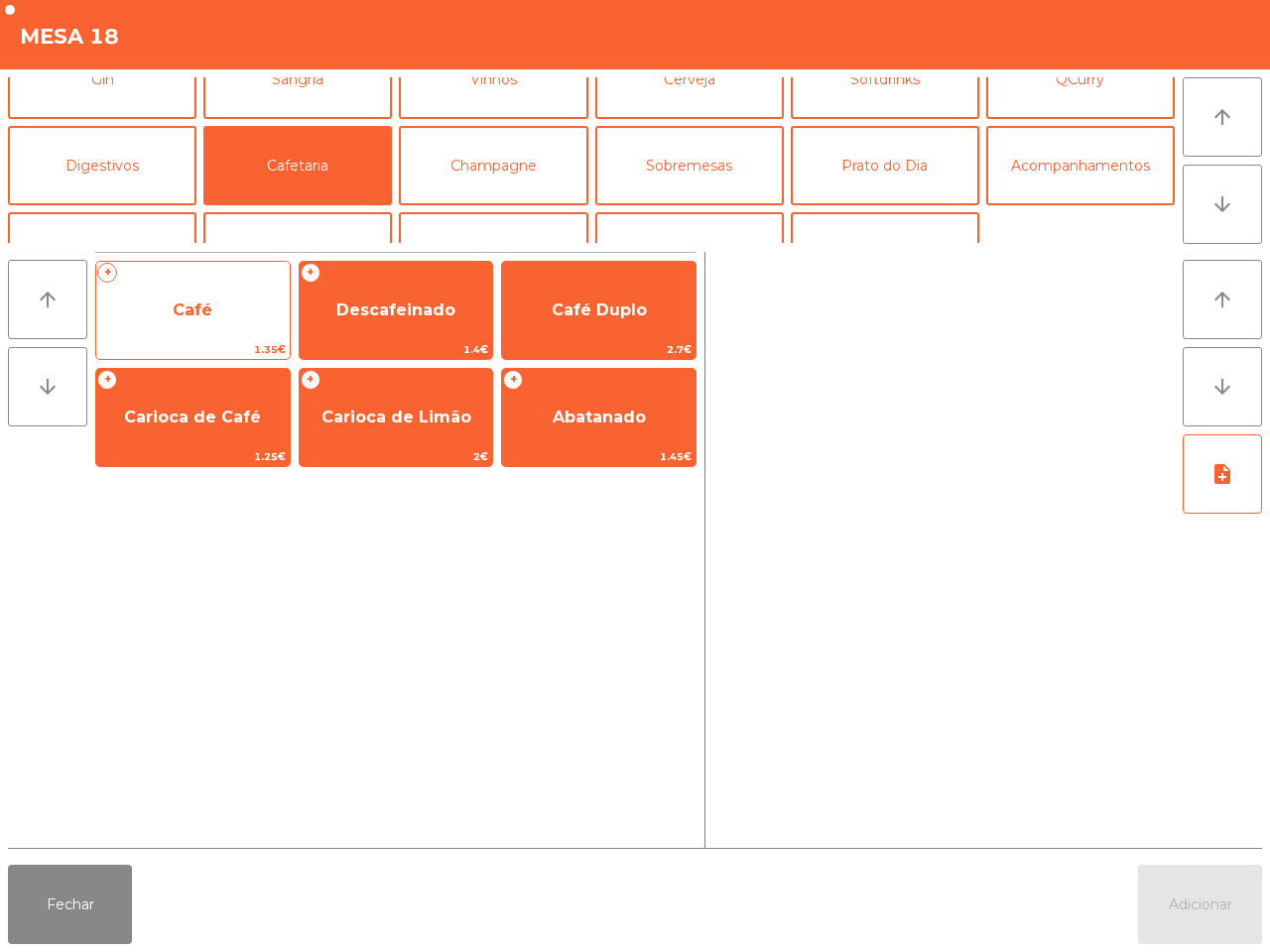 click on "Café" 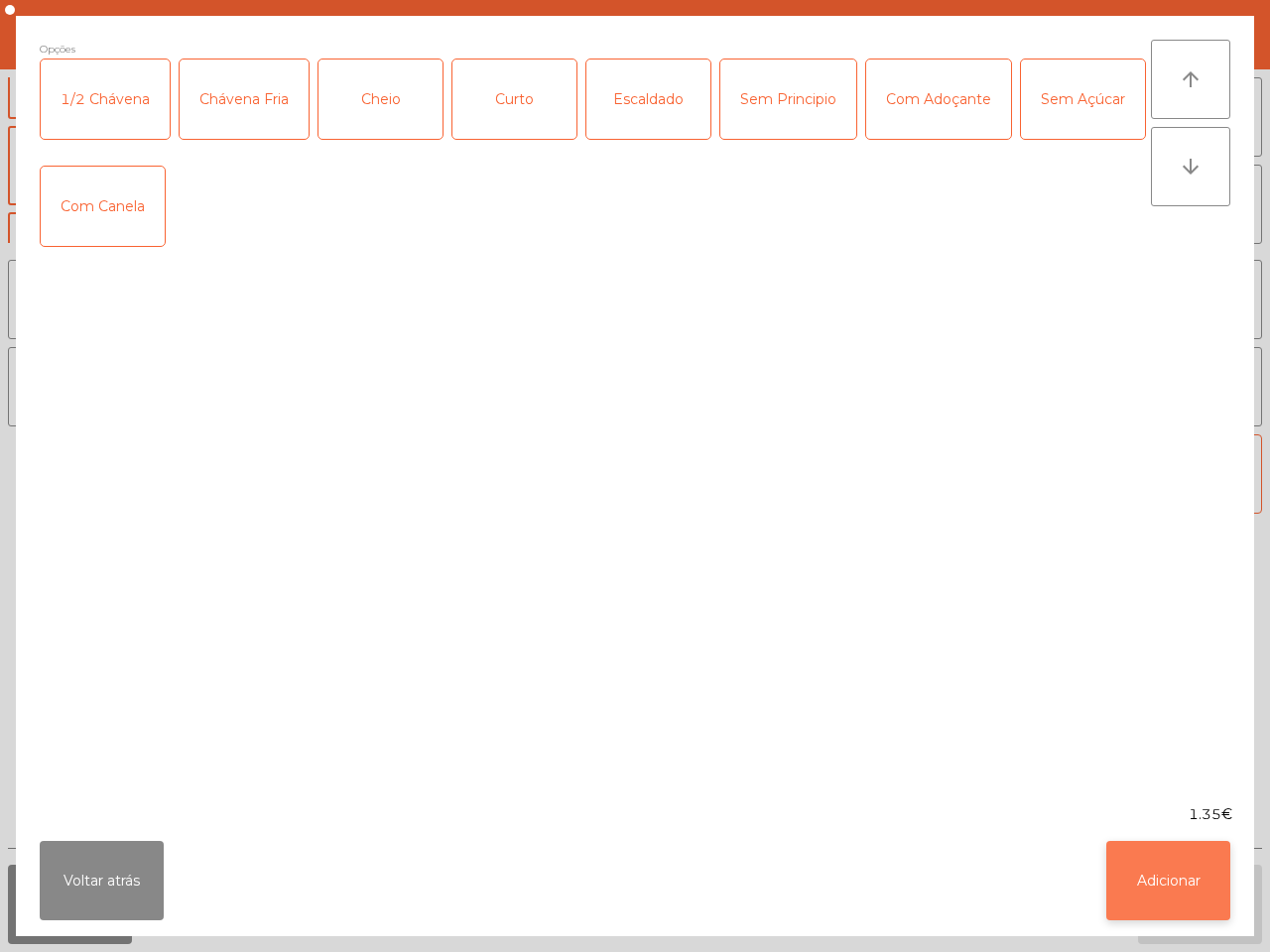 click on "Adicionar" 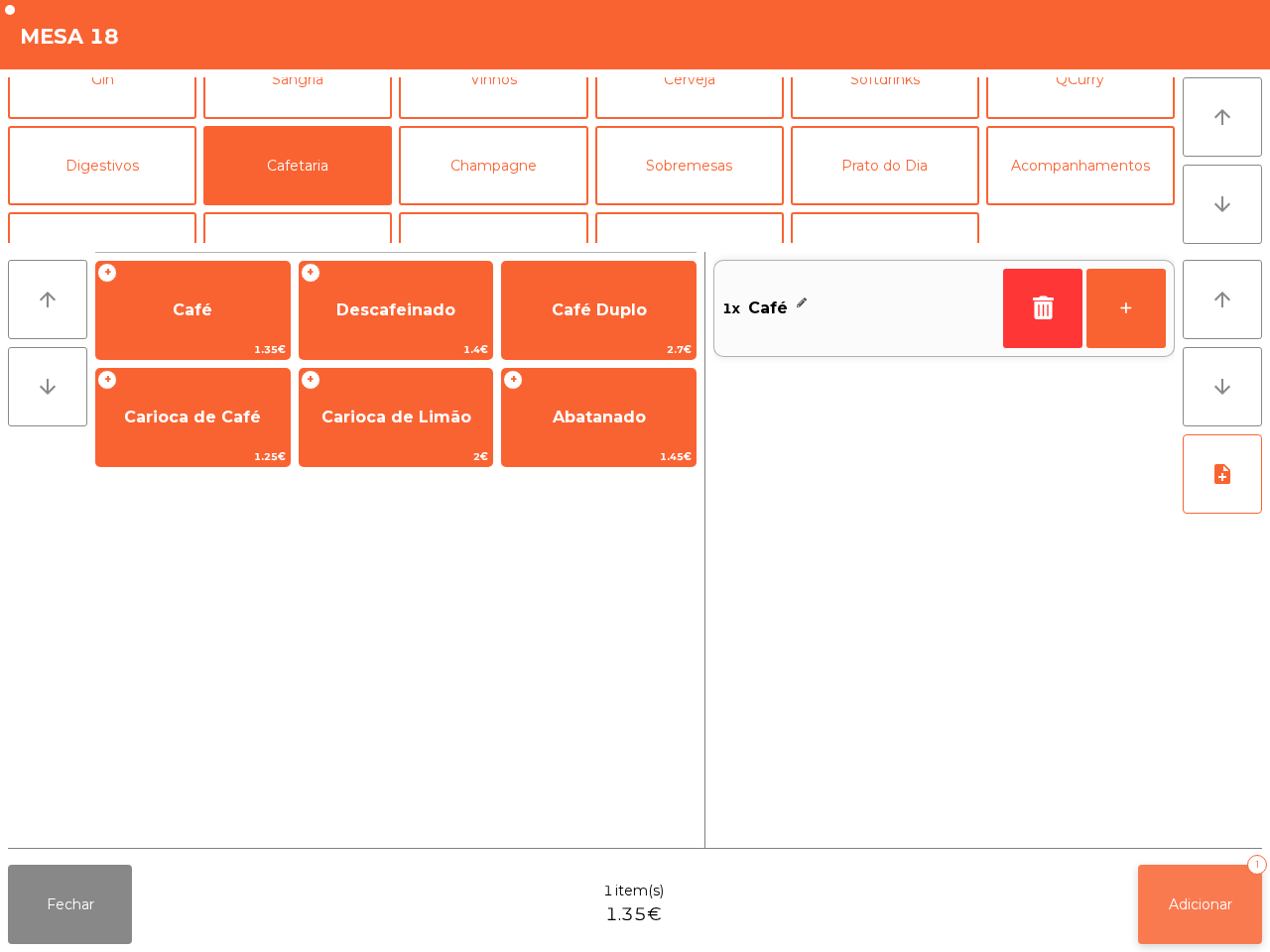 click on "Adicionar   1" 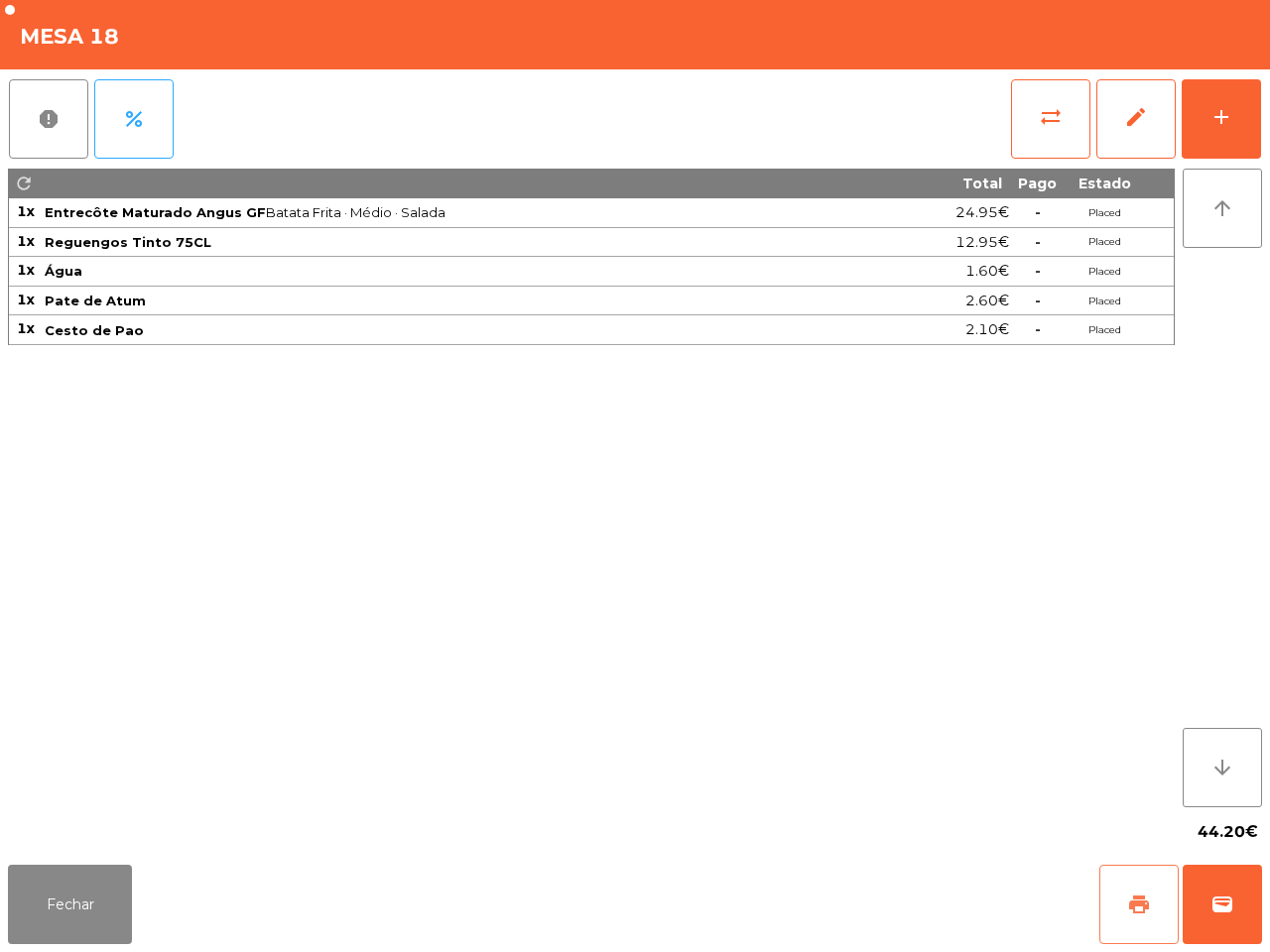 click on "print" 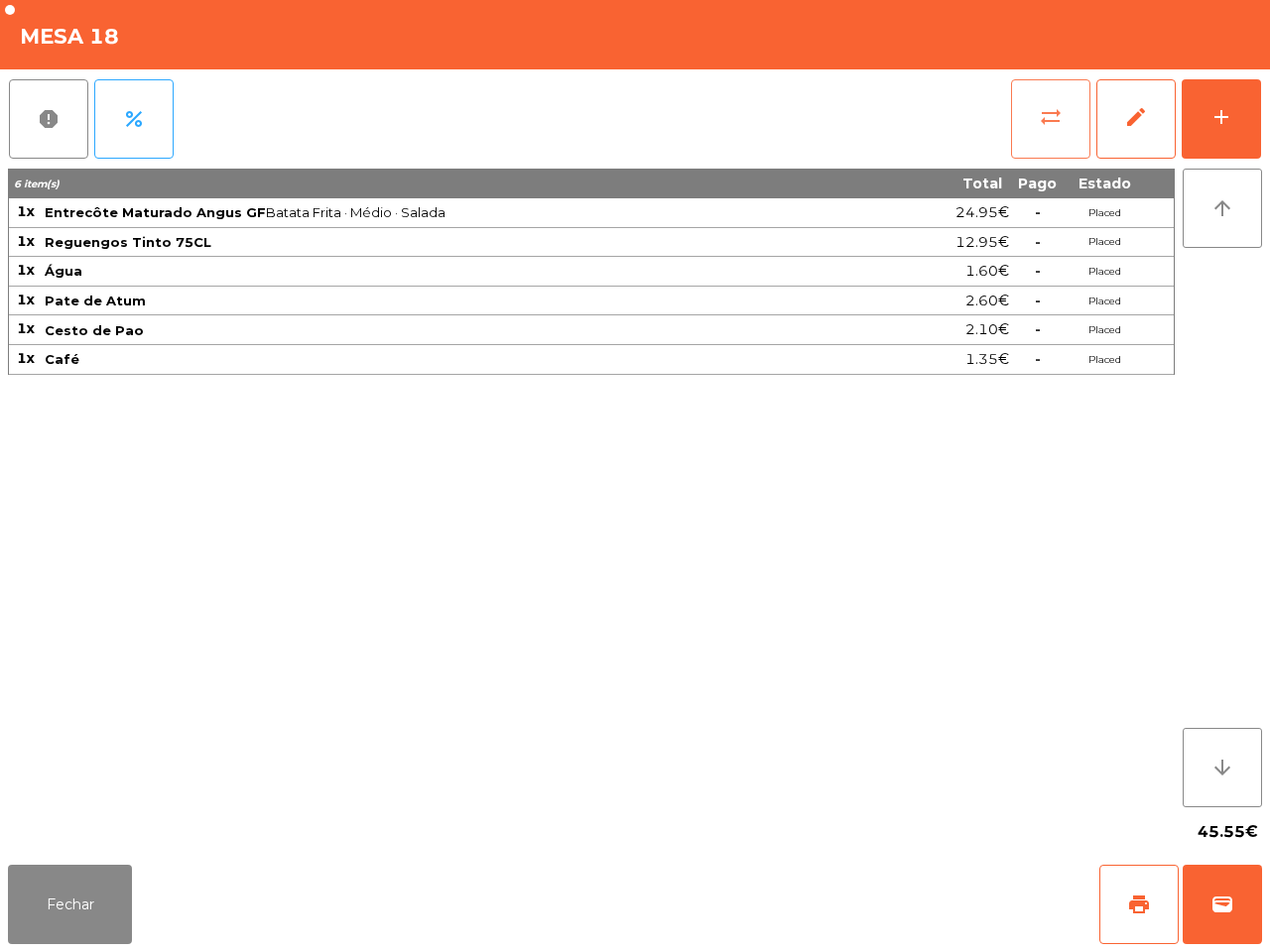 click on "sync_alt" 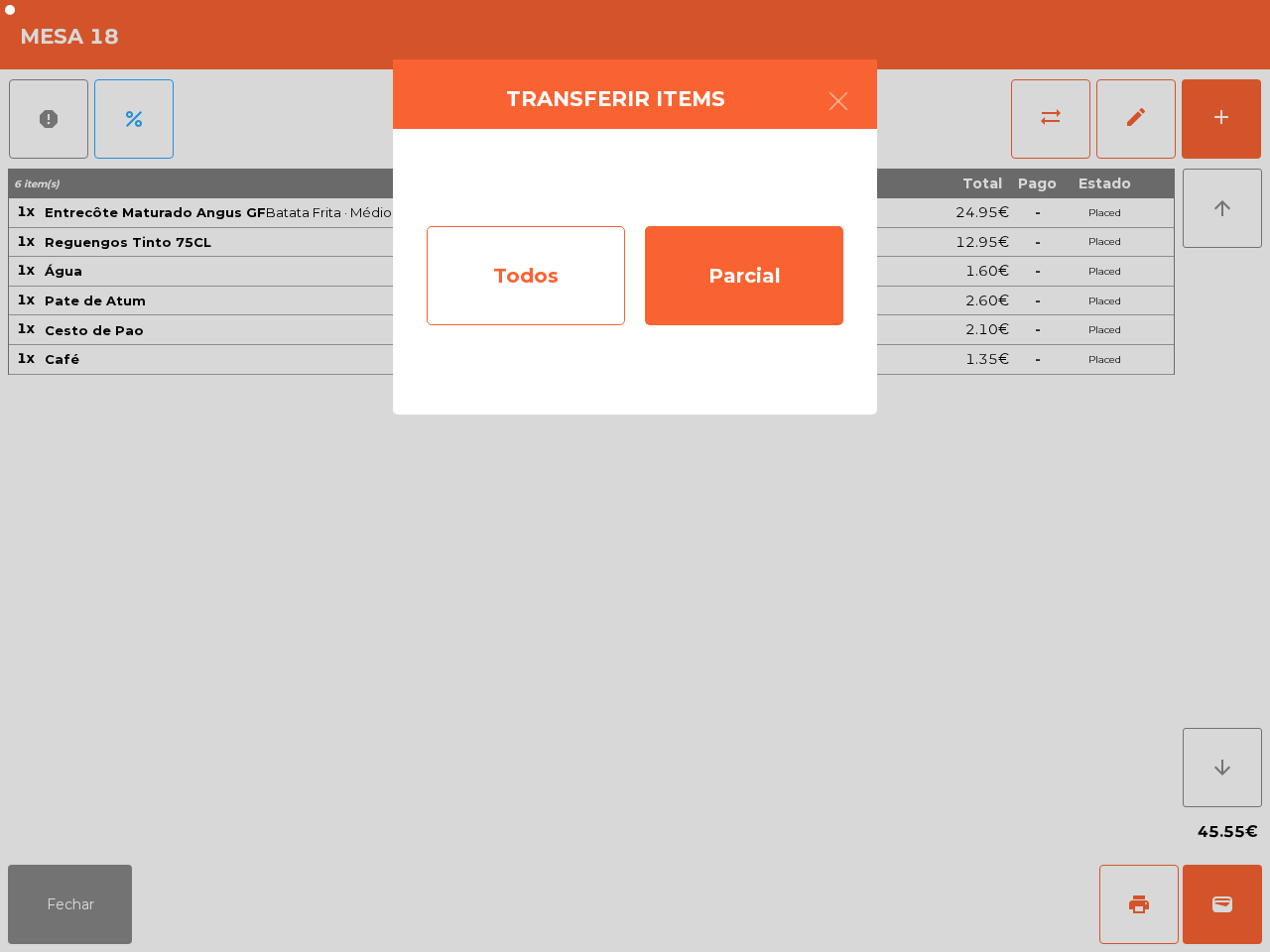 click on "Todos" 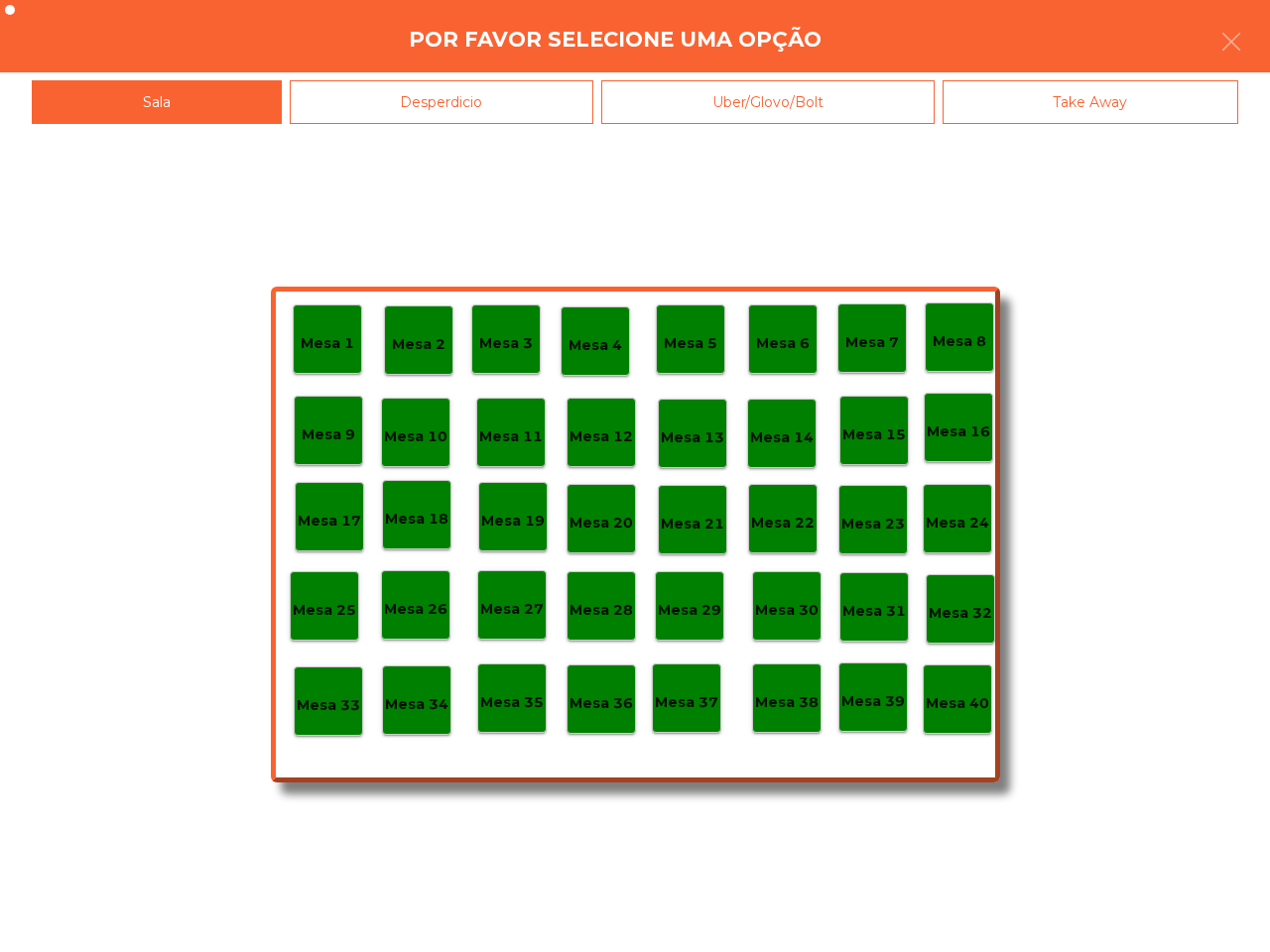 click on "Mesa 38" 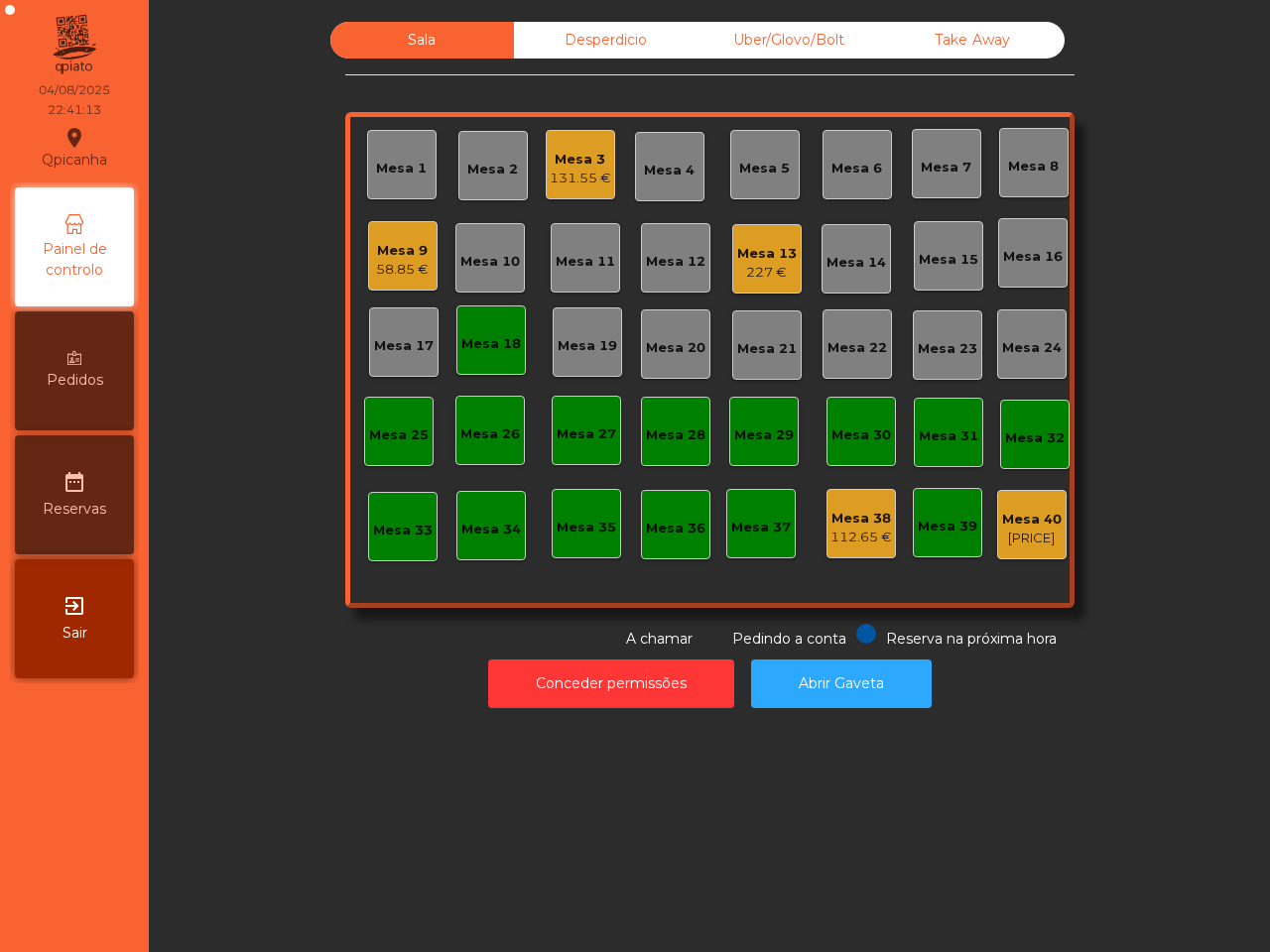 click on "227 €" 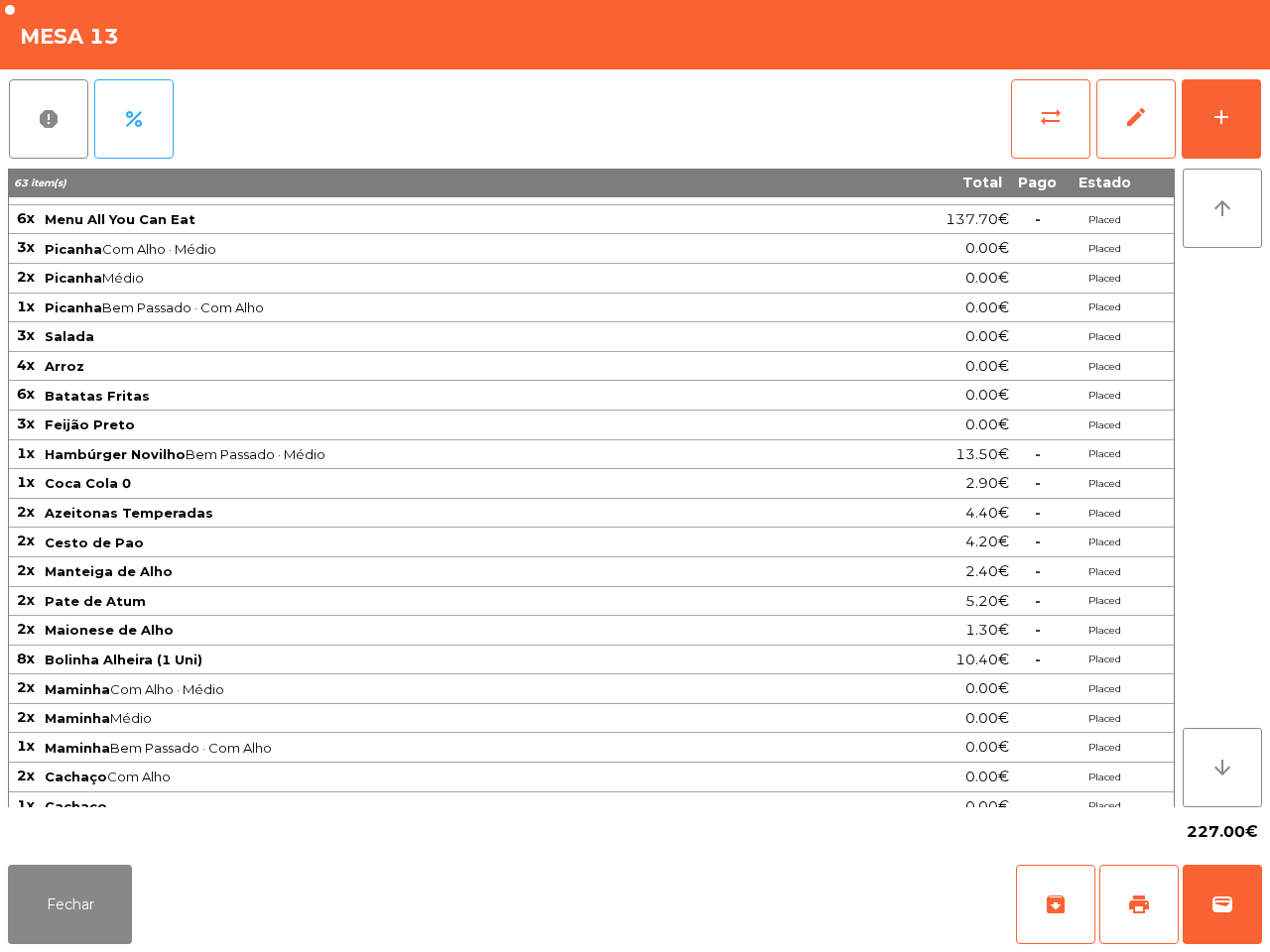 scroll, scrollTop: 160, scrollLeft: 0, axis: vertical 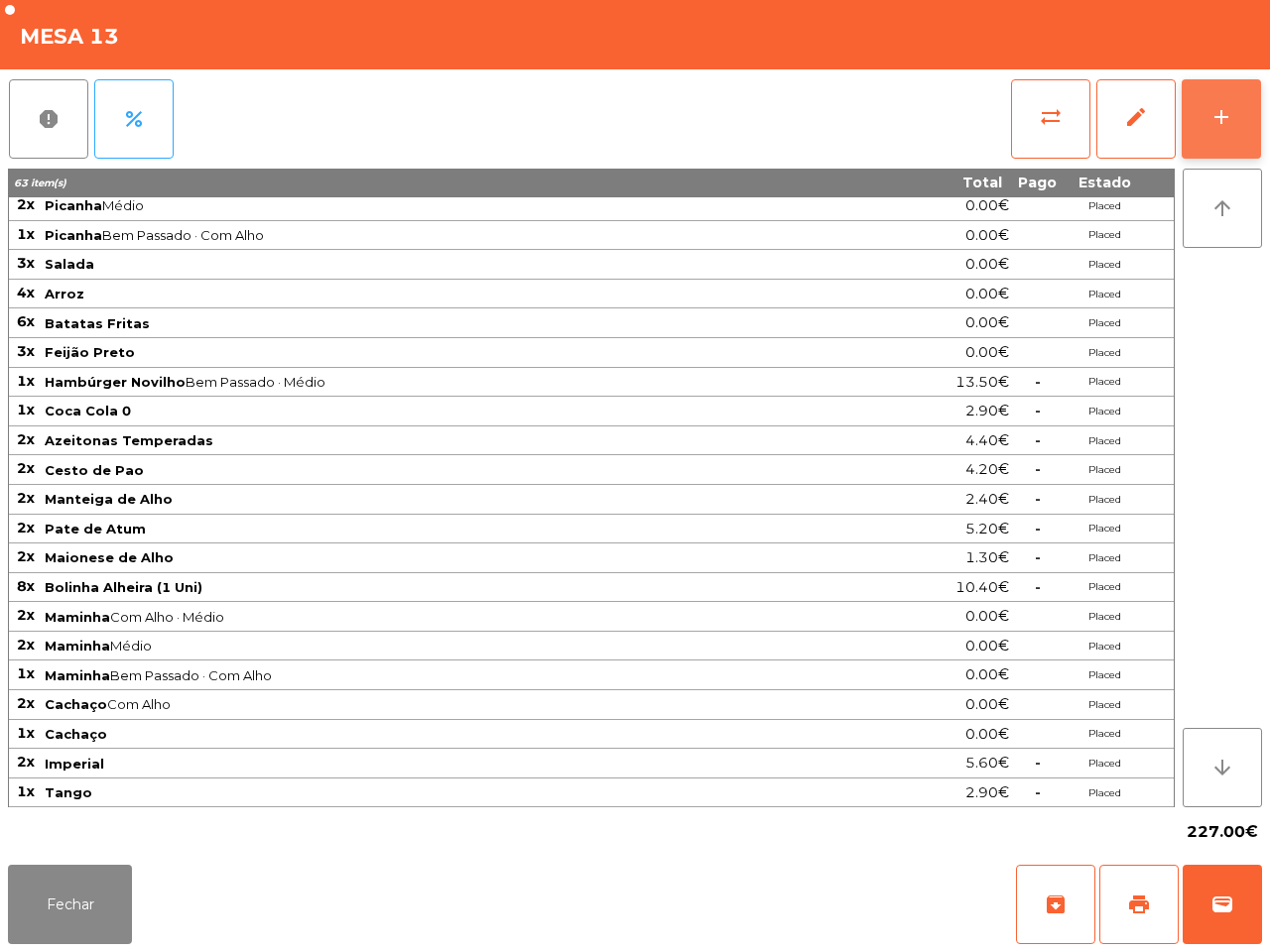 click on "add" 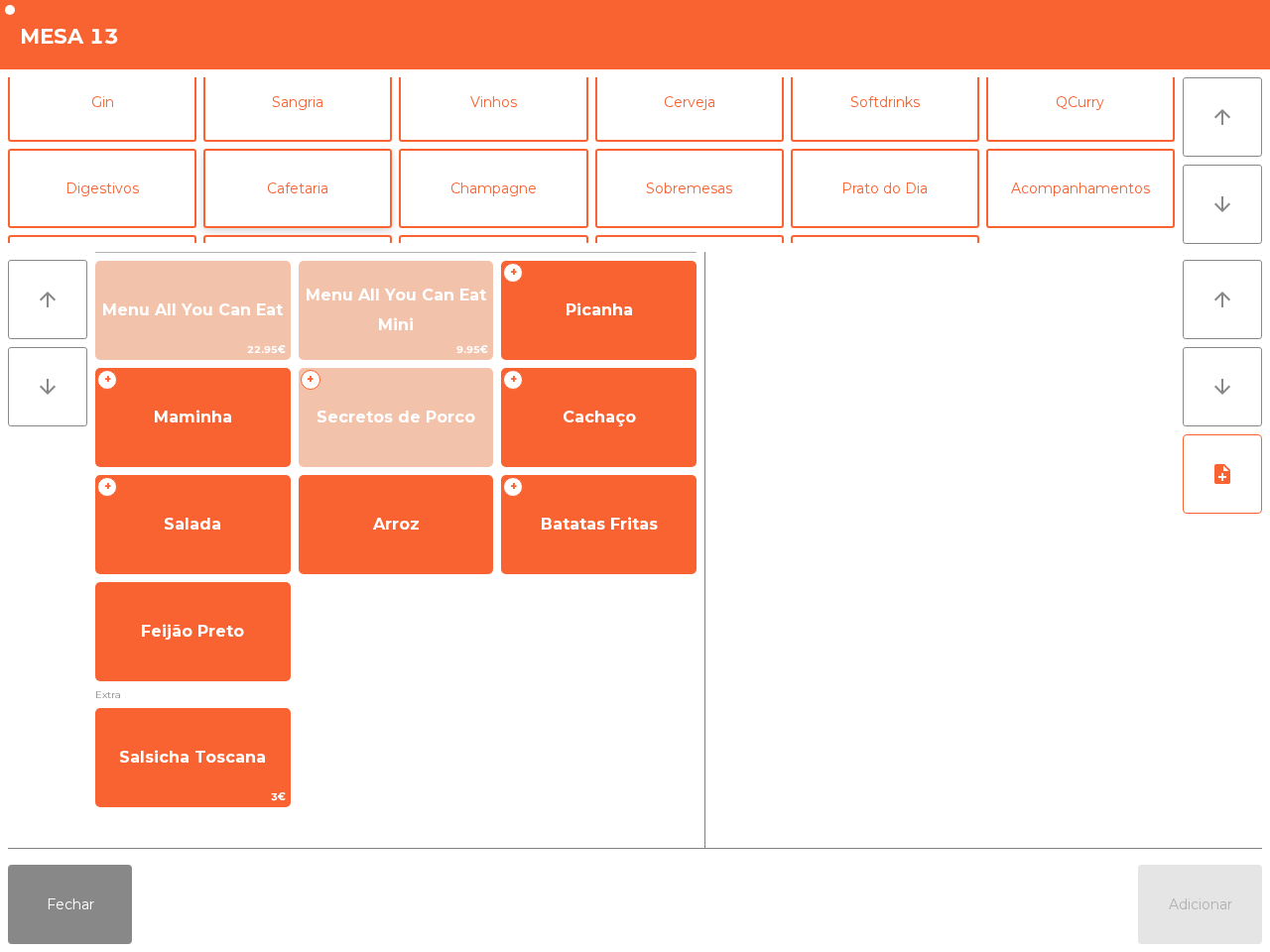 scroll, scrollTop: 124, scrollLeft: 0, axis: vertical 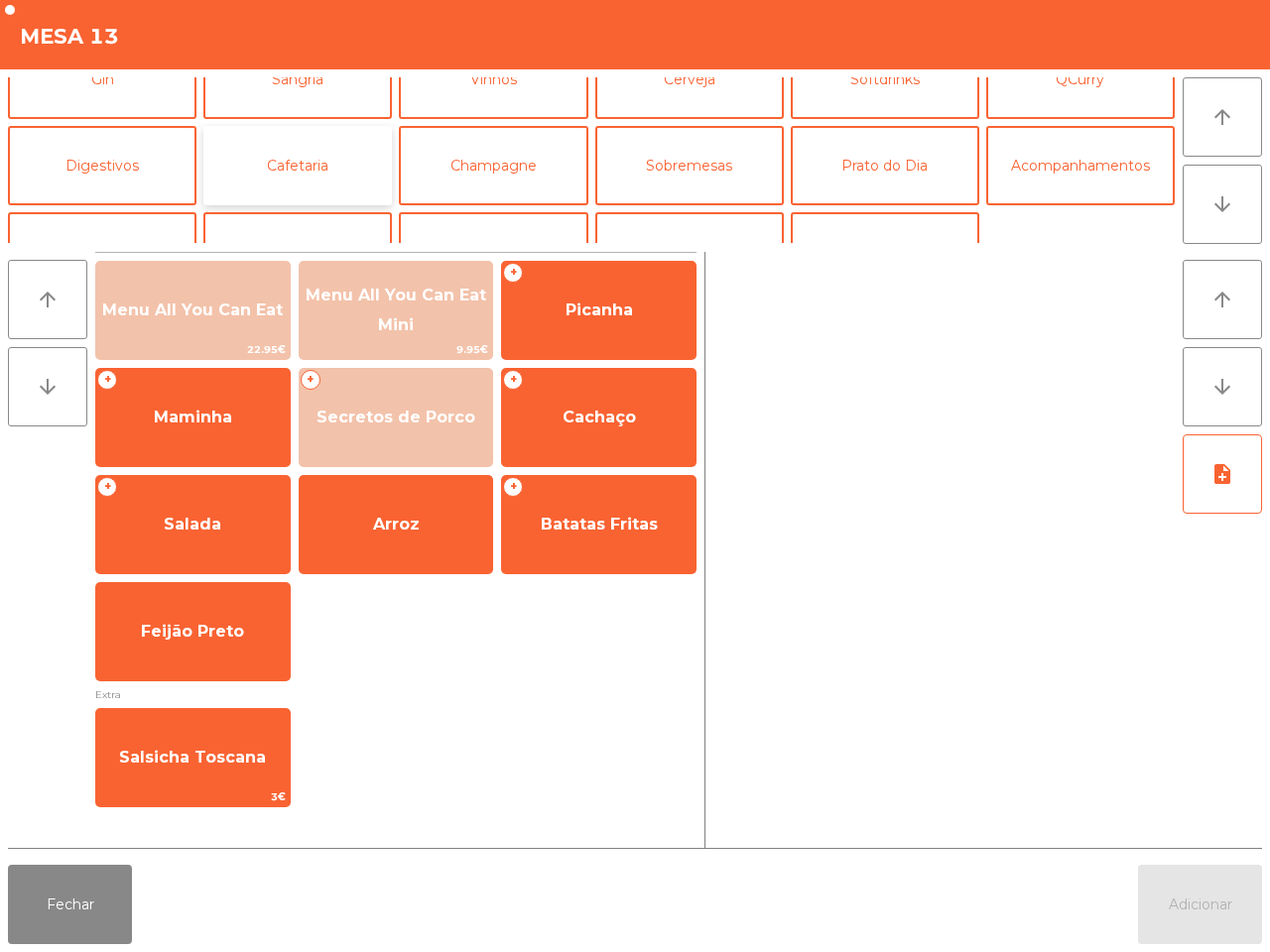 click on "Cafetaria" 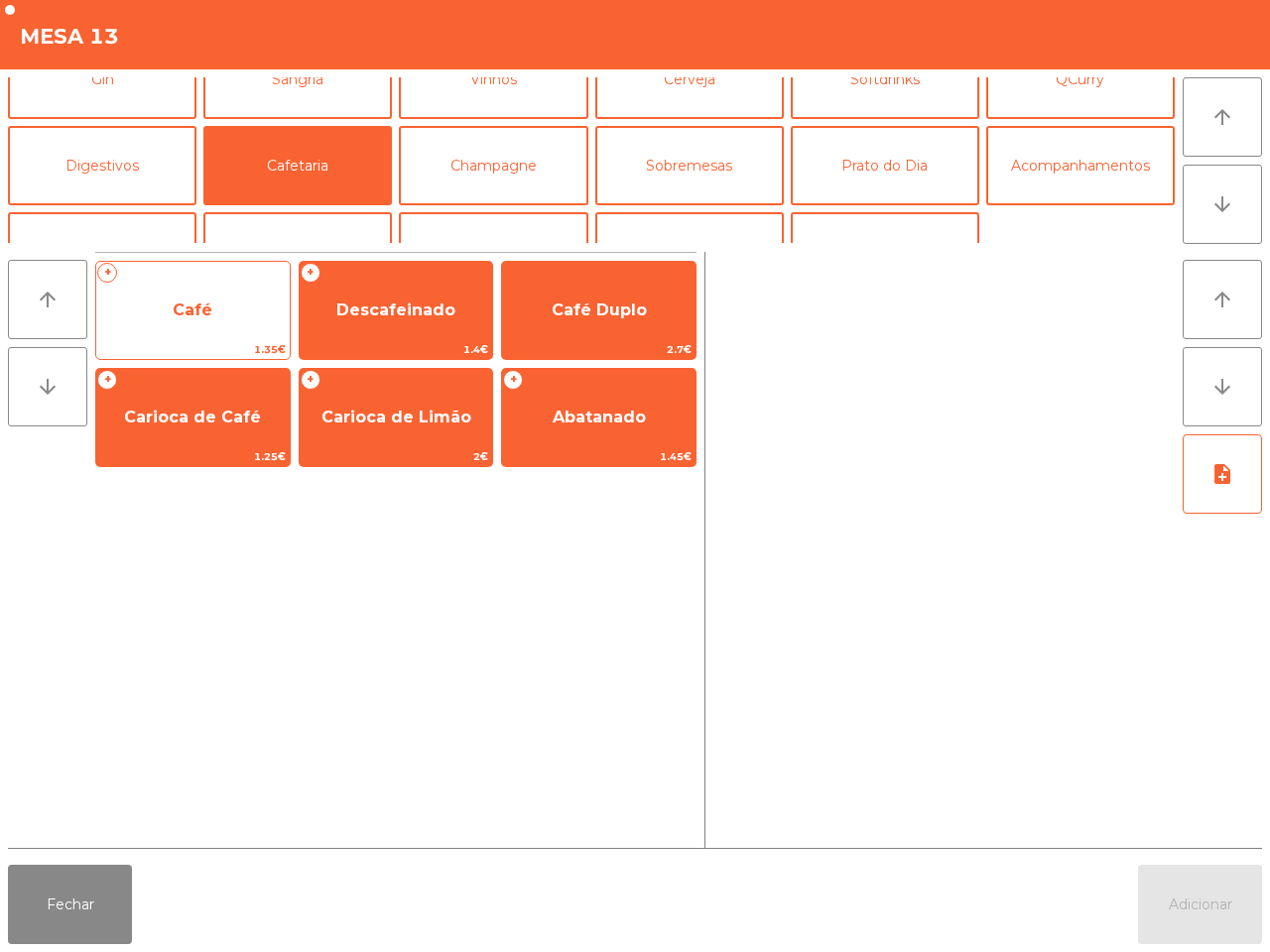click on "Café" 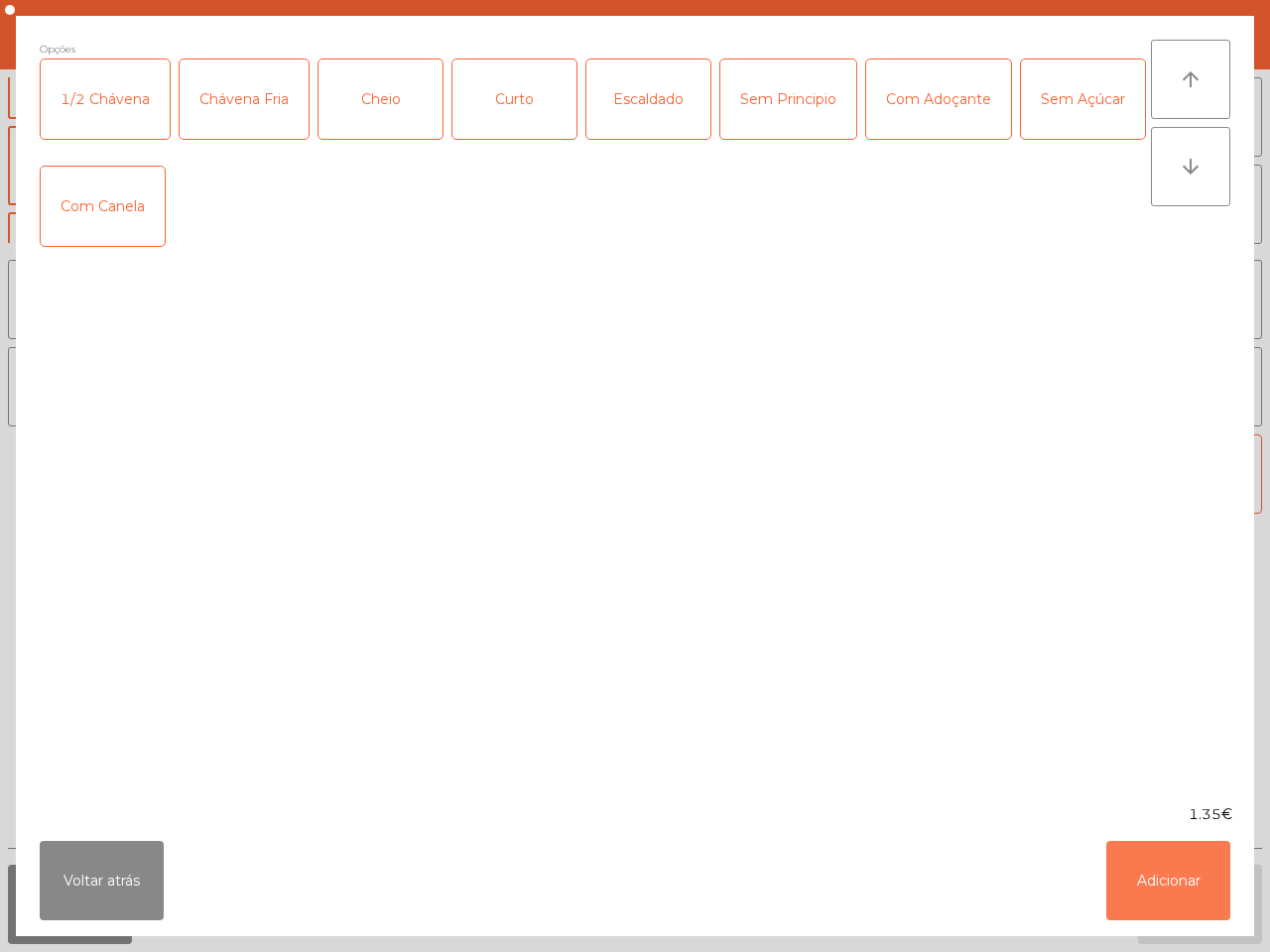 drag, startPoint x: 1166, startPoint y: 864, endPoint x: 1134, endPoint y: 856, distance: 32.984845 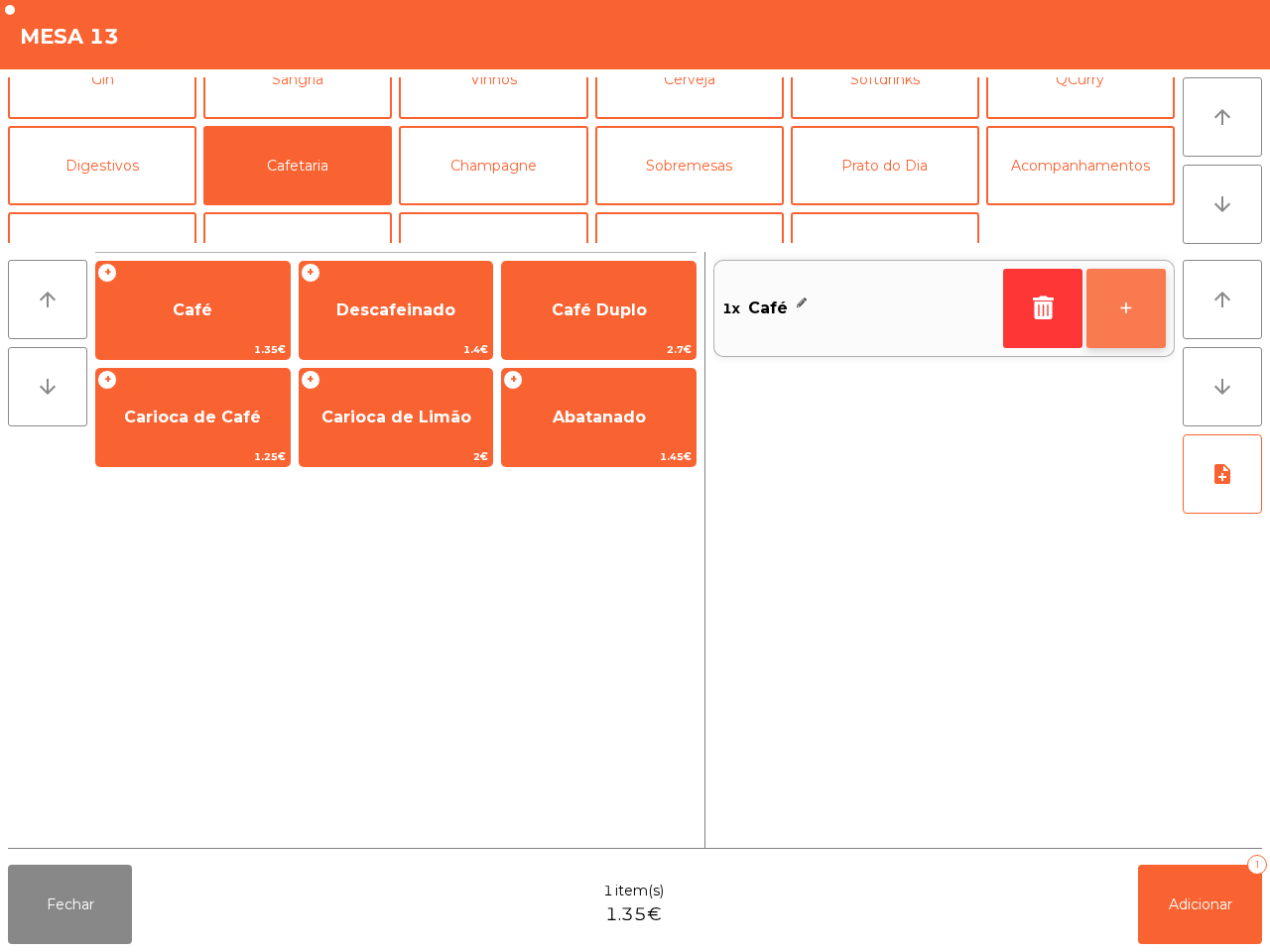 click on "+" 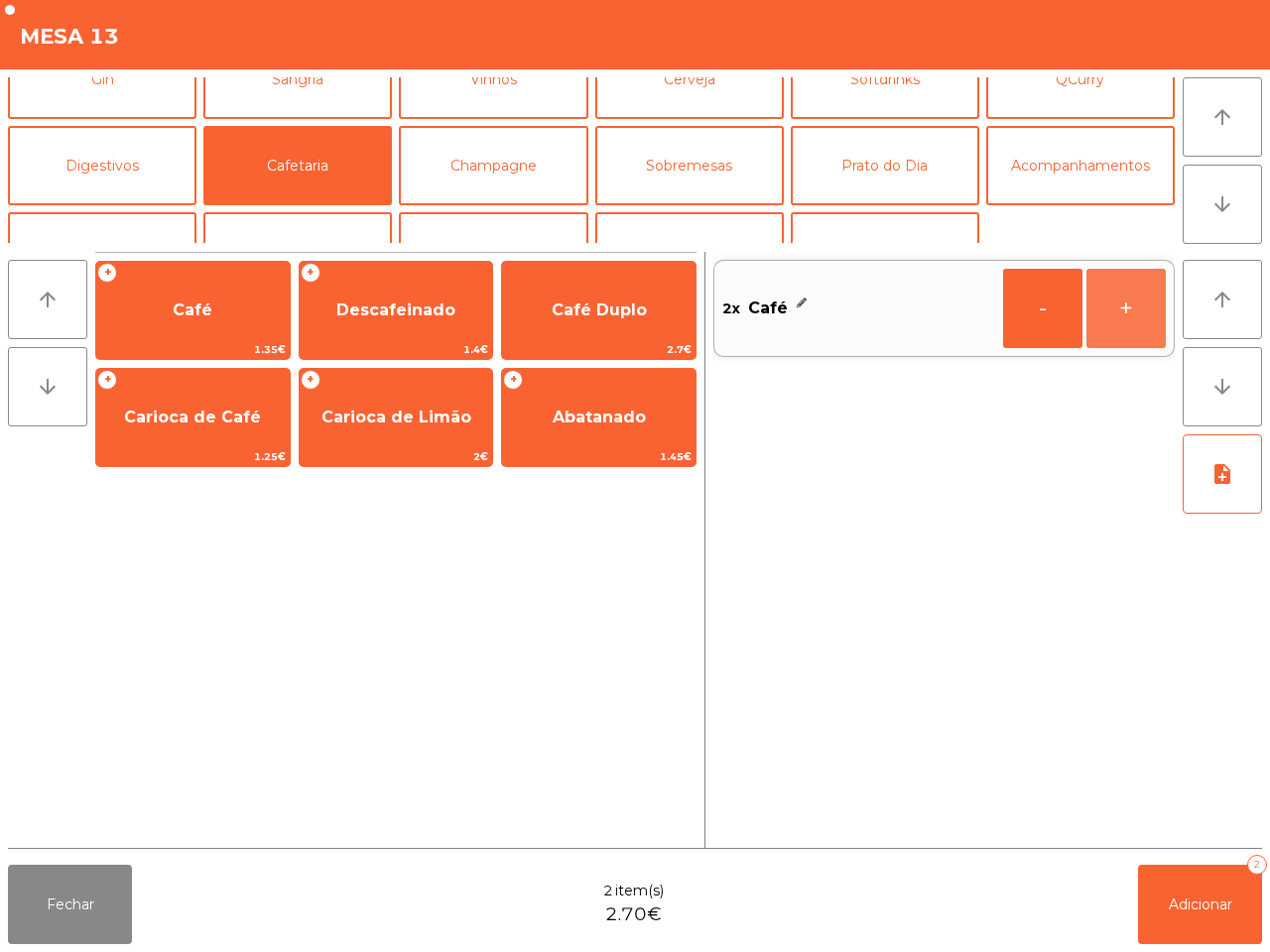 click on "+" 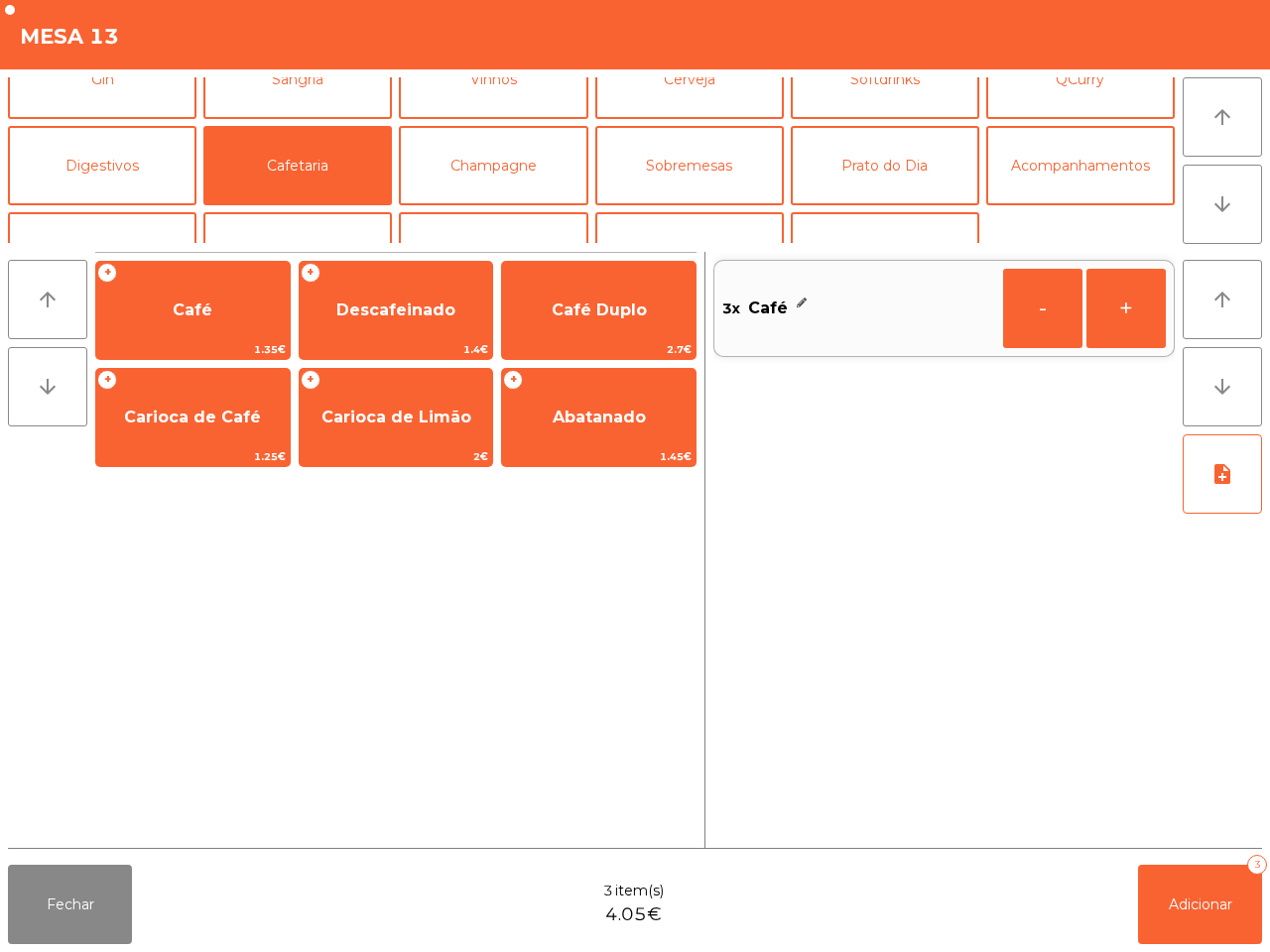 click on "+" 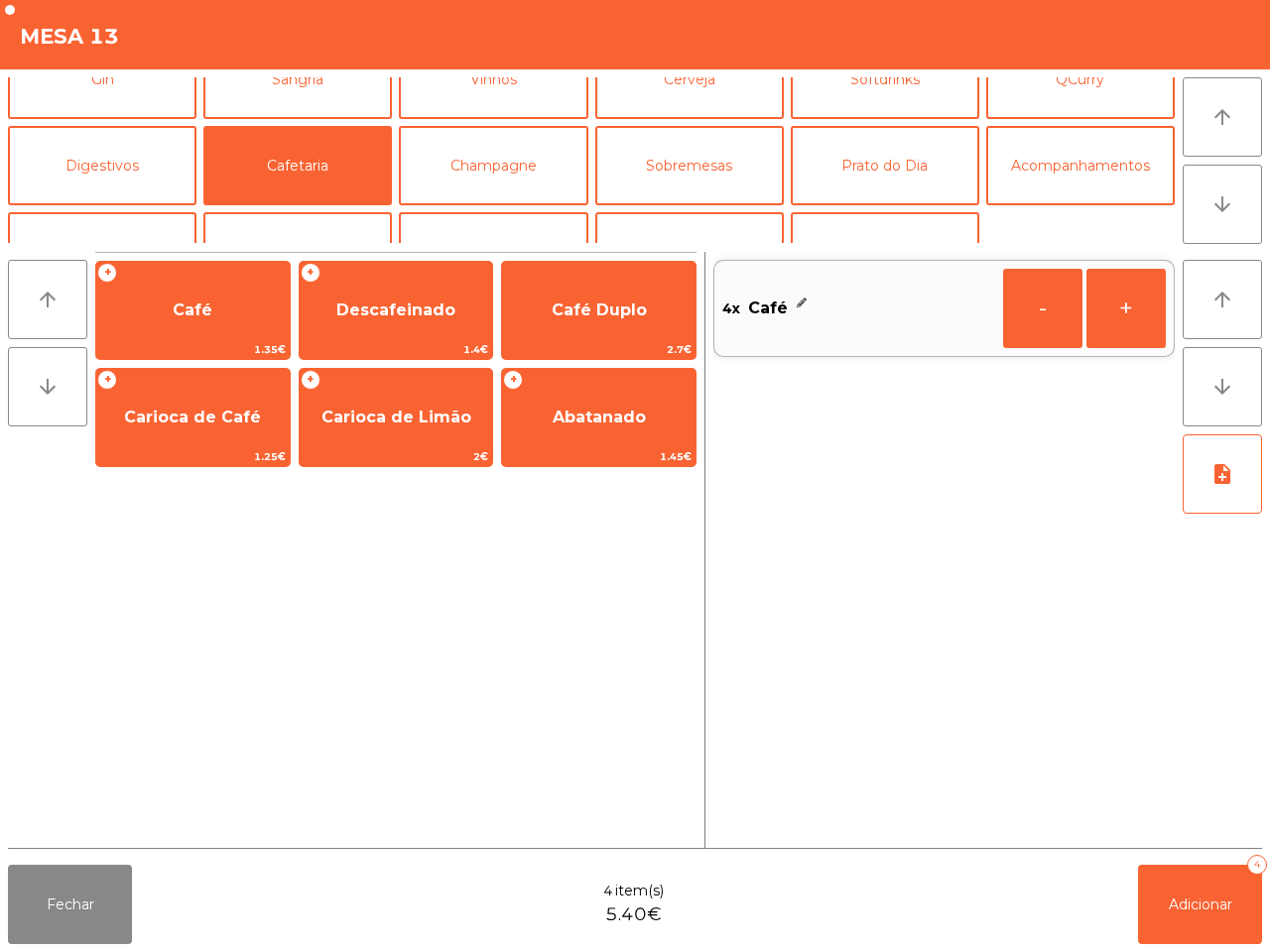 click on "+" 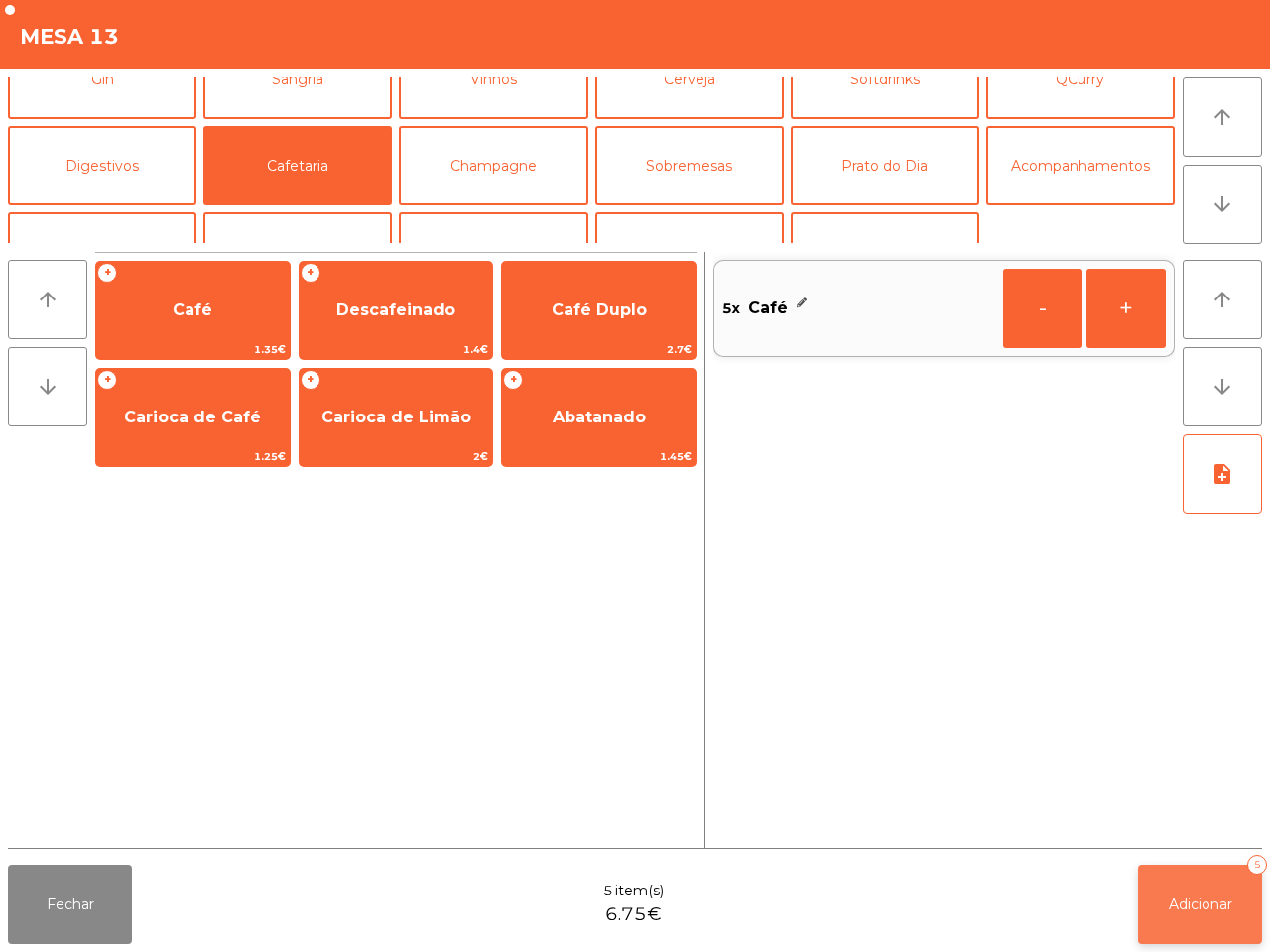 drag, startPoint x: 1202, startPoint y: 876, endPoint x: 1173, endPoint y: 909, distance: 43.931765 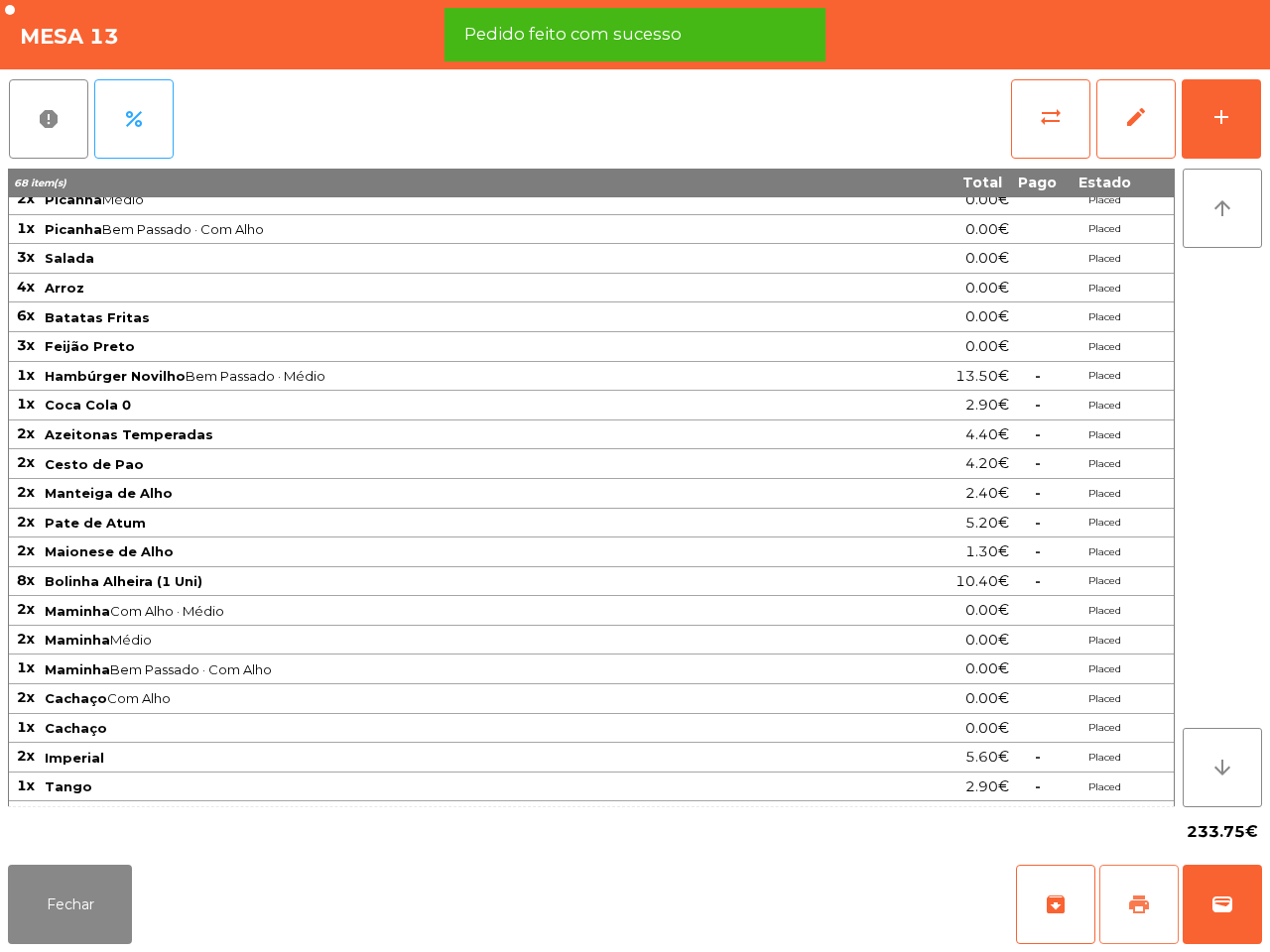click on "print" 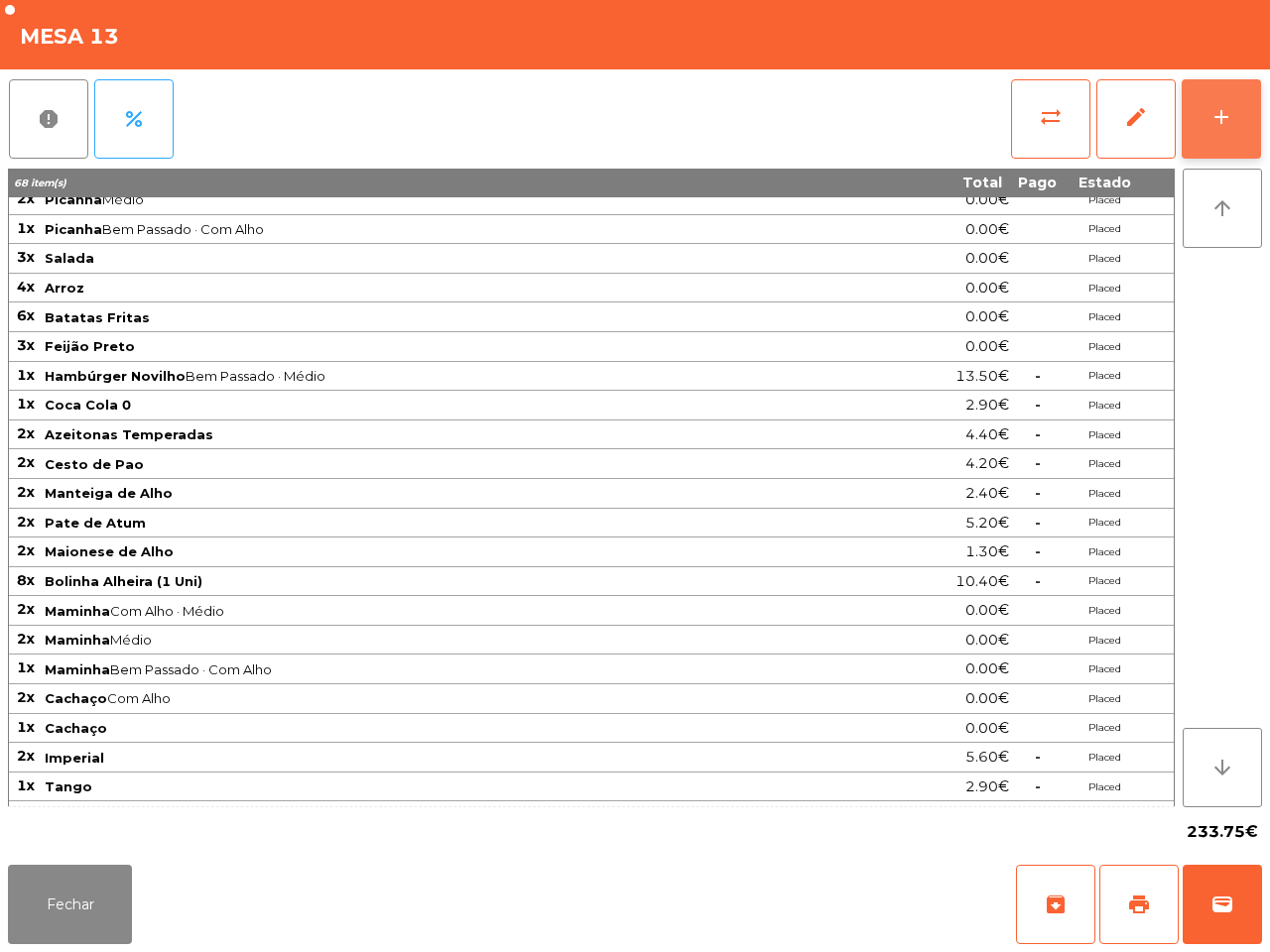 click on "add" 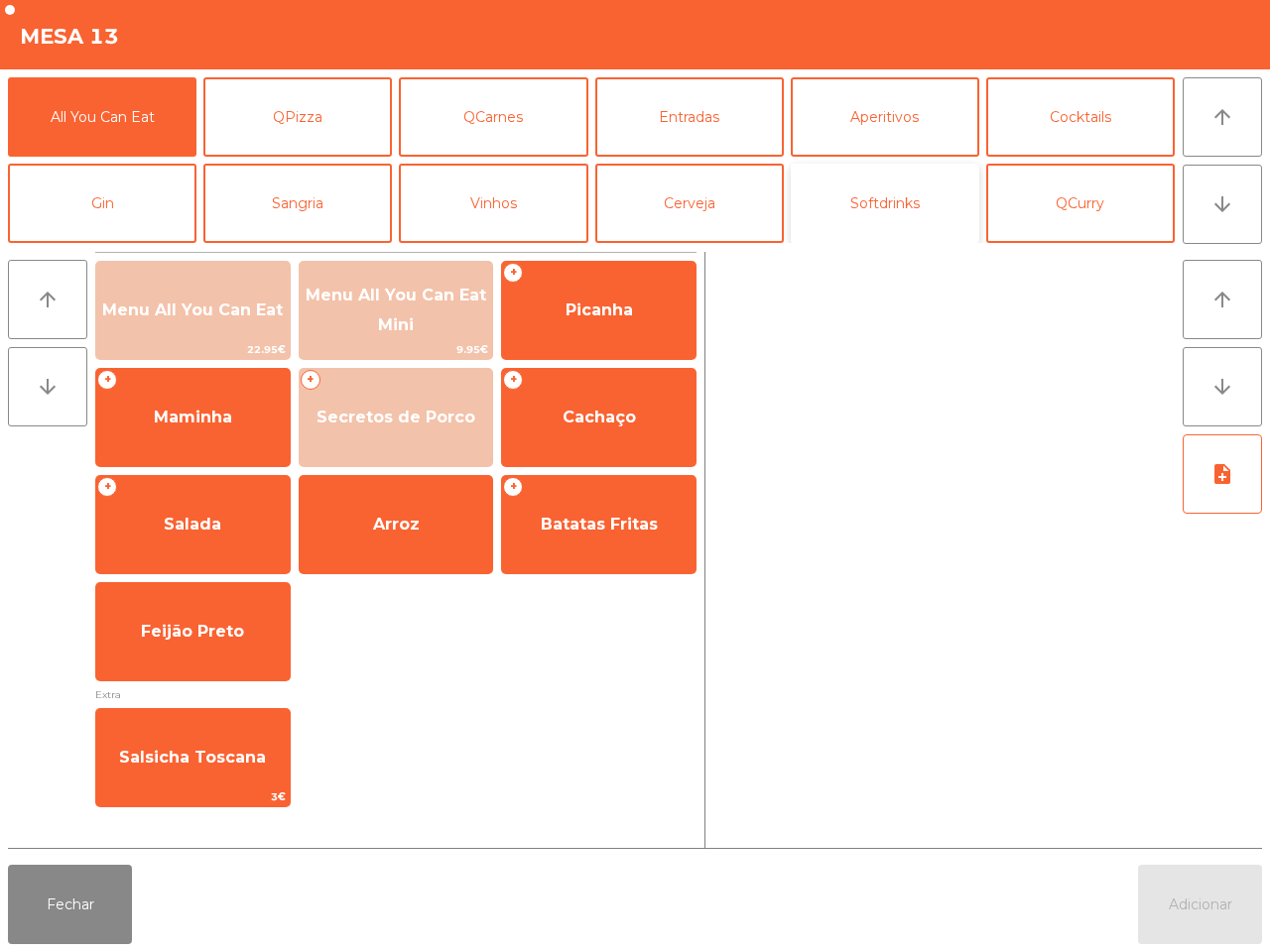 click on "Softdrinks" 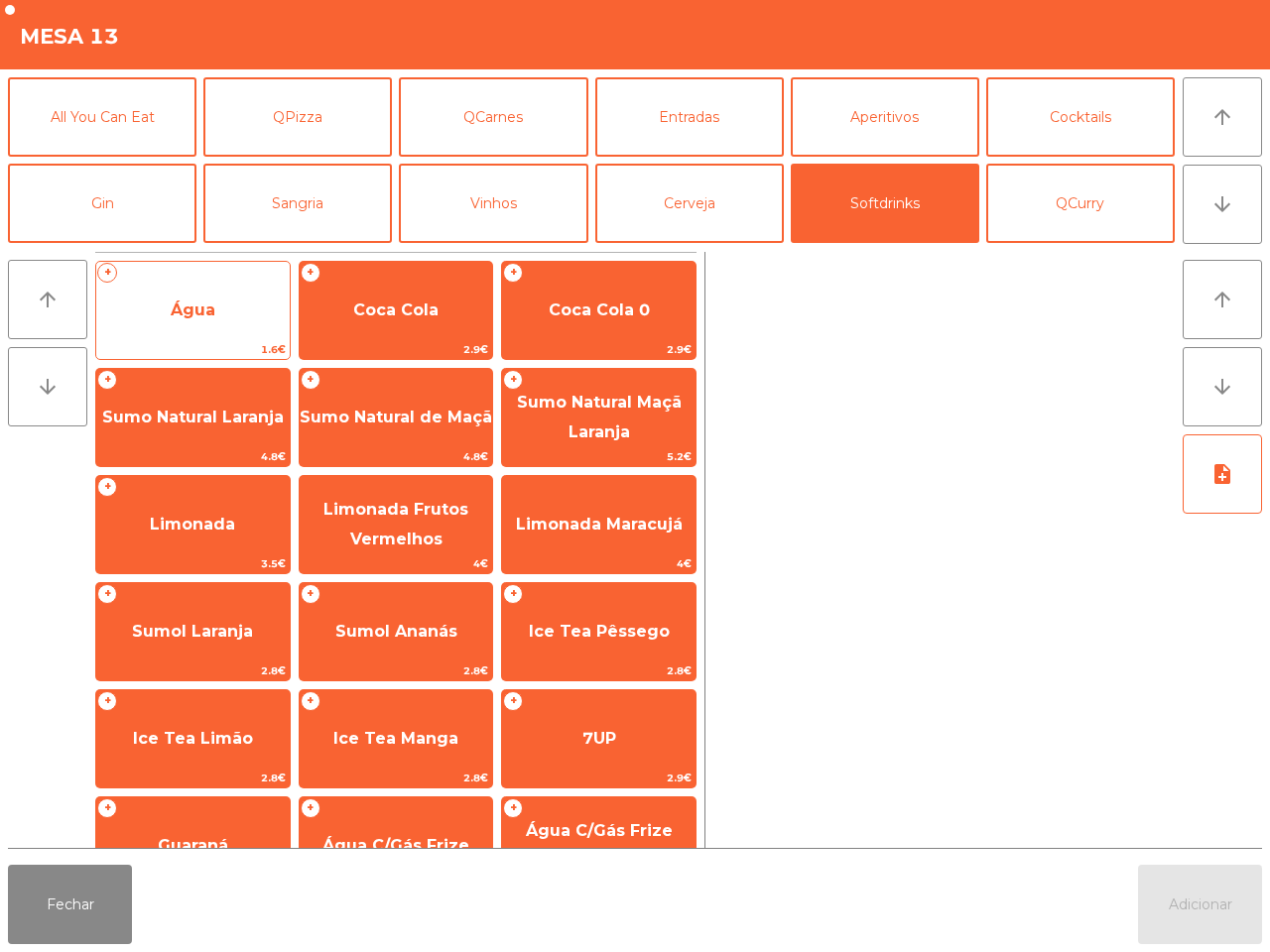 click on "Água" 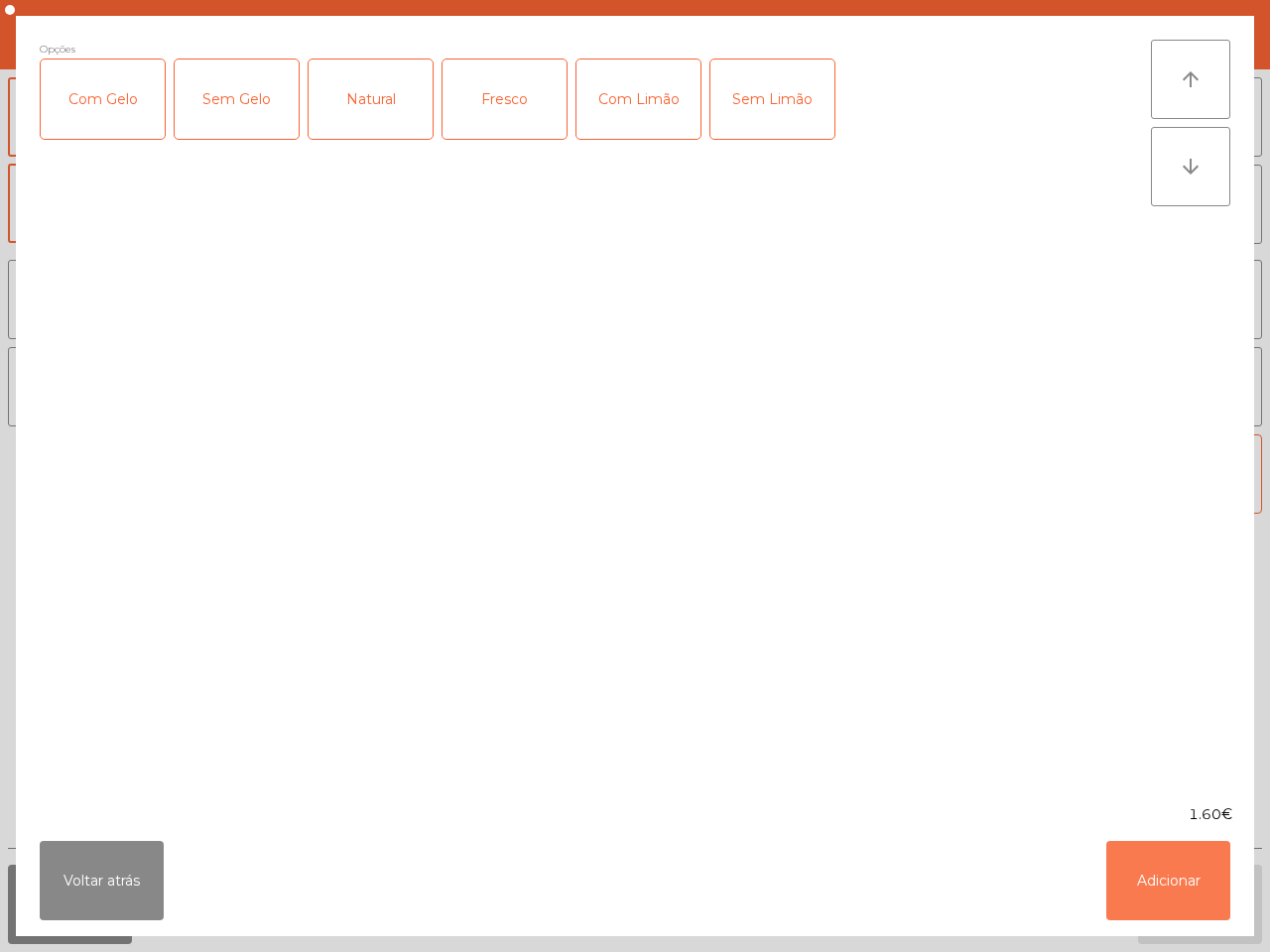 drag, startPoint x: 1142, startPoint y: 870, endPoint x: 1122, endPoint y: 848, distance: 29.732137 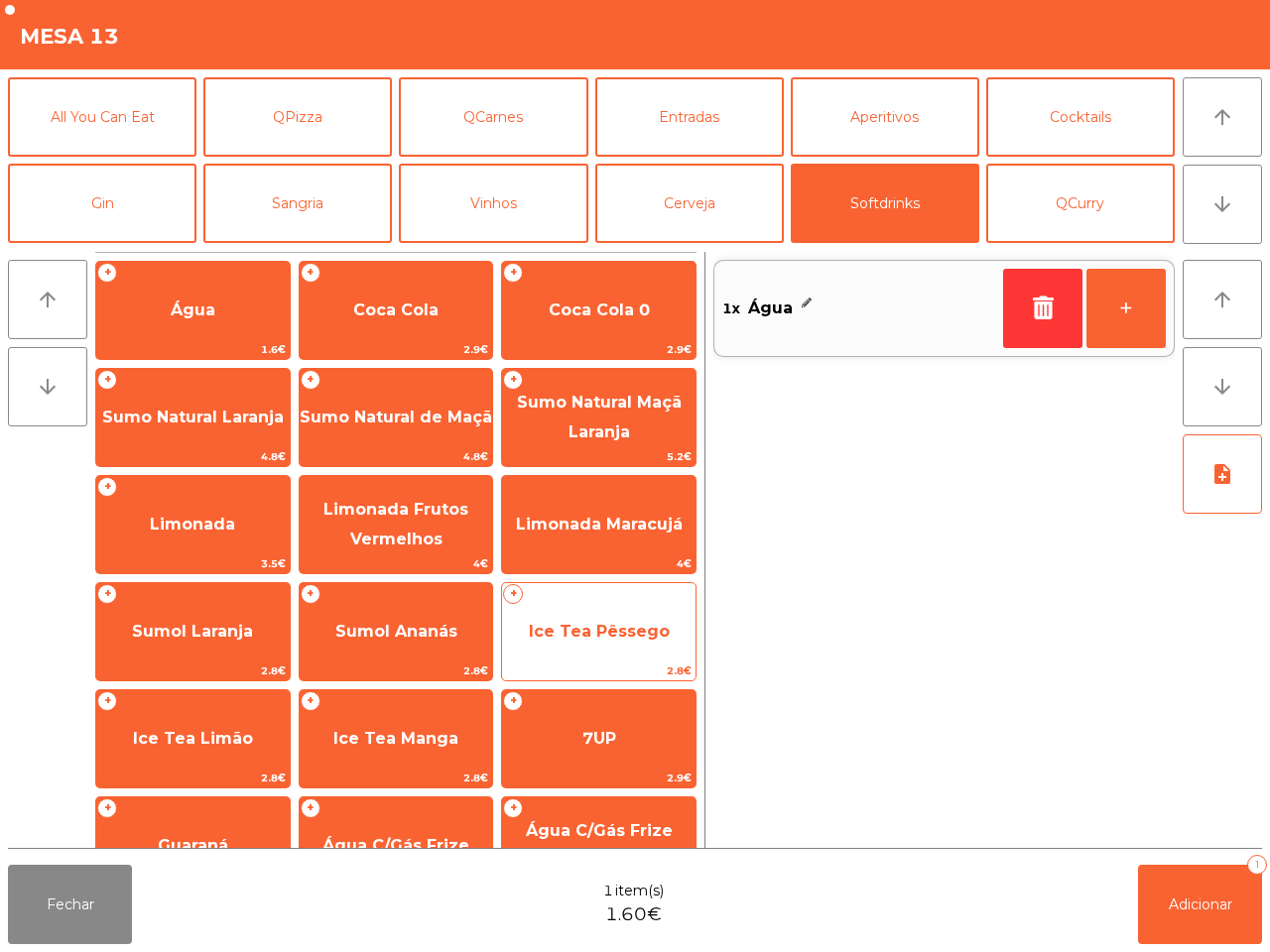 scroll, scrollTop: 162, scrollLeft: 0, axis: vertical 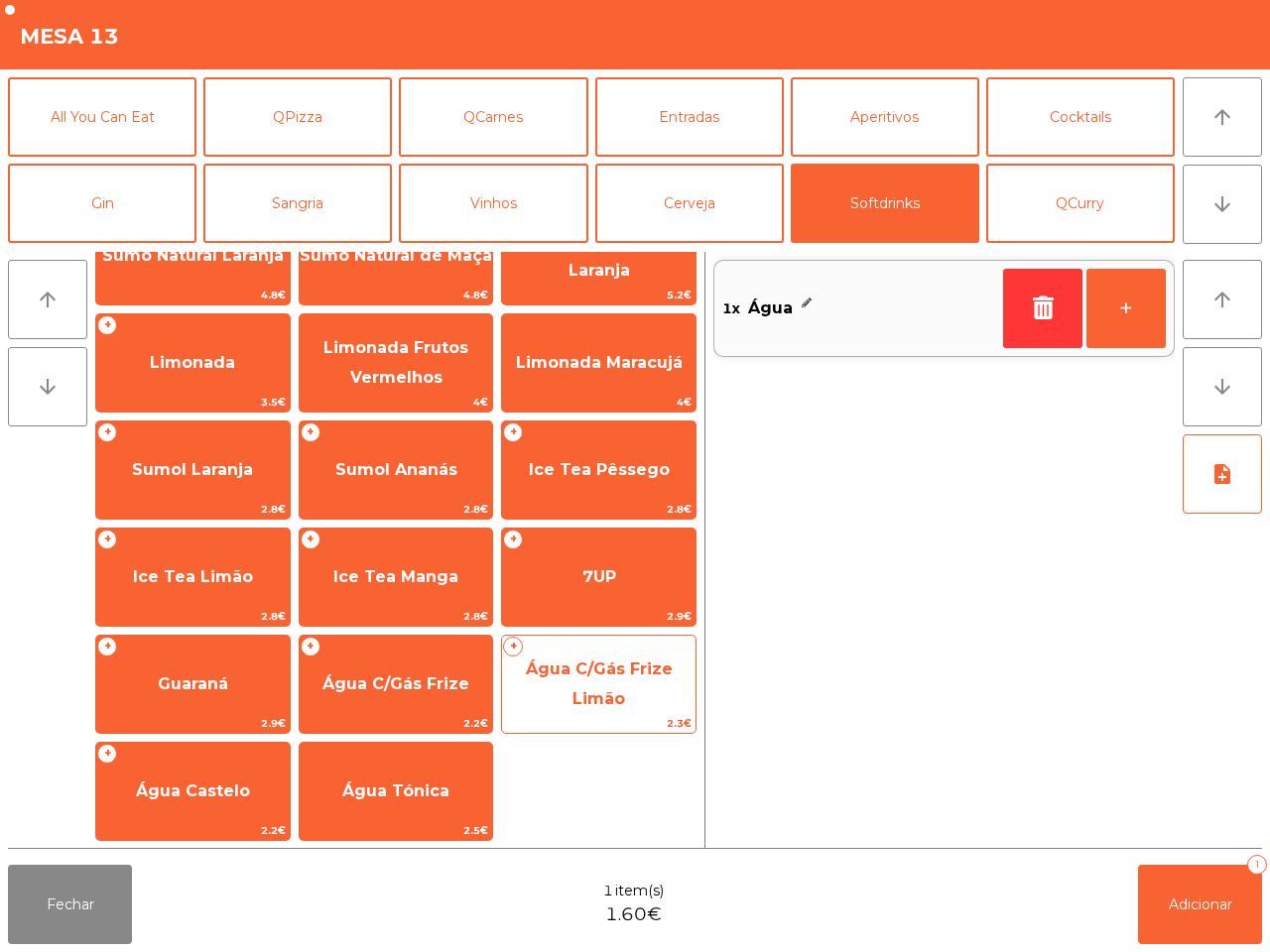 click on "Água C/Gás Frize Limão" 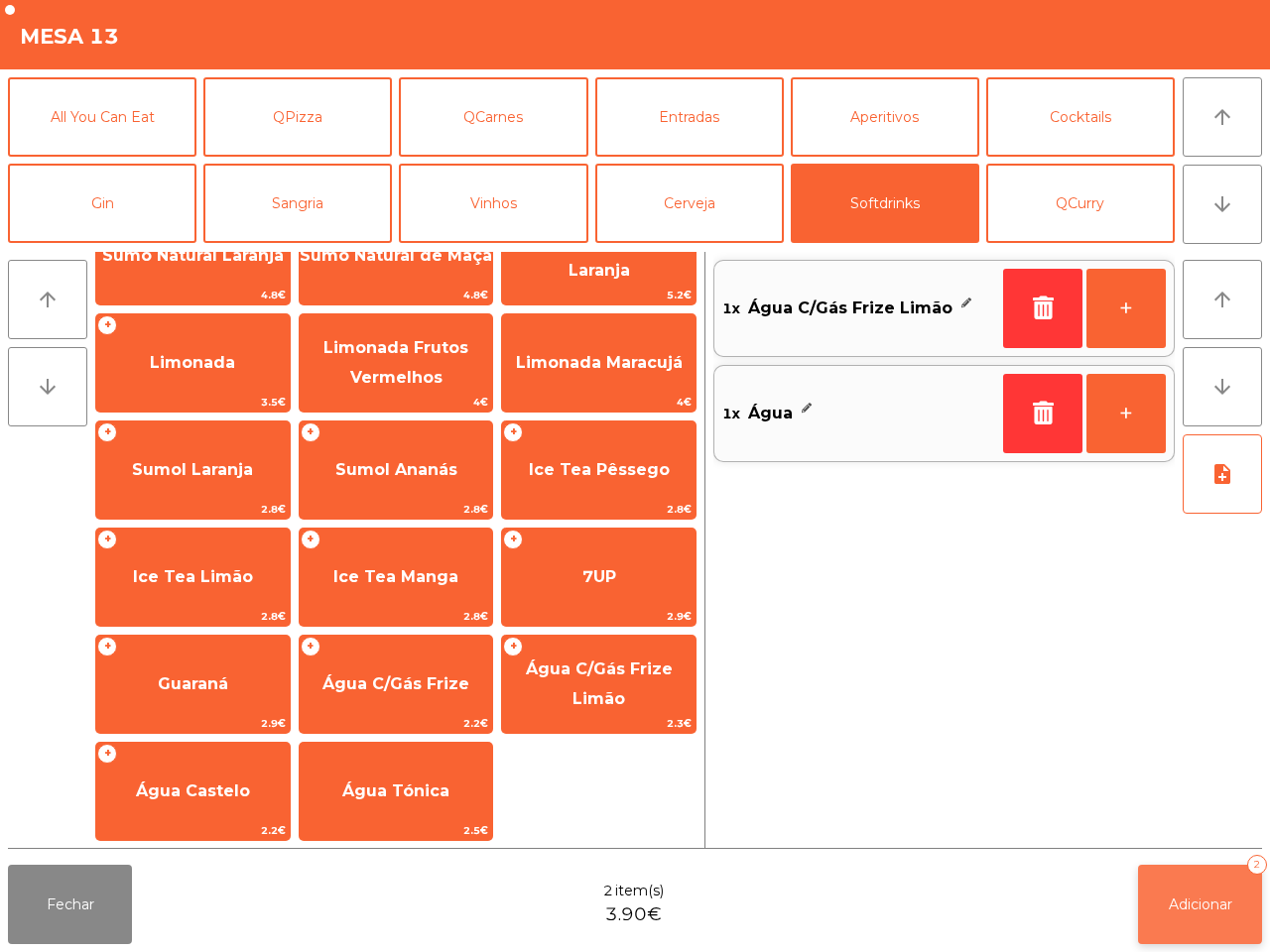 click on "Adicionar" 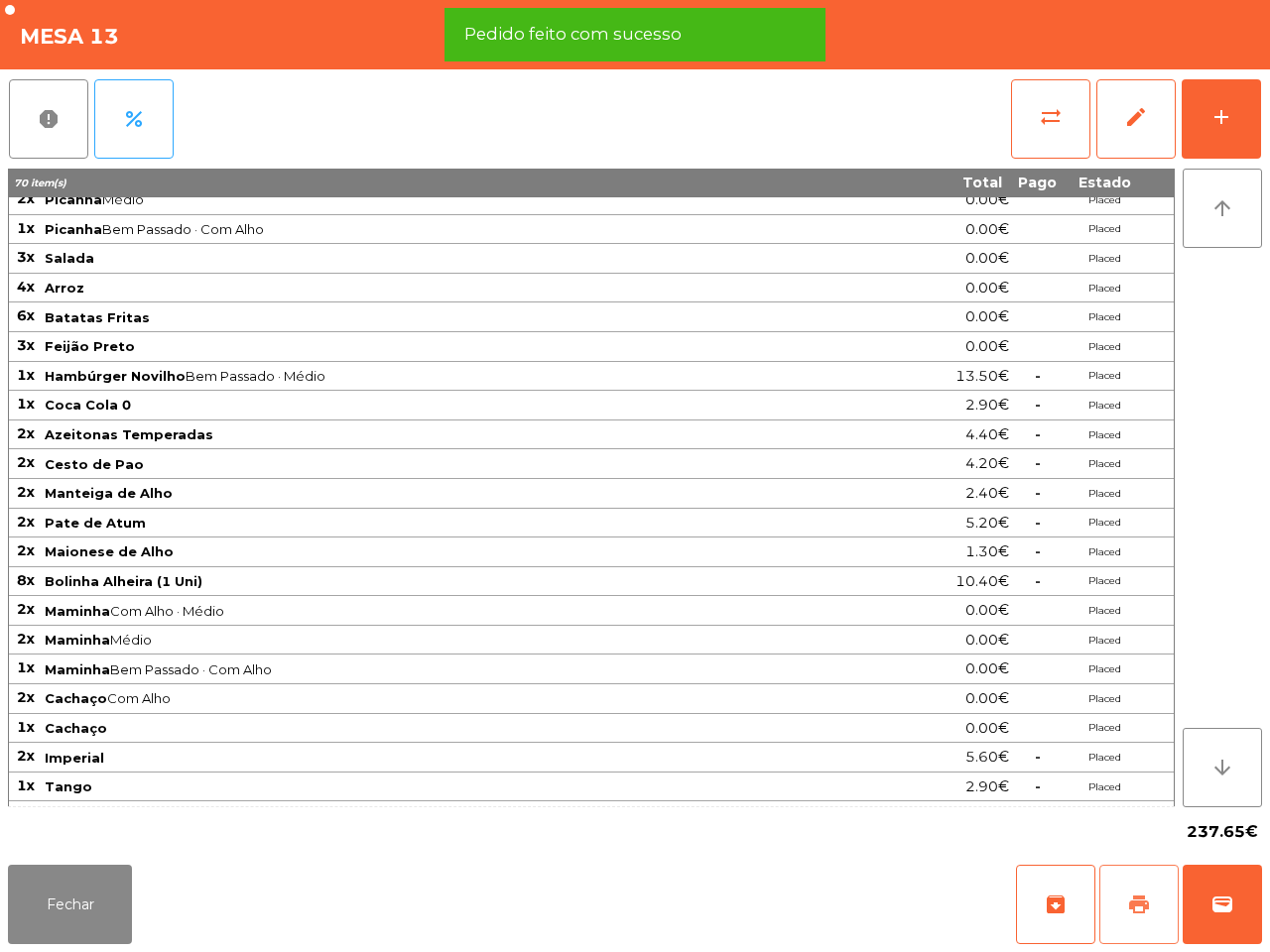 click on "print" 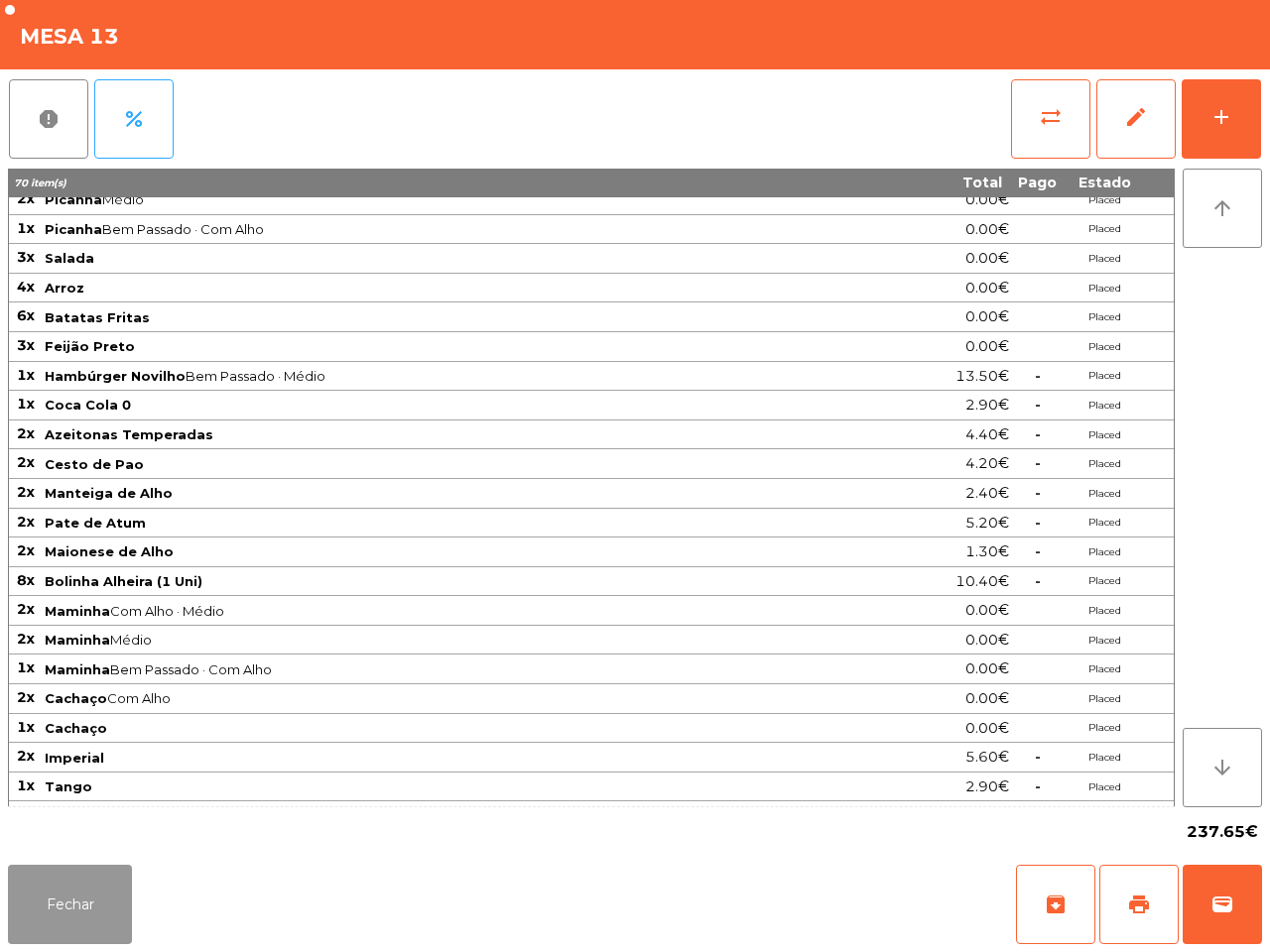 click on "Fechar" 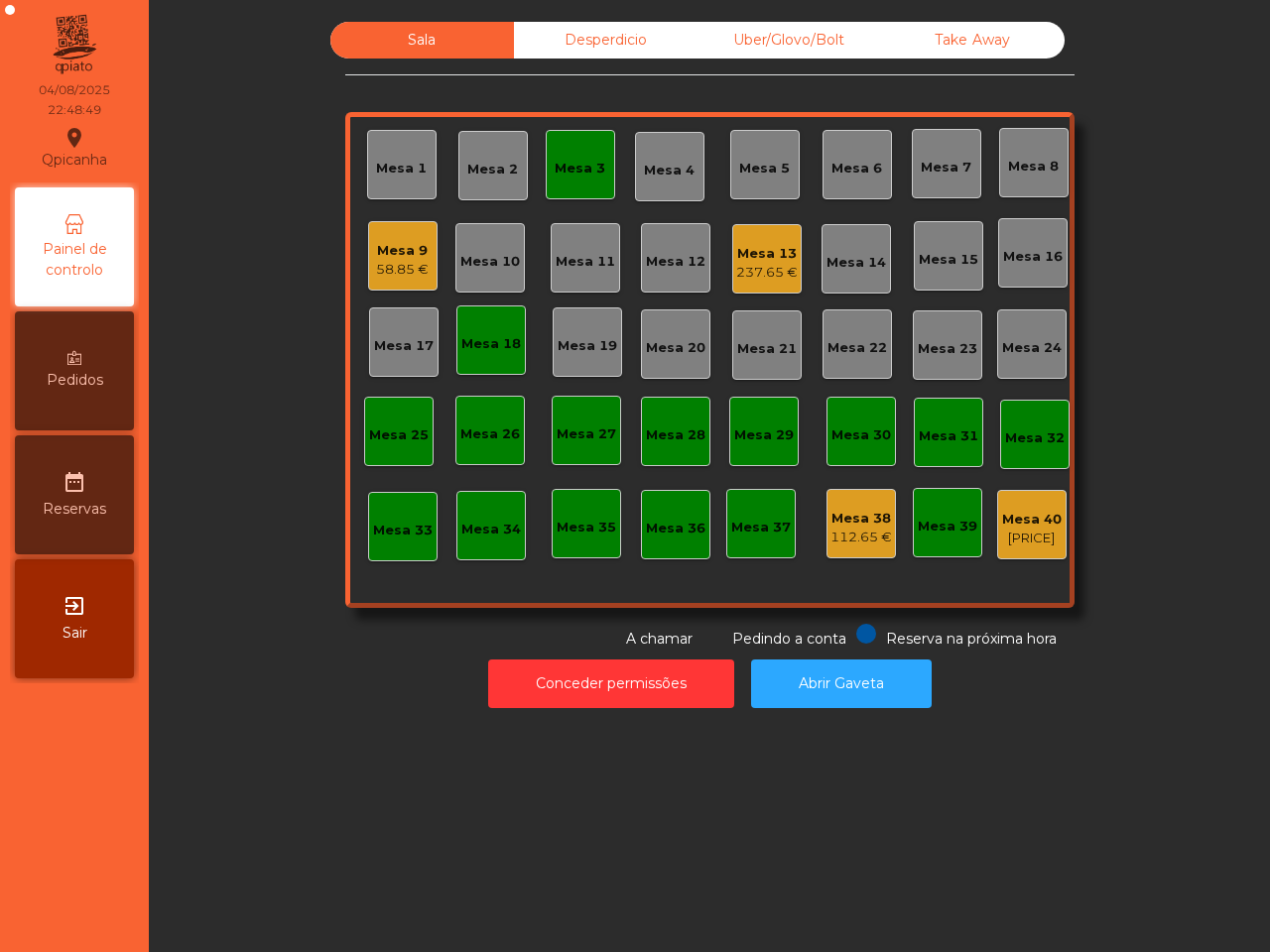 click on "237.65 €" 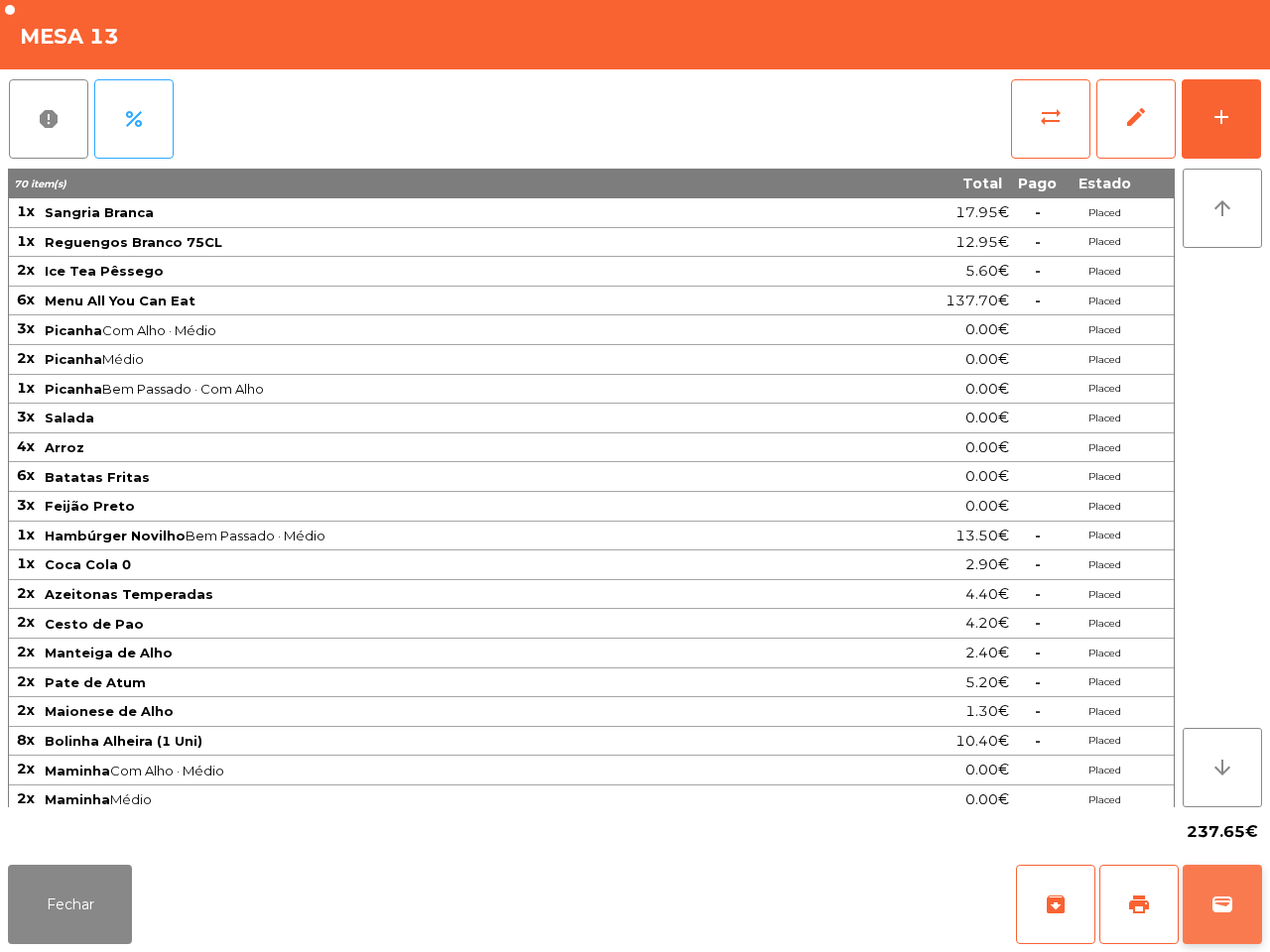 click on "wallet" 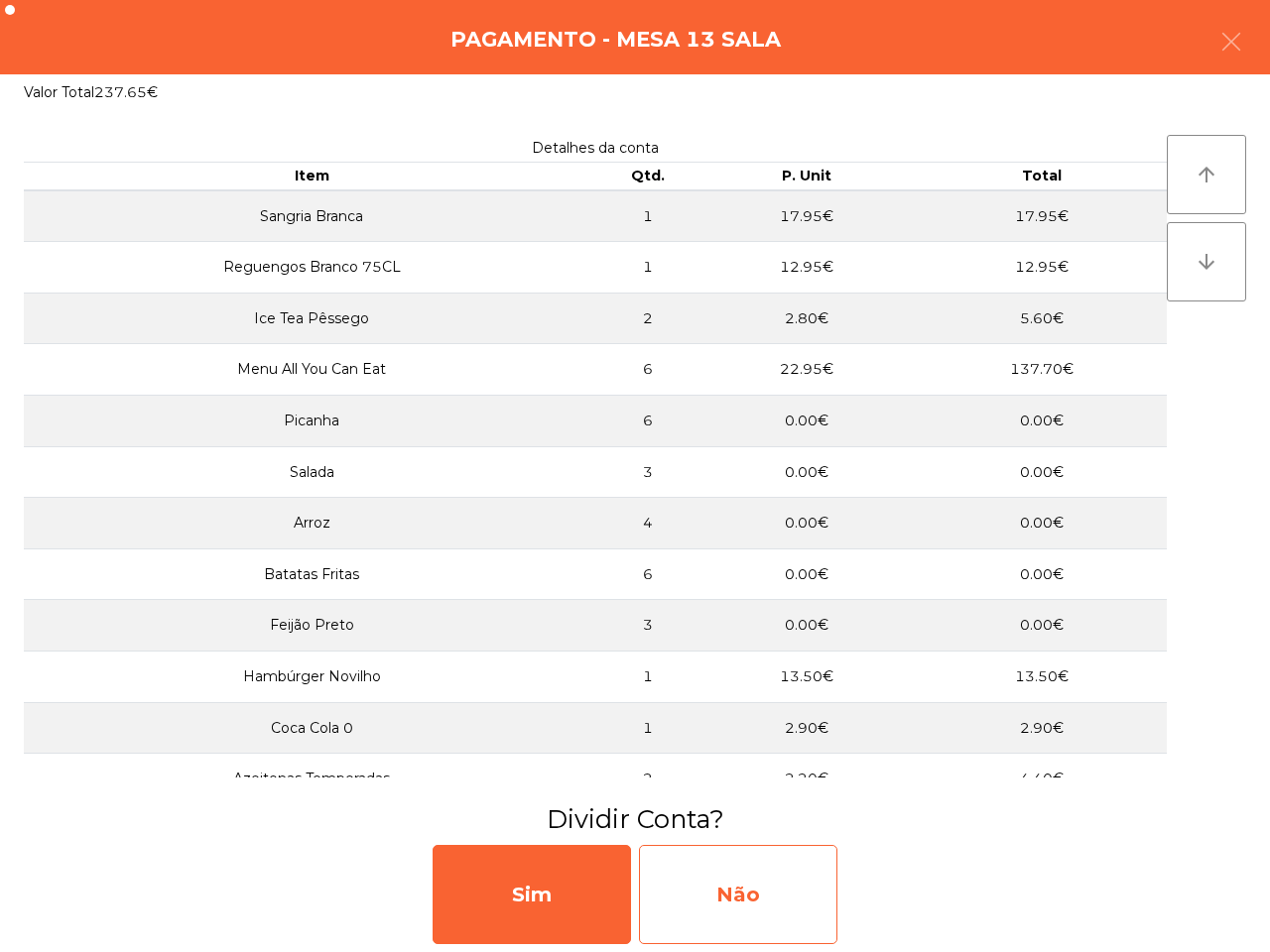 click on "Não" 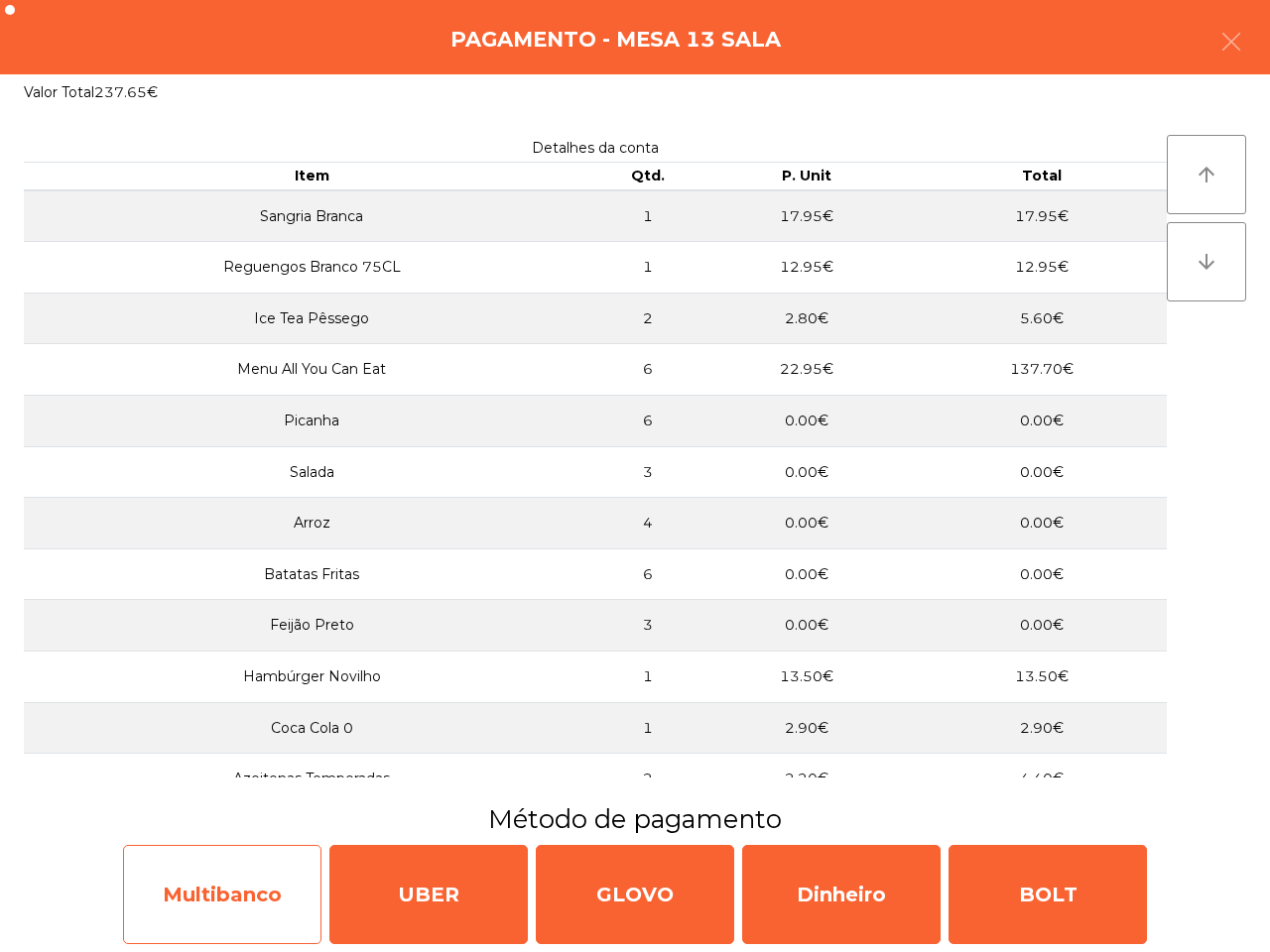 click on "Multibanco" 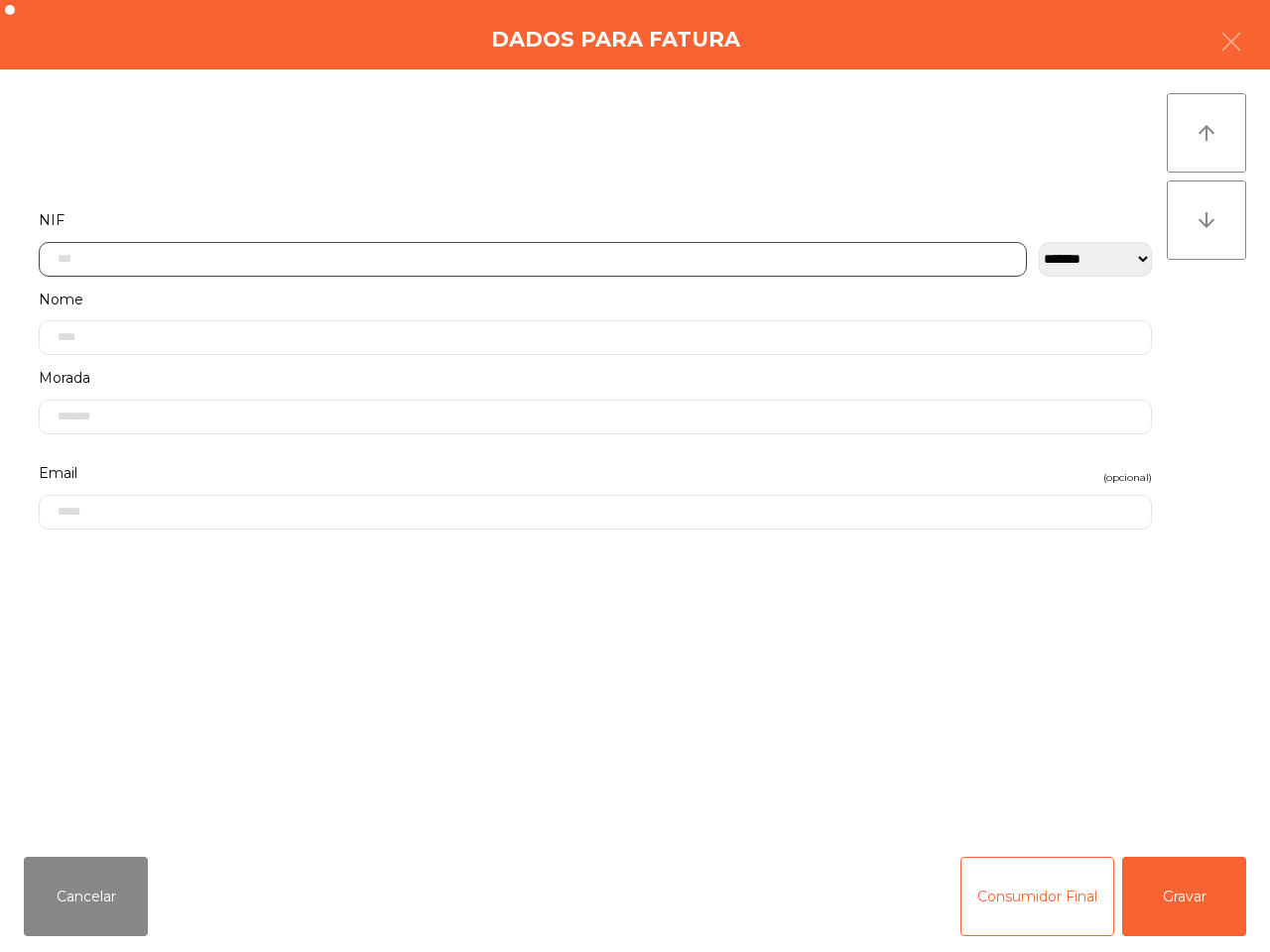 click 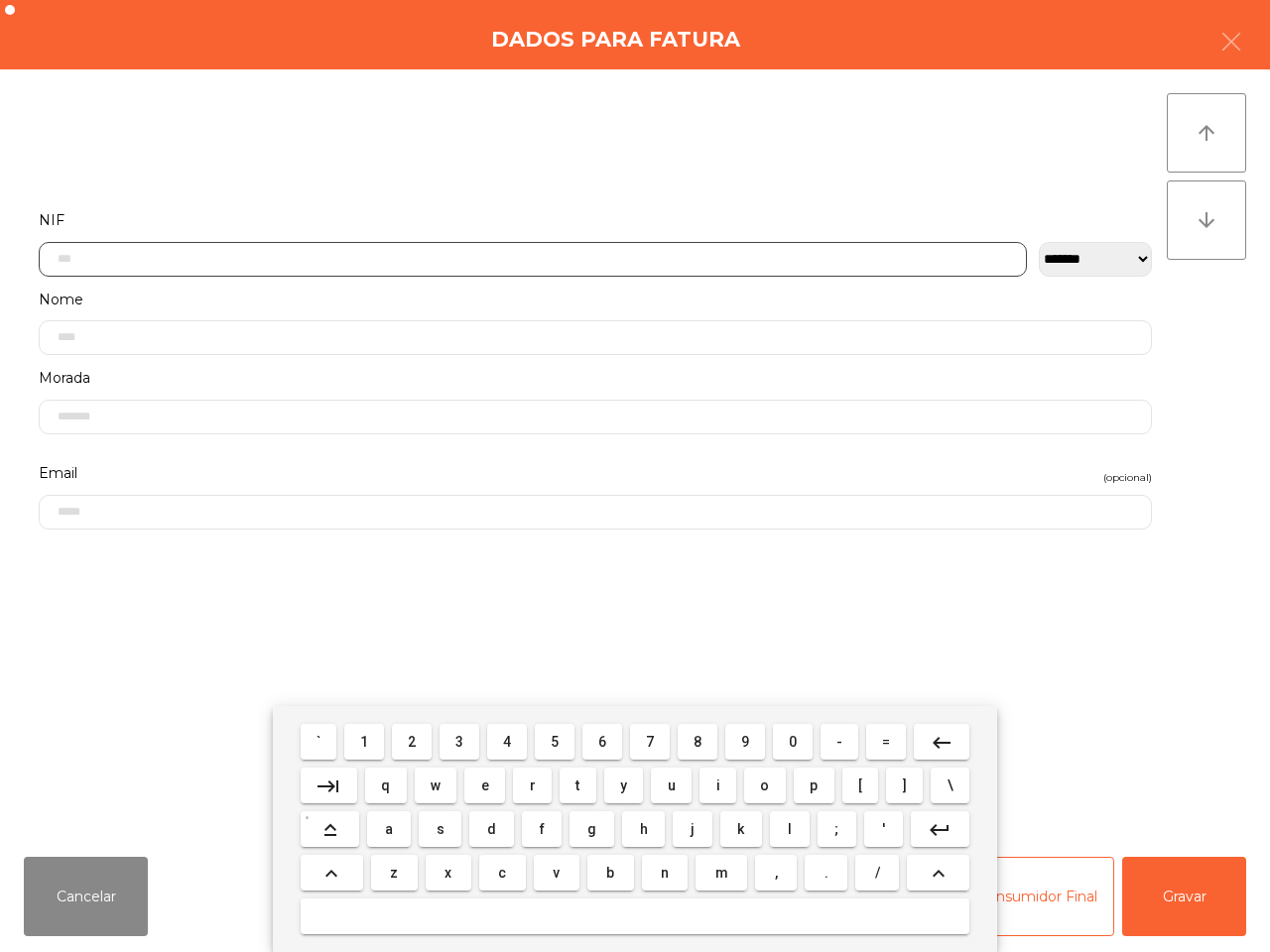 scroll, scrollTop: 111, scrollLeft: 0, axis: vertical 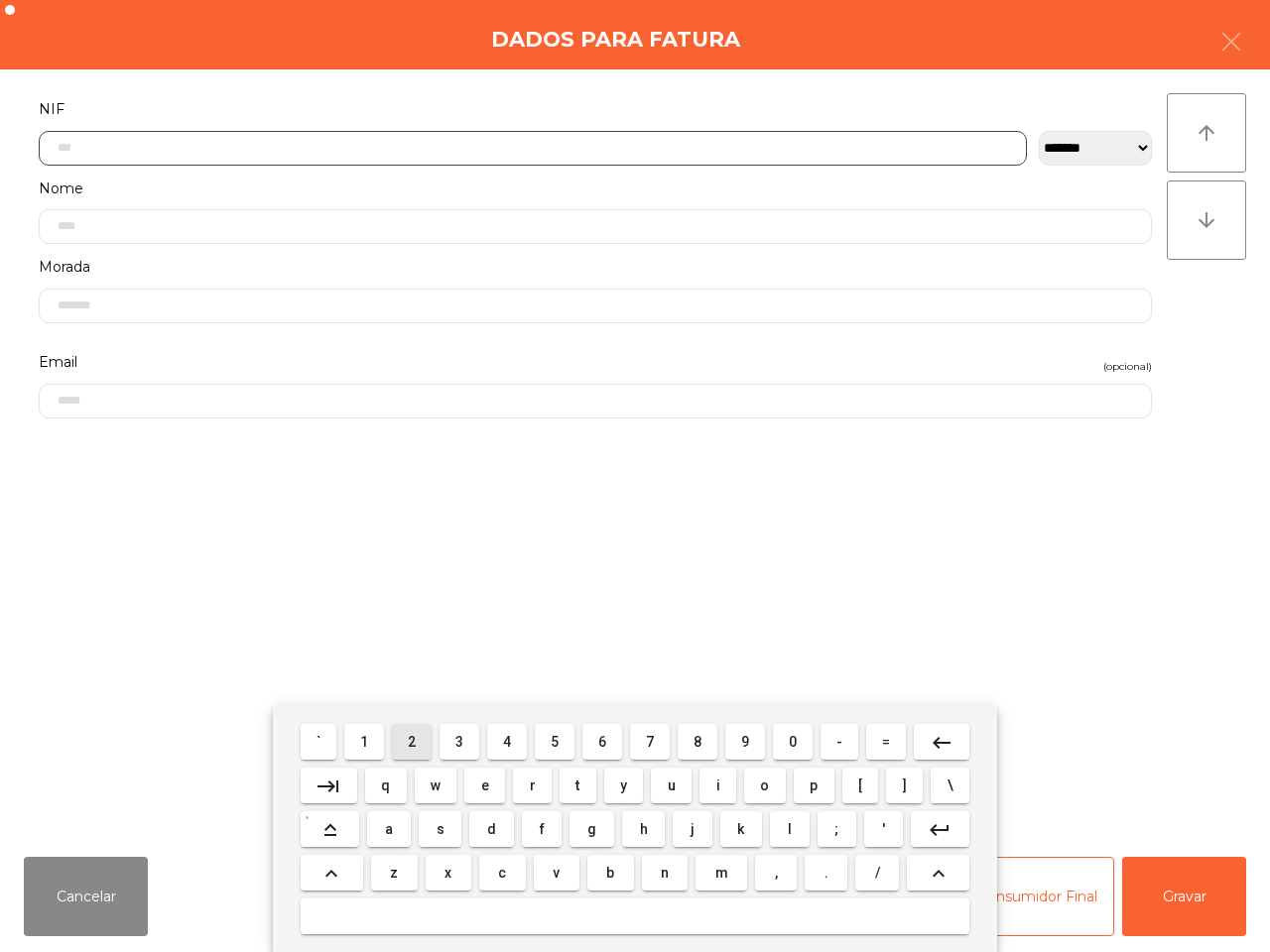 click on "2" at bounding box center (412, 742) 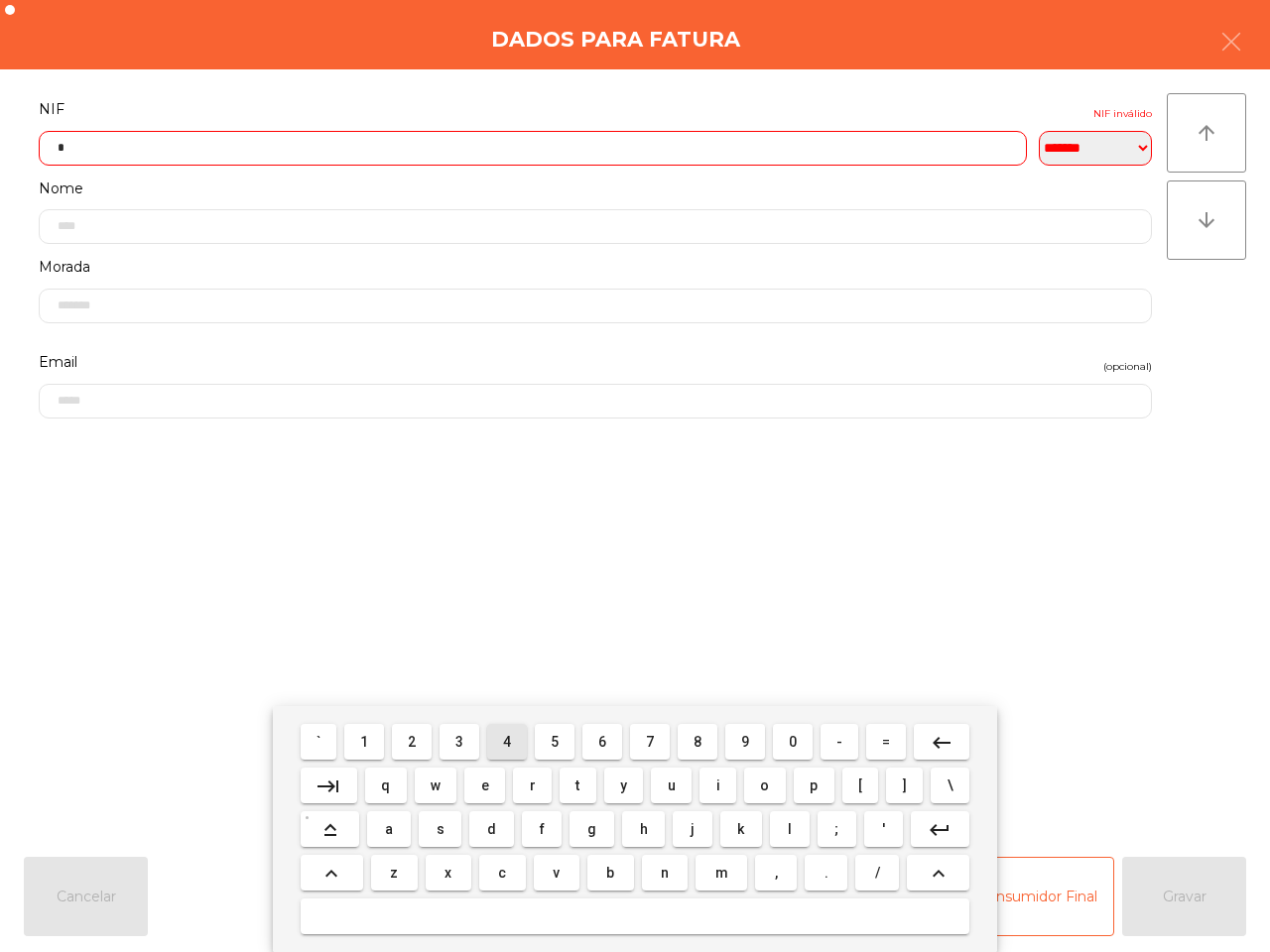 click on "4" at bounding box center [507, 742] 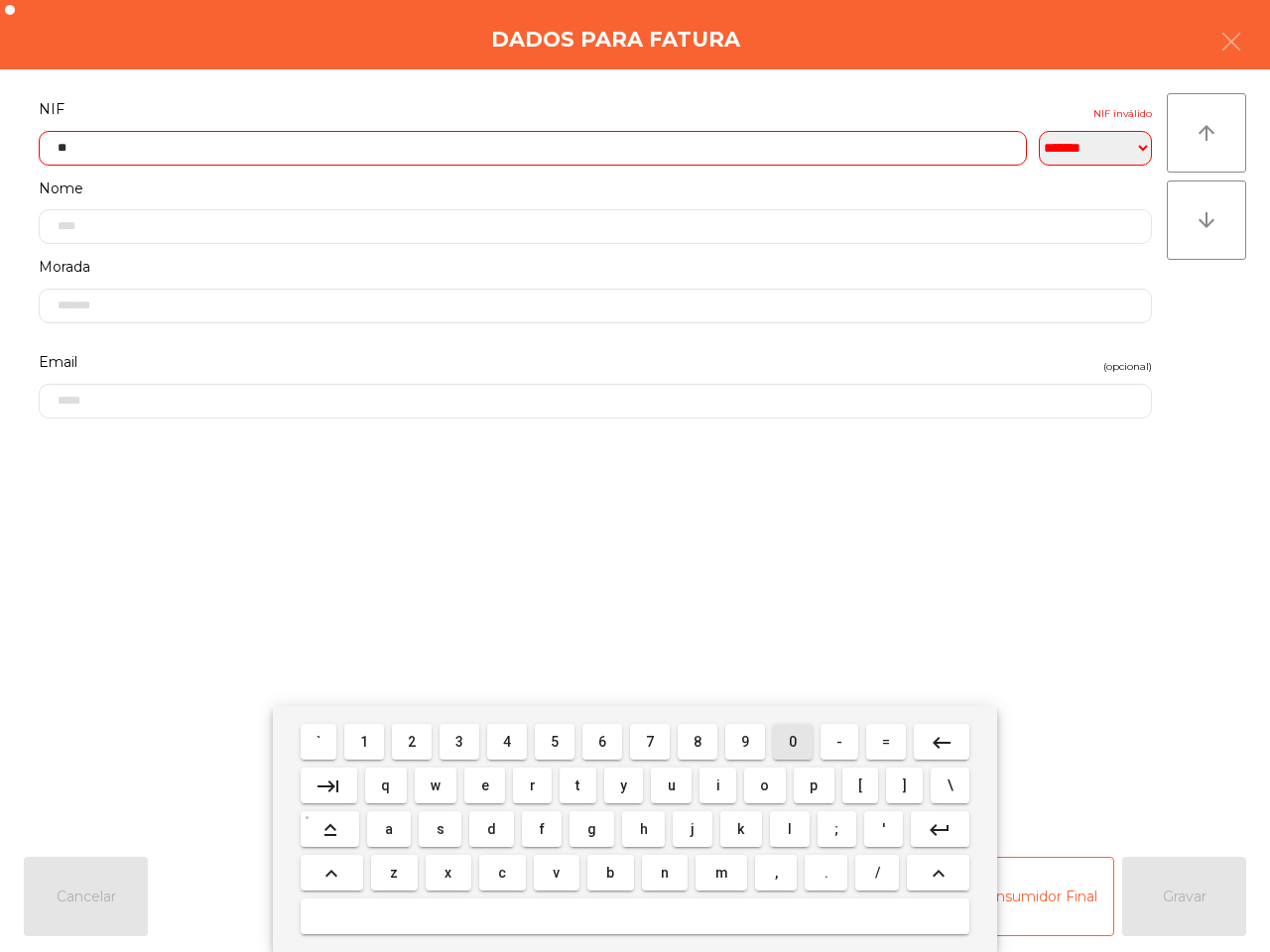 click on "0" at bounding box center (793, 742) 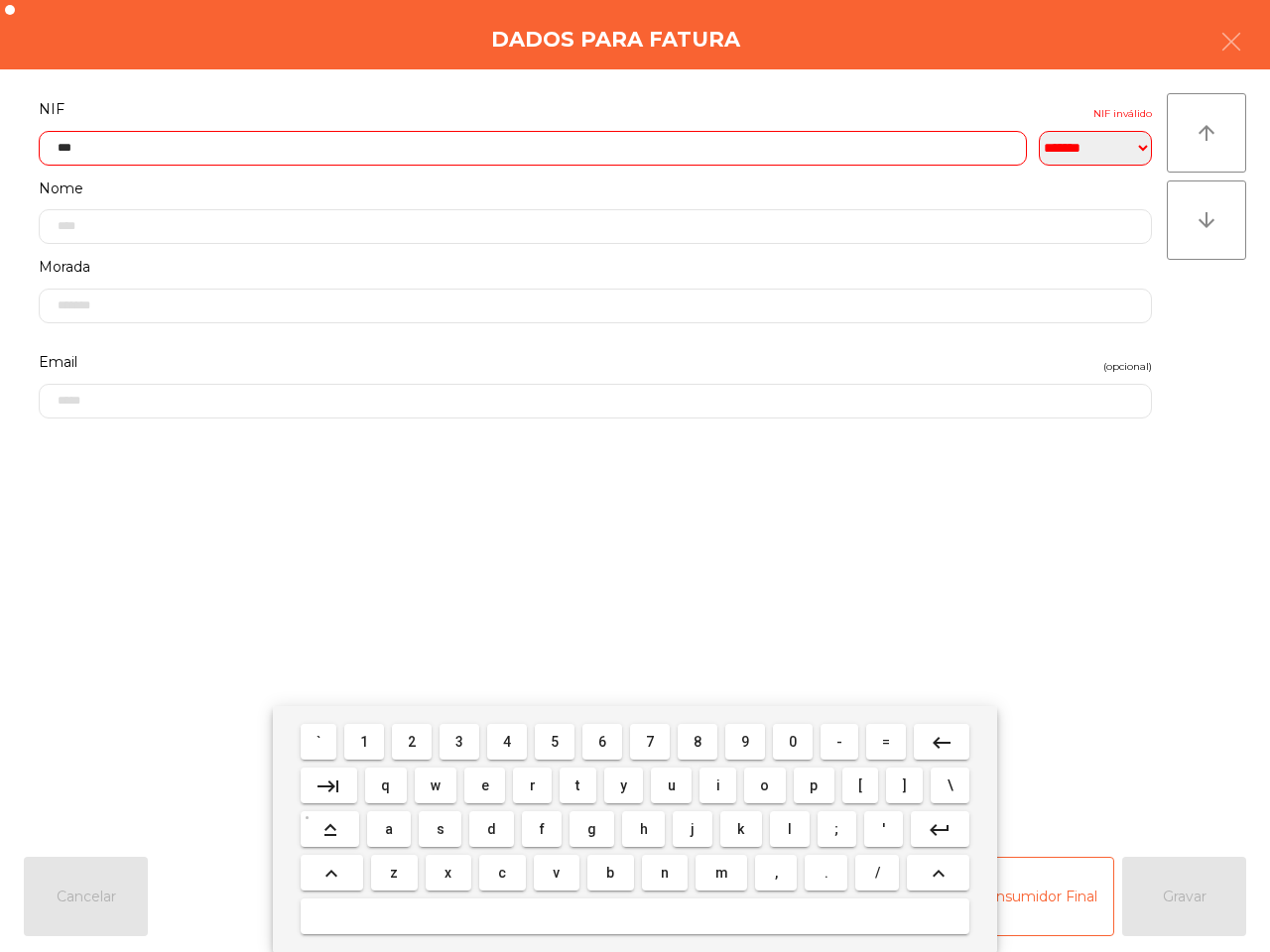 click on "4" at bounding box center (507, 742) 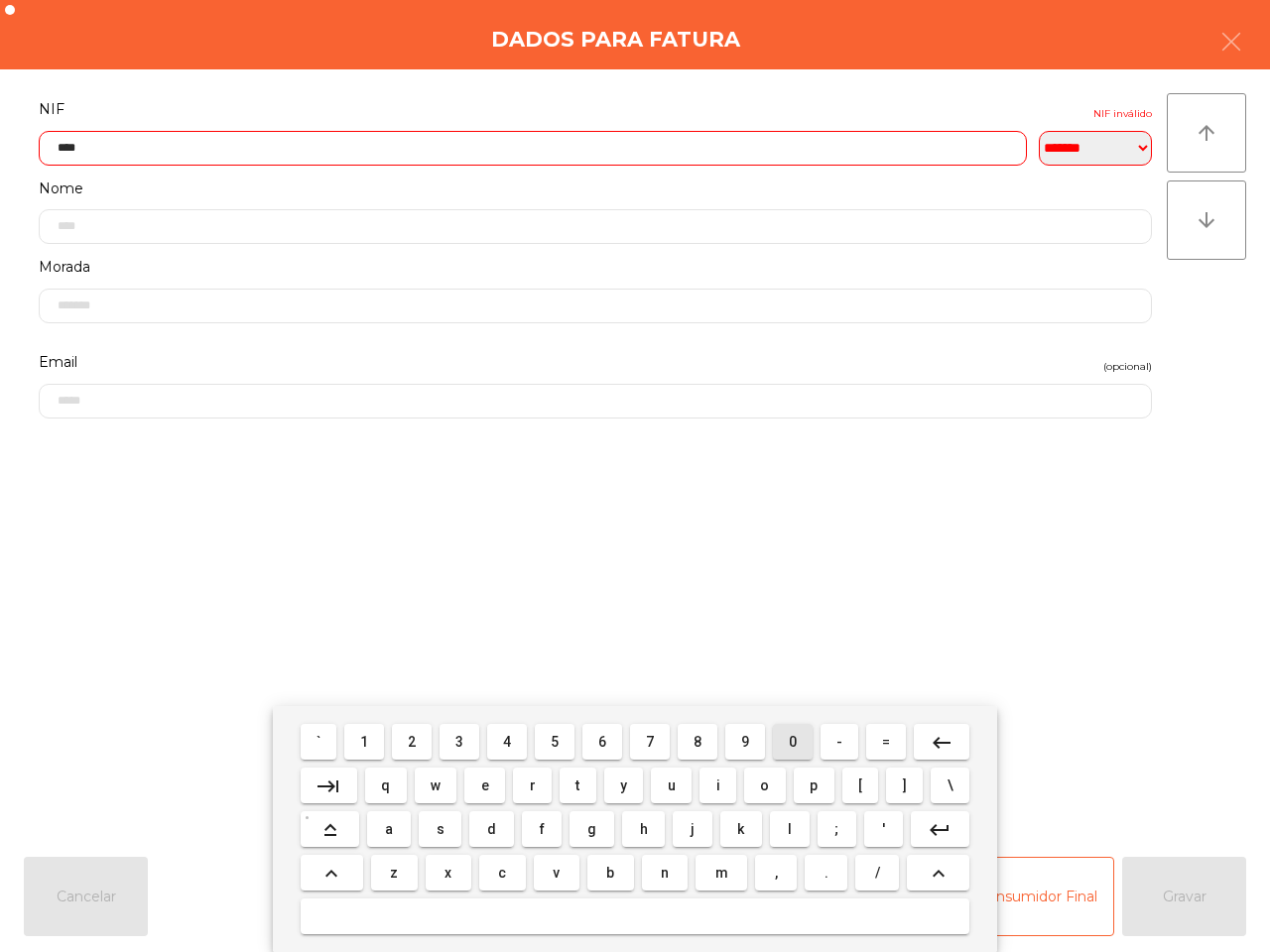 click on "0" at bounding box center (793, 742) 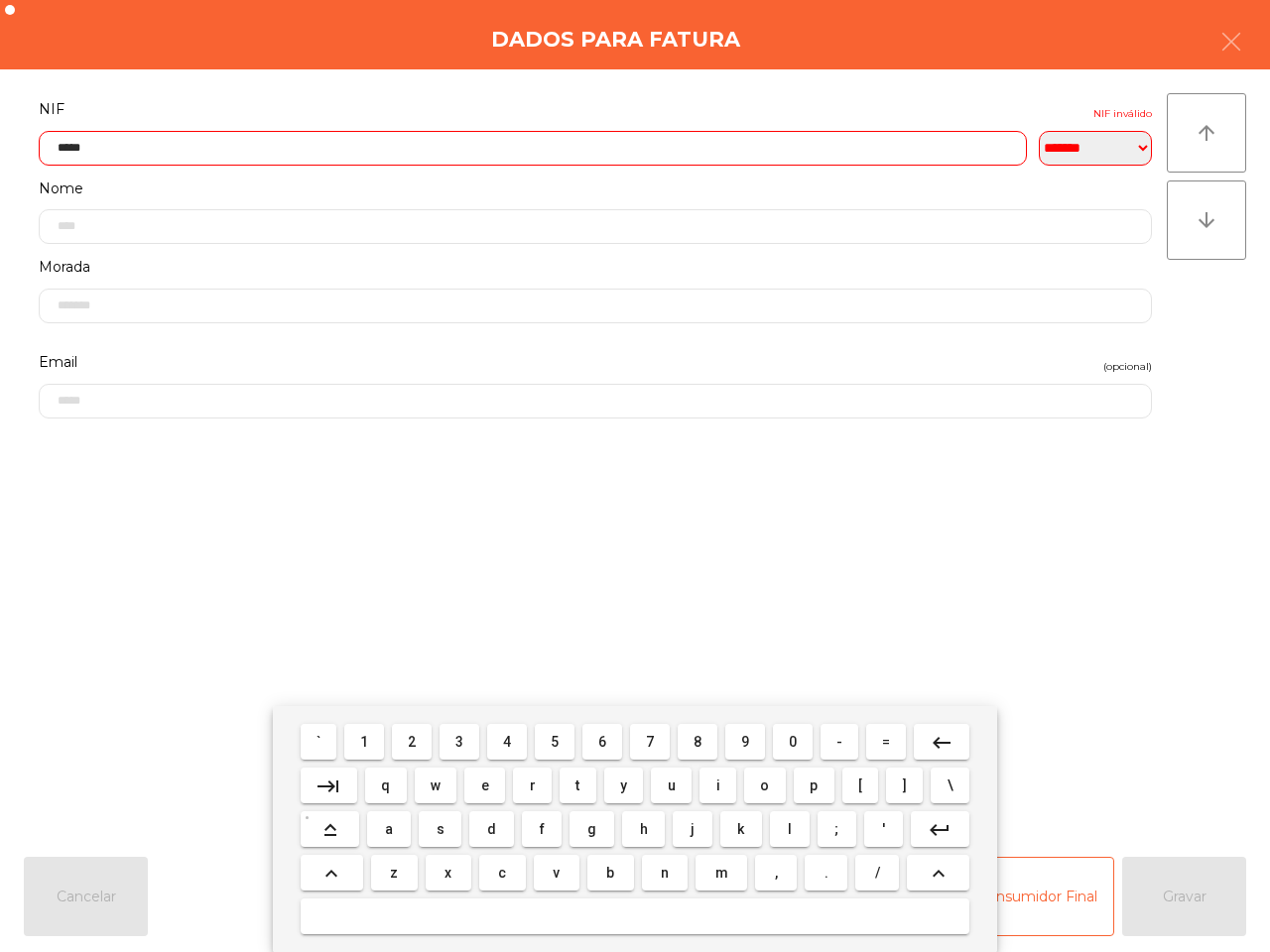 click on "9" at bounding box center (745, 742) 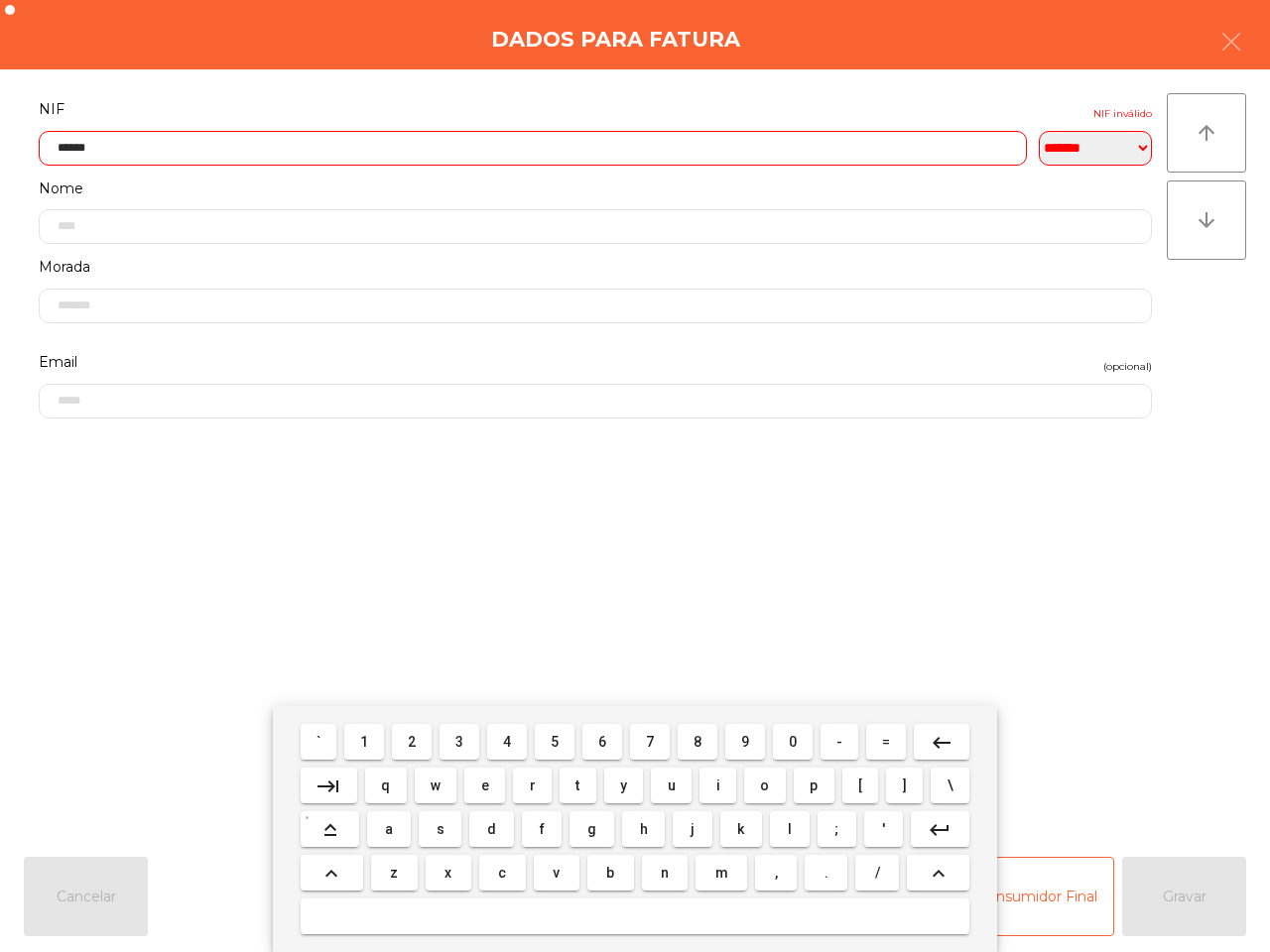 click on "2" at bounding box center [412, 742] 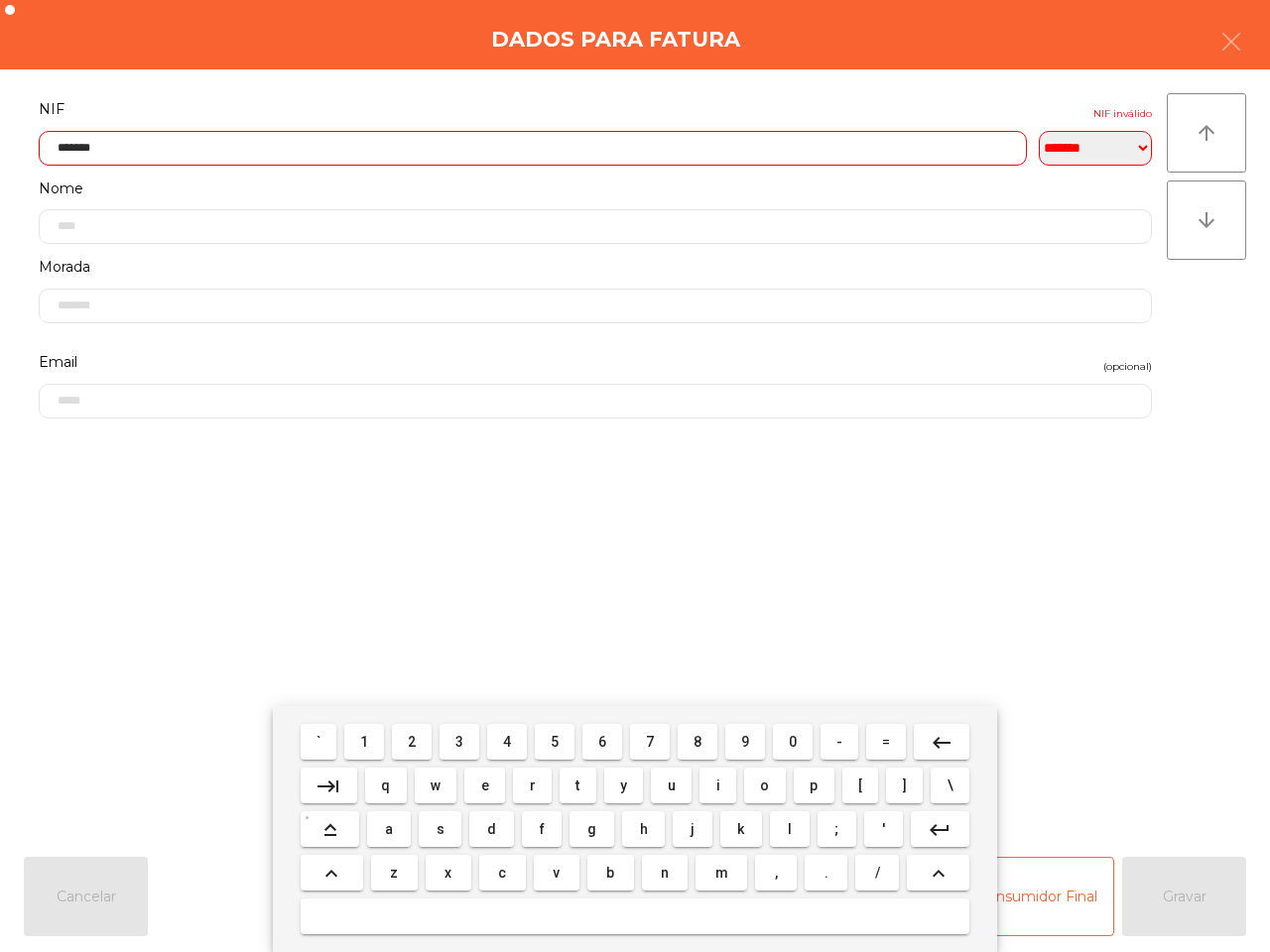 click on "9" at bounding box center [745, 742] 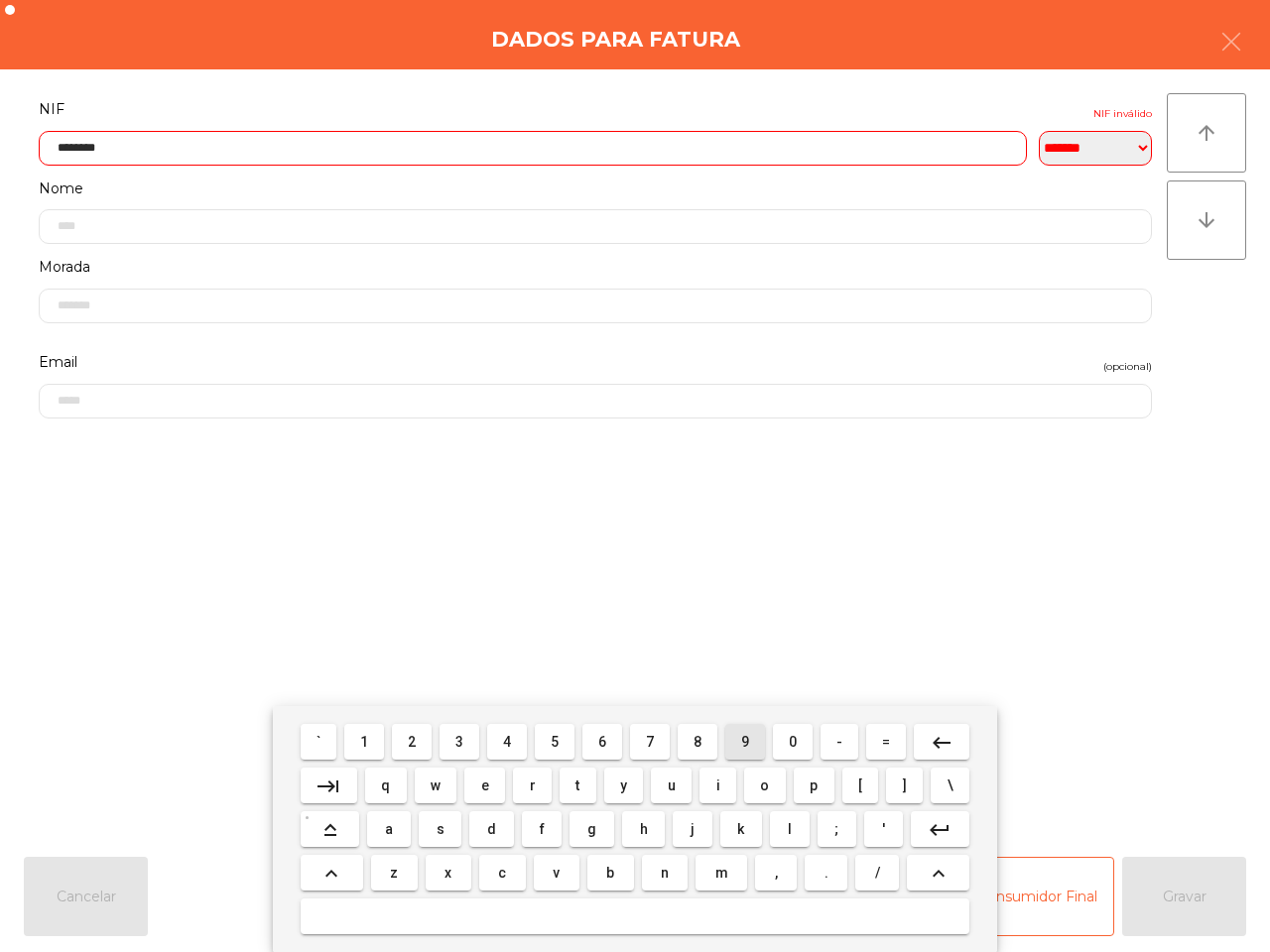 click on "9" at bounding box center (745, 742) 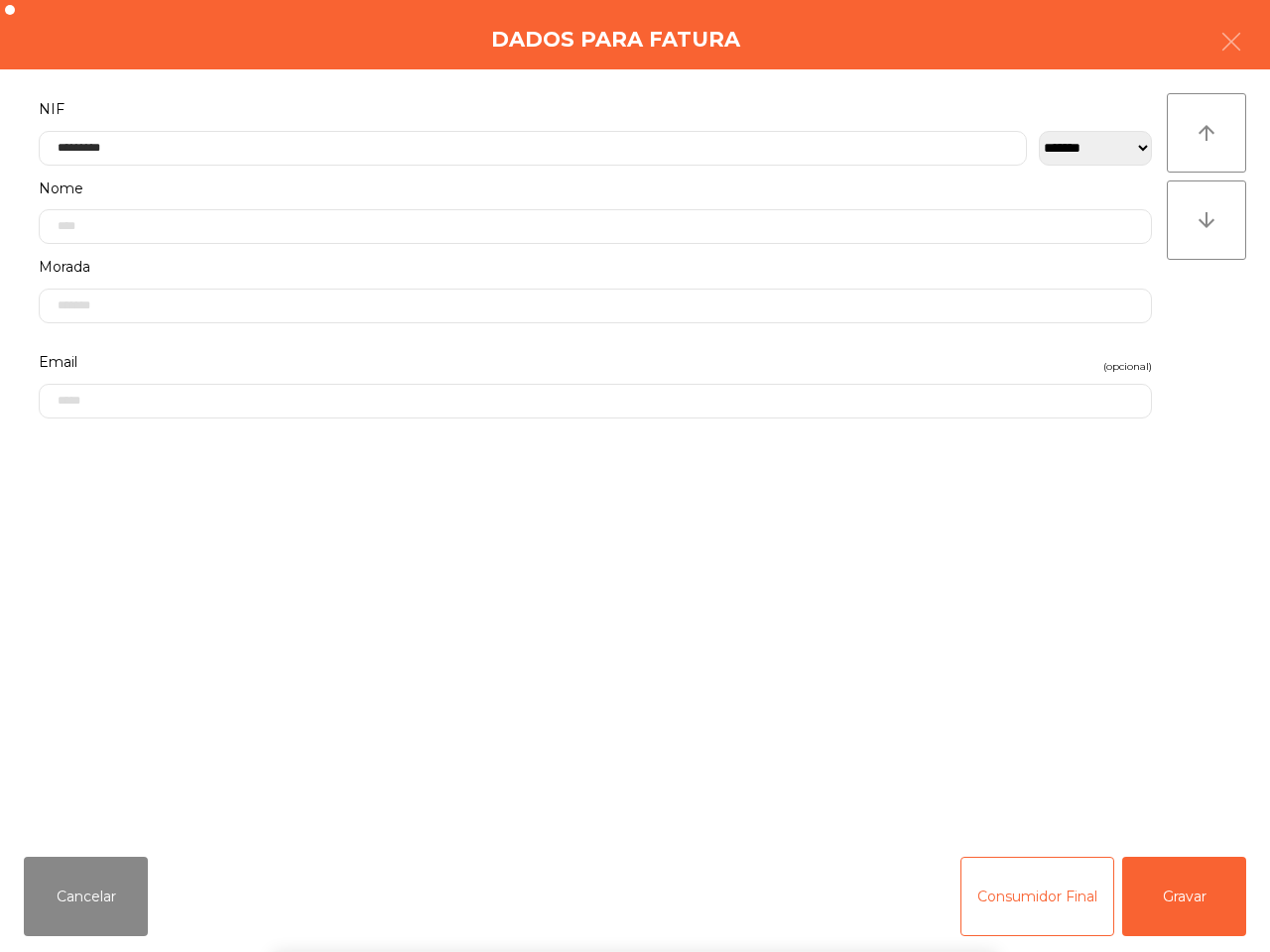 click on "` 1 2 3 4 5 6 7 8 9 0 - = keyboard_backspace keyboard_tab q w e r t y u i o p [ ] \ keyboard_capslock a s d f g h j k l ; ' keyboard_return keyboard_arrow_up z x c v b n m , . / keyboard_arrow_up" at bounding box center (635, 829) 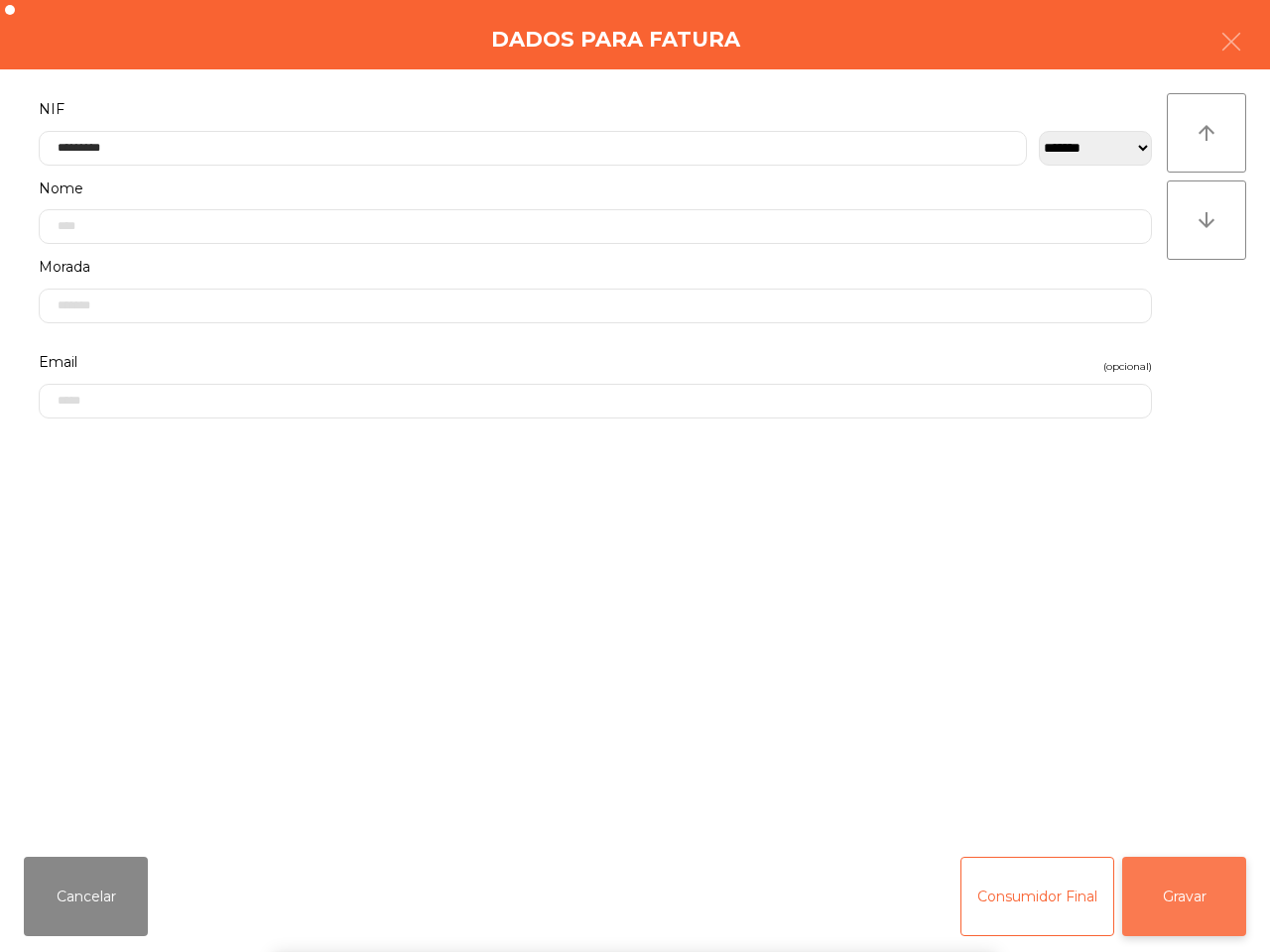 click on "Gravar" 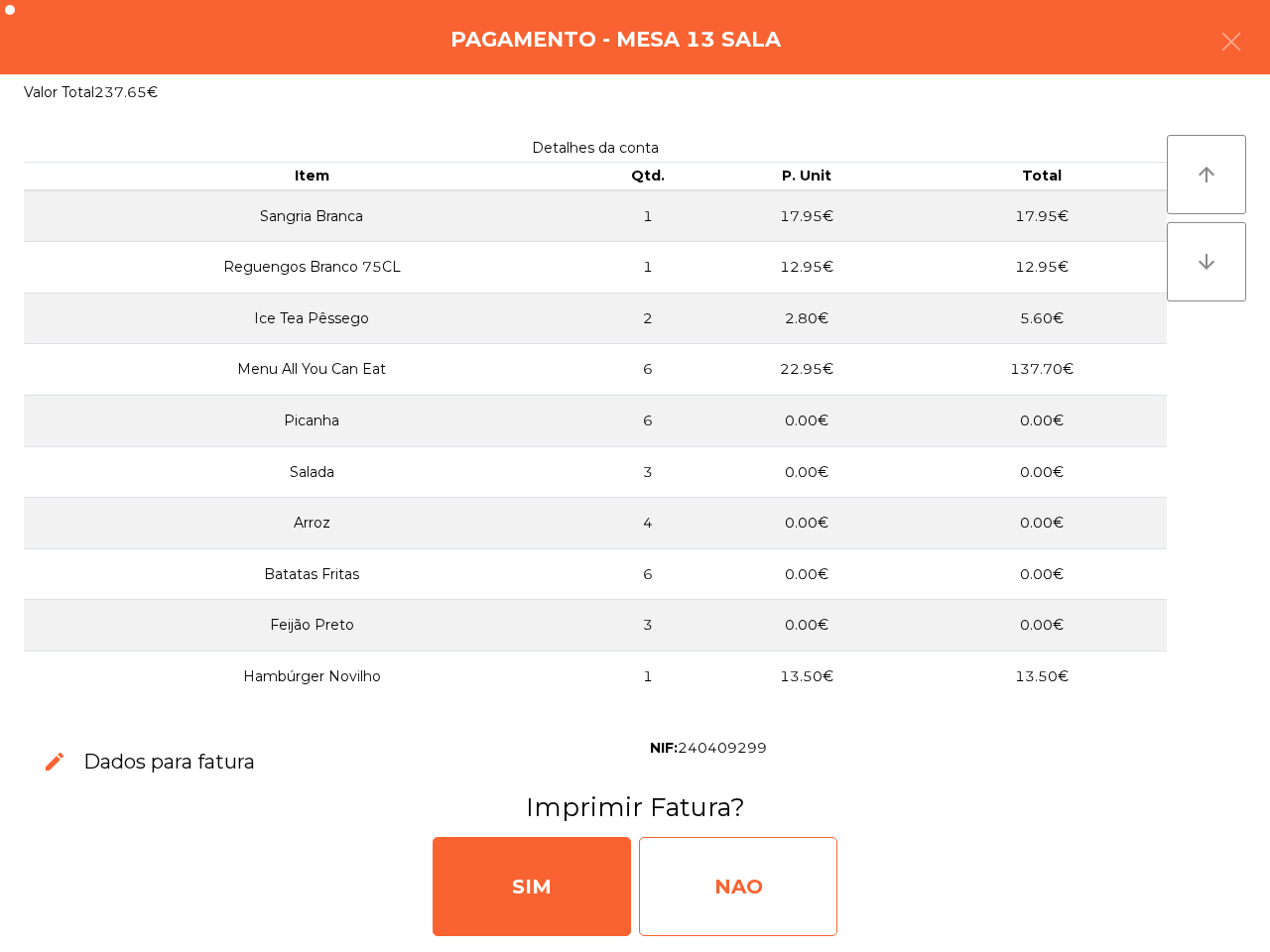 click on "NAO" 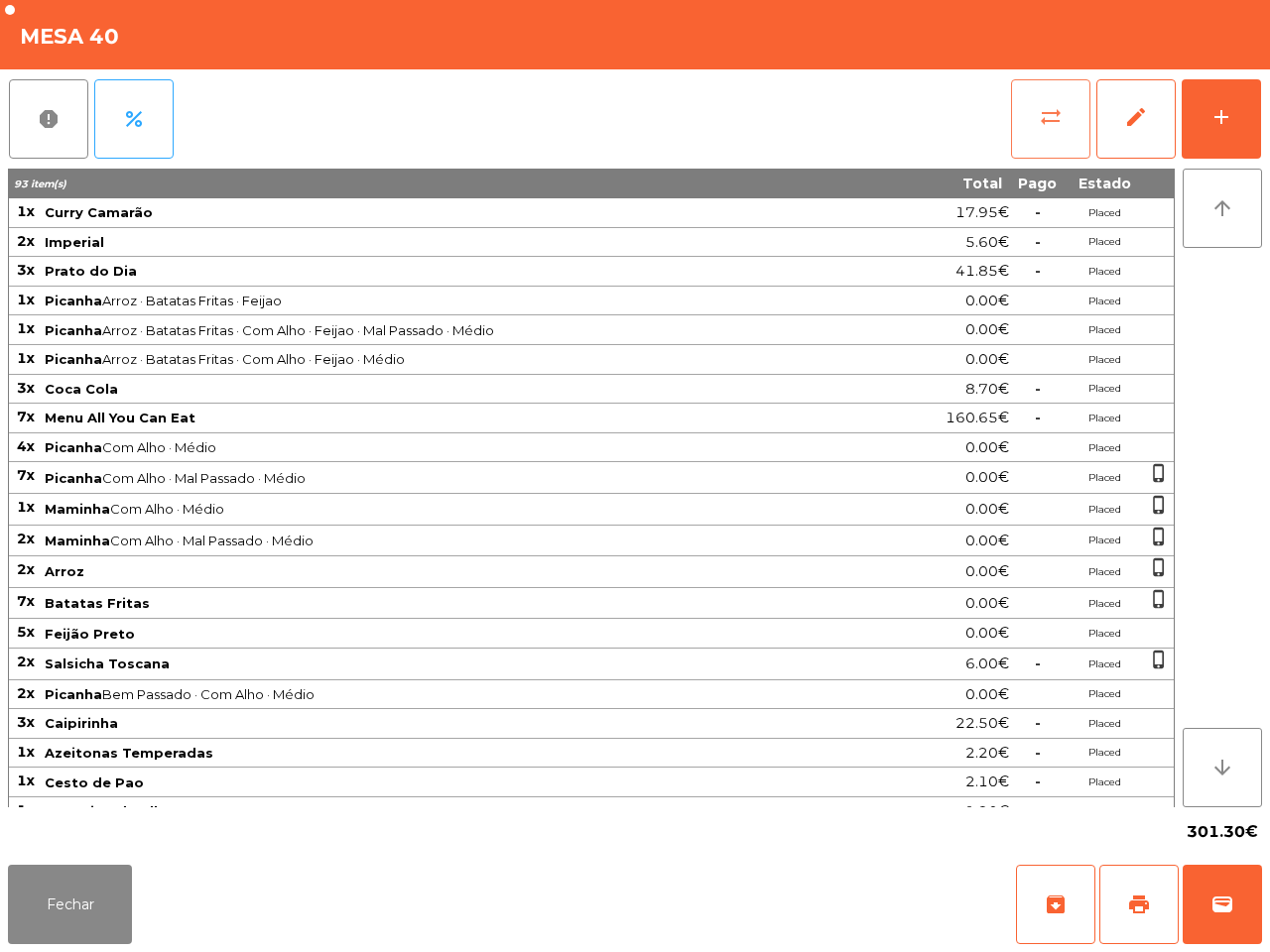 click on "sync_alt" 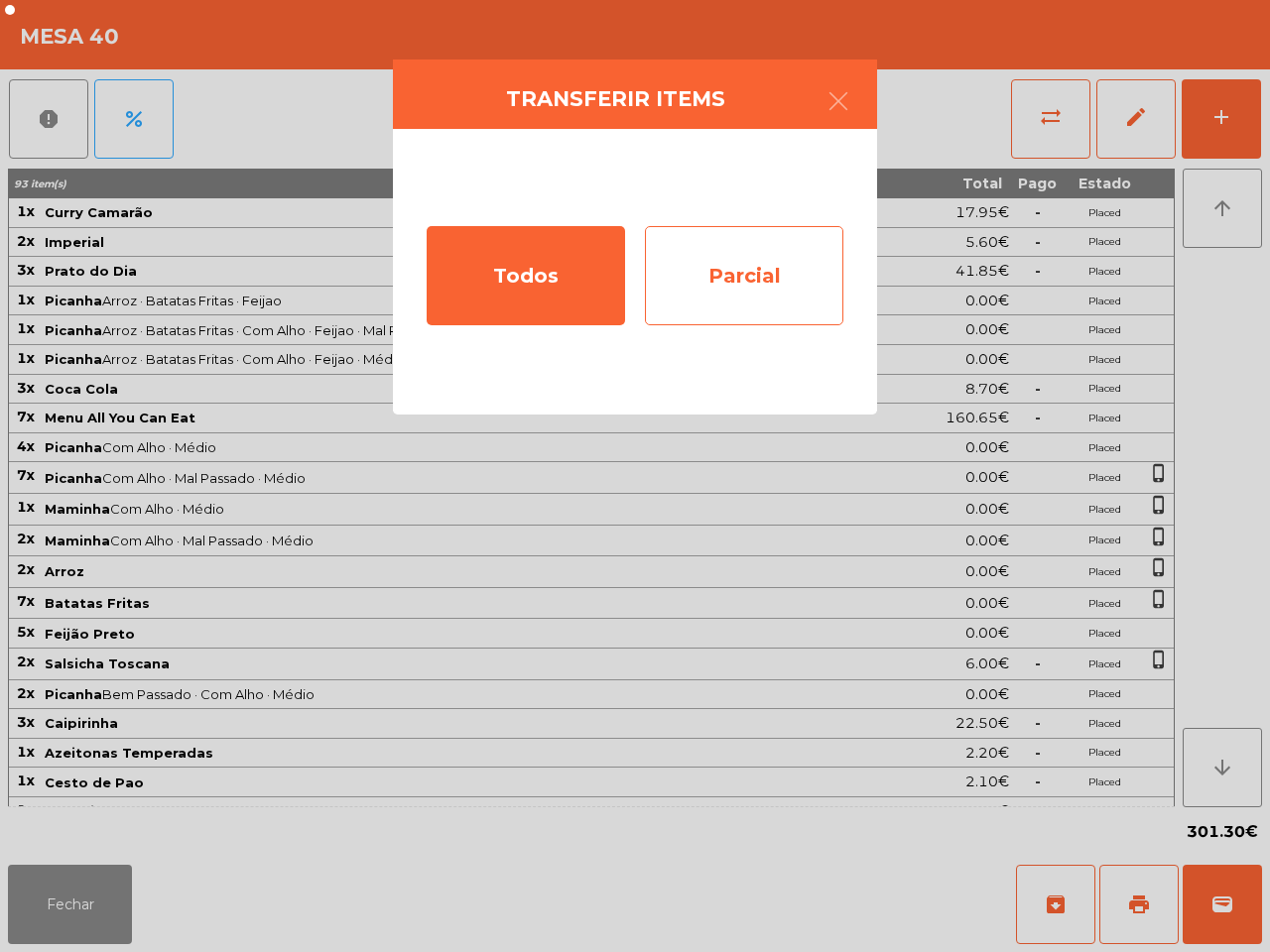 click on "Parcial" 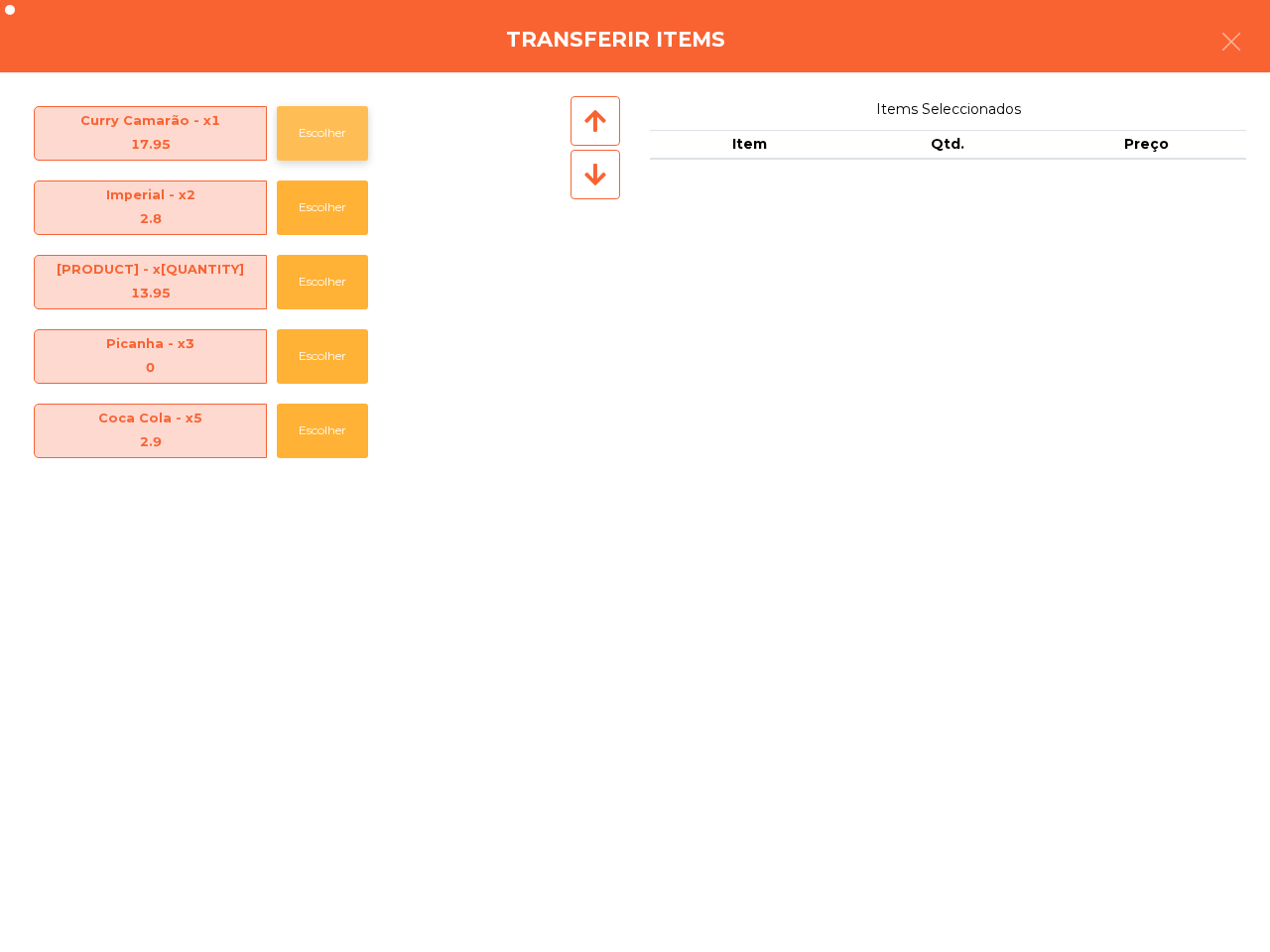 click on "Escolher" 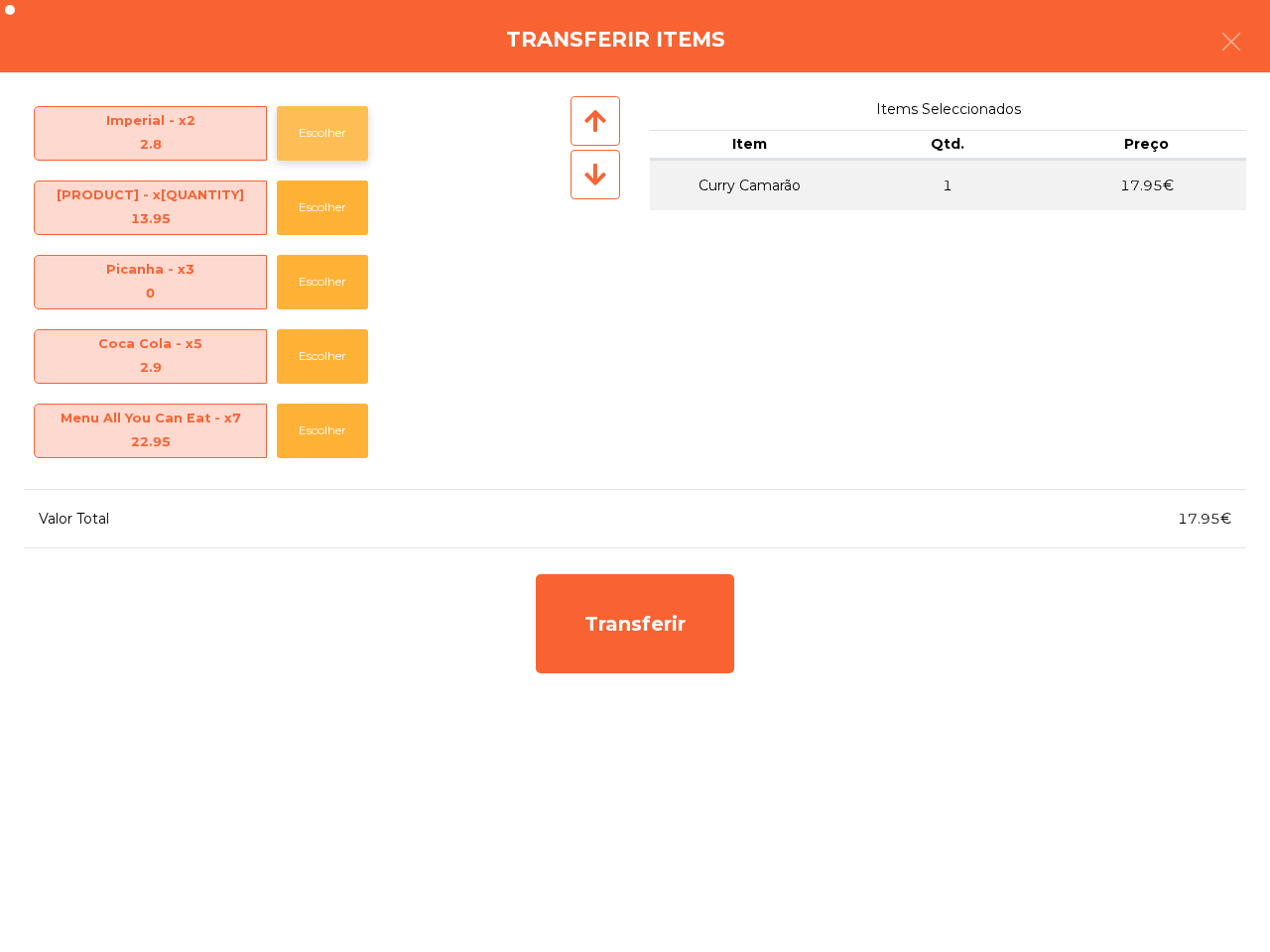 click on "Escolher" 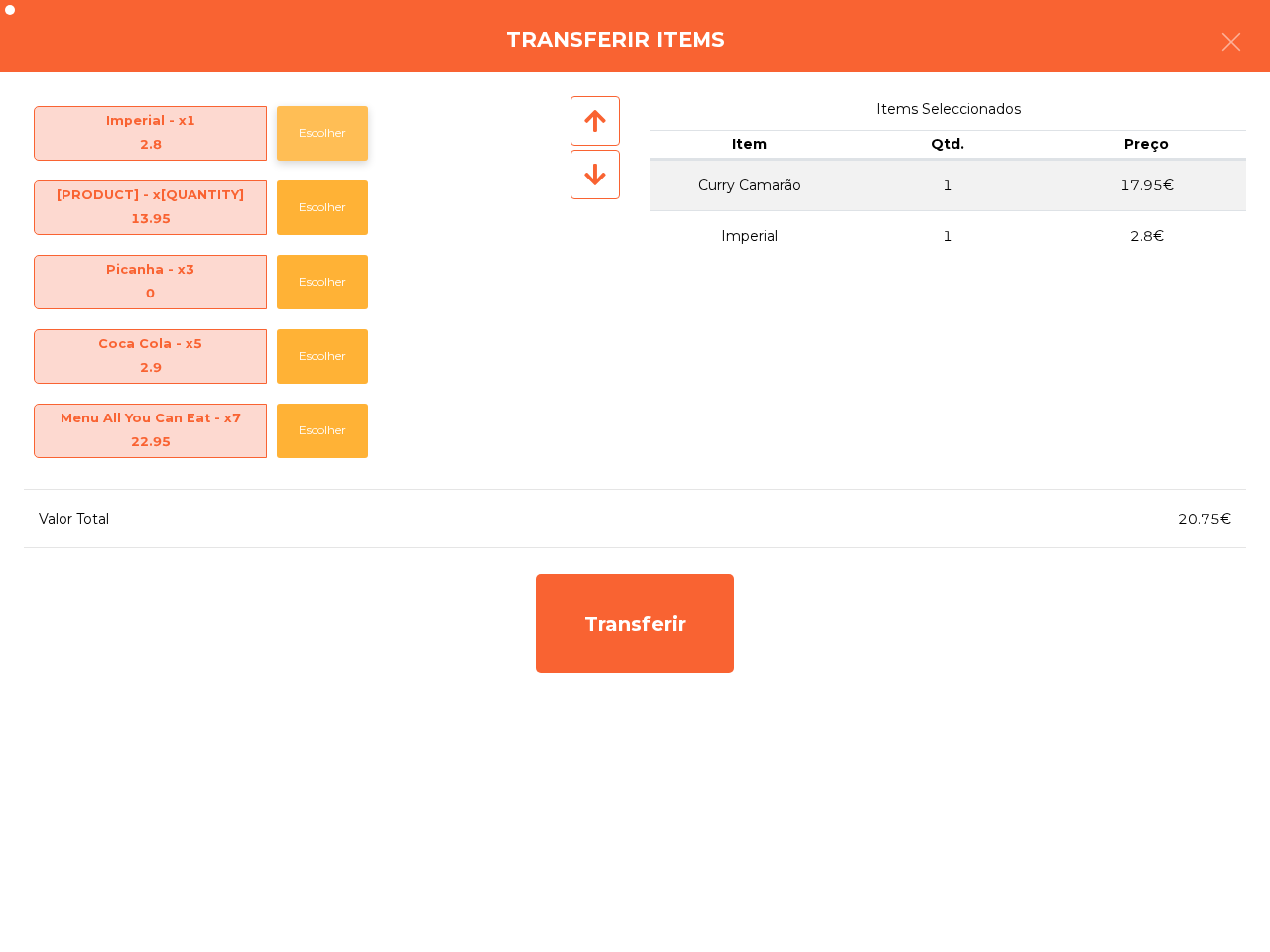 click on "Escolher" 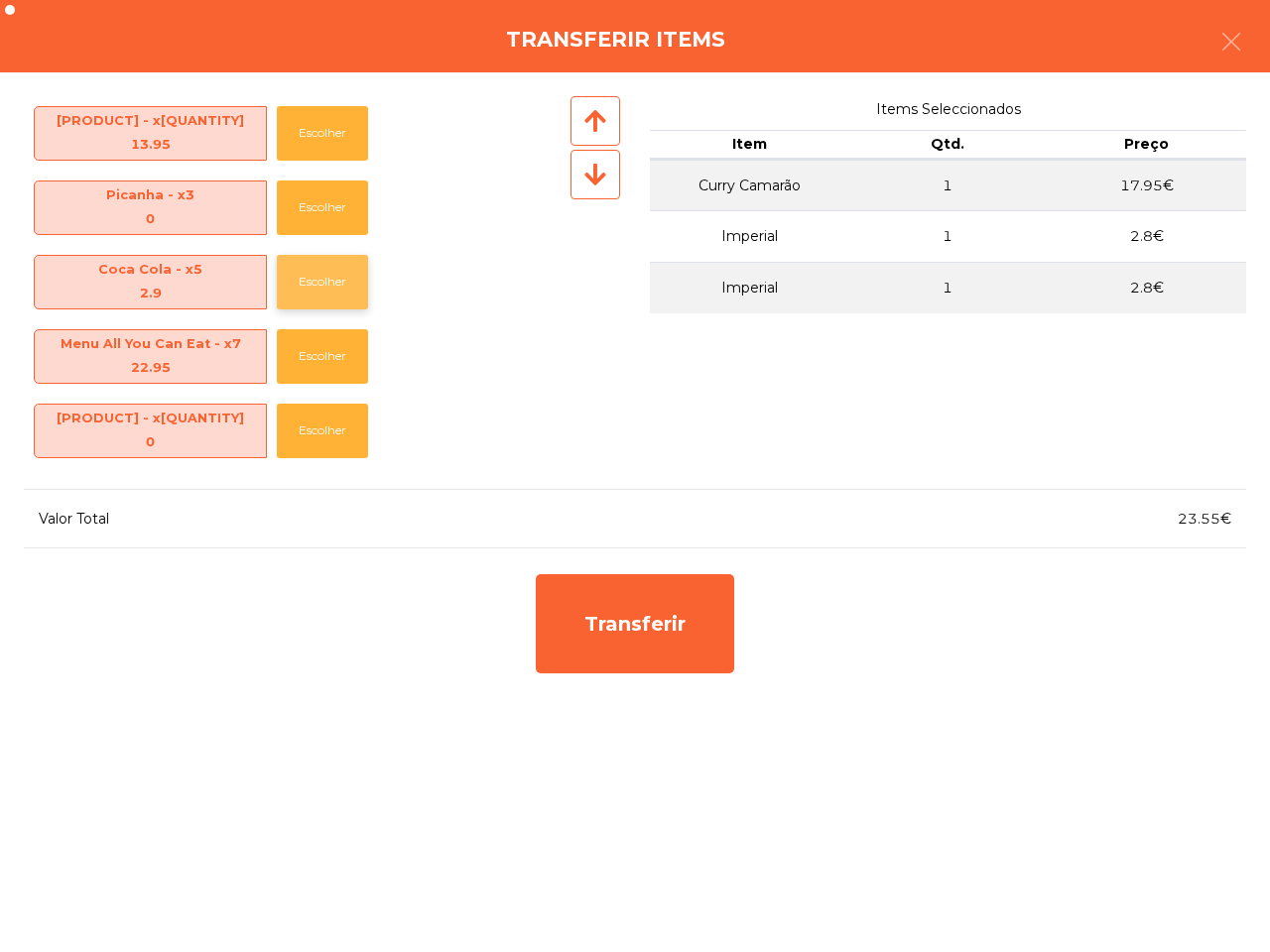 click on "Escolher" 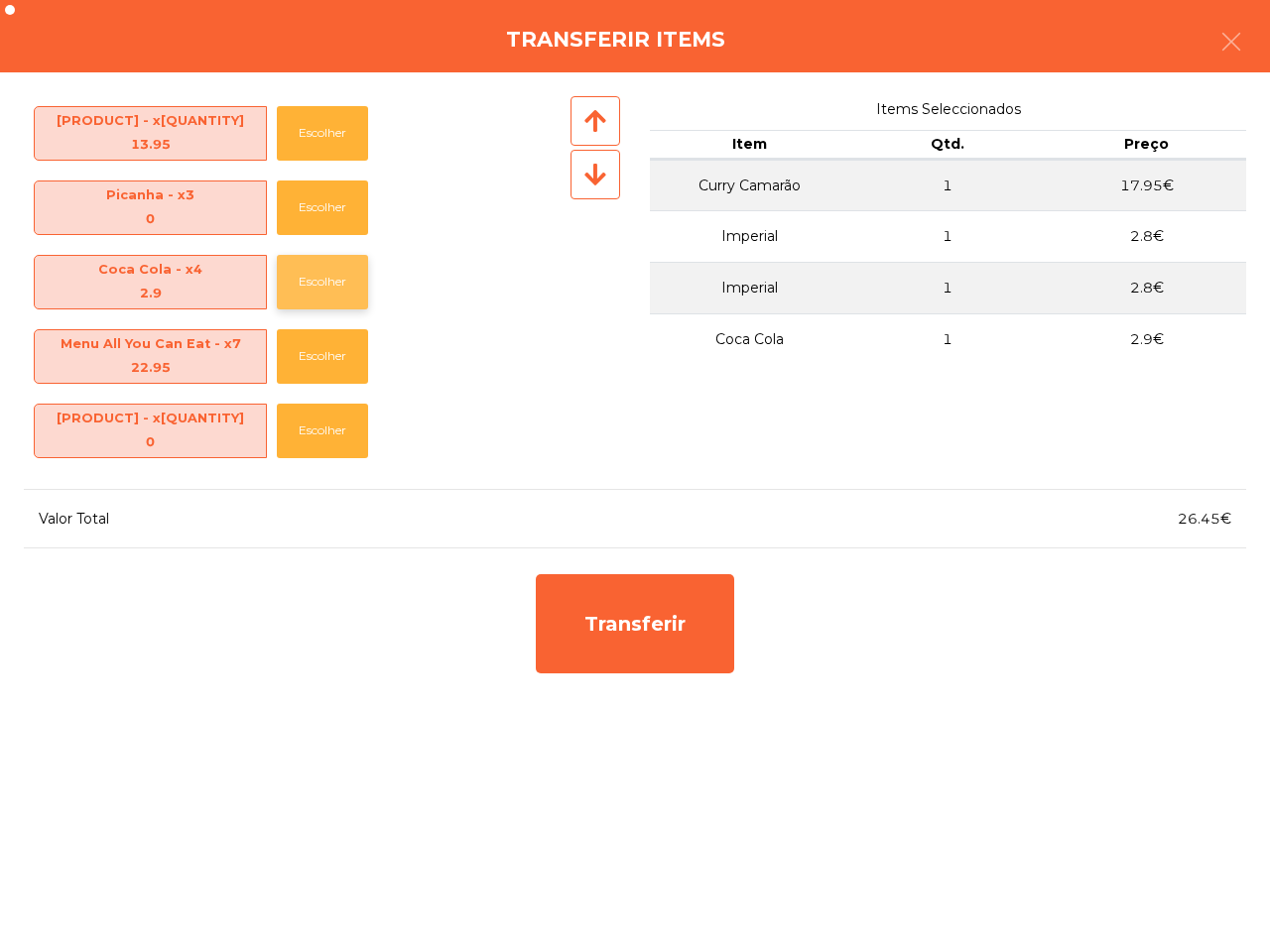 click on "Escolher" 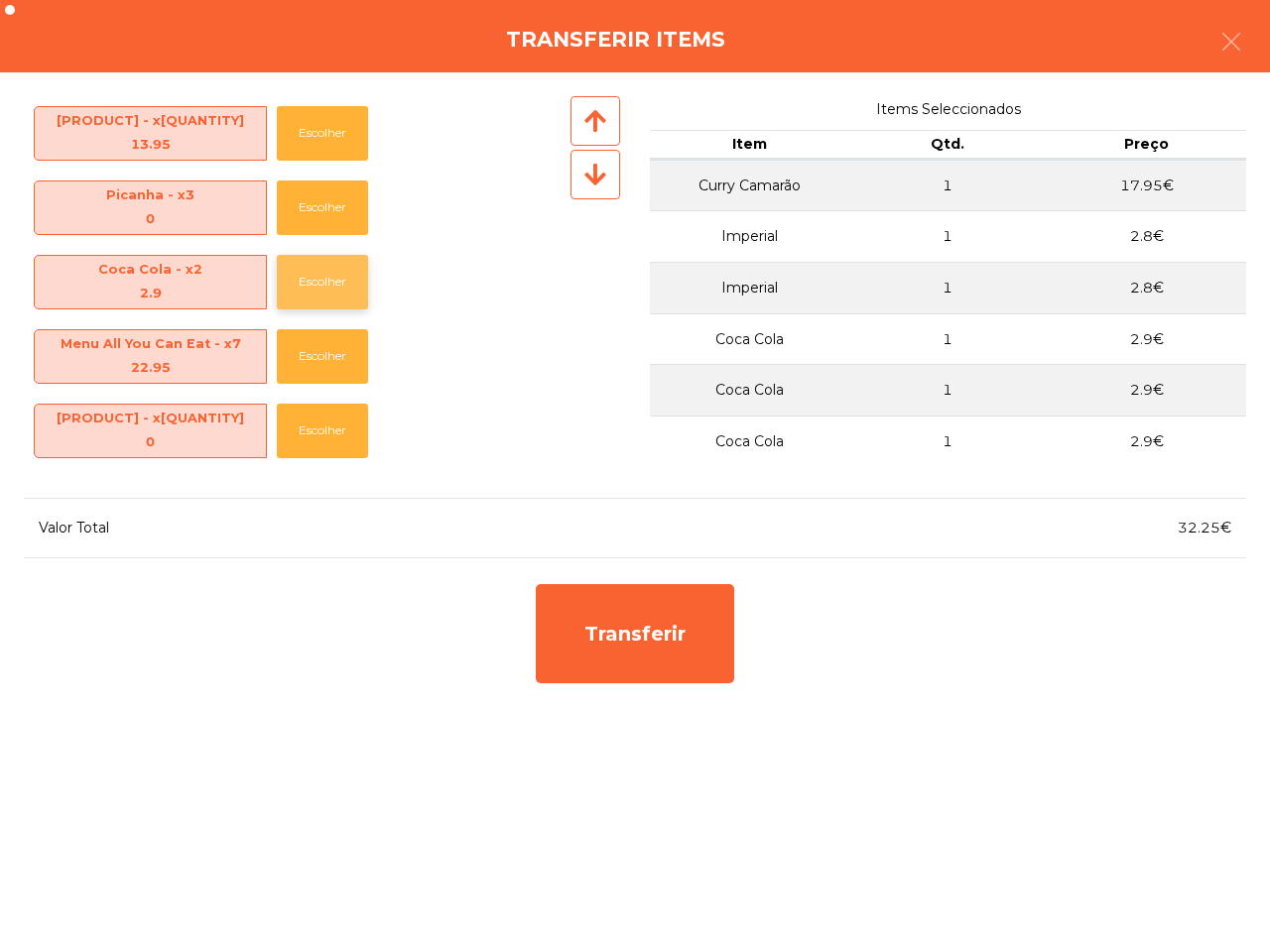 drag, startPoint x: 332, startPoint y: 281, endPoint x: 319, endPoint y: 273, distance: 15.264338 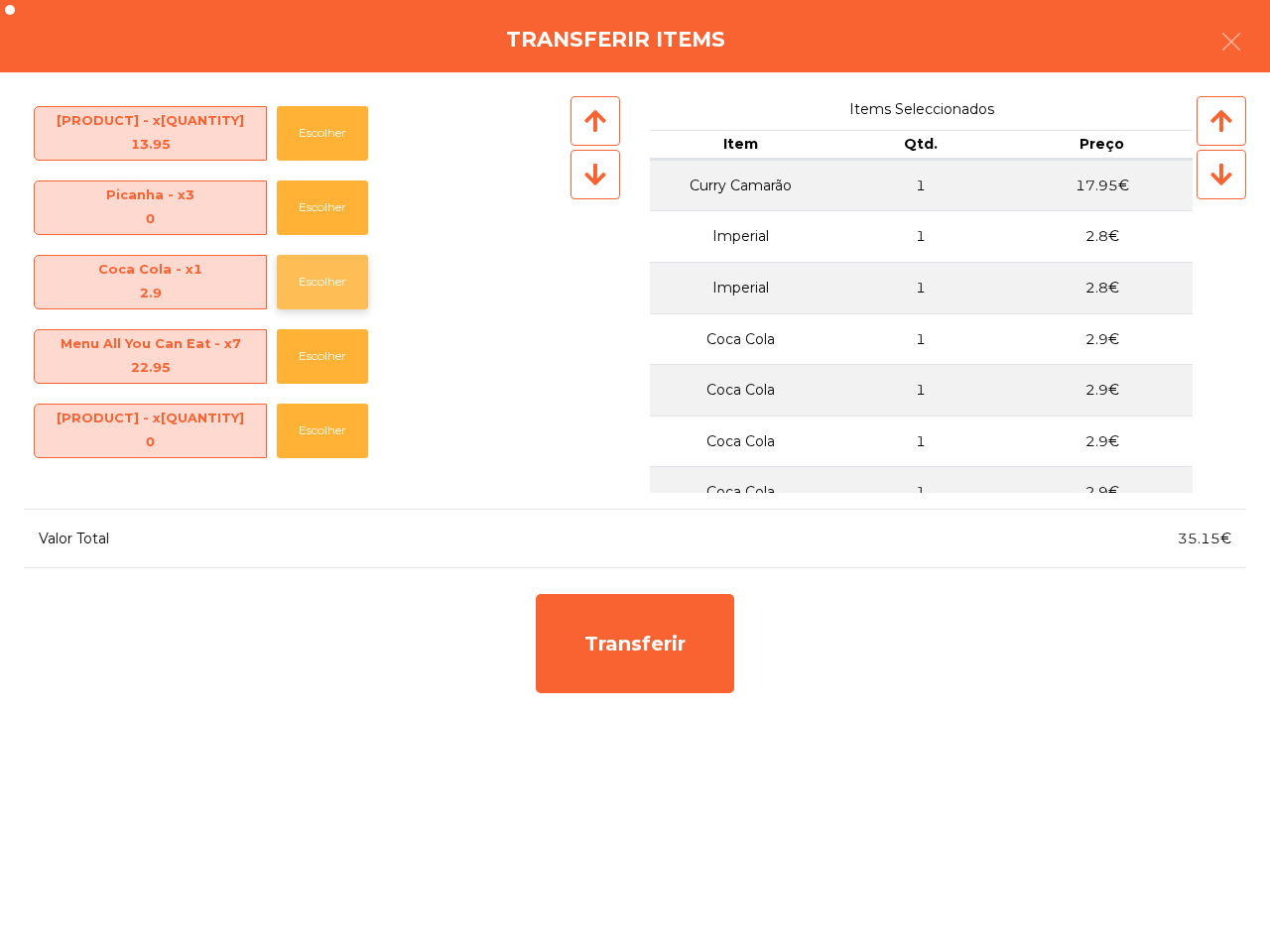 click on "Escolher" 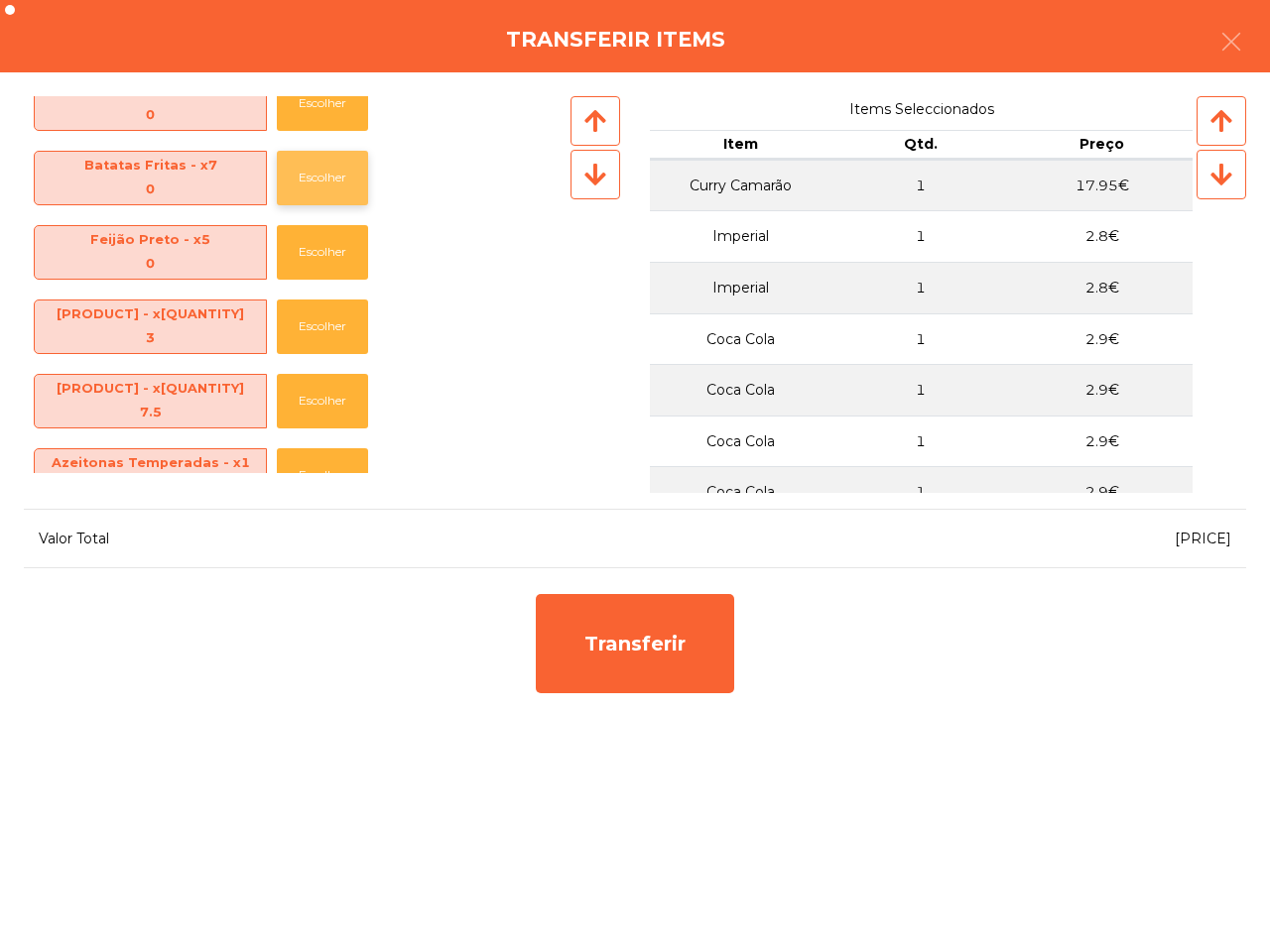 scroll, scrollTop: 496, scrollLeft: 0, axis: vertical 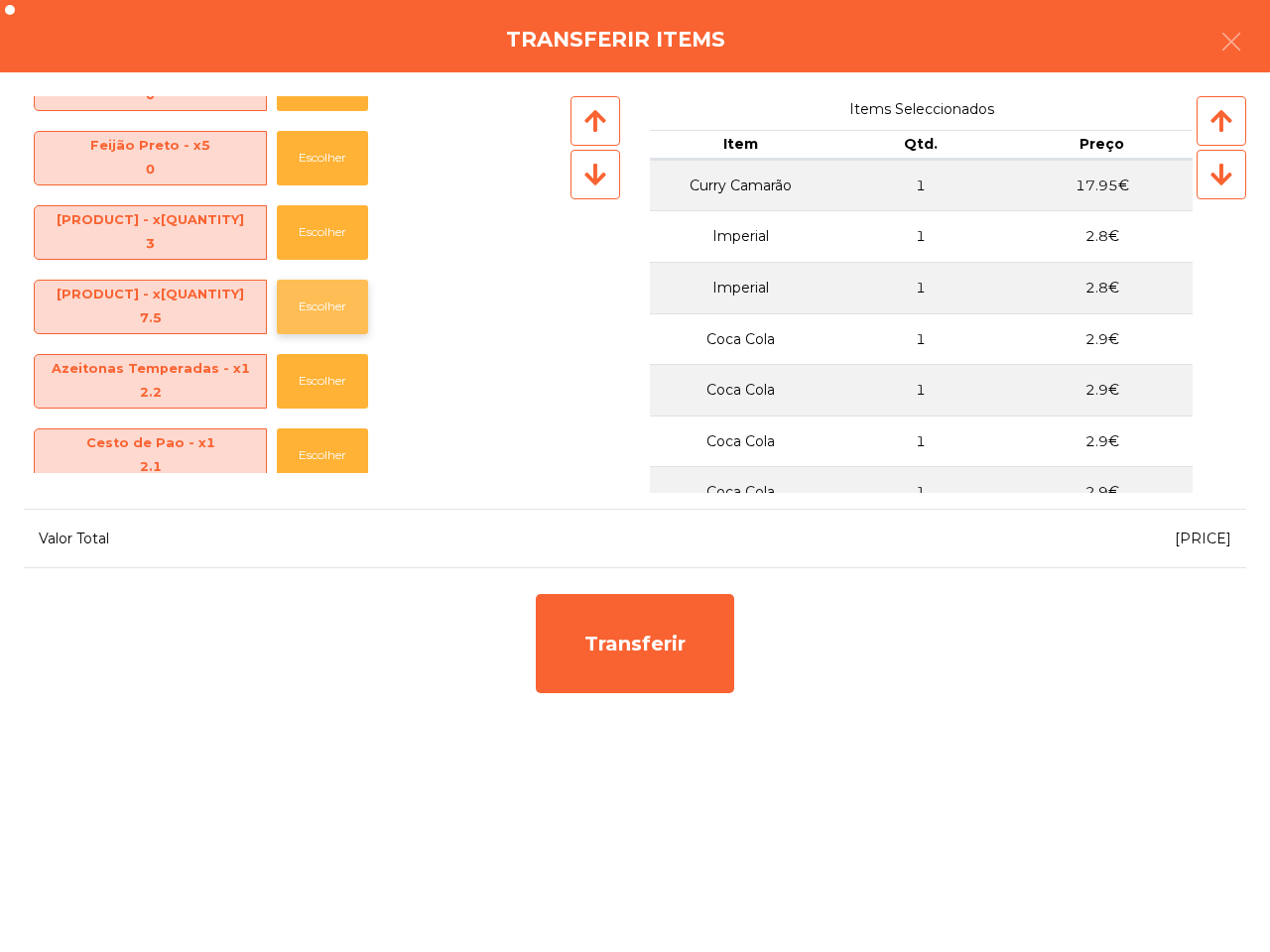 click on "Escolher" 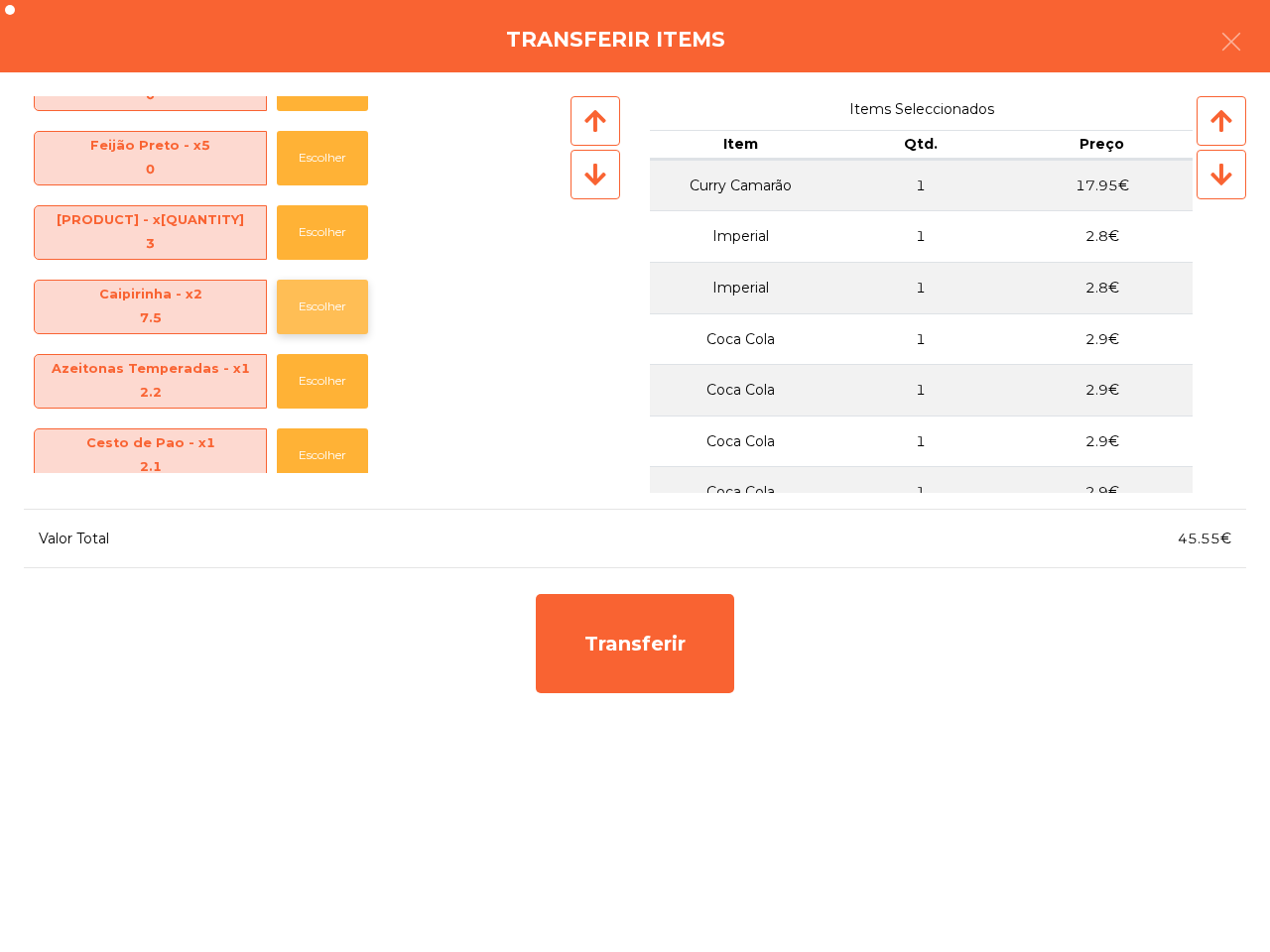 click on "Escolher" 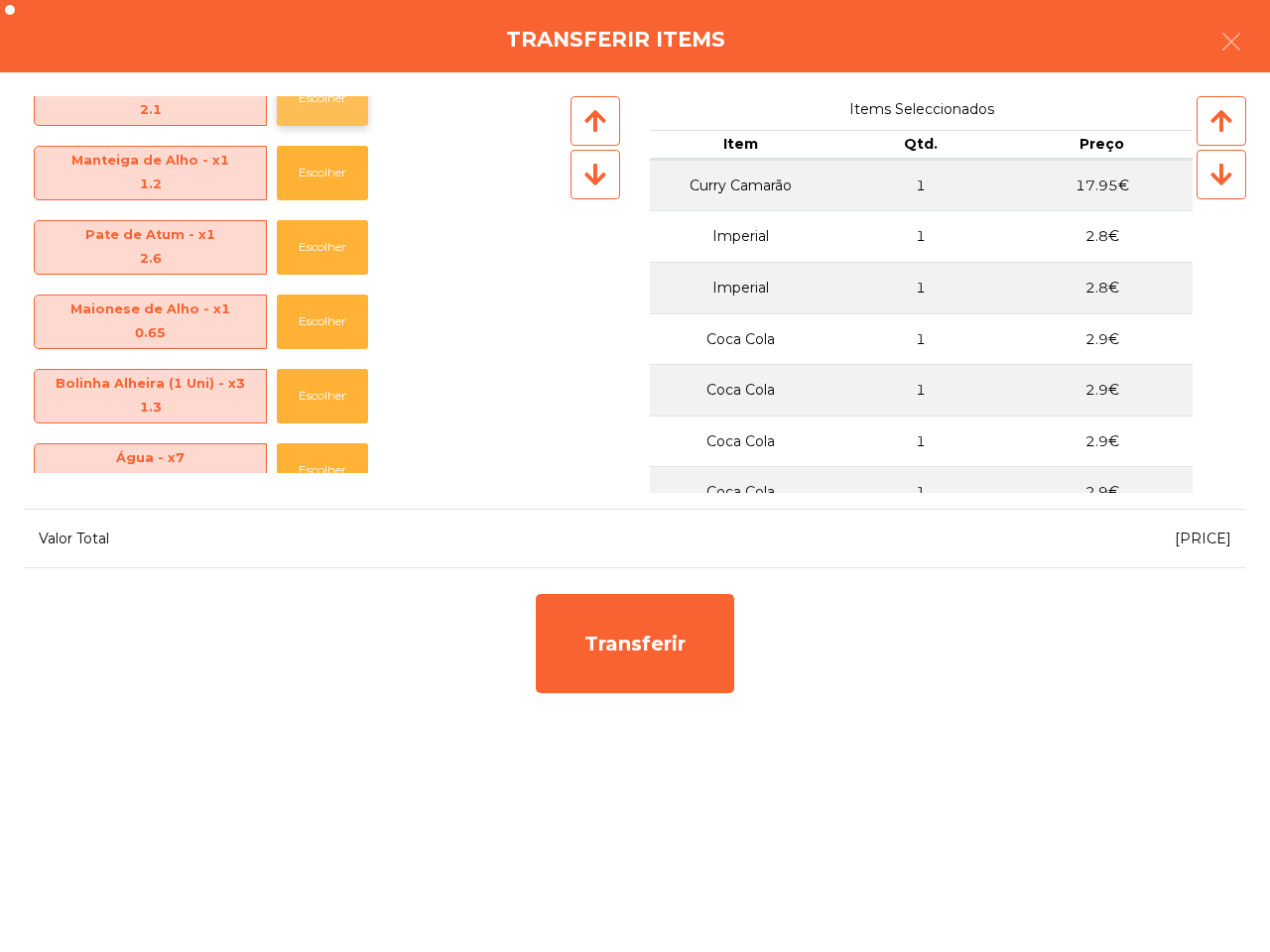 scroll, scrollTop: 868, scrollLeft: 0, axis: vertical 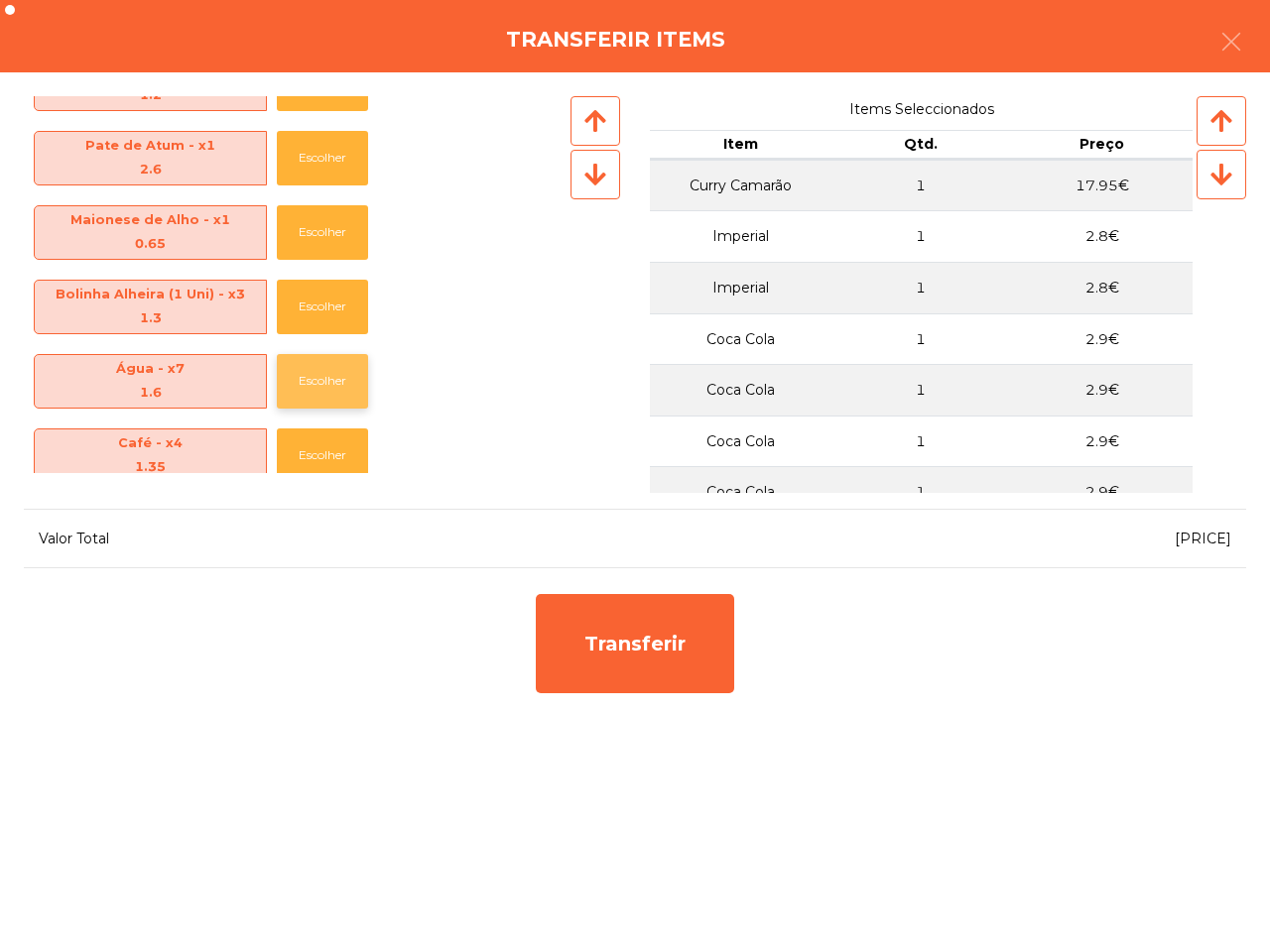 click on "Escolher" 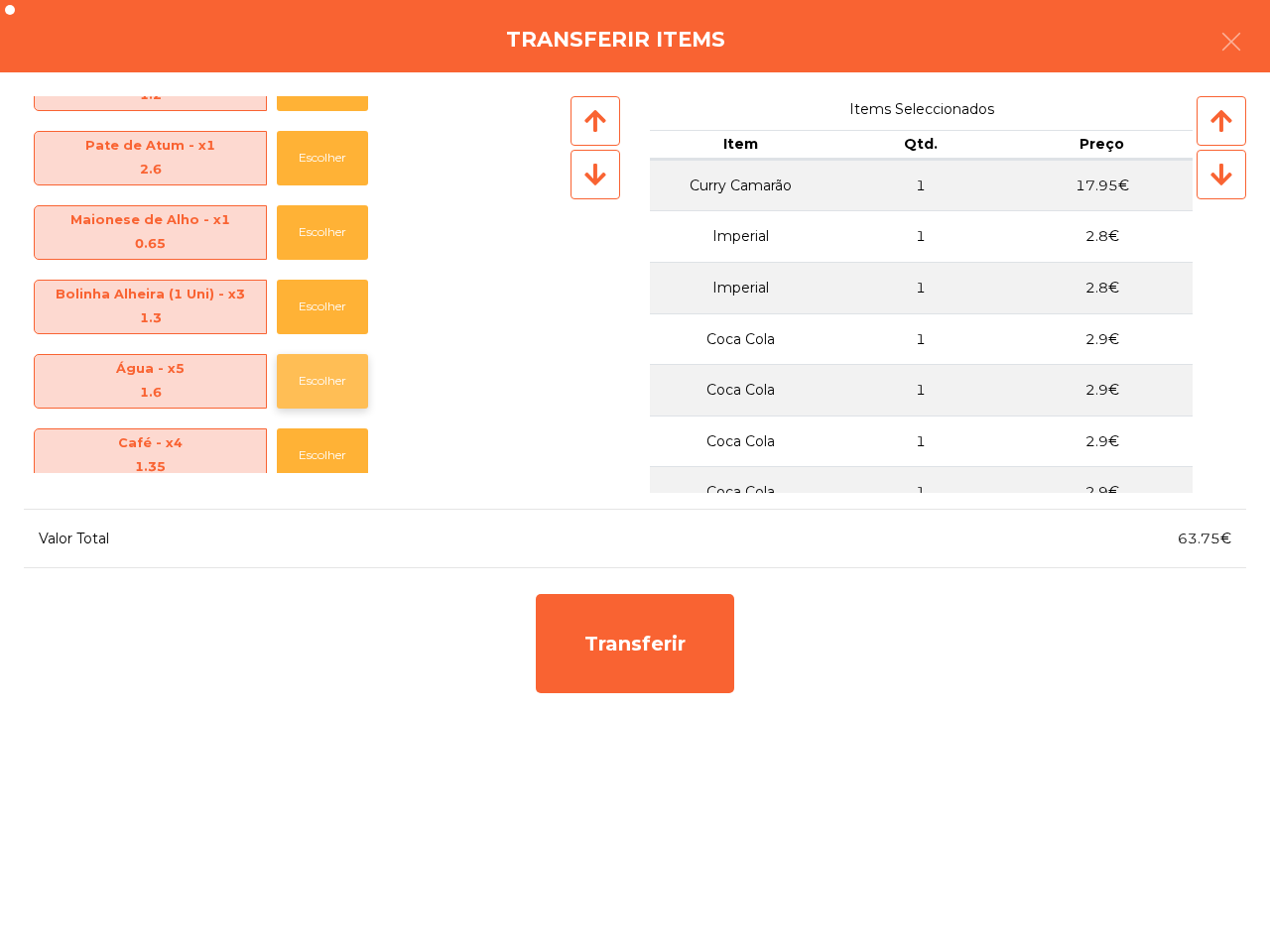 click on "Escolher" 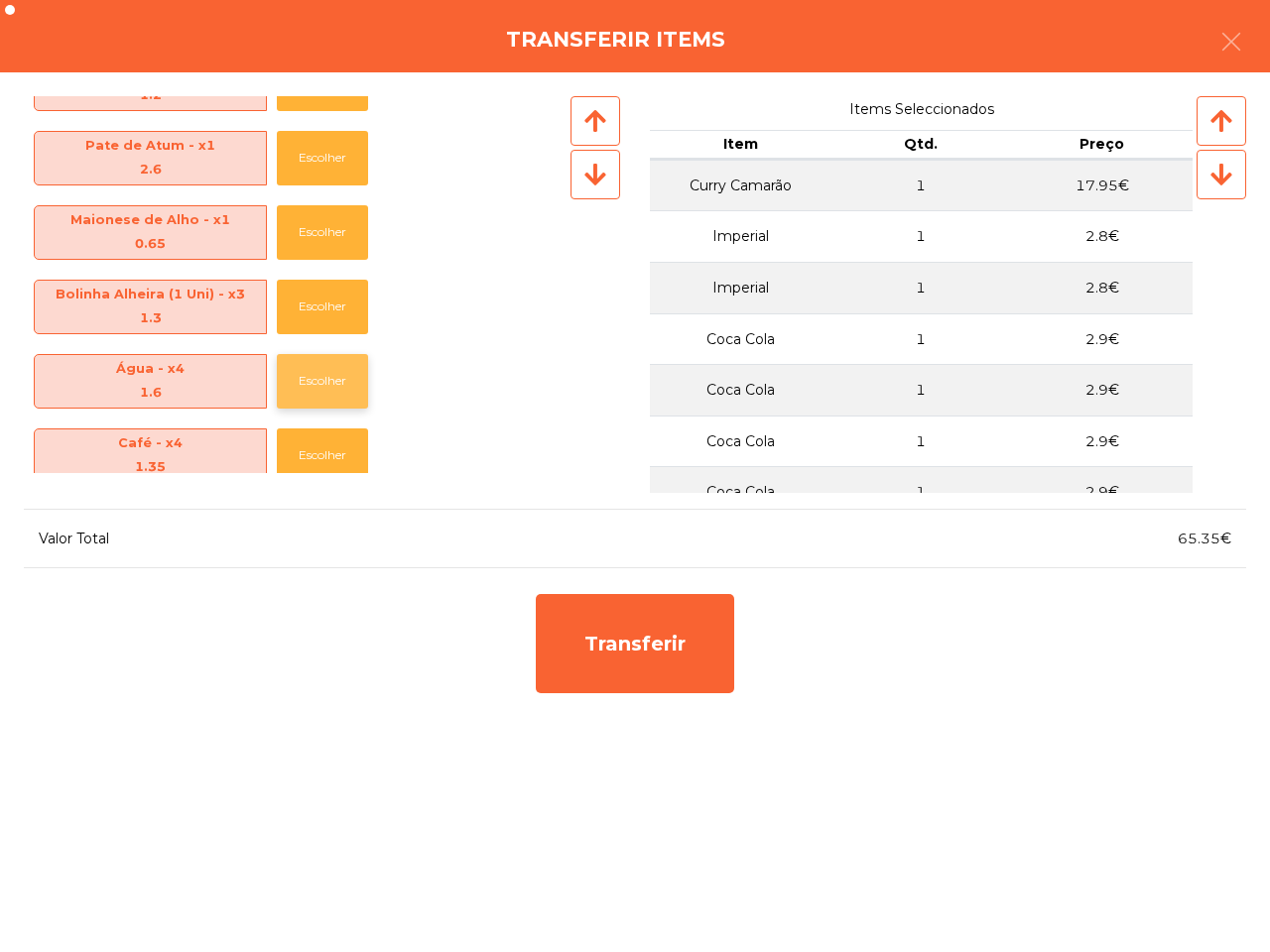click on "Escolher" 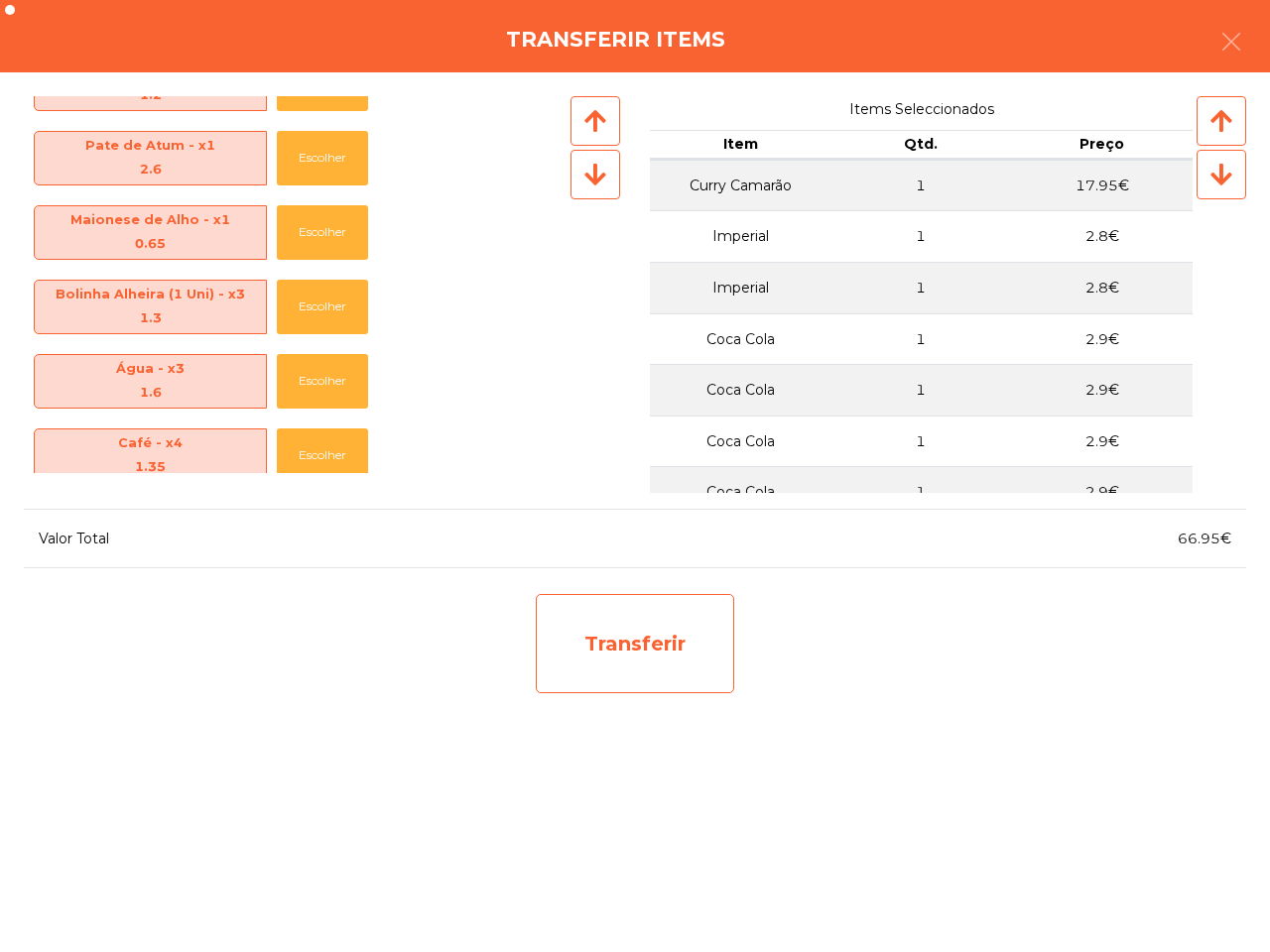 click on "Transferir" 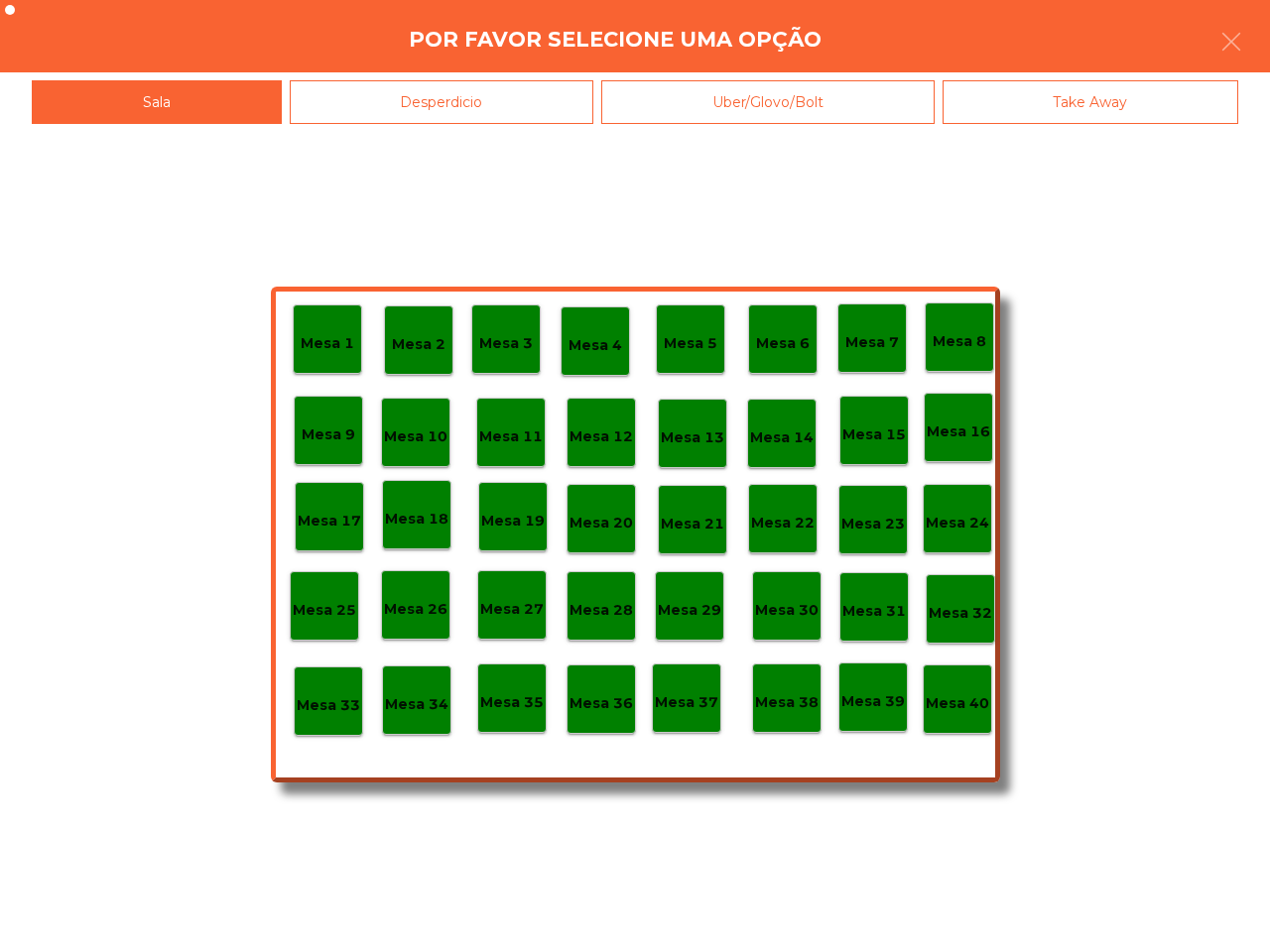 click on "Mesa 38" 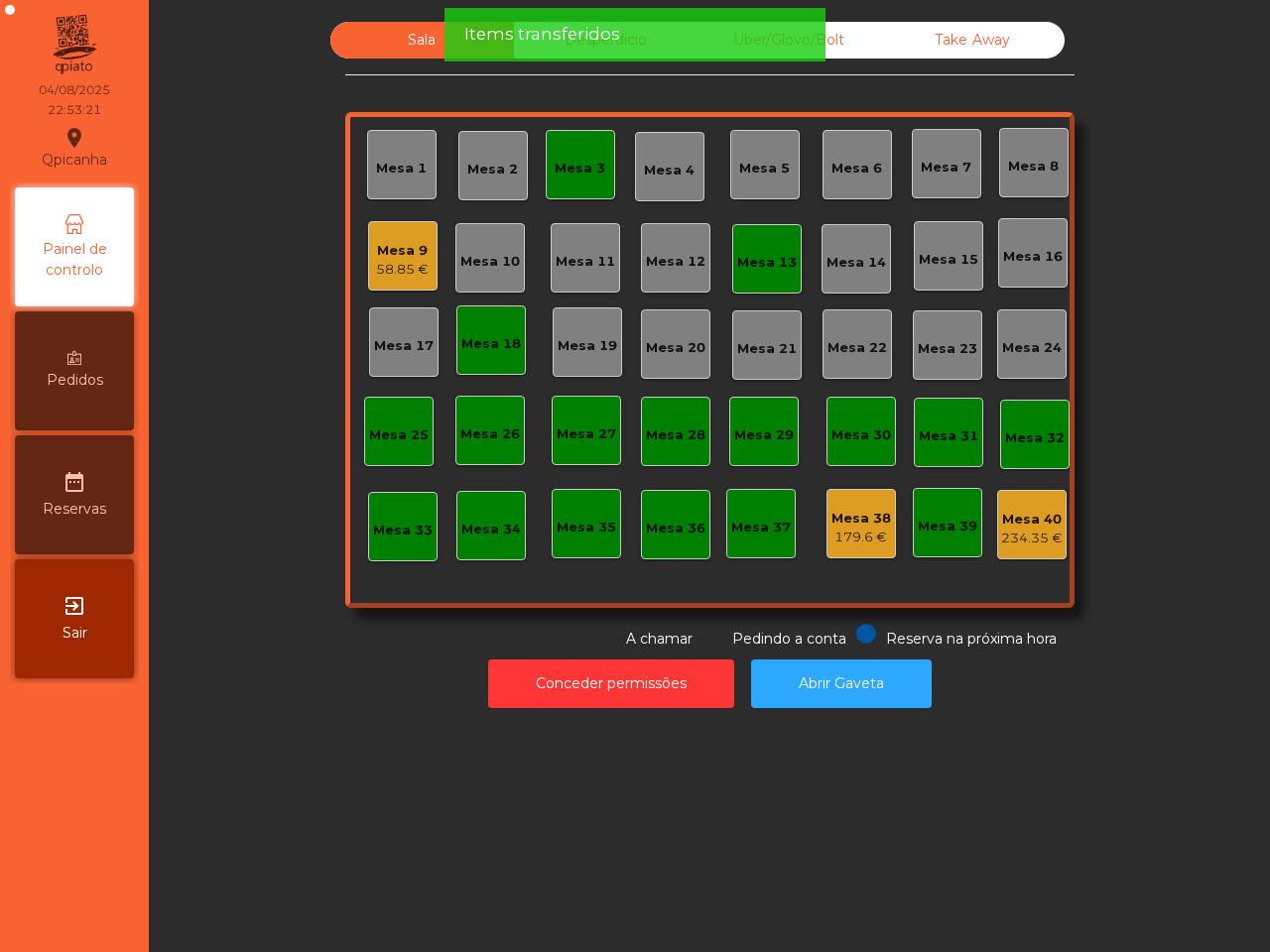 click on "58.85 €" 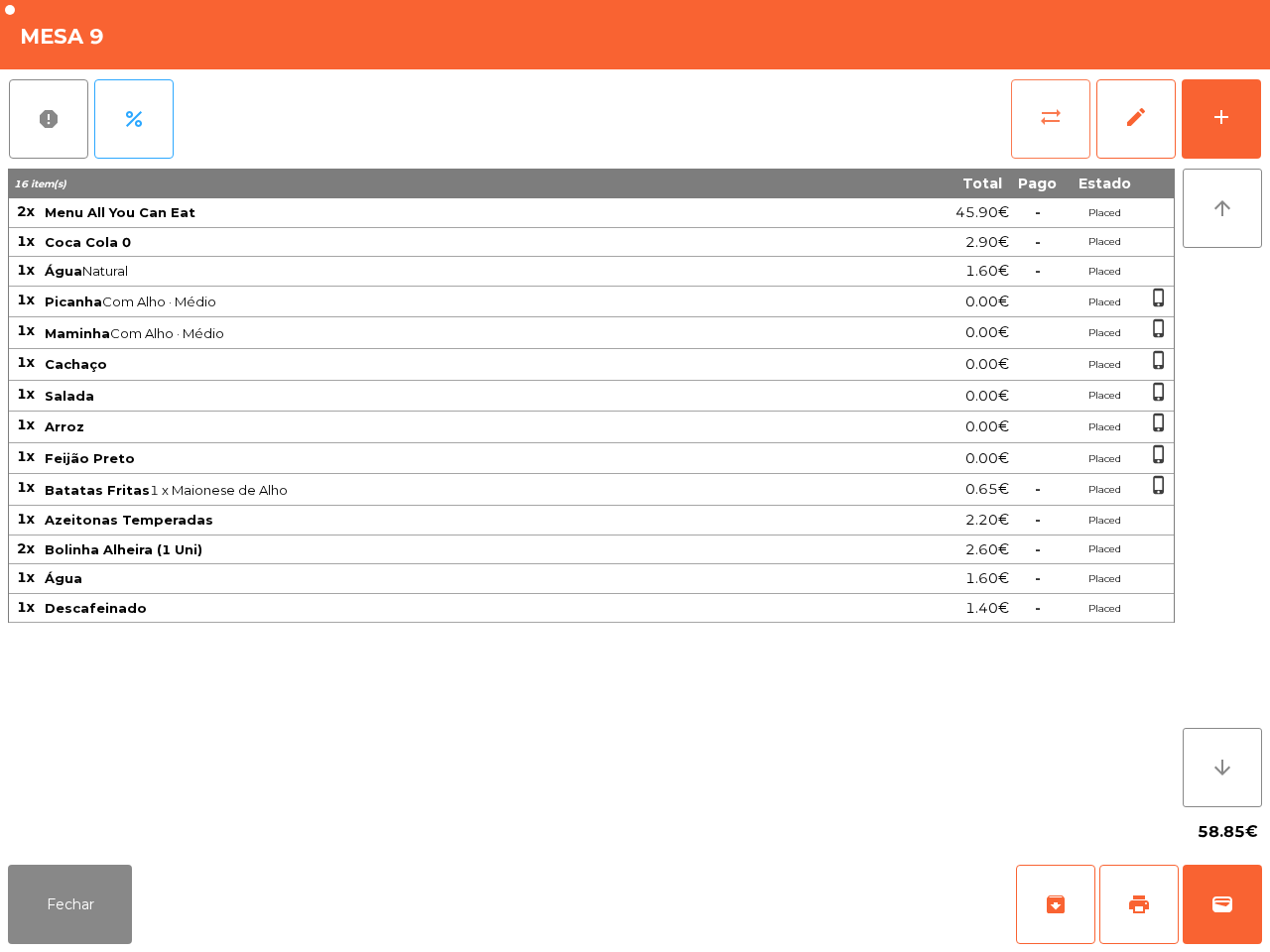click on "sync_alt" 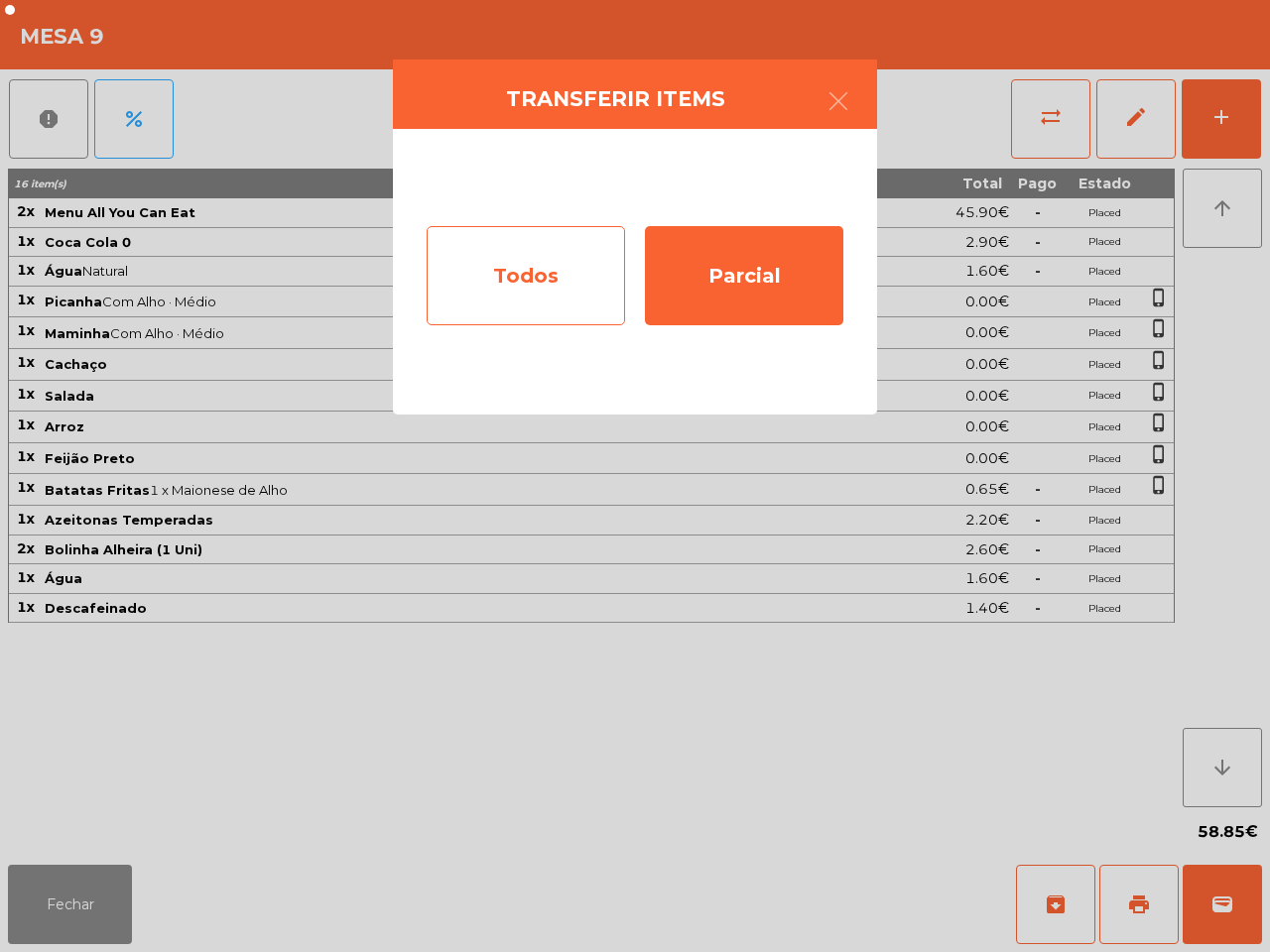 click on "Todos" 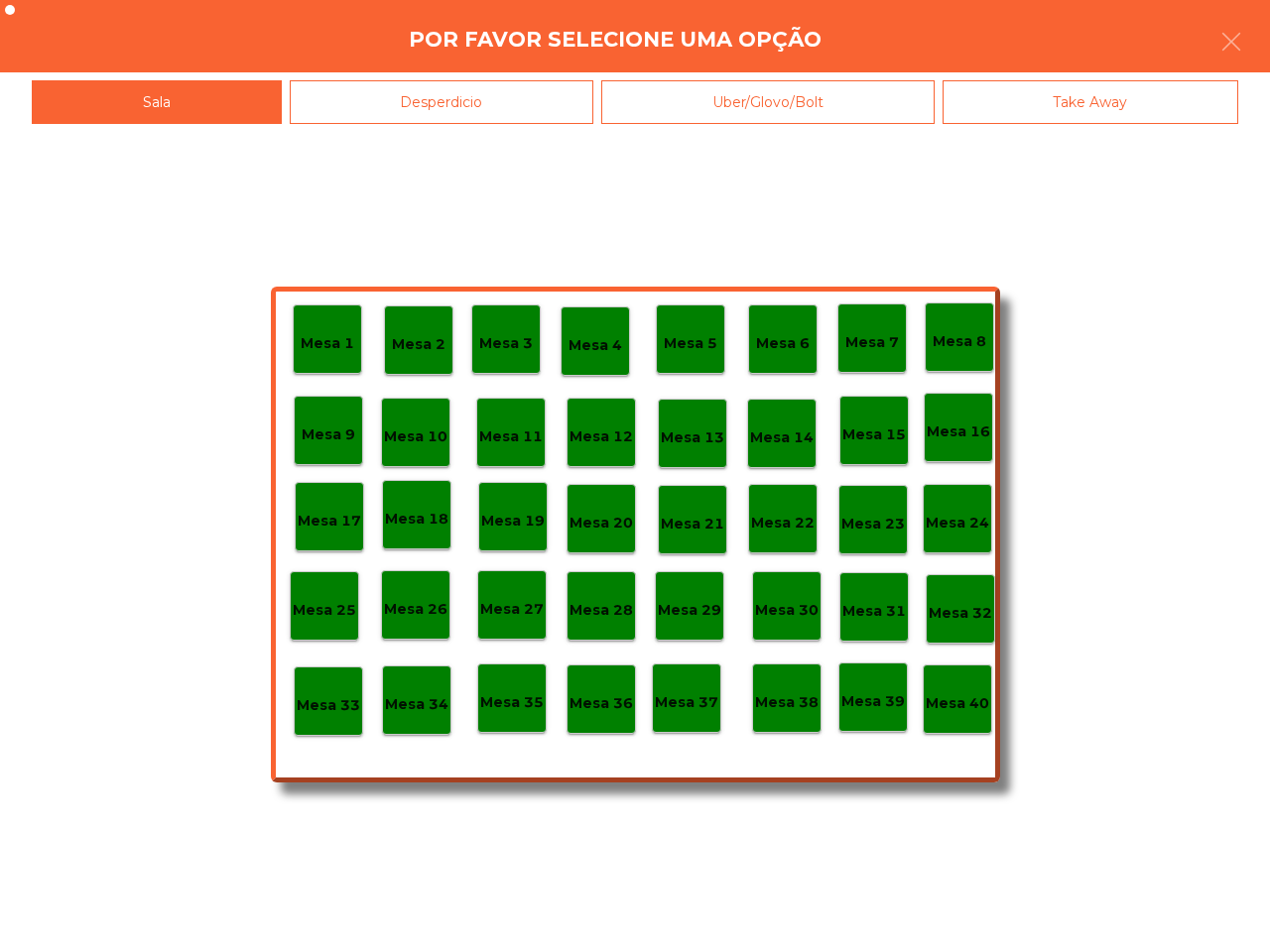 click on "Mesa 38" 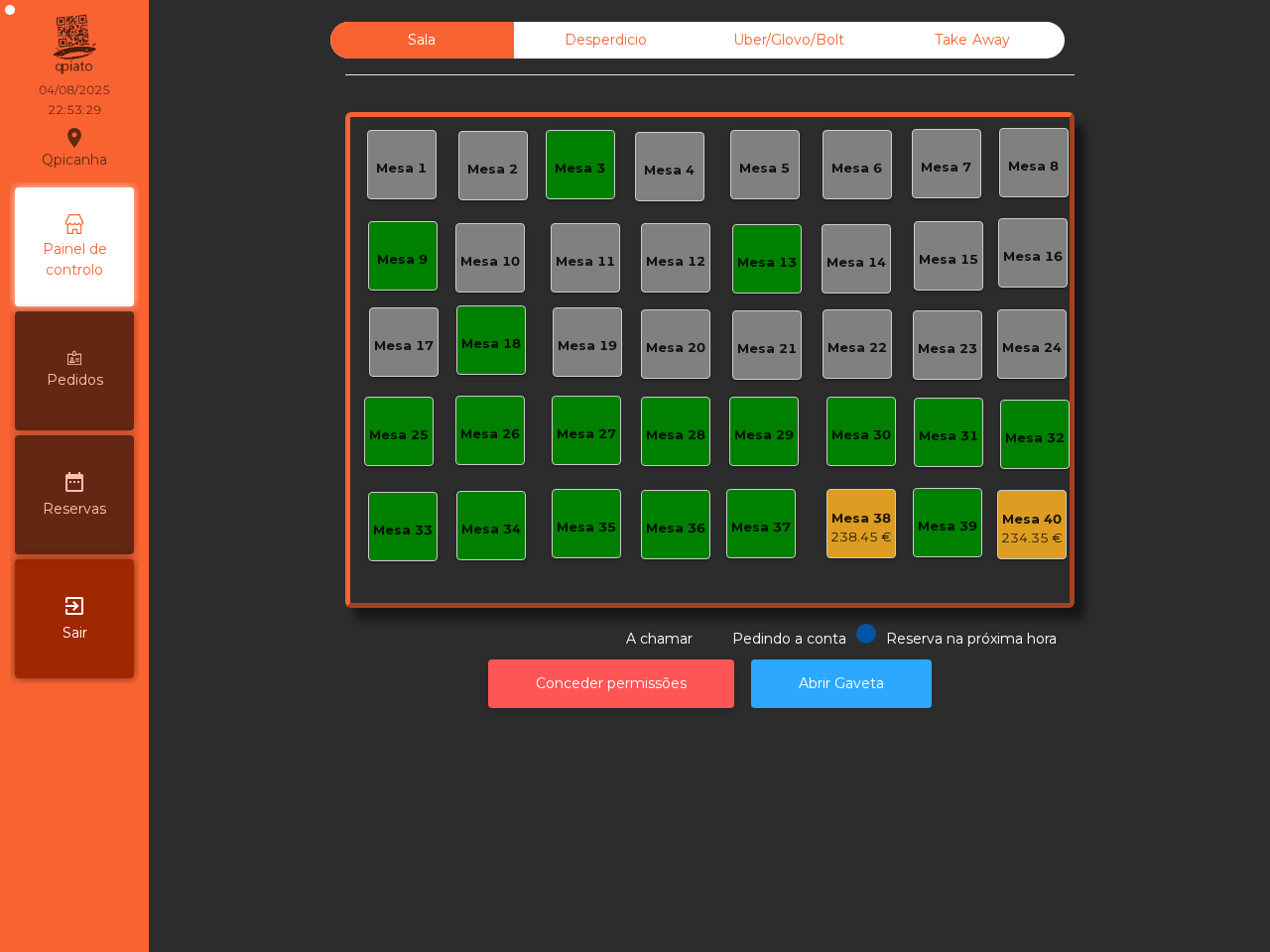 click on "Conceder permissões" 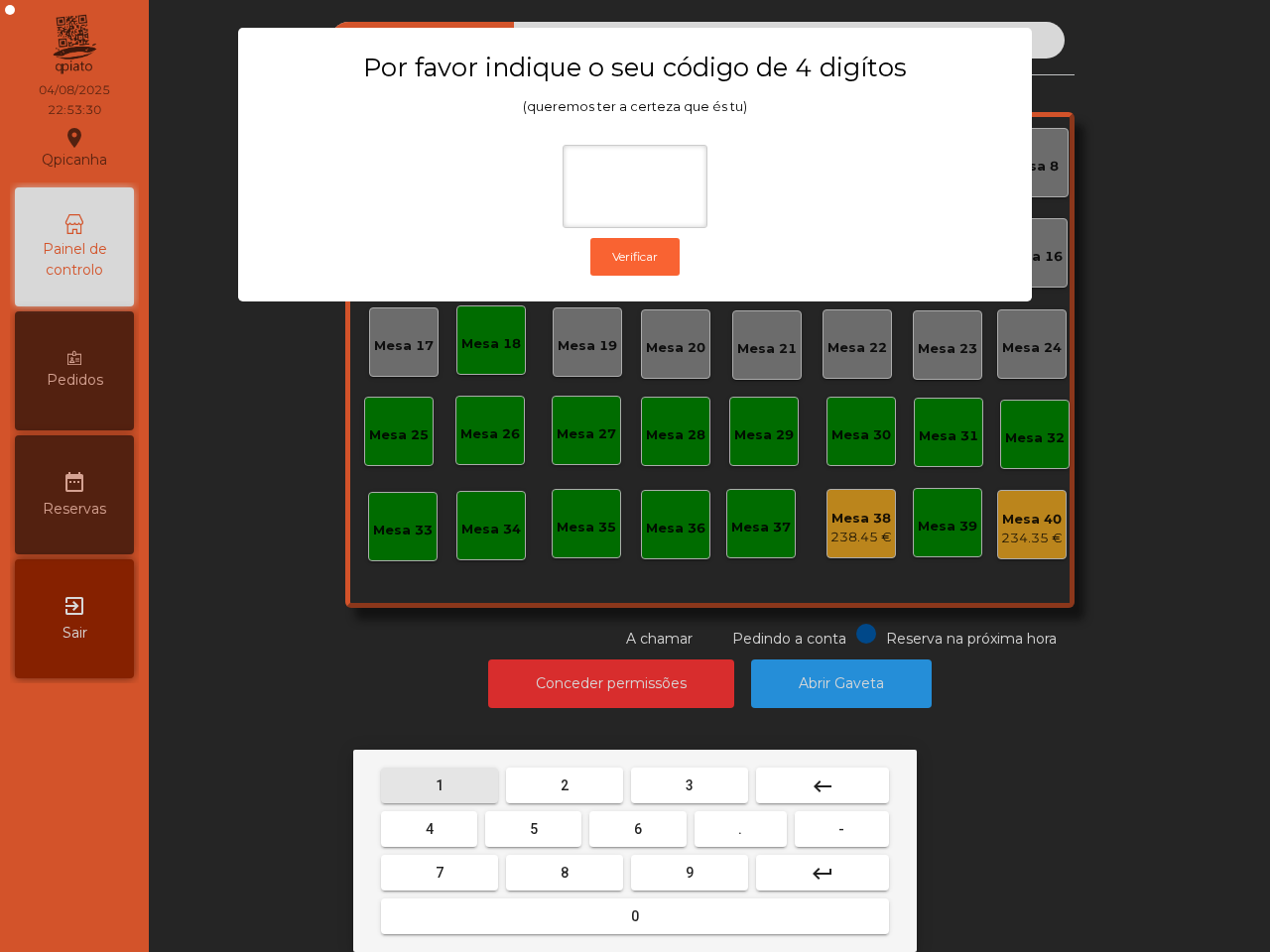drag, startPoint x: 447, startPoint y: 784, endPoint x: 487, endPoint y: 818, distance: 52.49762 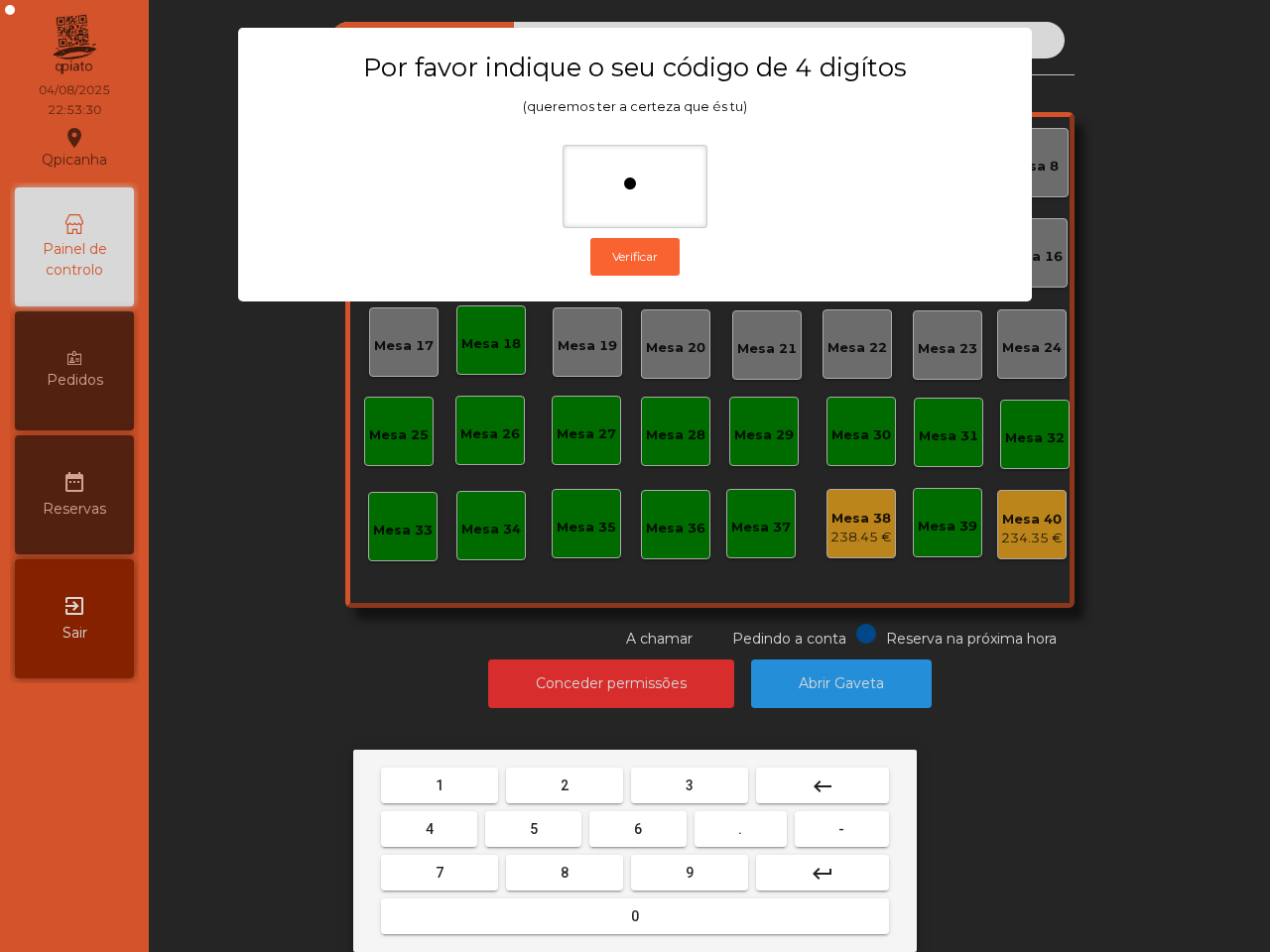 drag, startPoint x: 677, startPoint y: 876, endPoint x: 581, endPoint y: 848, distance: 100 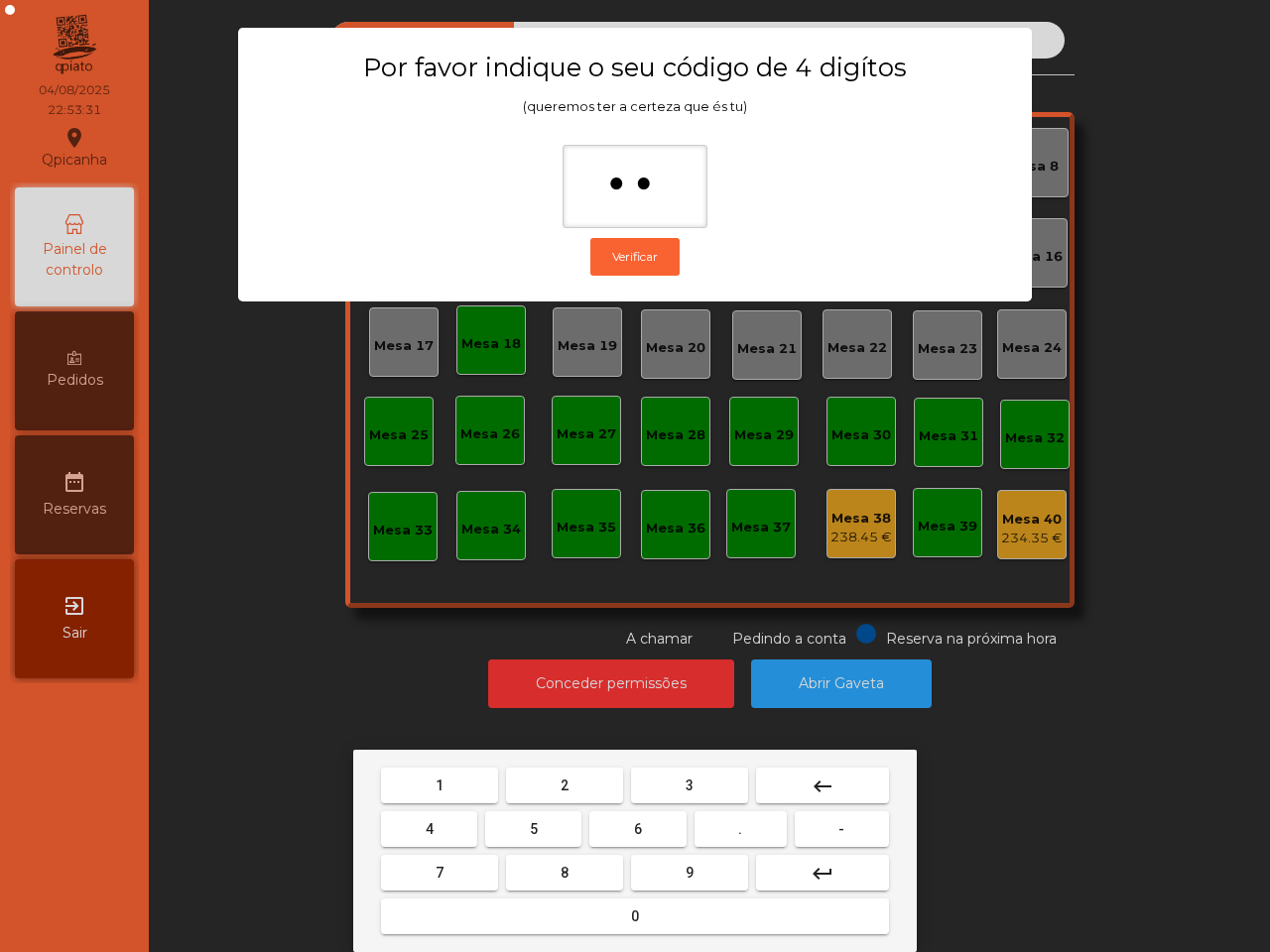 click on "4" at bounding box center [429, 829] 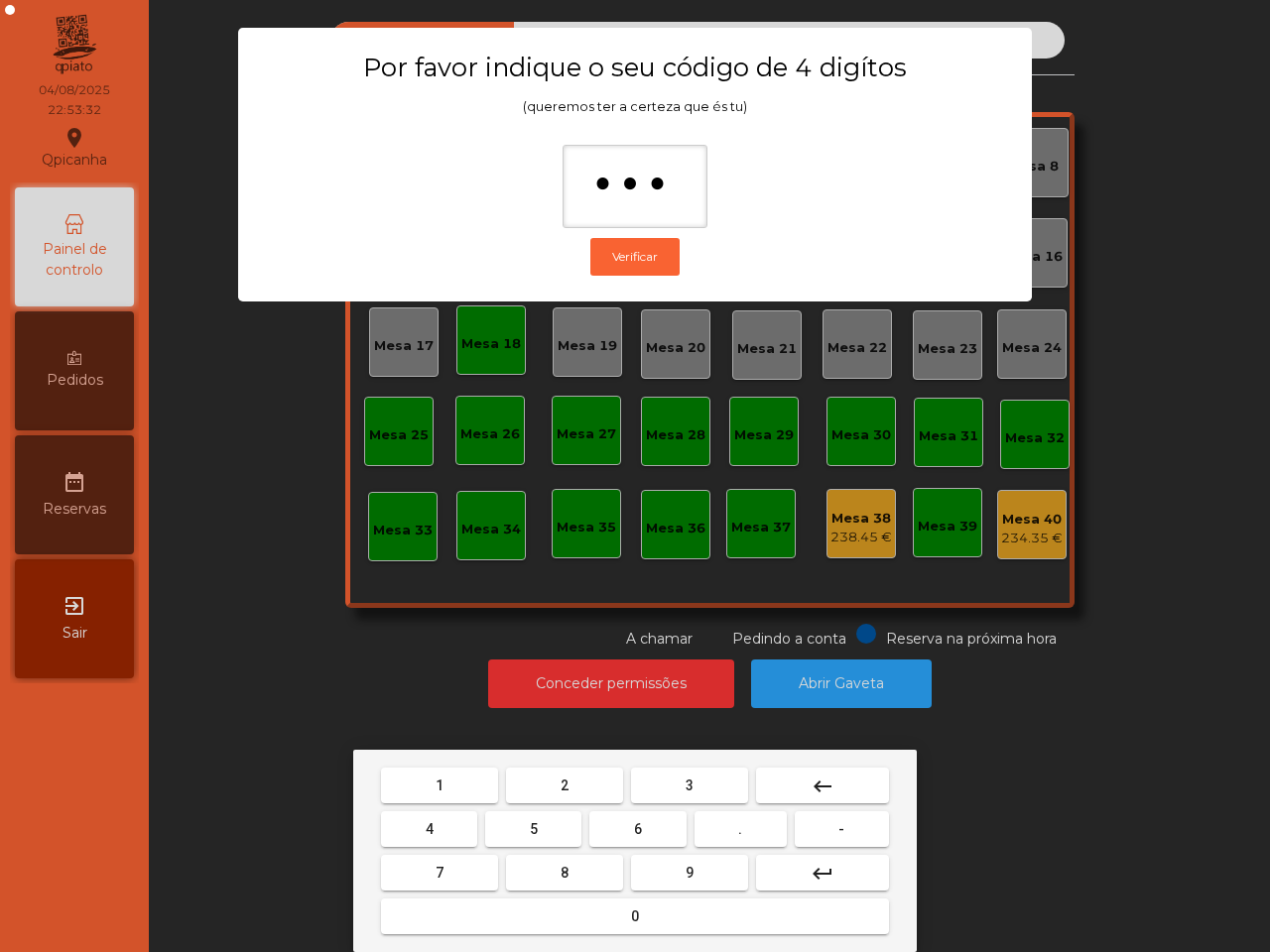 click on "0" at bounding box center [635, 916] 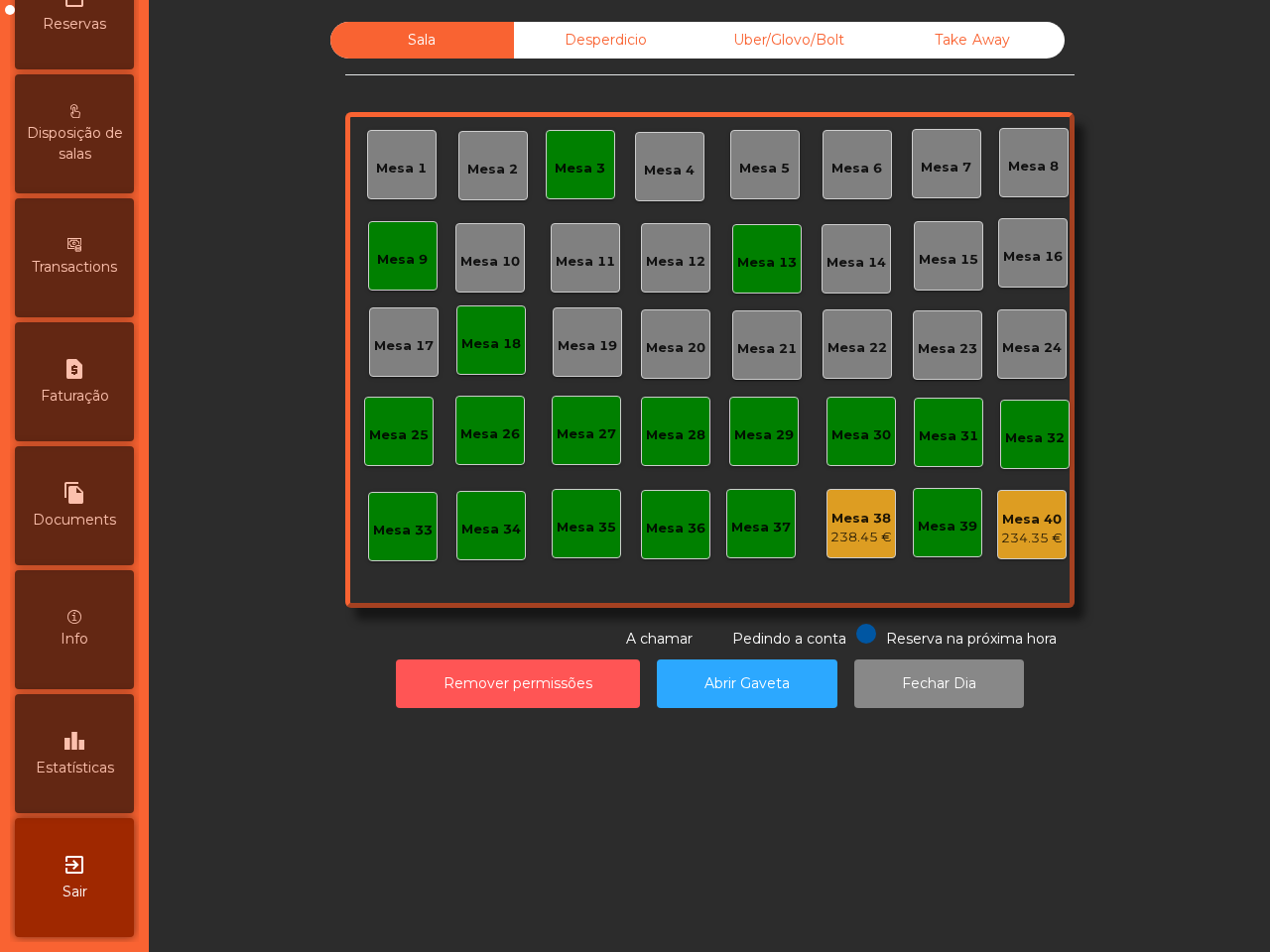 scroll, scrollTop: 754, scrollLeft: 0, axis: vertical 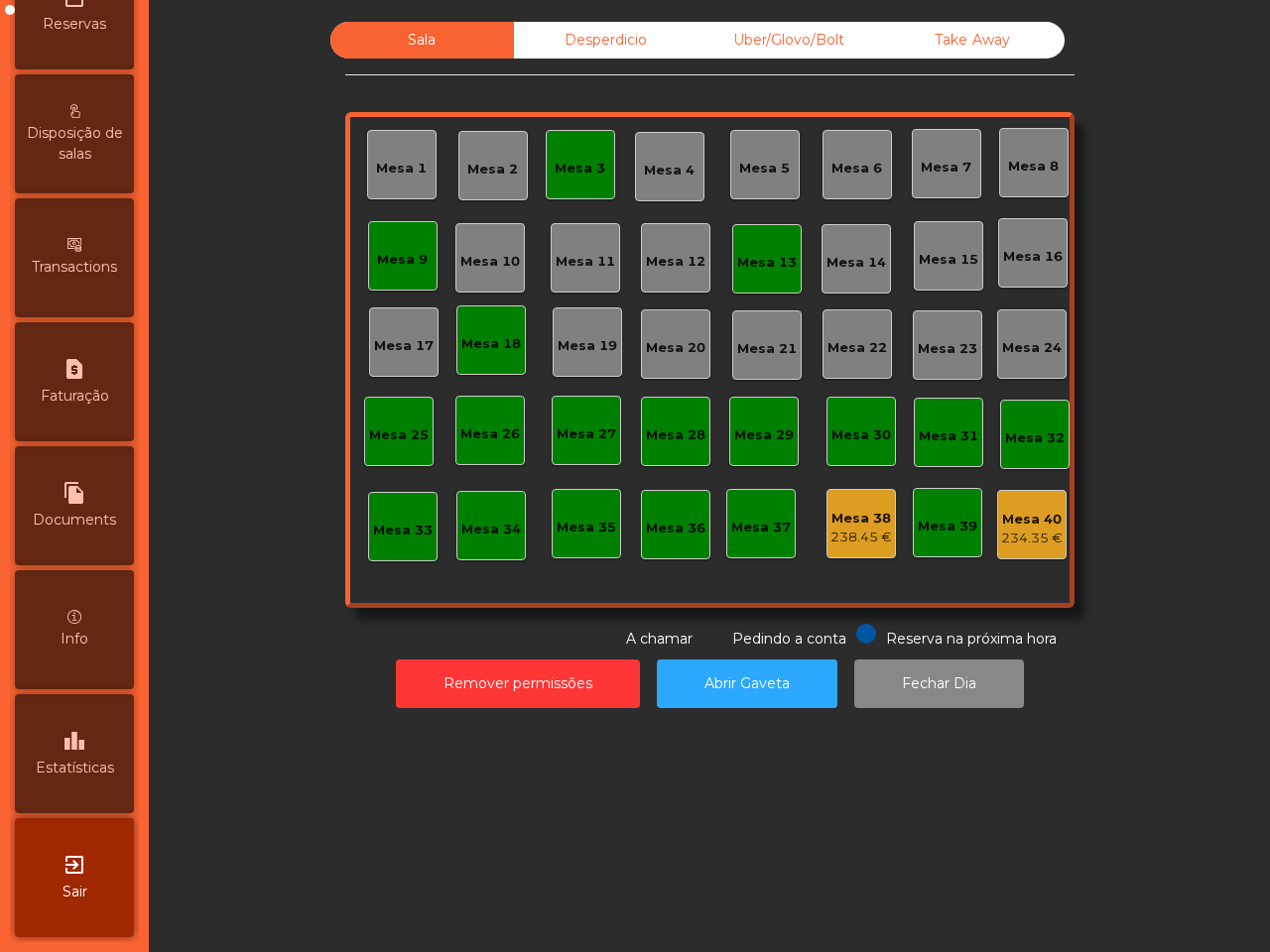click on "leaderboard  Estatísticas" at bounding box center (74, 754) 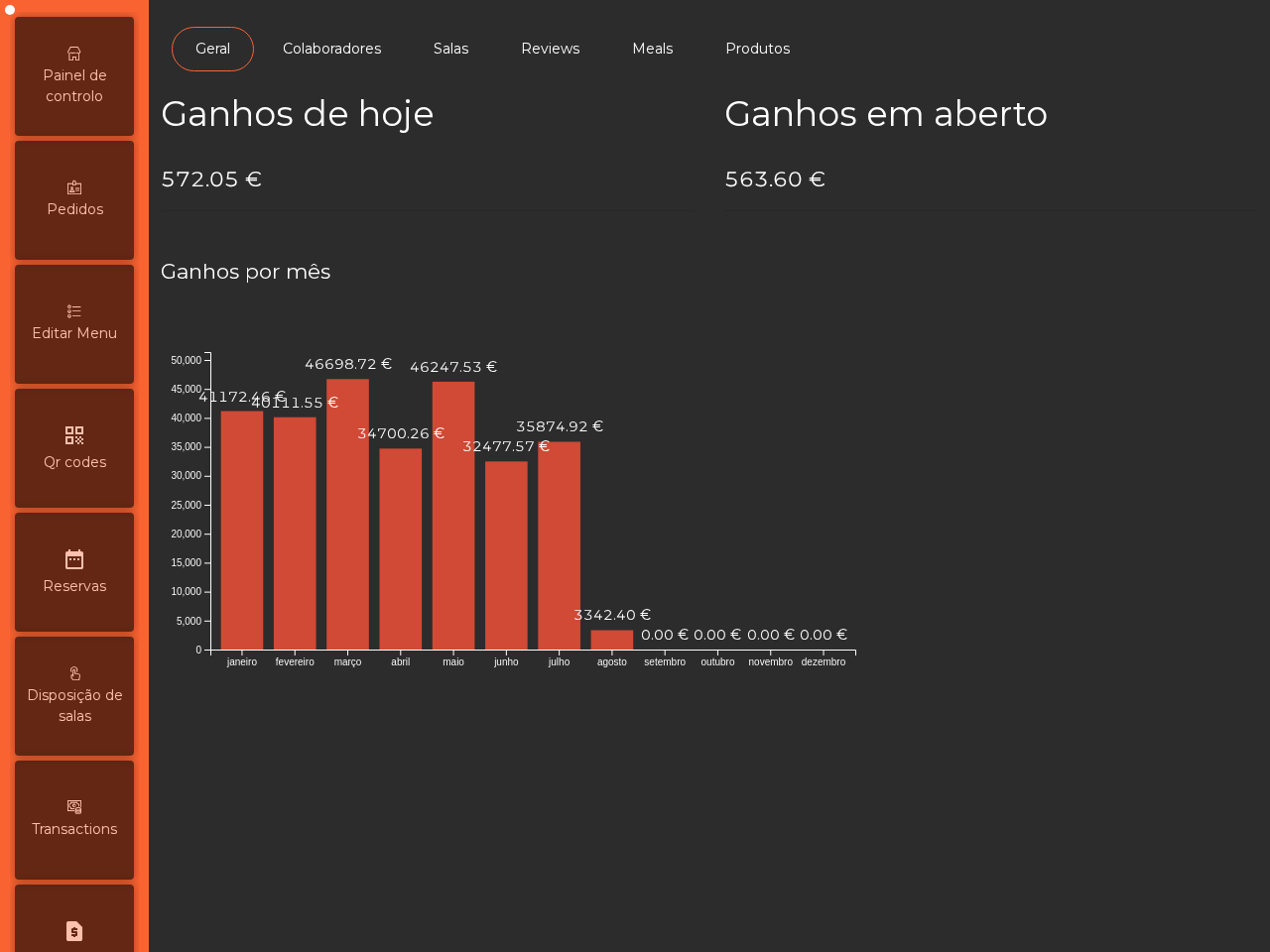 scroll, scrollTop: 0, scrollLeft: 1, axis: horizontal 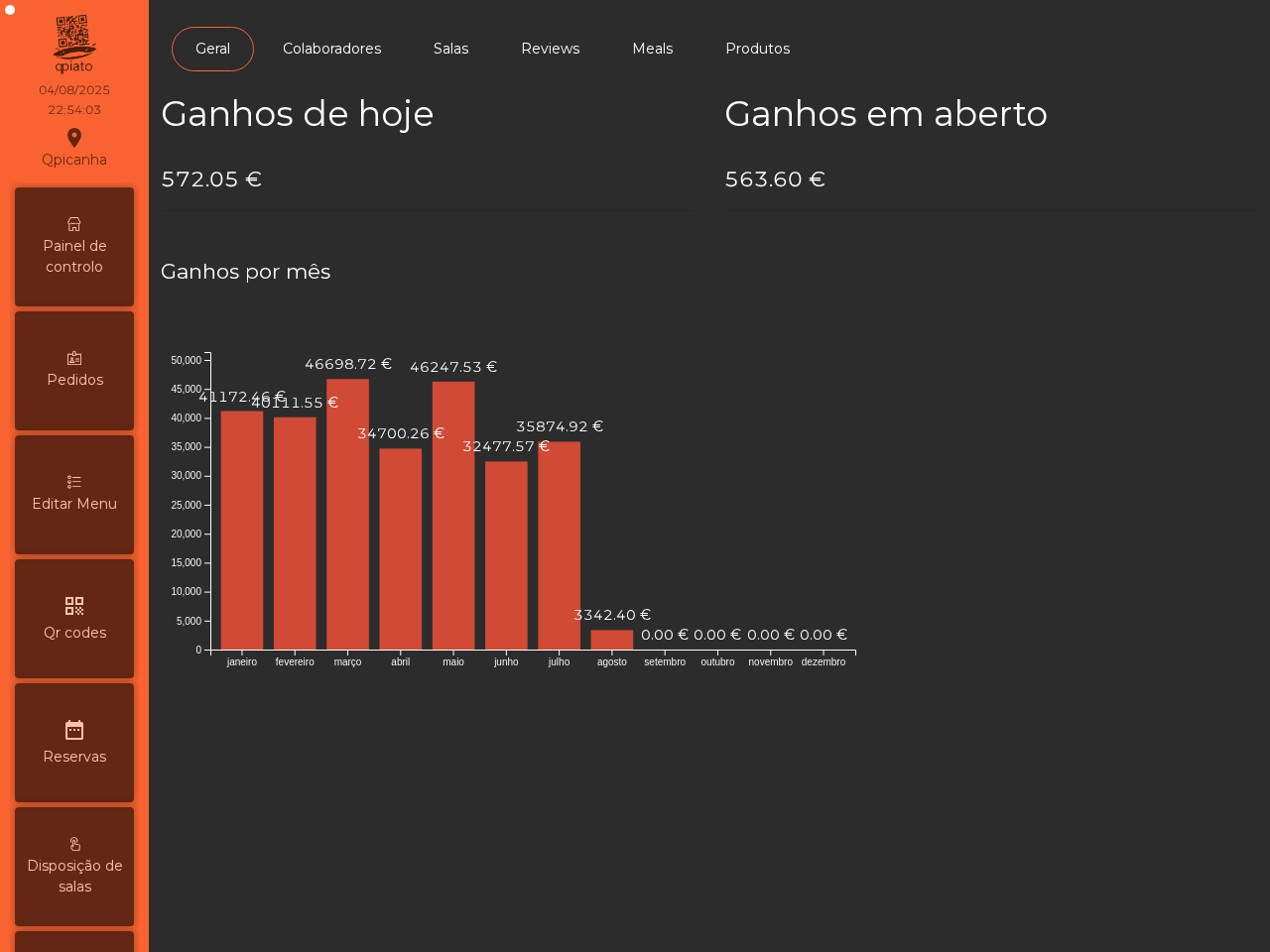 click on "Painel de controlo" at bounding box center (74, 257) 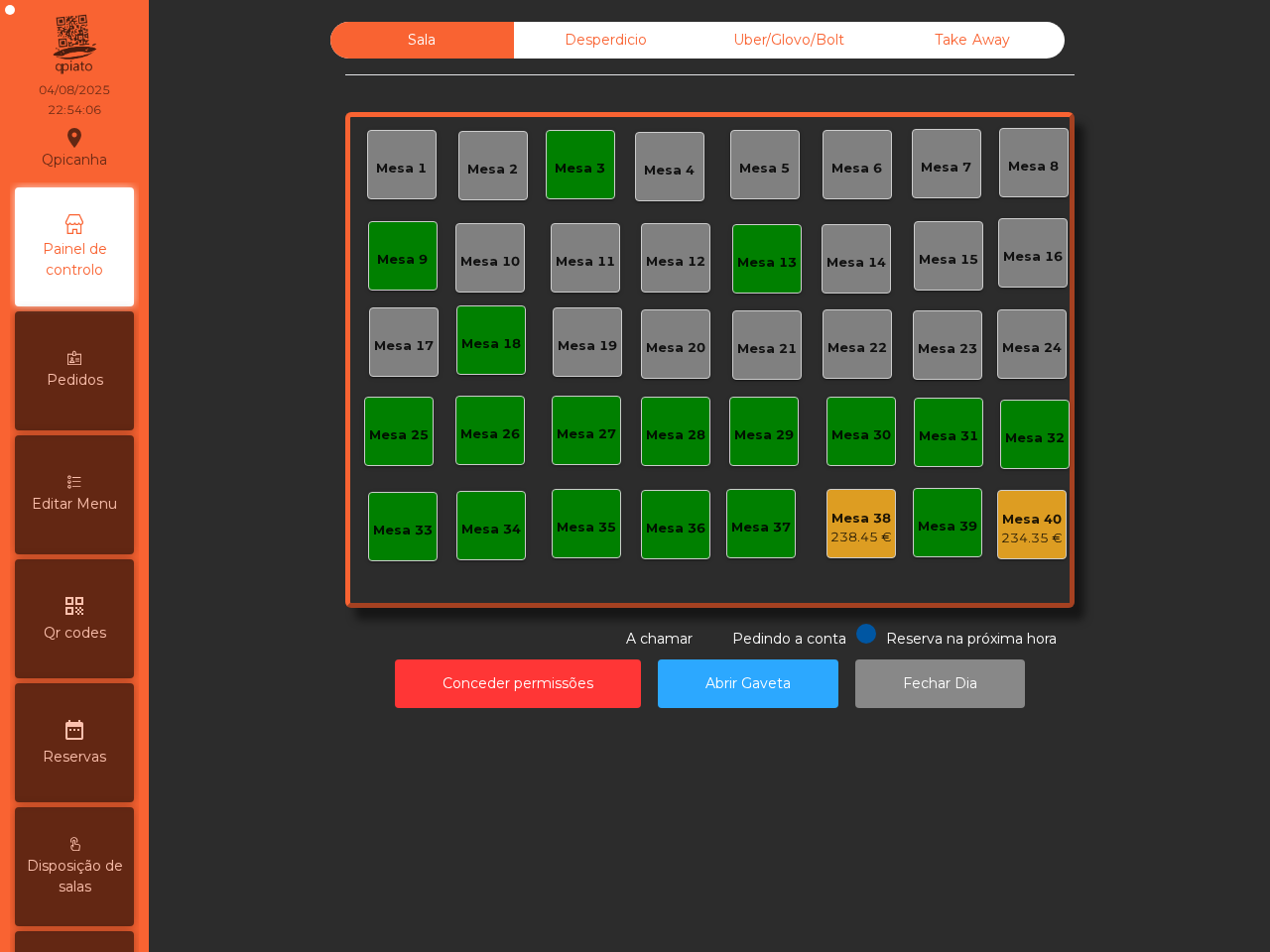 click on "Mesa 38" 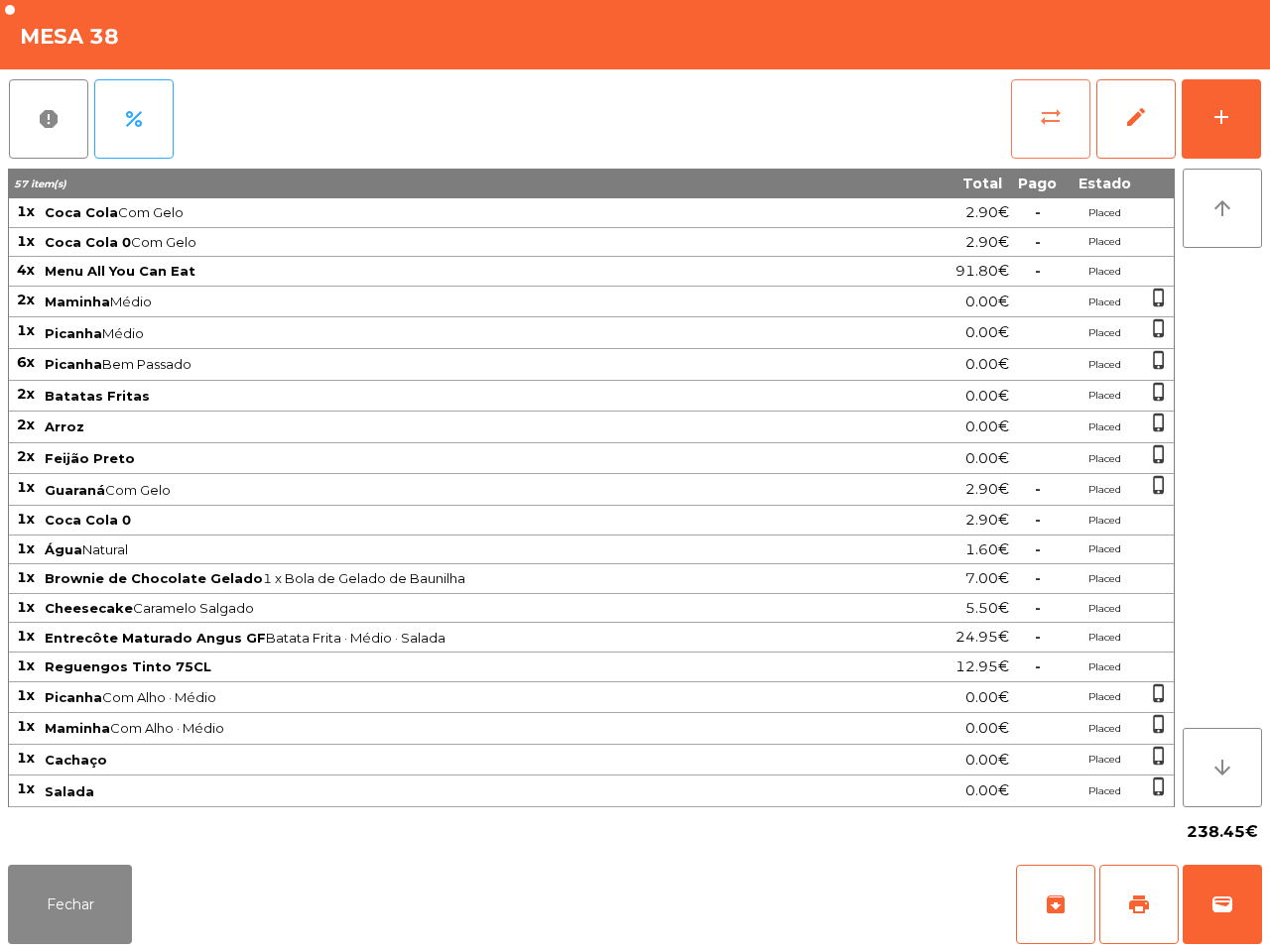 click on "sync_alt" 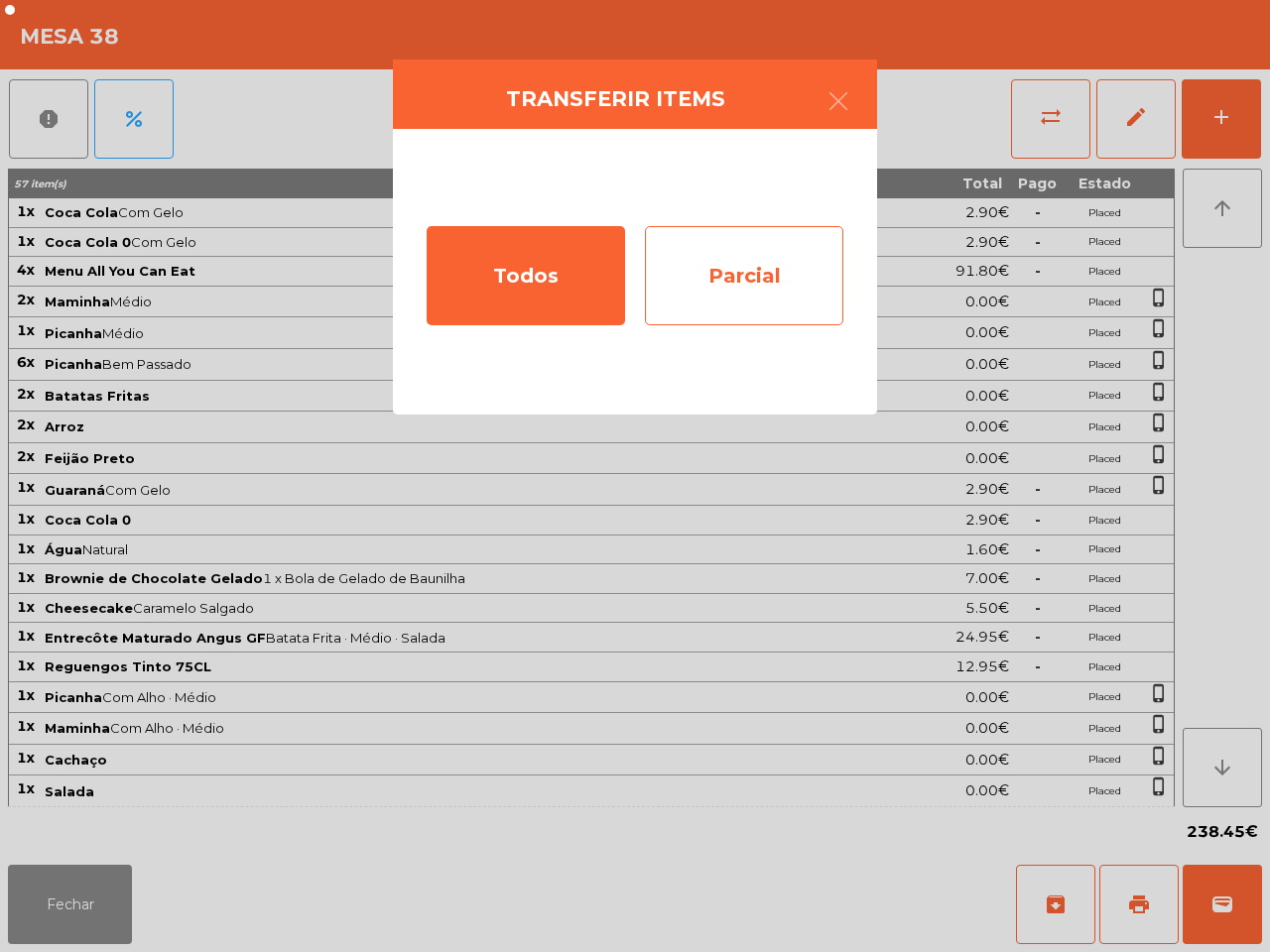 click on "Parcial" 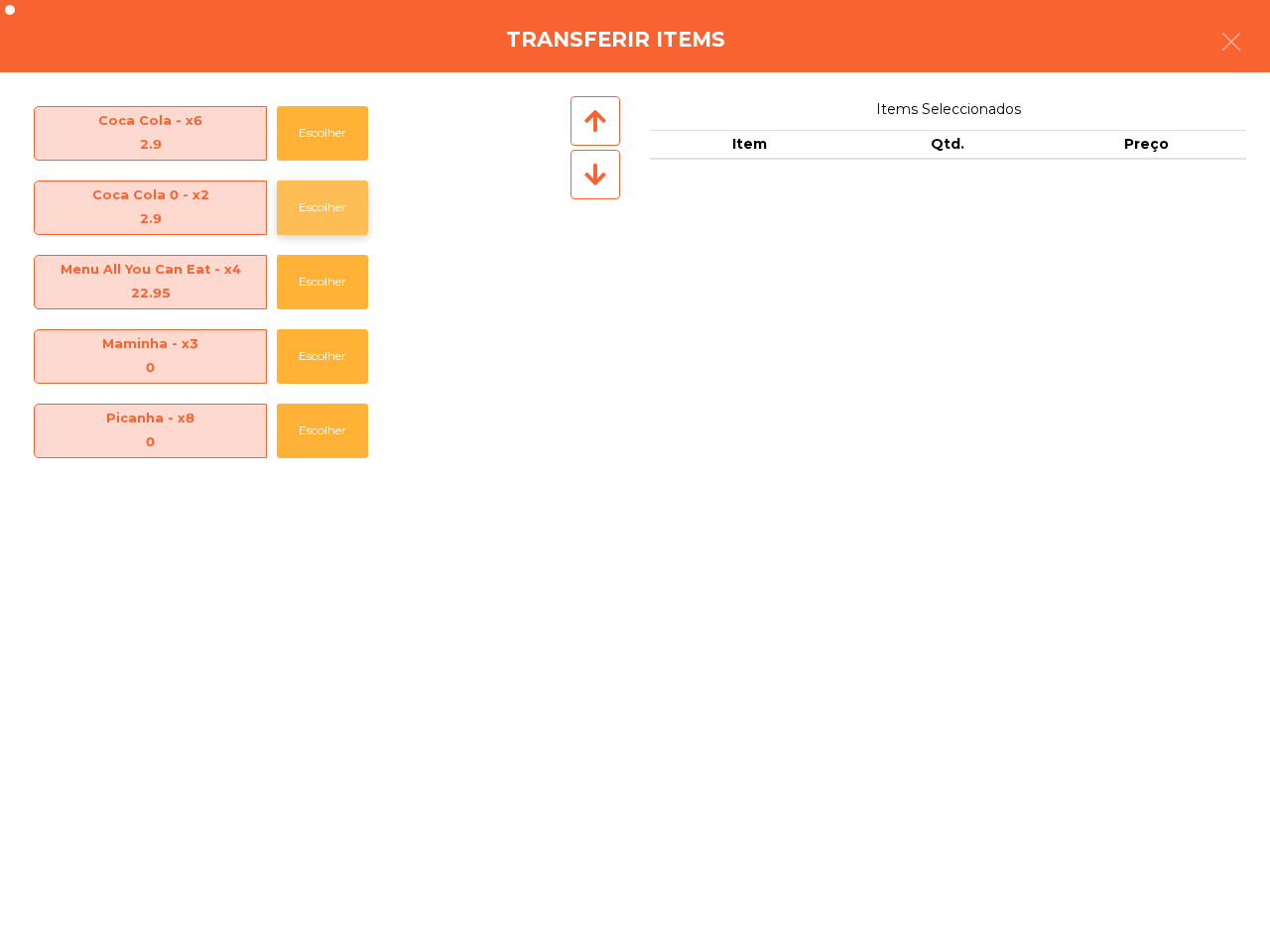 click on "Escolher" 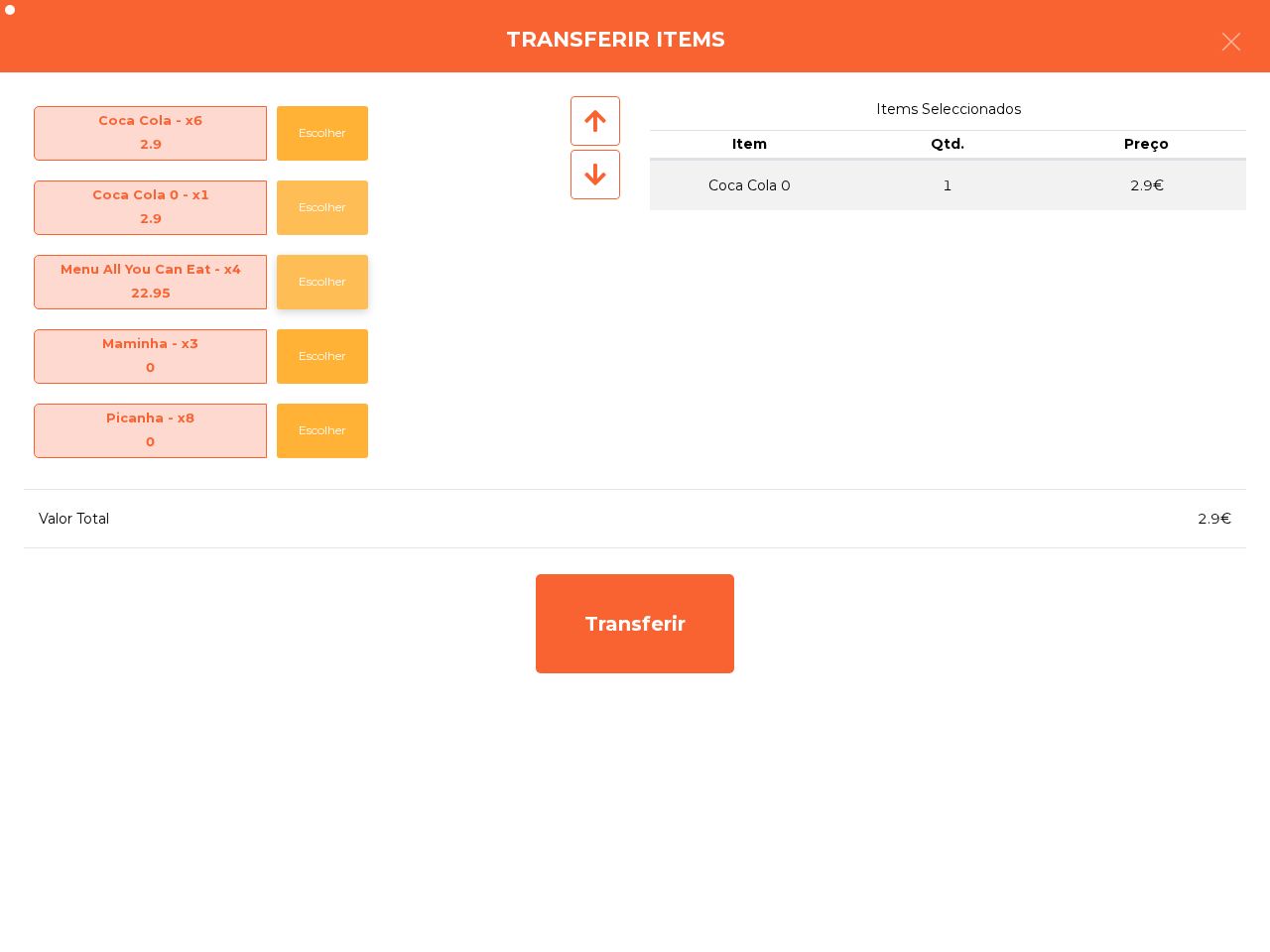click on "Escolher" 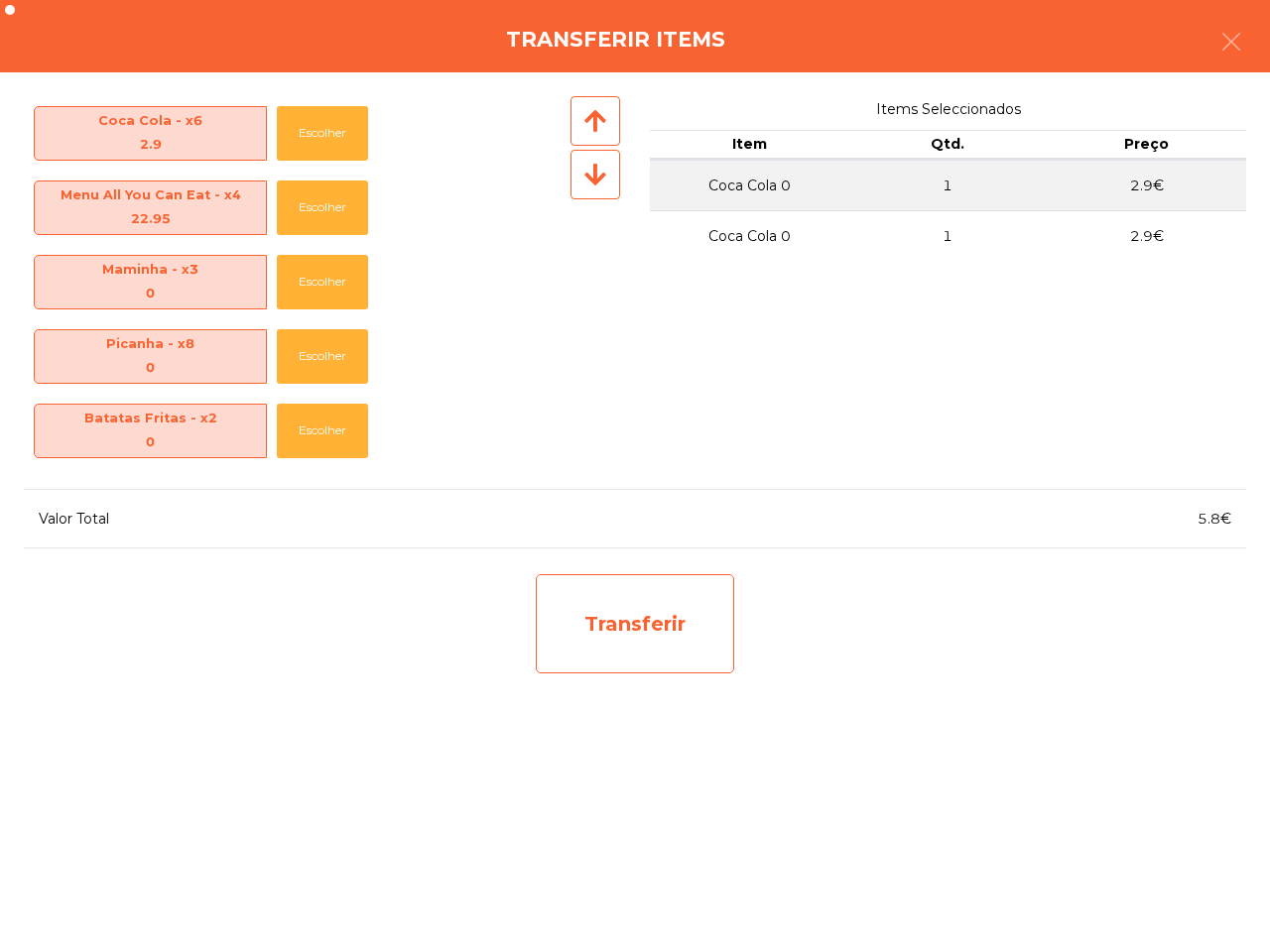 click on "Transferir" 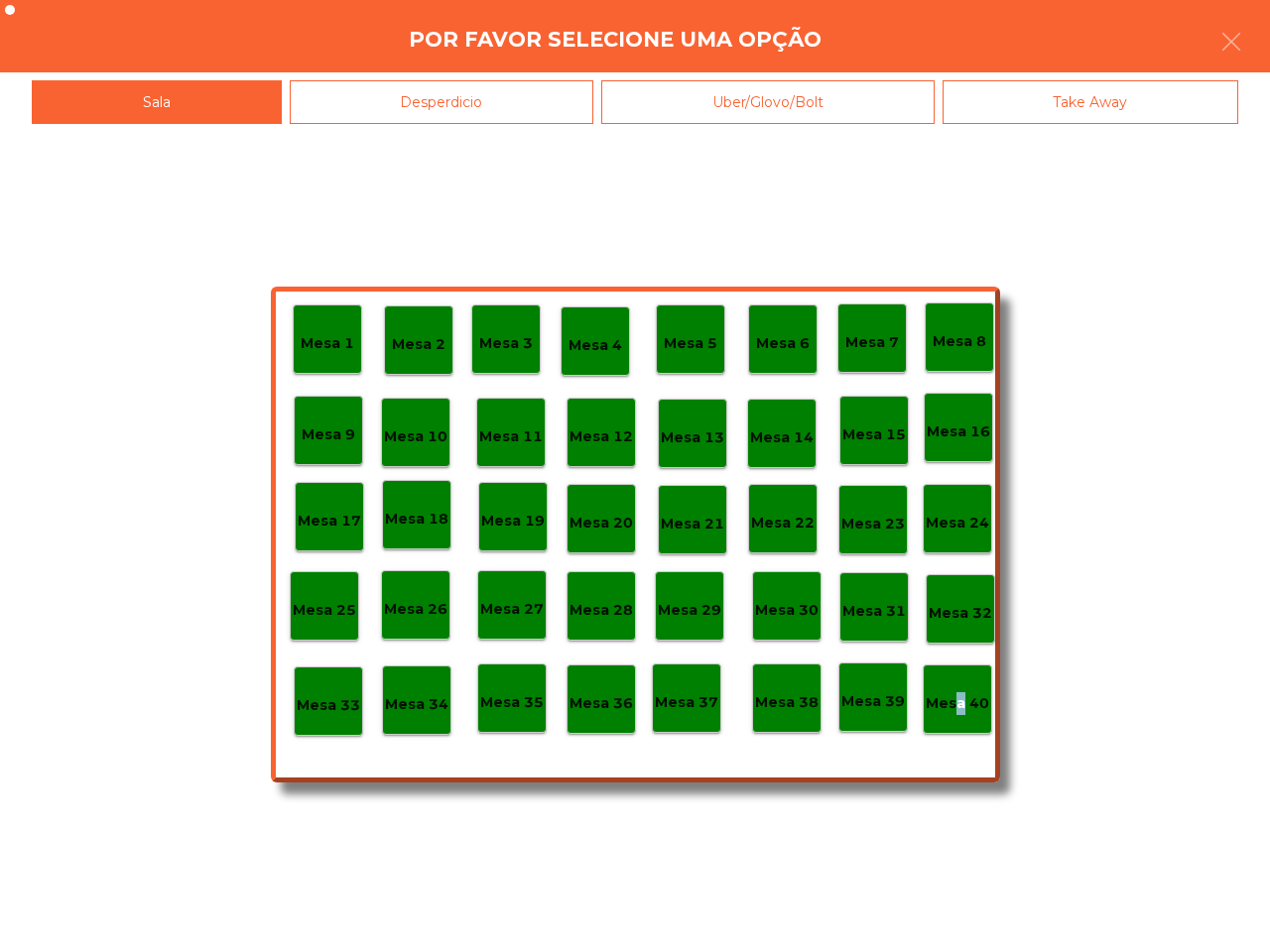 drag, startPoint x: 950, startPoint y: 709, endPoint x: 960, endPoint y: 715, distance: 11.661904 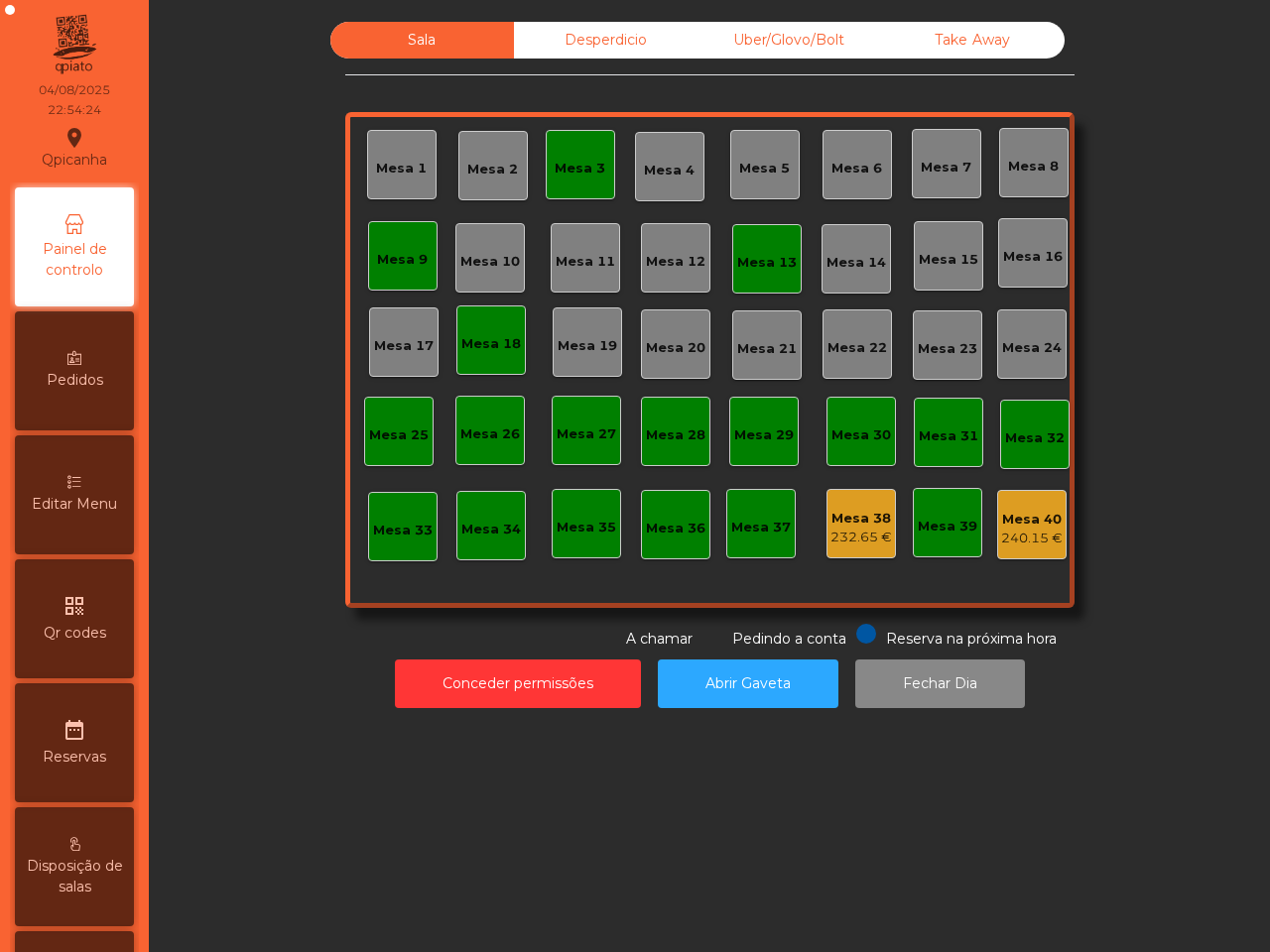 click on "Mesa 1   Mesa 2   Mesa 3   Mesa 4   Mesa 5   Mesa 6   Mesa 7   Mesa 8   Mesa 9   Mesa 10   Mesa 11   Mesa 12   Mesa 13   Mesa 14   Mesa 15   Mesa 16   Mesa 17   Mesa 18   Mesa 19   Mesa 20   Mesa 21   Mesa 22   Mesa 23   Mesa 24   Mesa 25   Mesa 26   Mesa 27   Mesa 28   Mesa 29   Mesa 30   Mesa 31   Mesa 32   Mesa 33   Mesa 34   Mesa 35   Mesa 36   Mesa 37   Mesa 38   232.65 €   Mesa 39   Mesa 40   240.15 €" 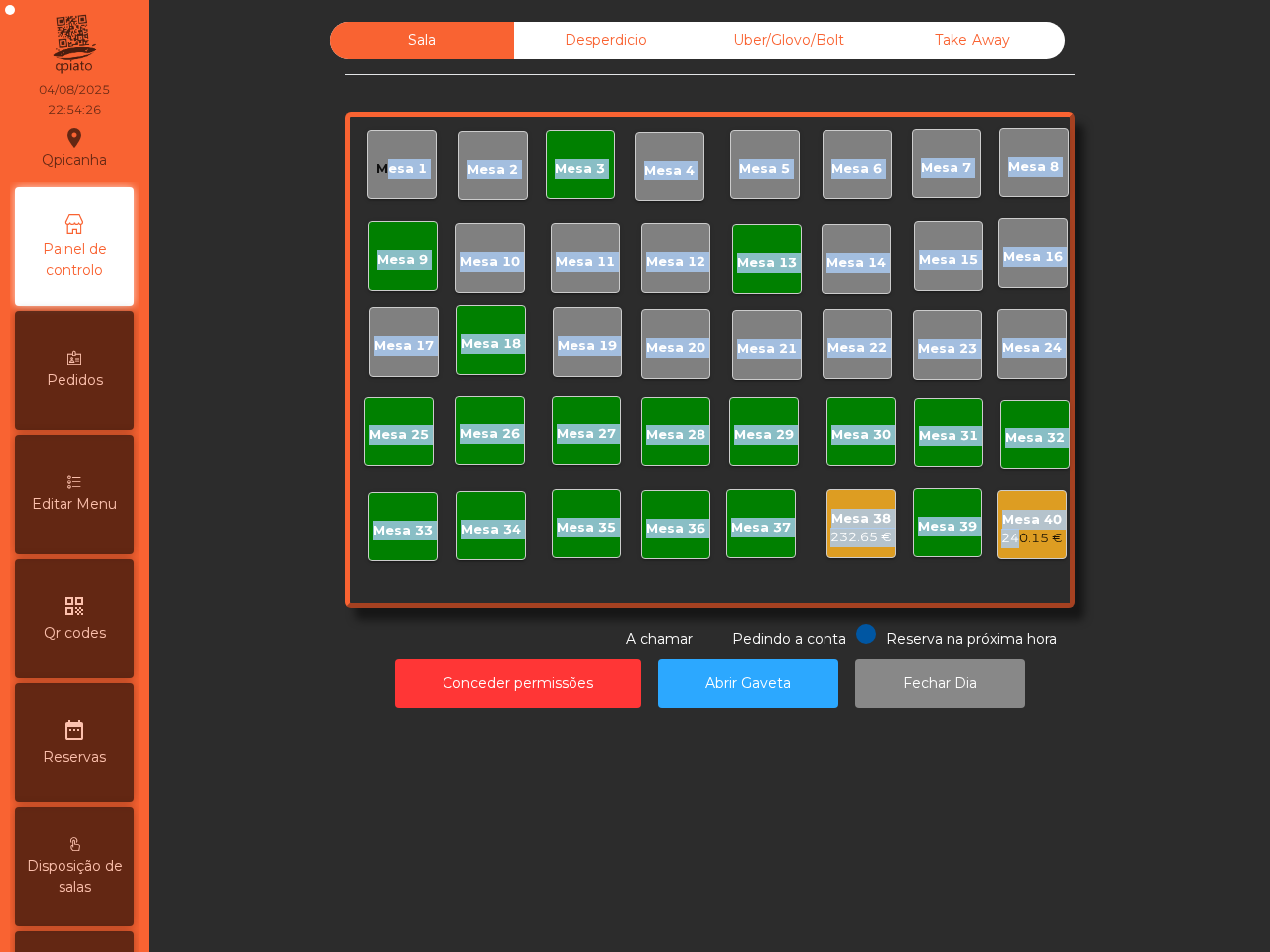 click on "Mesa 40   240.15 €" 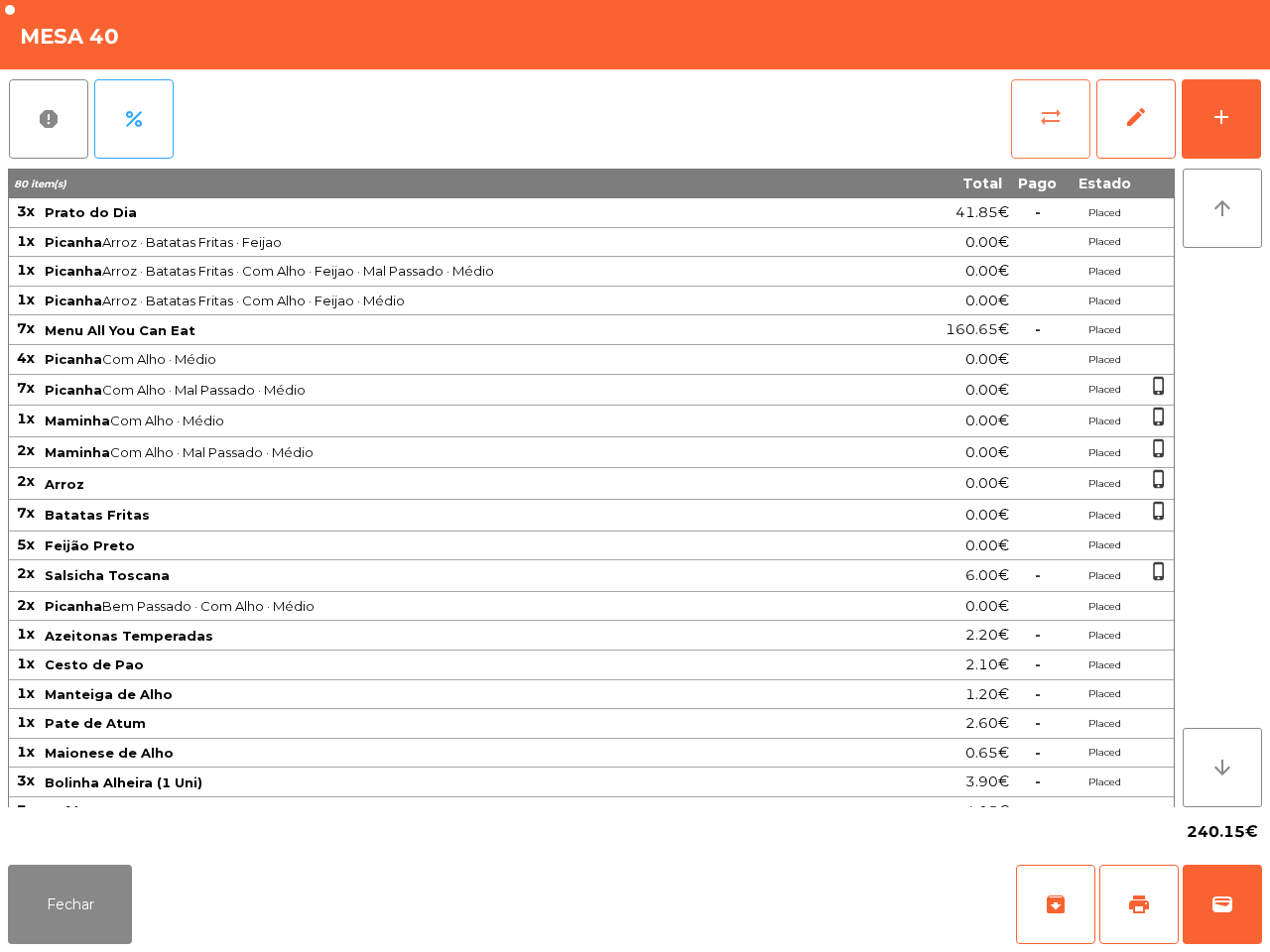 click on "sync_alt" 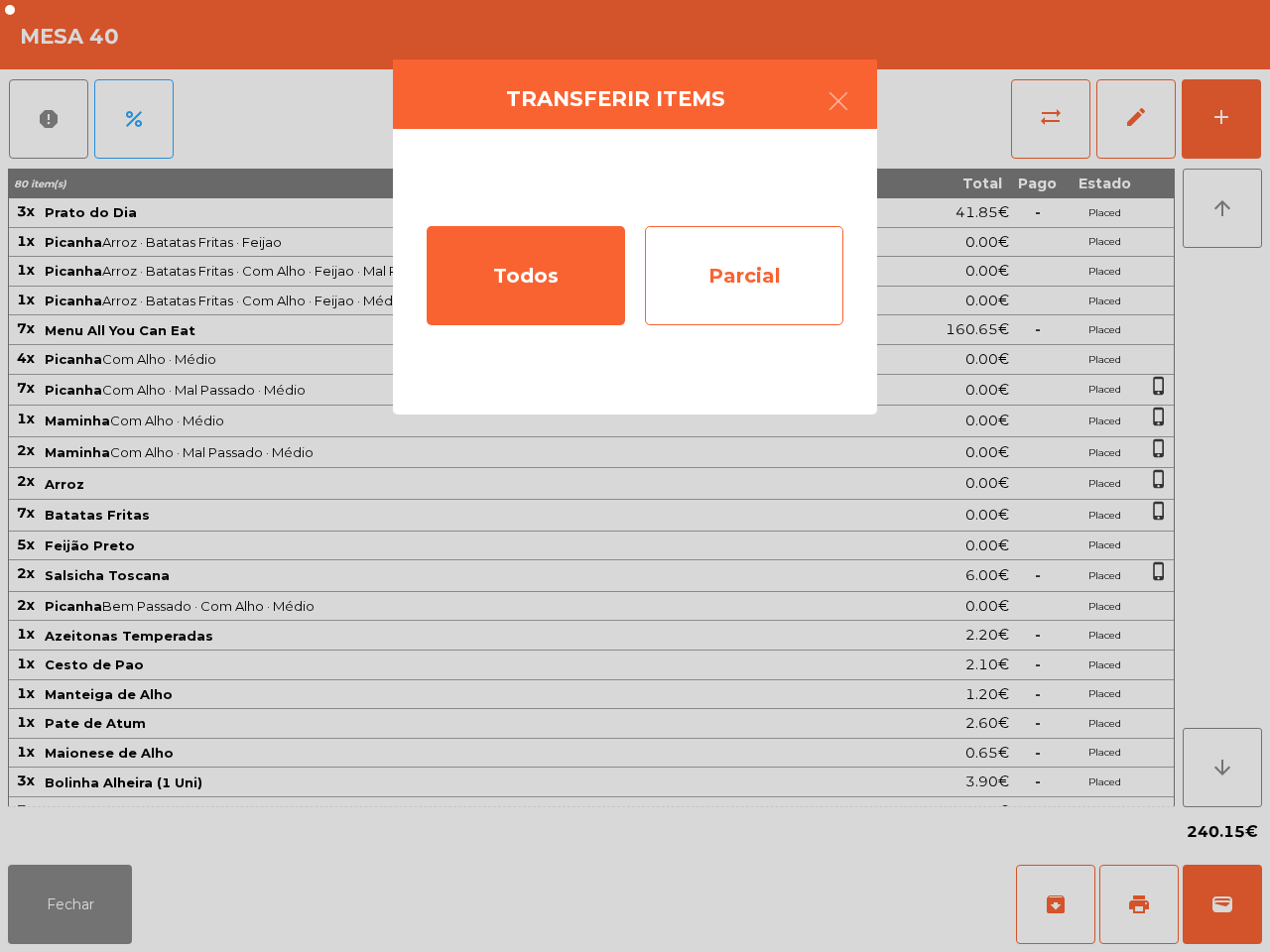 click on "Parcial" 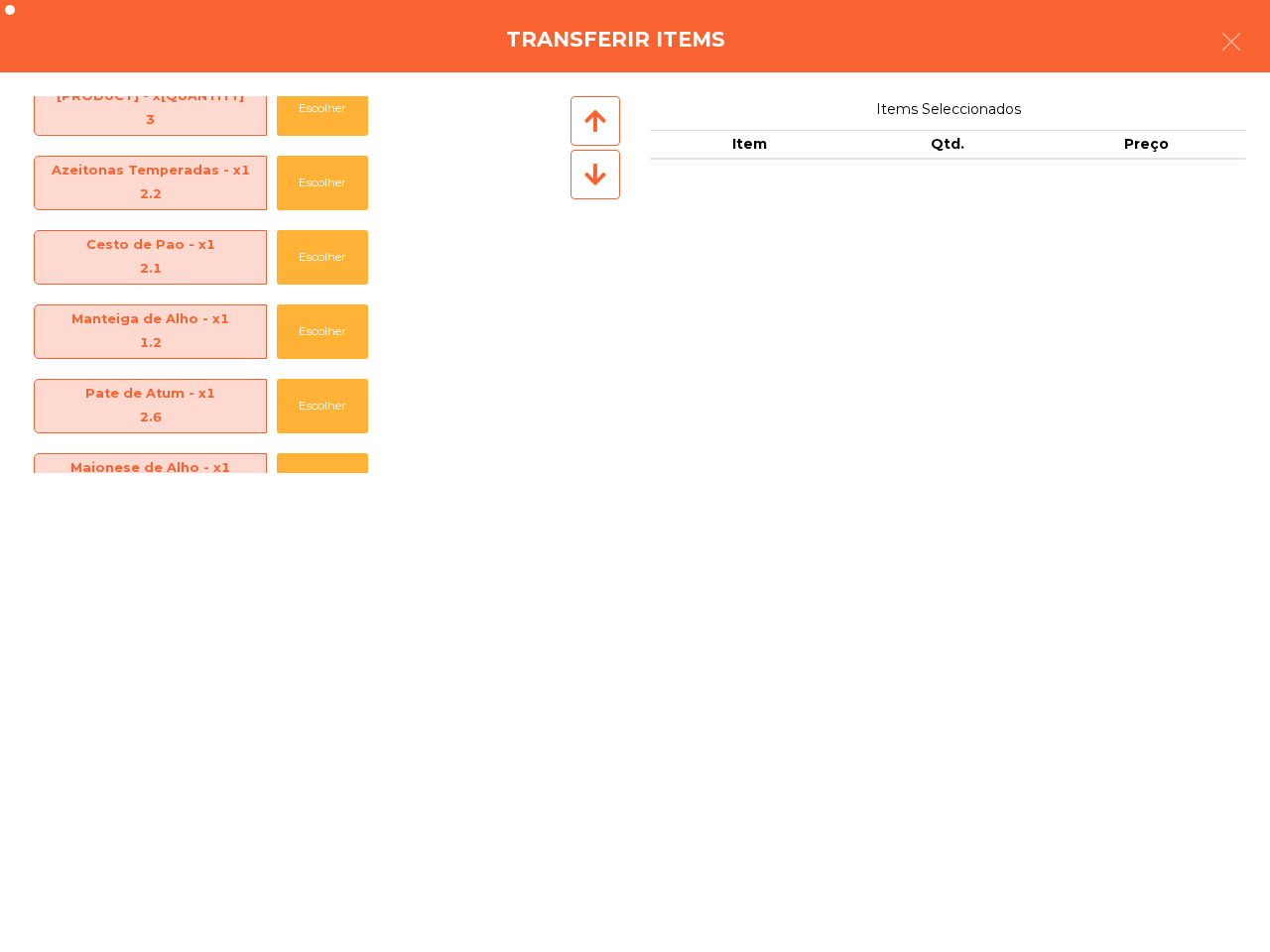 scroll, scrollTop: 744, scrollLeft: 0, axis: vertical 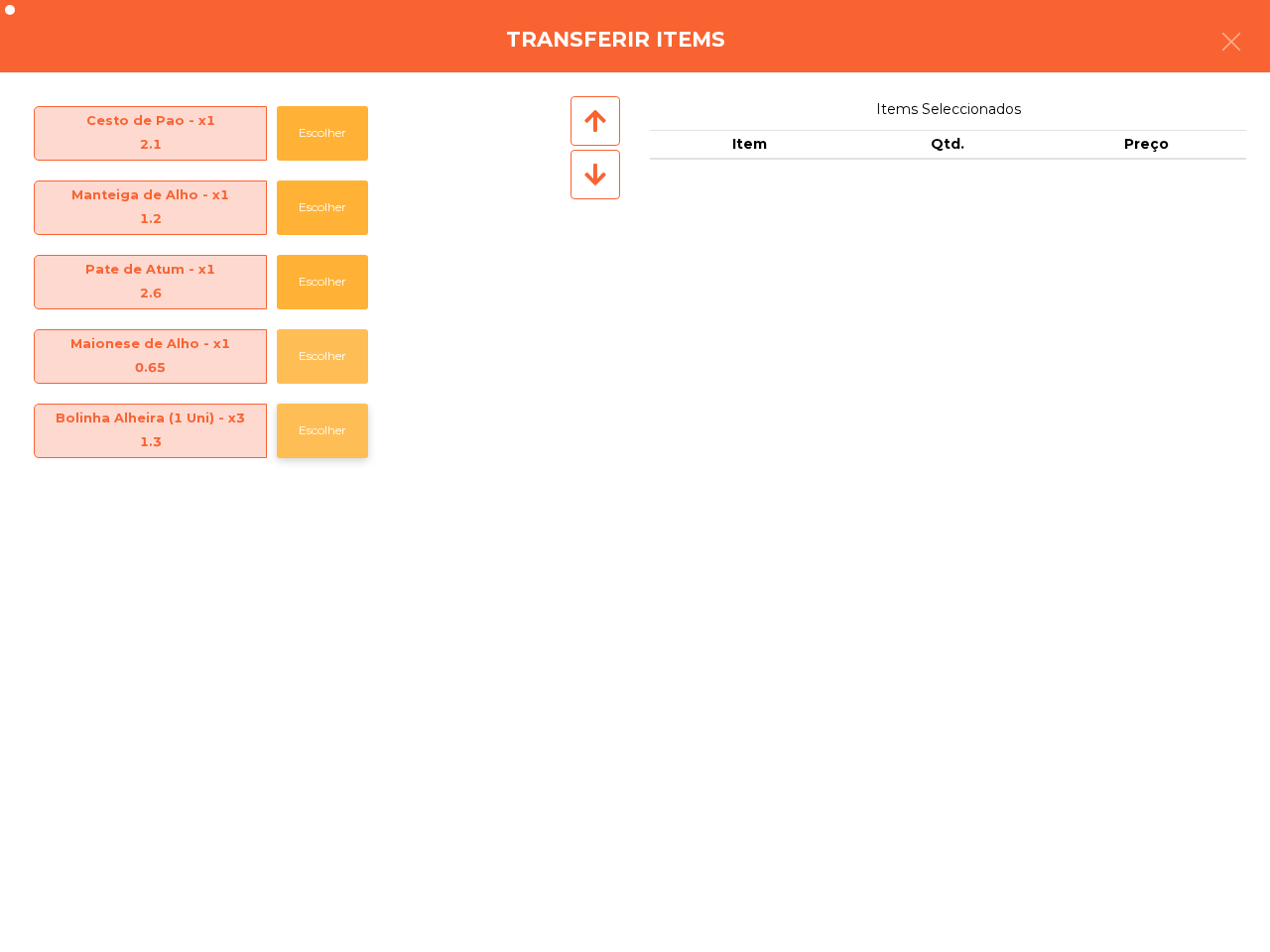 click on "Escolher" 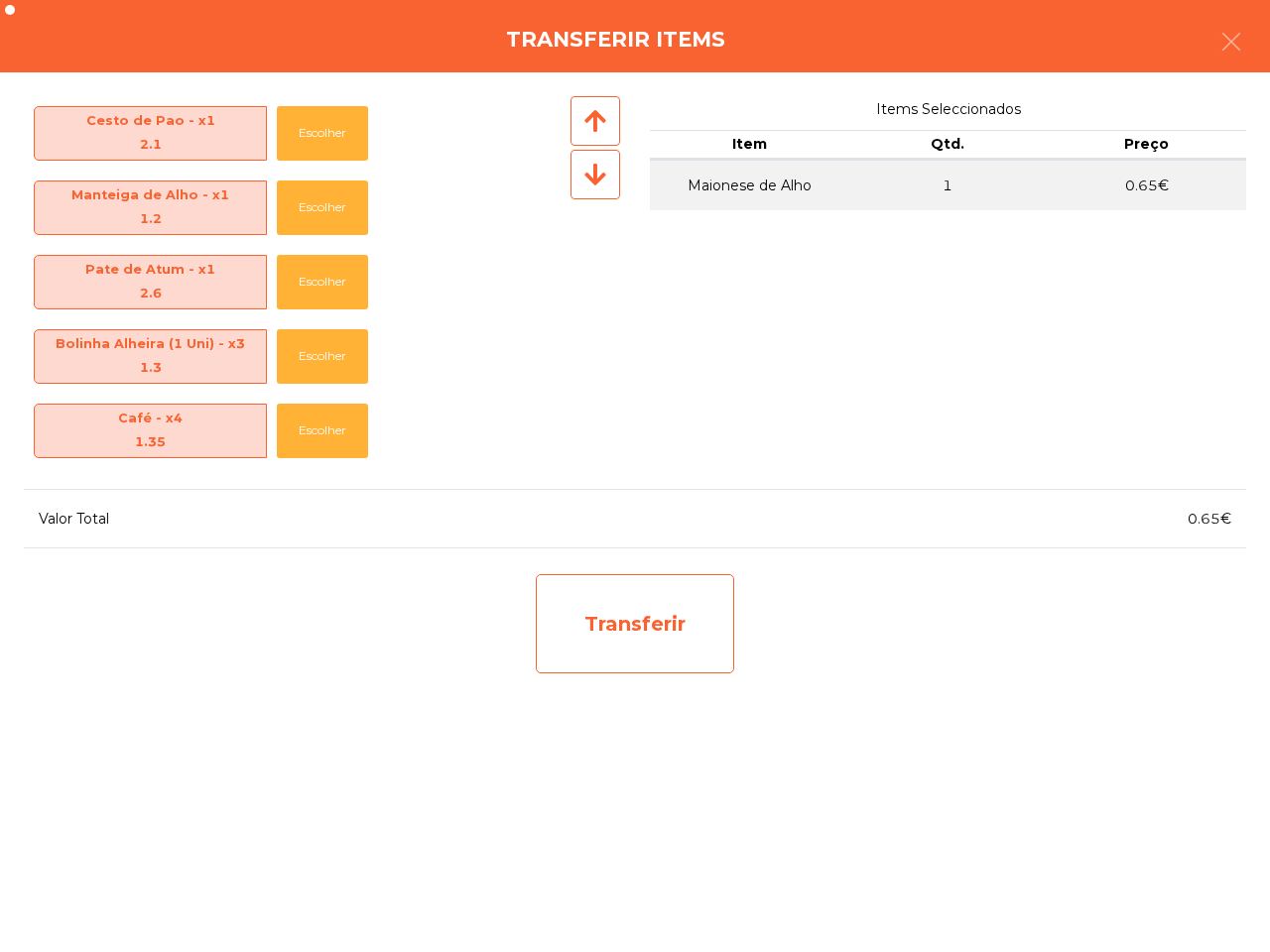 click on "Transferir" 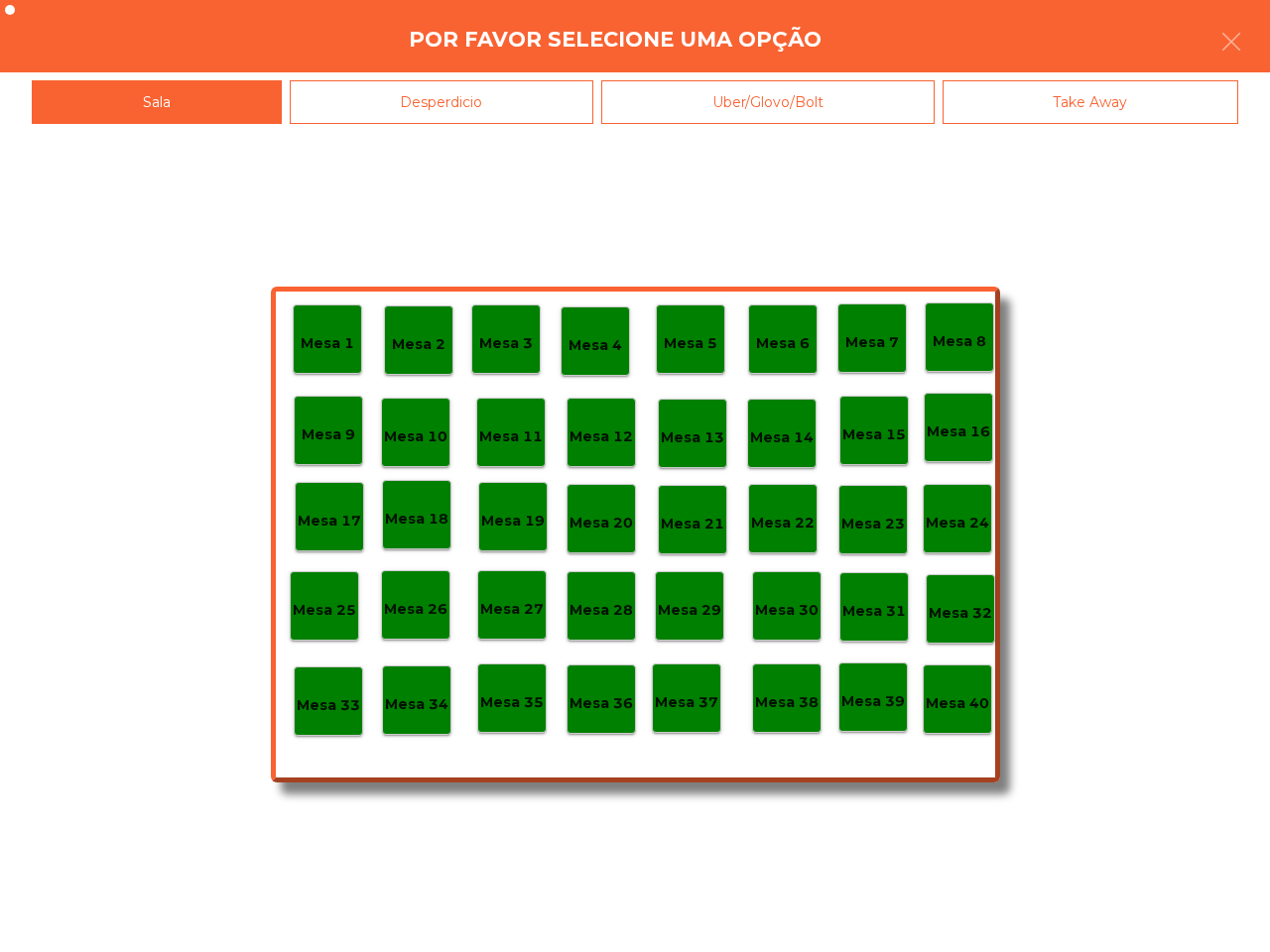 click on "Mesa 38" 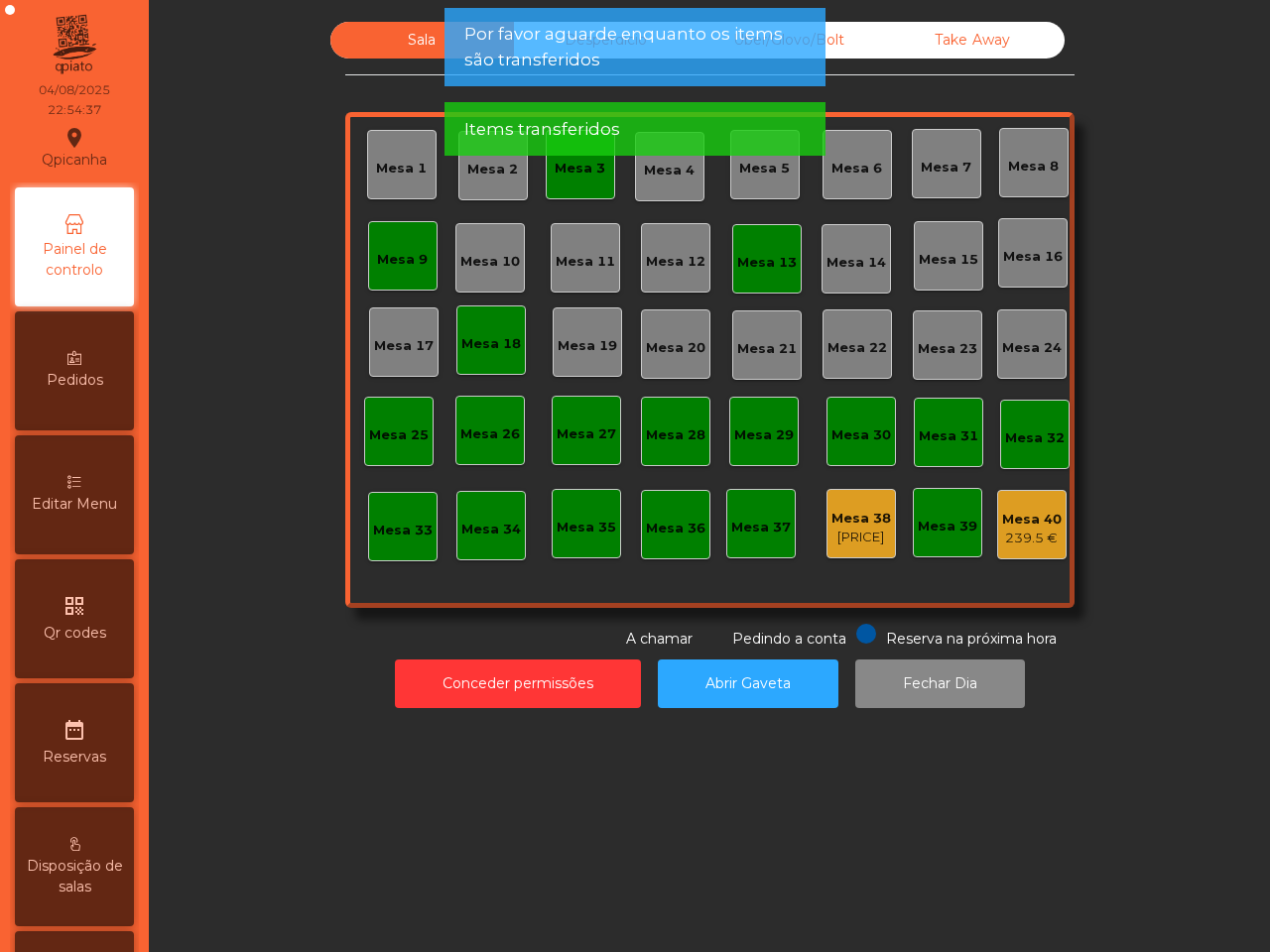 click on "233.3 €" 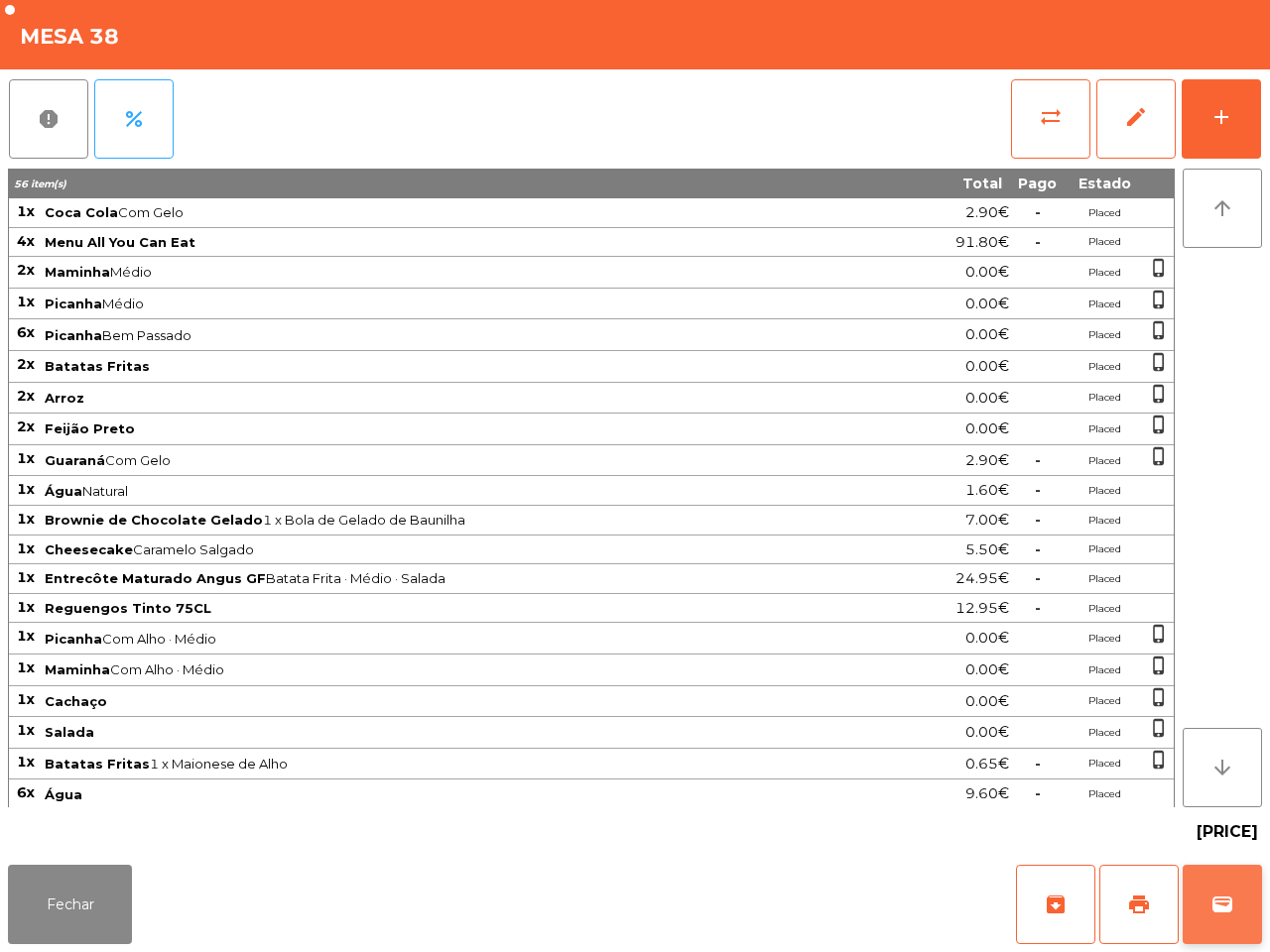 click on "wallet" 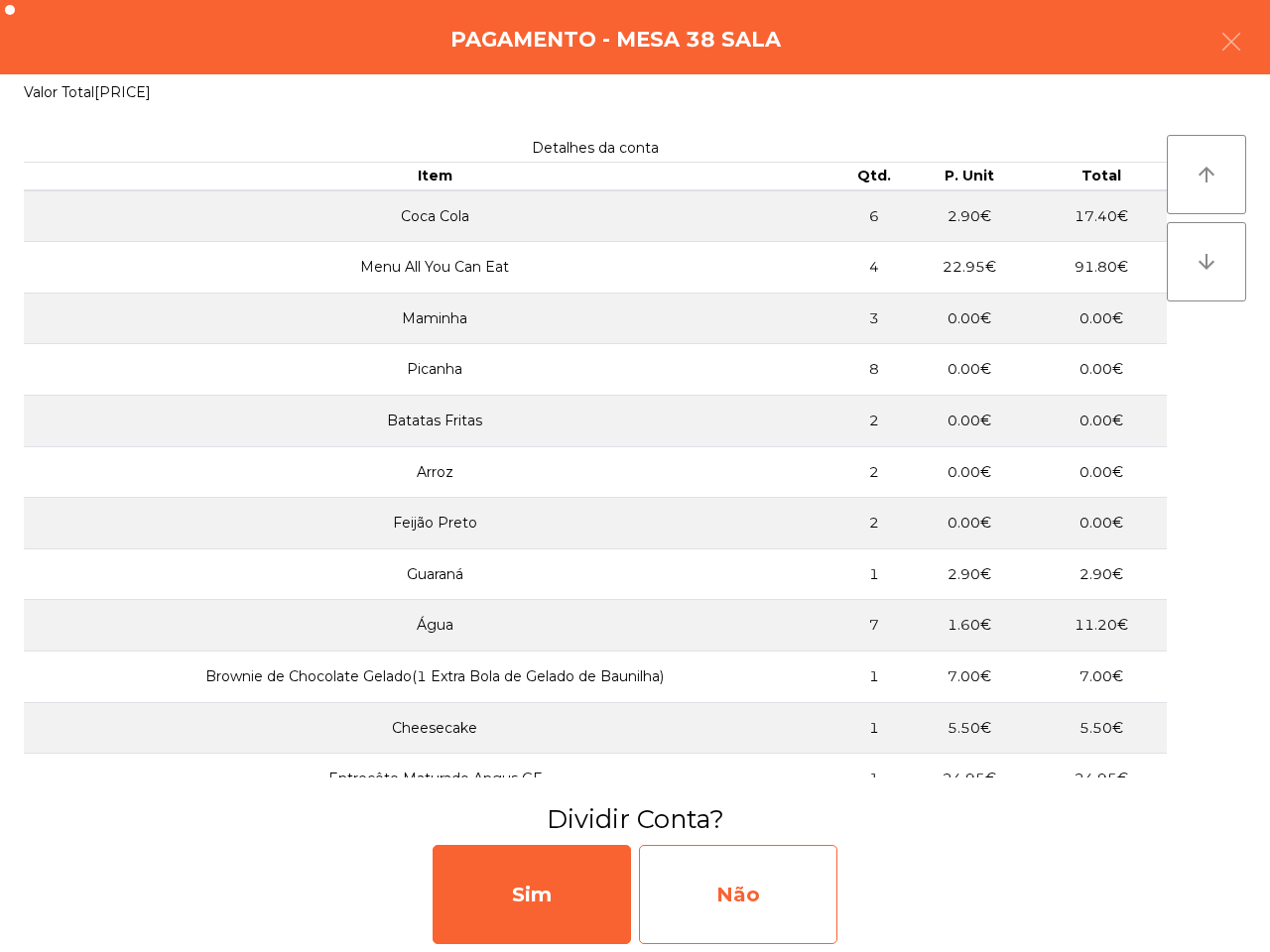 click on "Não" 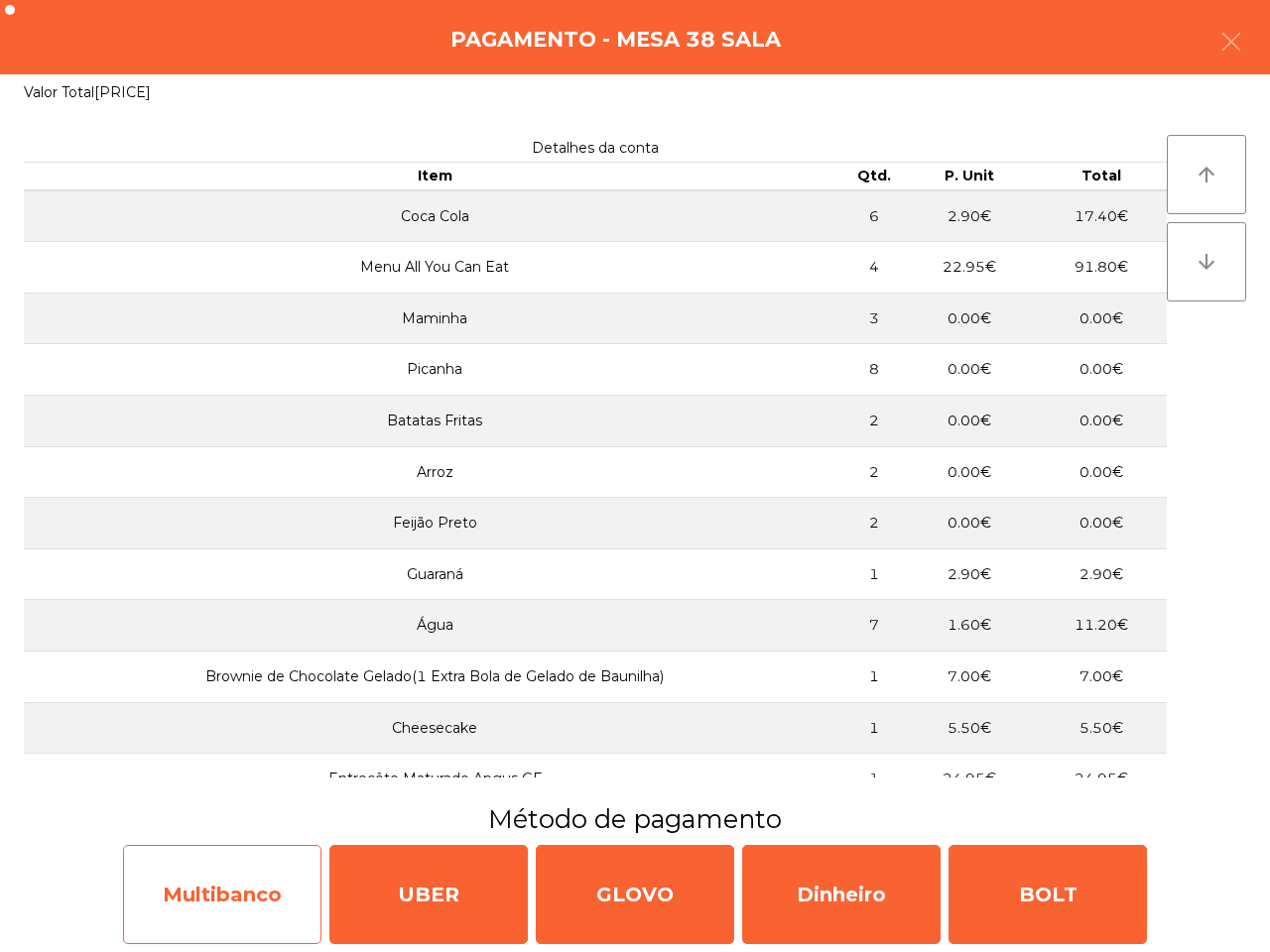 click on "Multibanco" 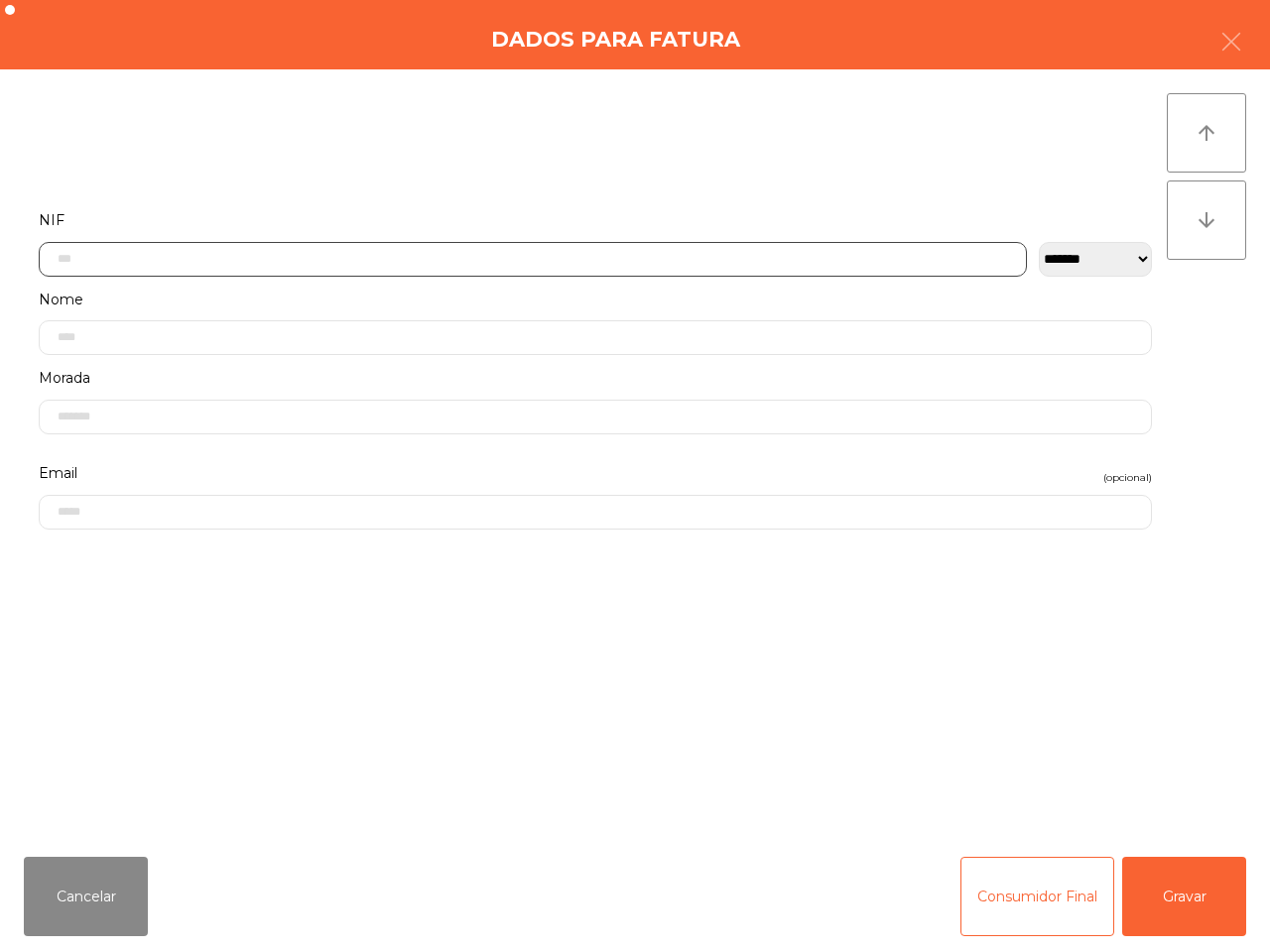 click 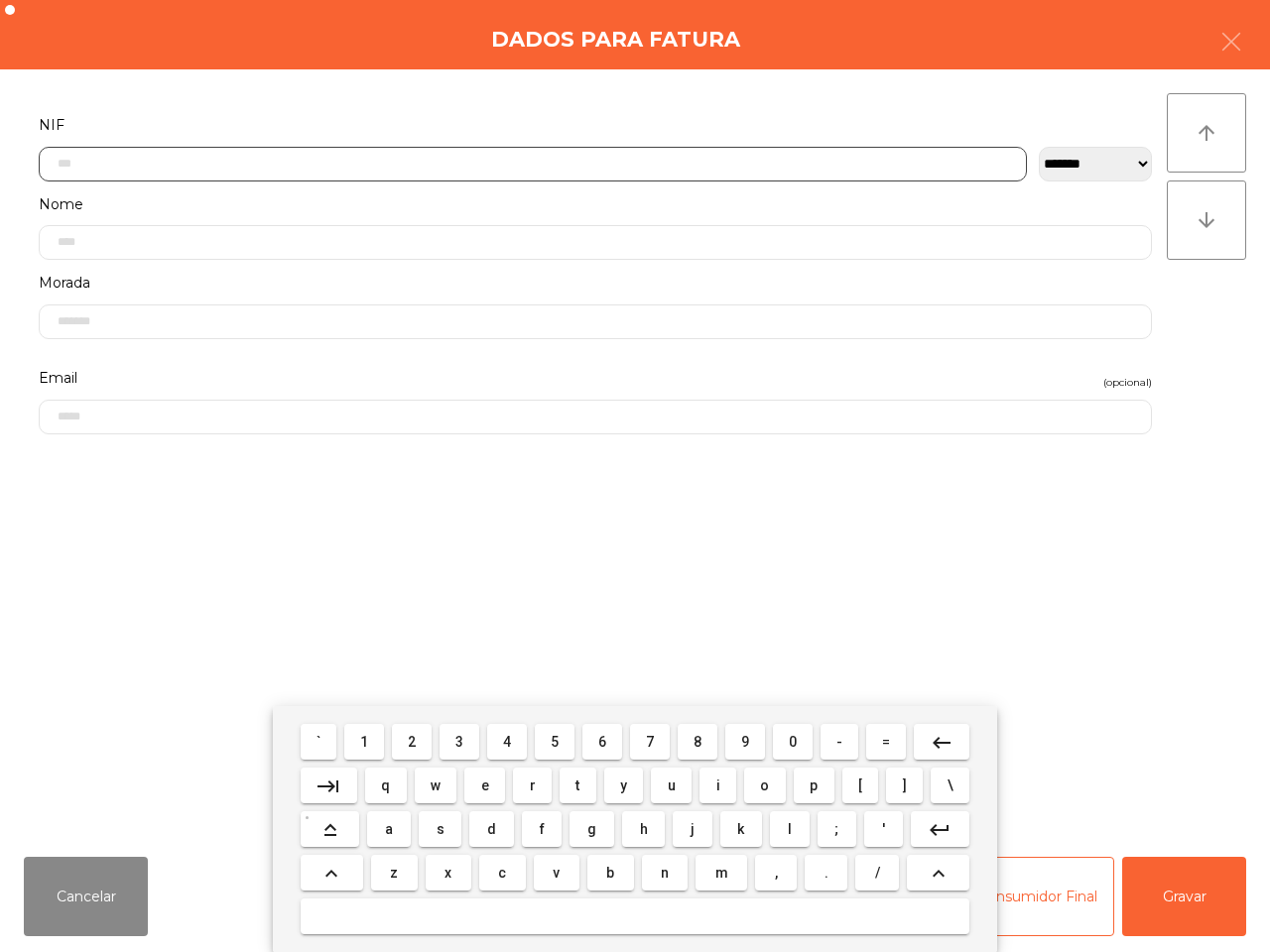 scroll, scrollTop: 111, scrollLeft: 0, axis: vertical 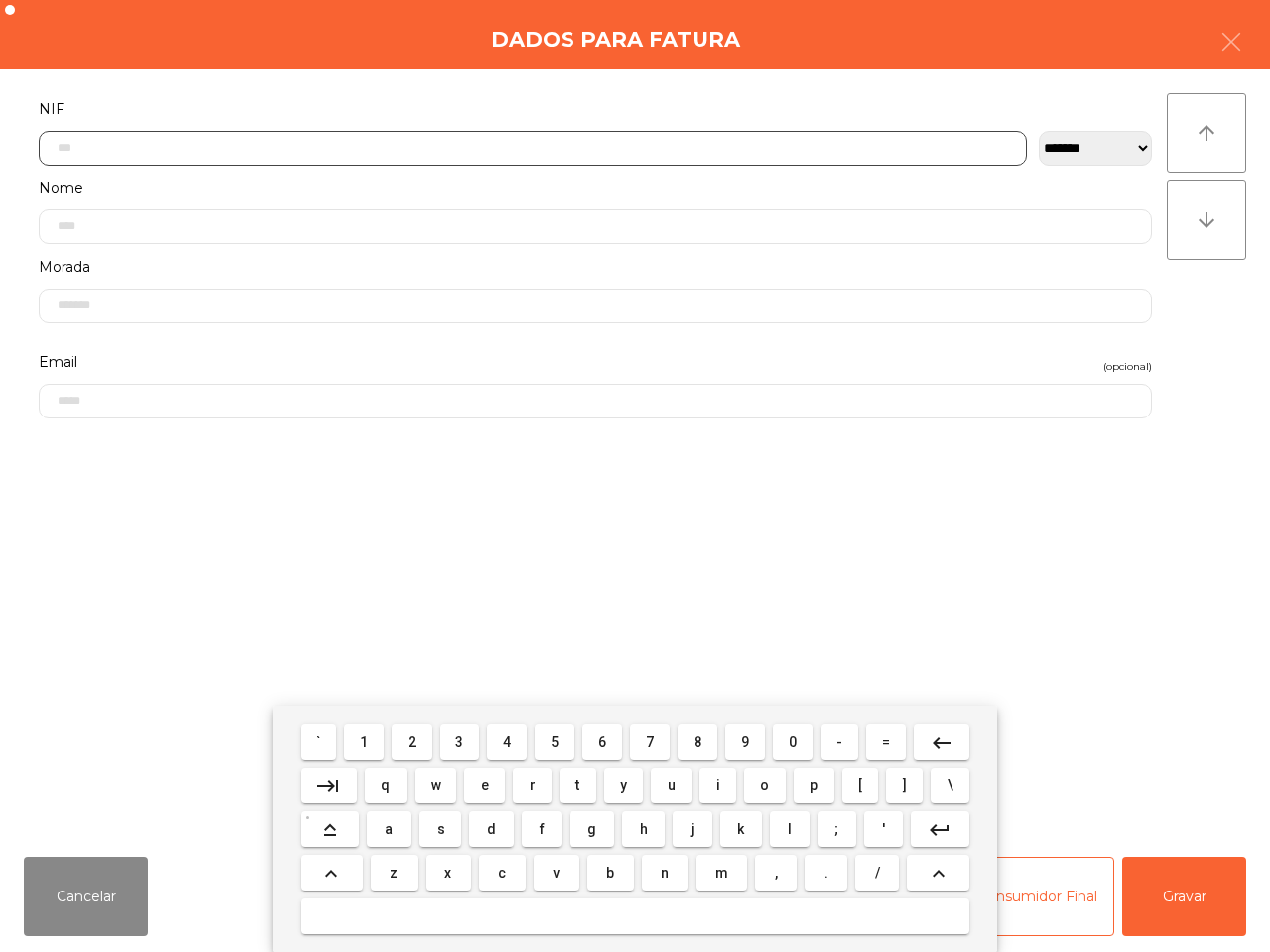 click on "5" at bounding box center [555, 742] 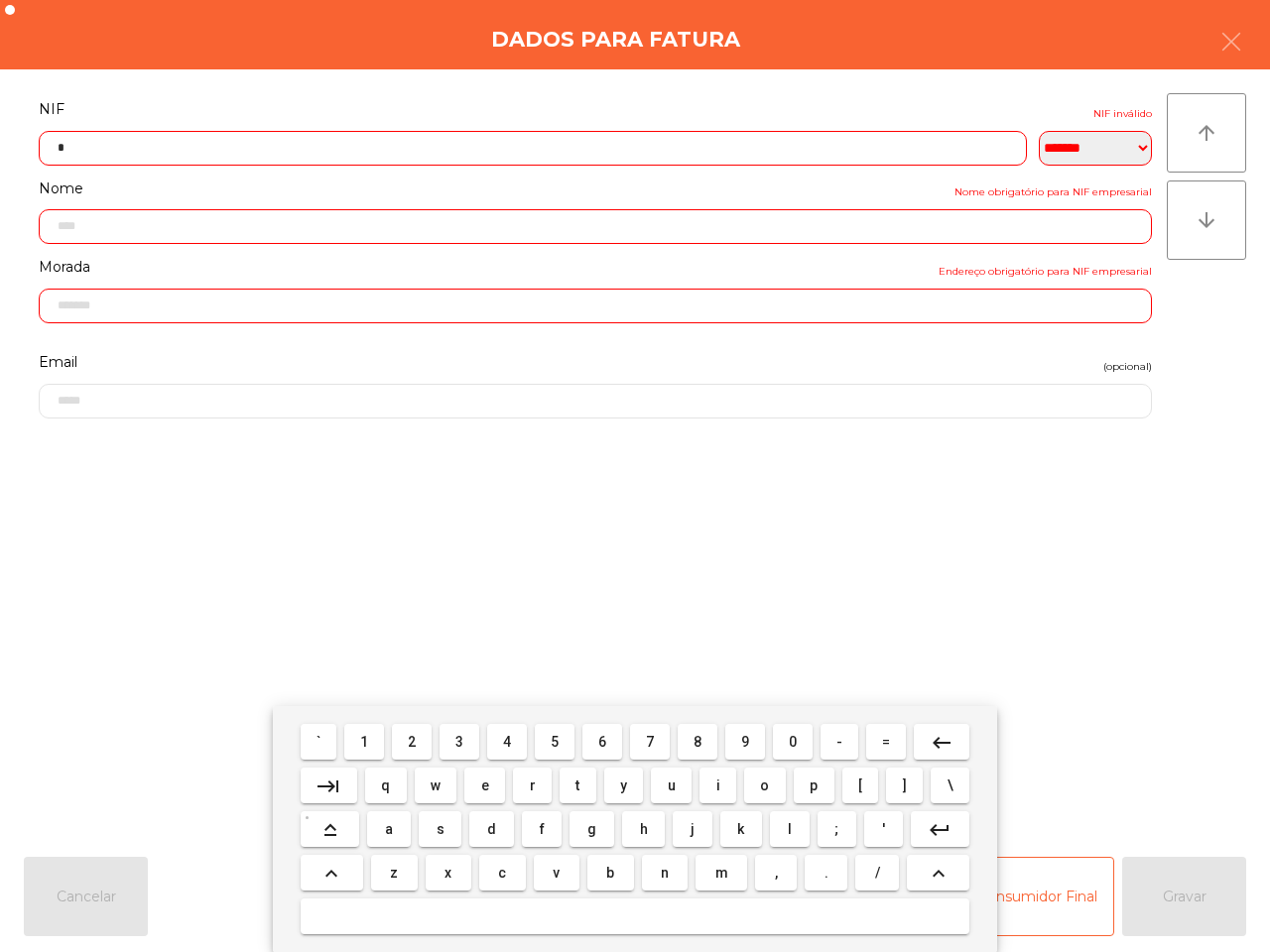 click on "0" at bounding box center [793, 742] 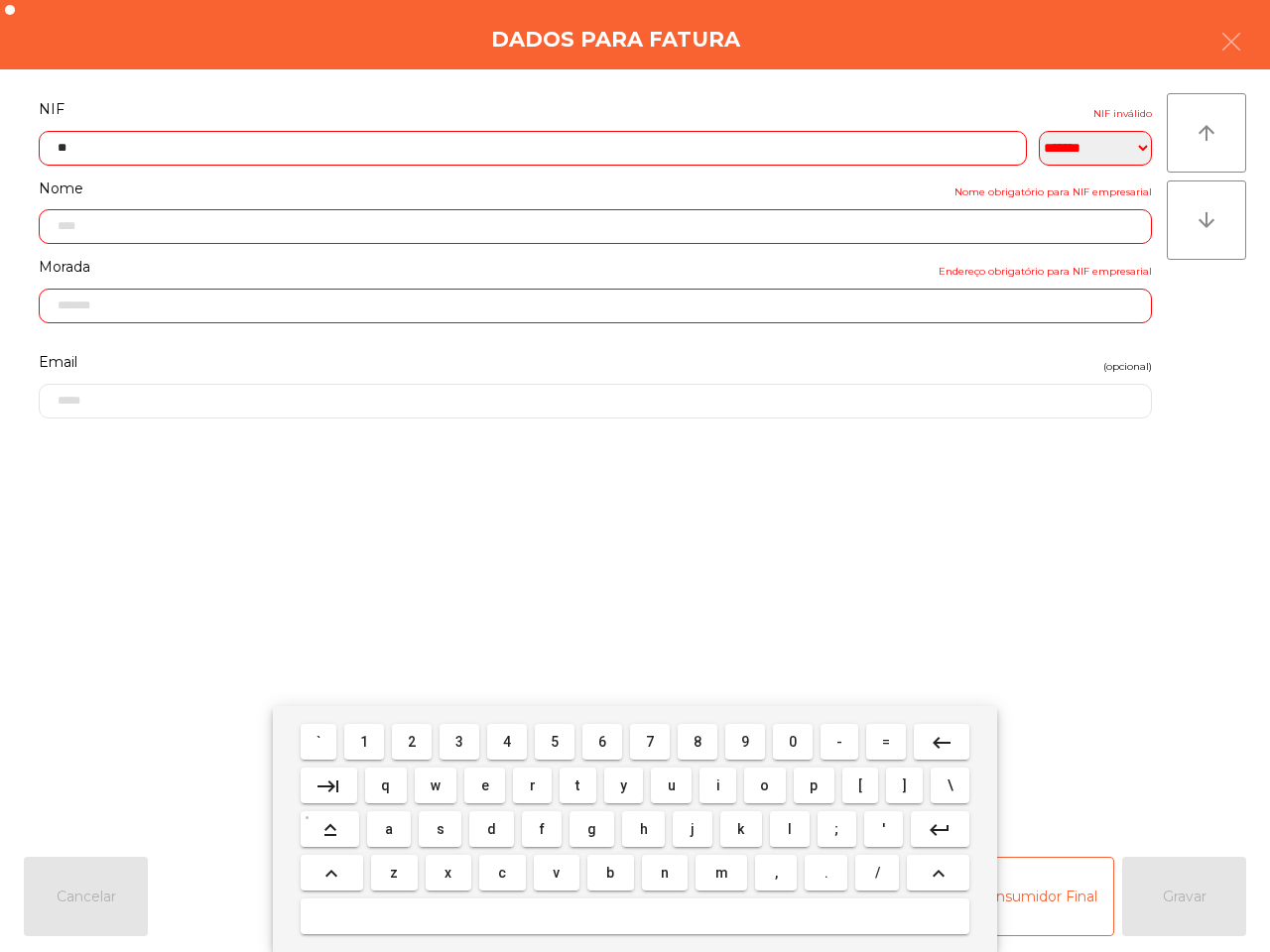 click on "7" at bounding box center (650, 742) 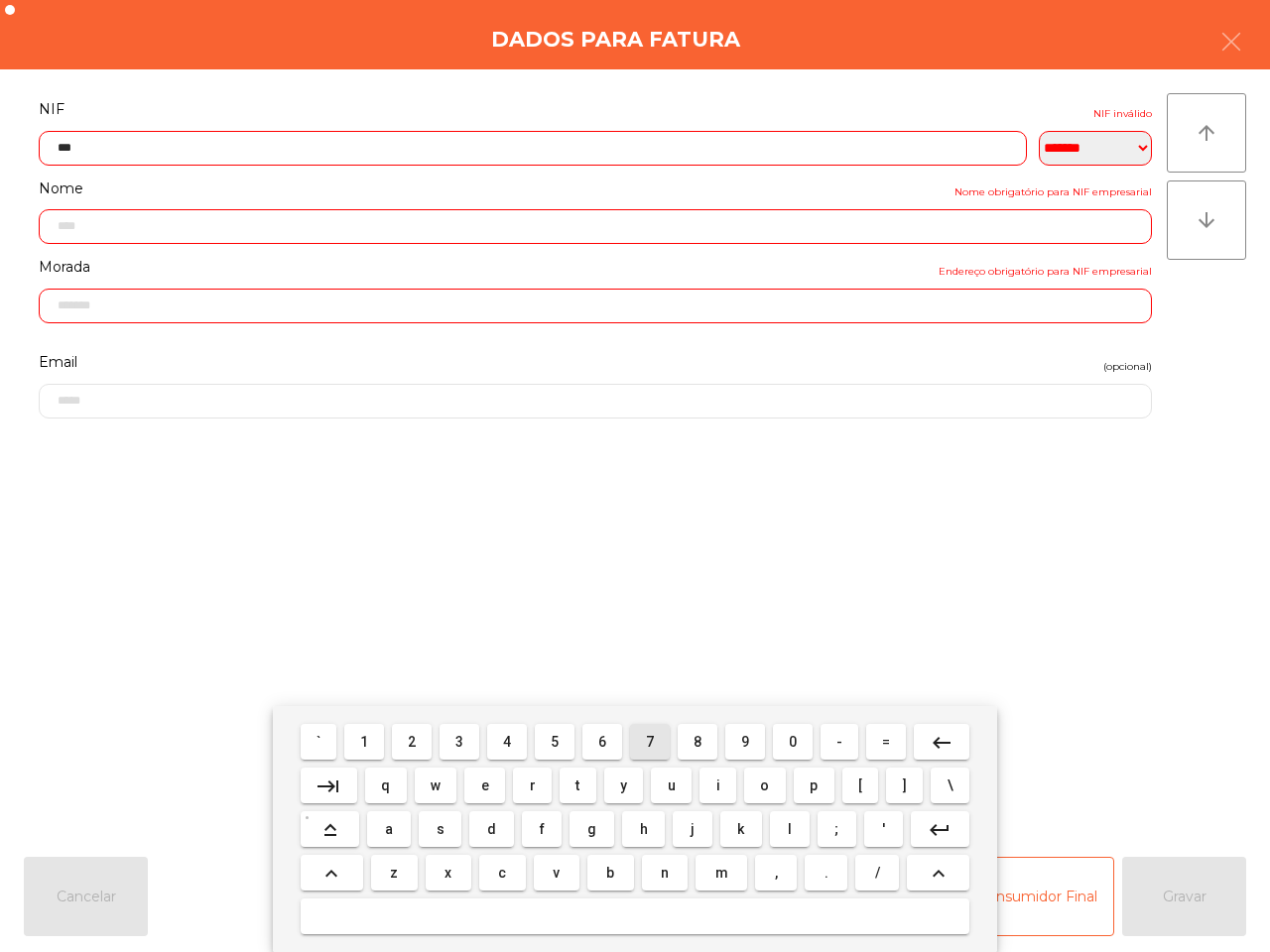 drag, startPoint x: 648, startPoint y: 740, endPoint x: 581, endPoint y: 735, distance: 67.18631 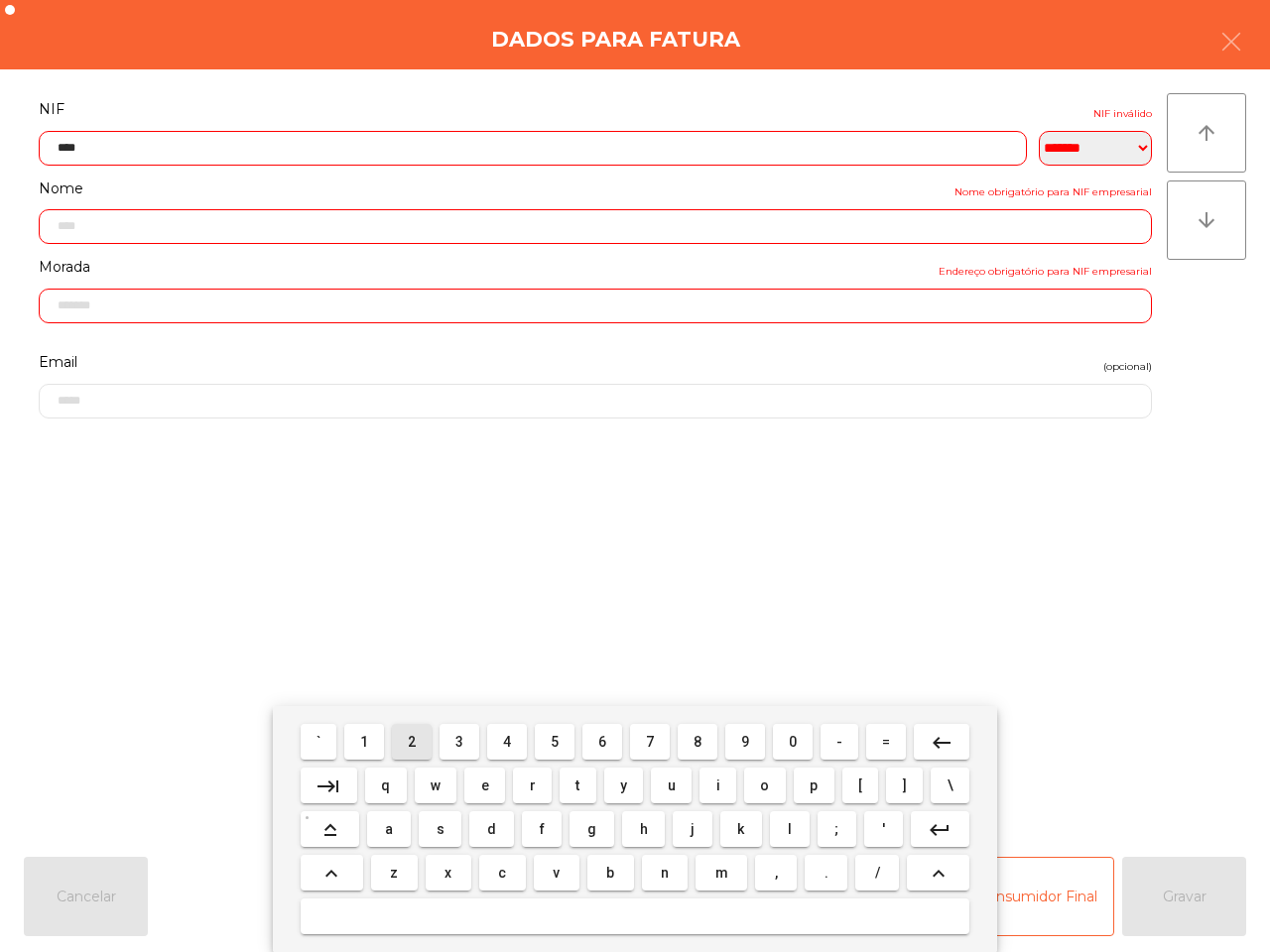 drag, startPoint x: 409, startPoint y: 737, endPoint x: 419, endPoint y: 742, distance: 11.18034 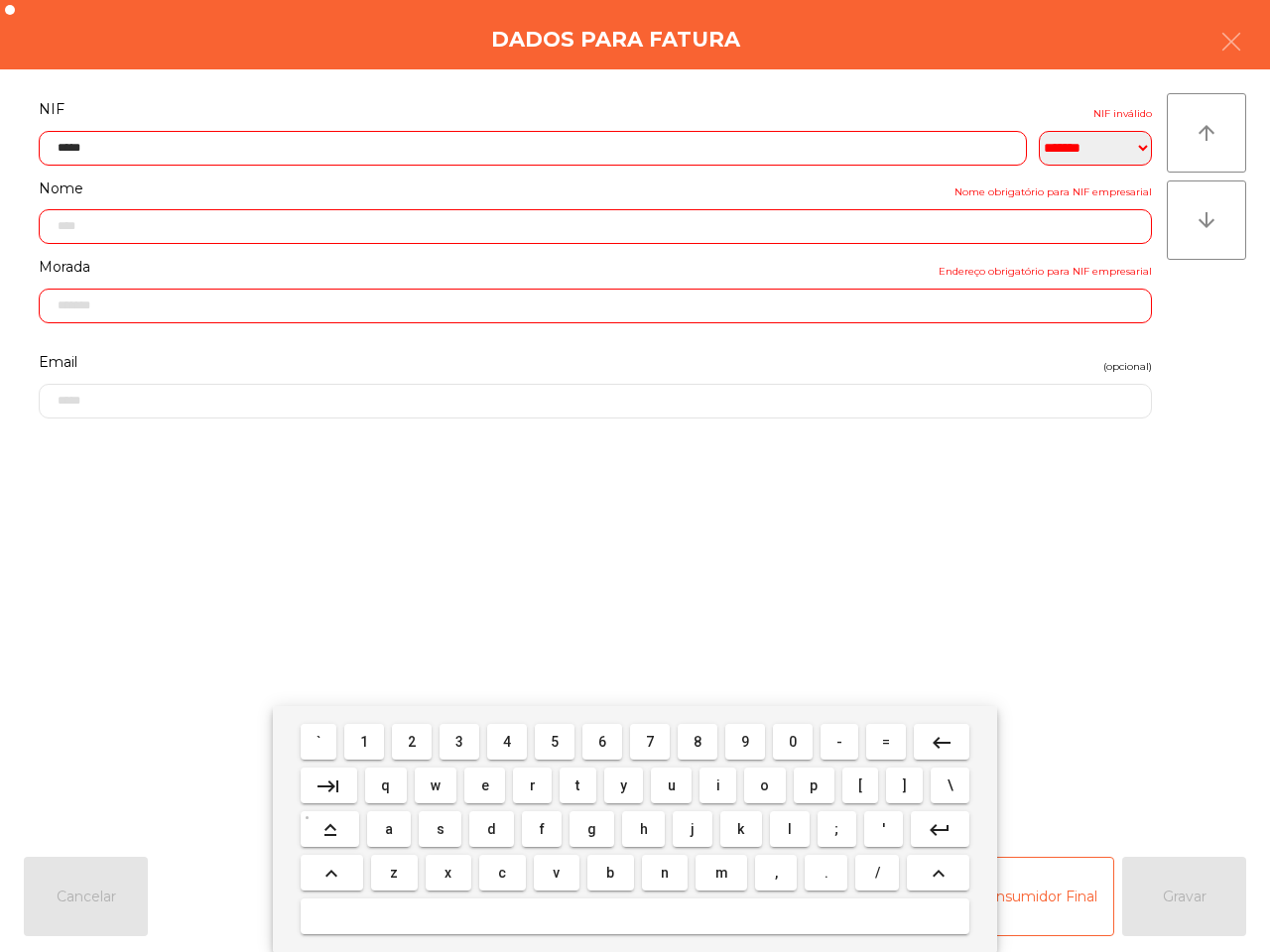 click on "7" at bounding box center [650, 742] 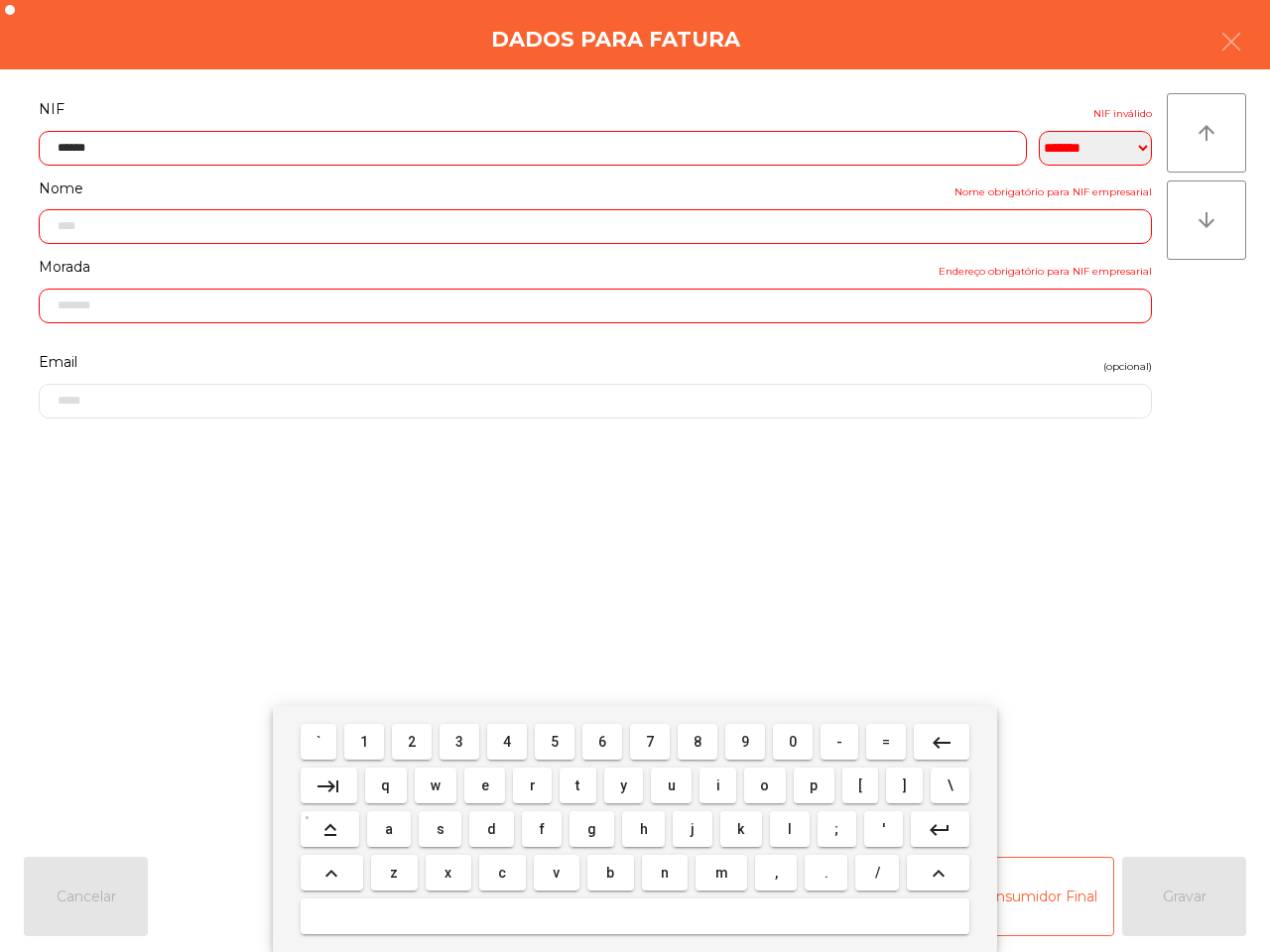 click on "8" at bounding box center [698, 742] 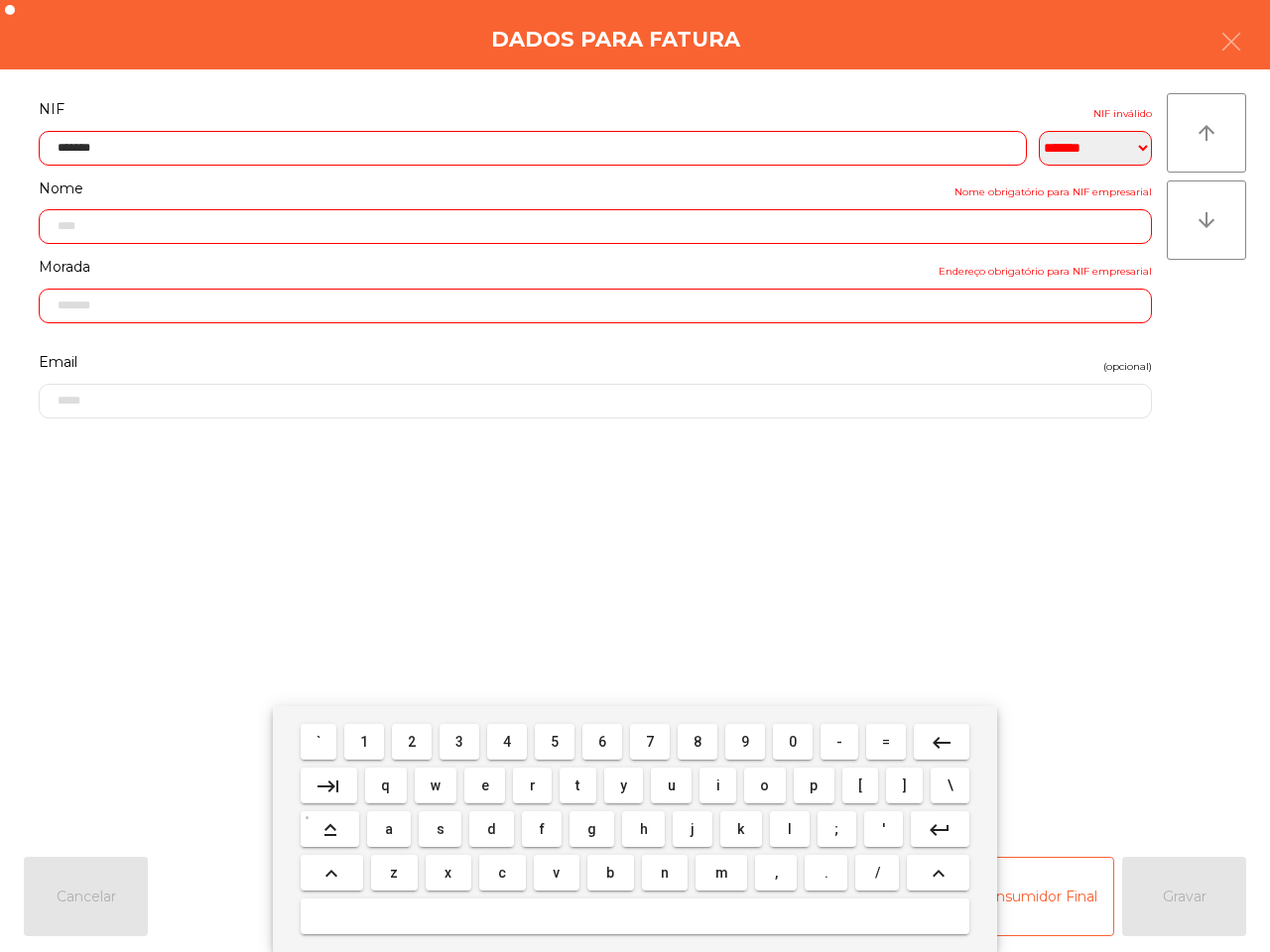 click on "1" at bounding box center [364, 742] 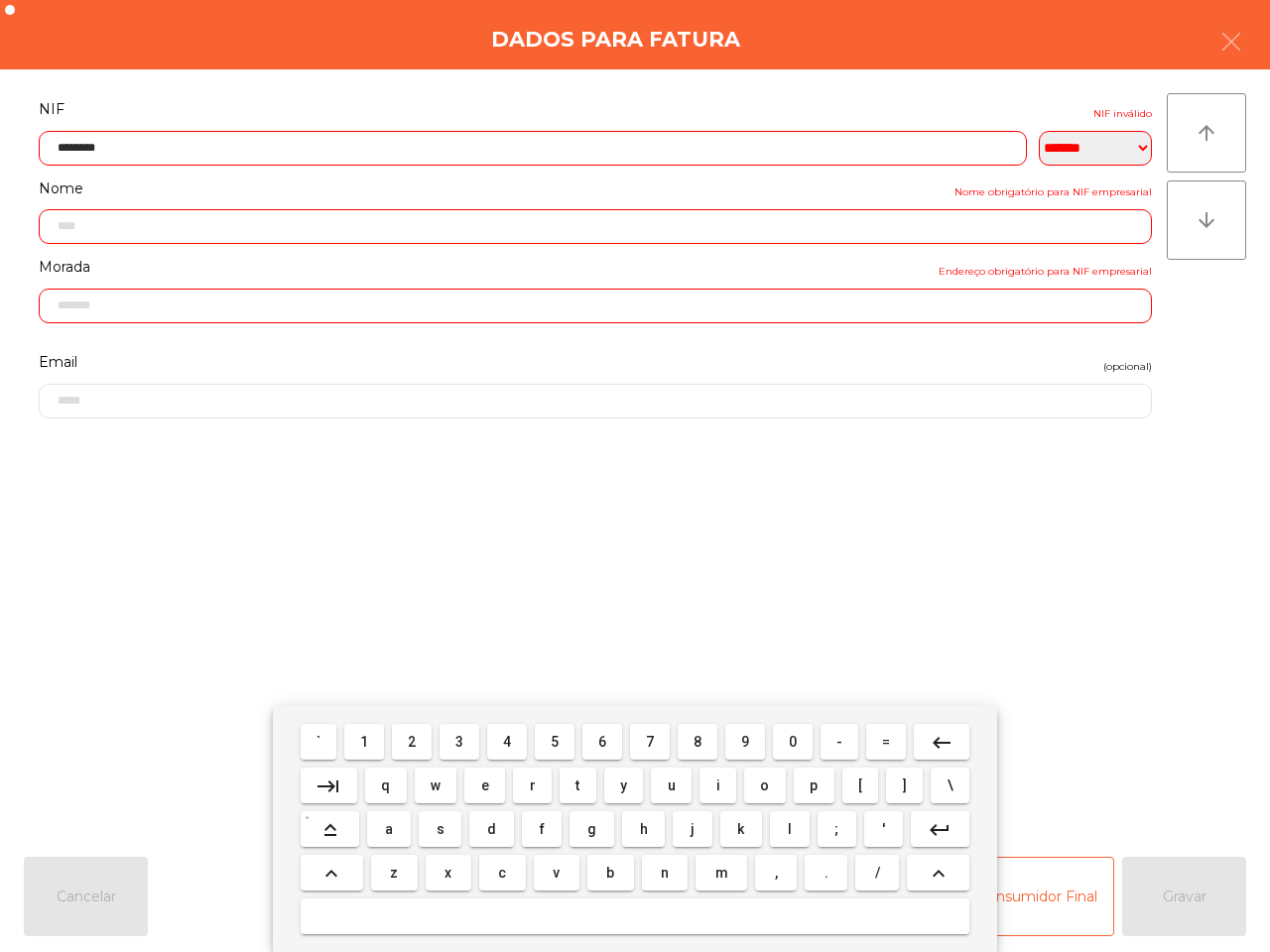 click on "9" at bounding box center (745, 742) 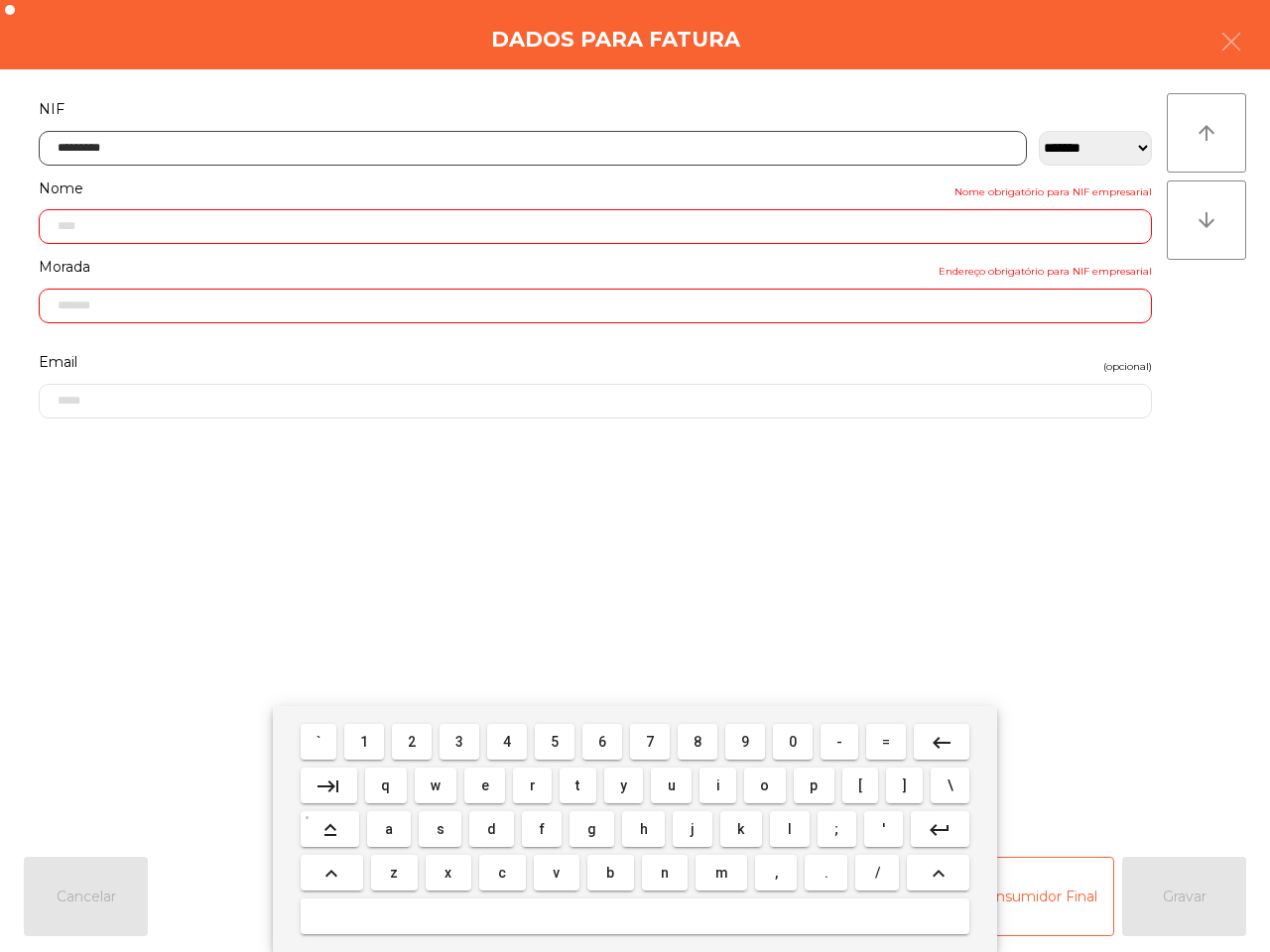 type on "**********" 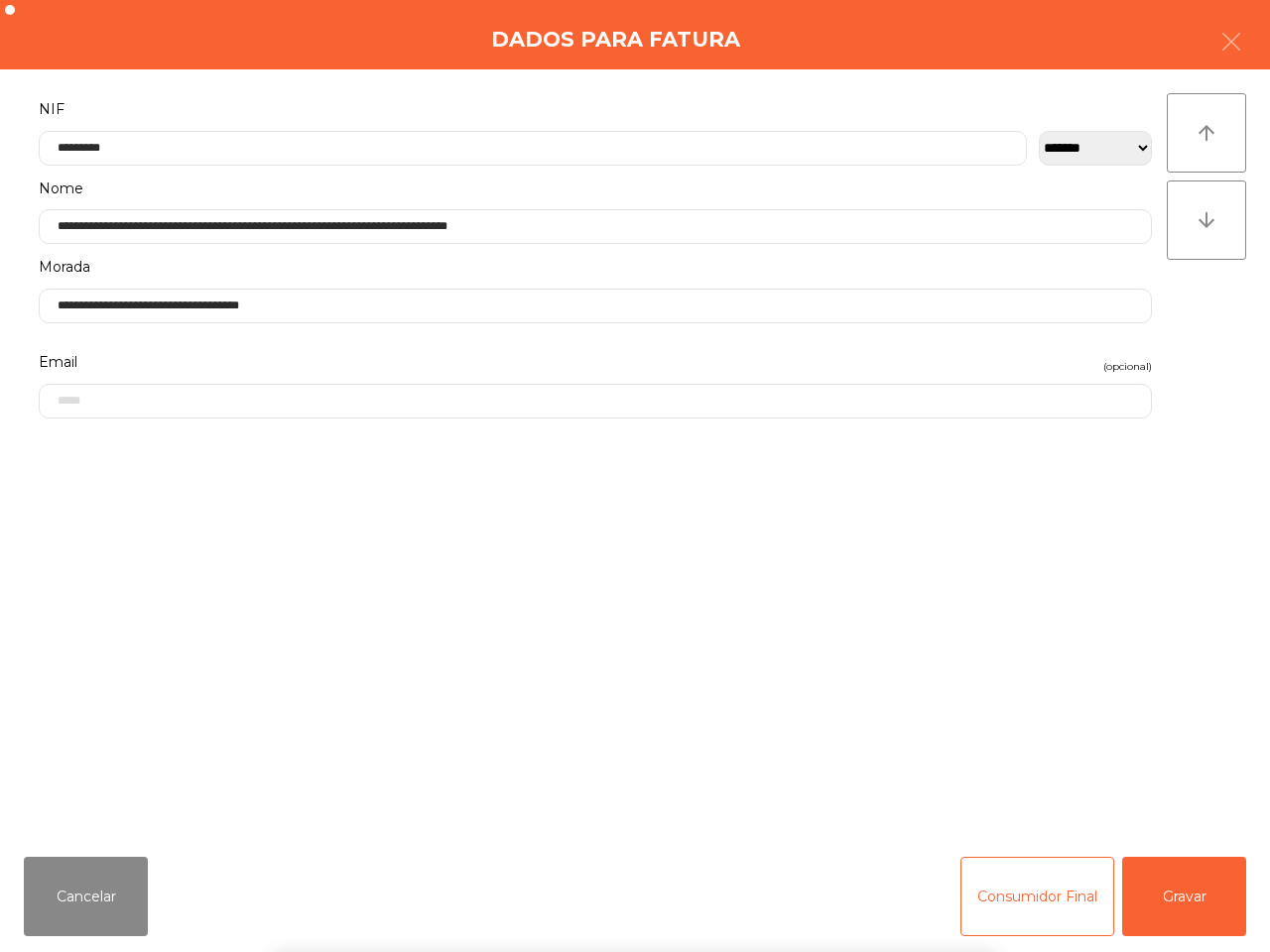 click on "` 1 2 3 4 5 6 7 8 9 0 - = keyboard_backspace keyboard_tab q w e r t y u i o p [ ] \ keyboard_capslock a s d f g h j k l ; ' keyboard_return keyboard_arrow_up z x c v b n m , . / keyboard_arrow_up" at bounding box center [635, 829] 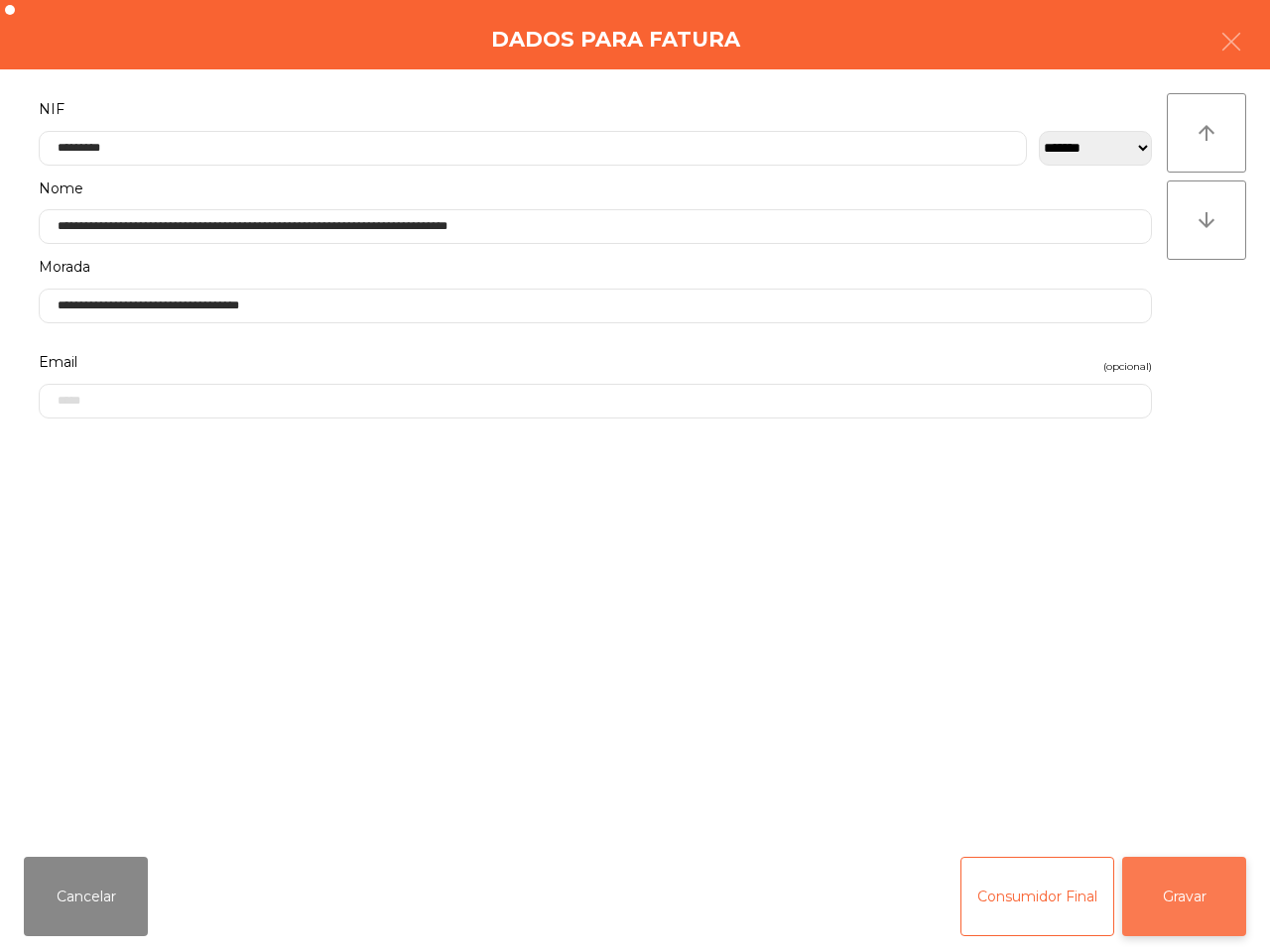 click on "Gravar" 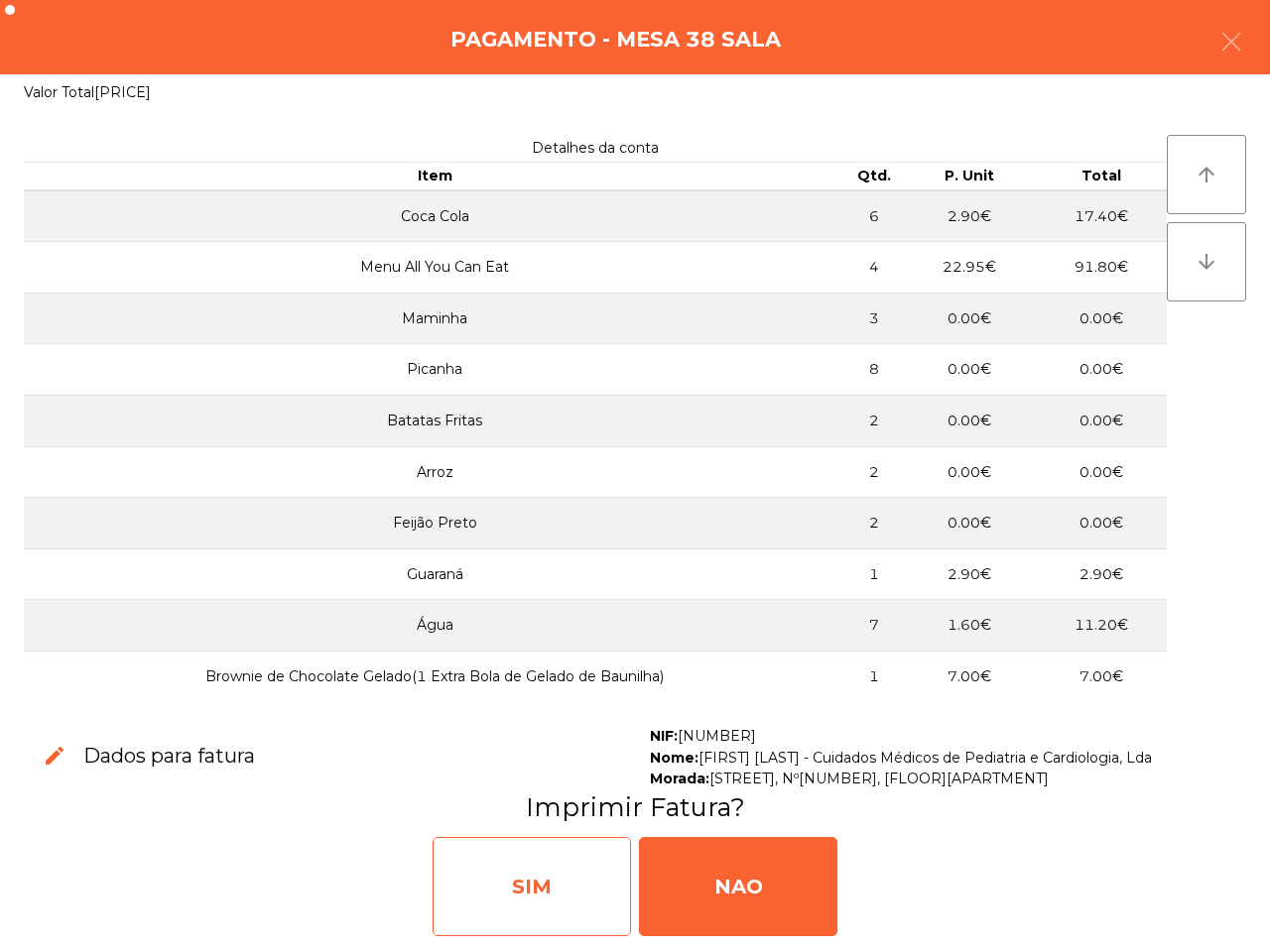 click on "SIM" 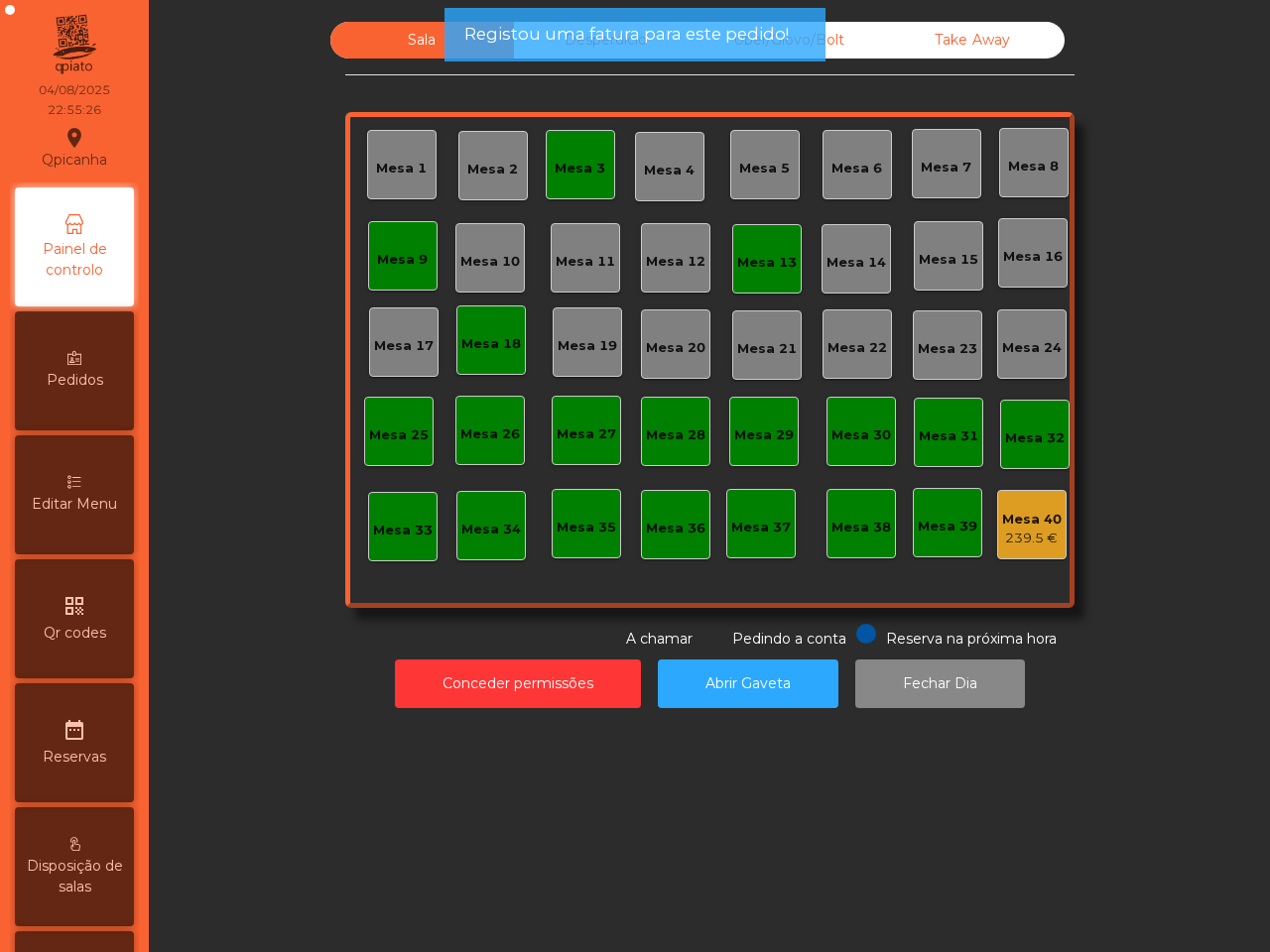 click on "Mesa 40" 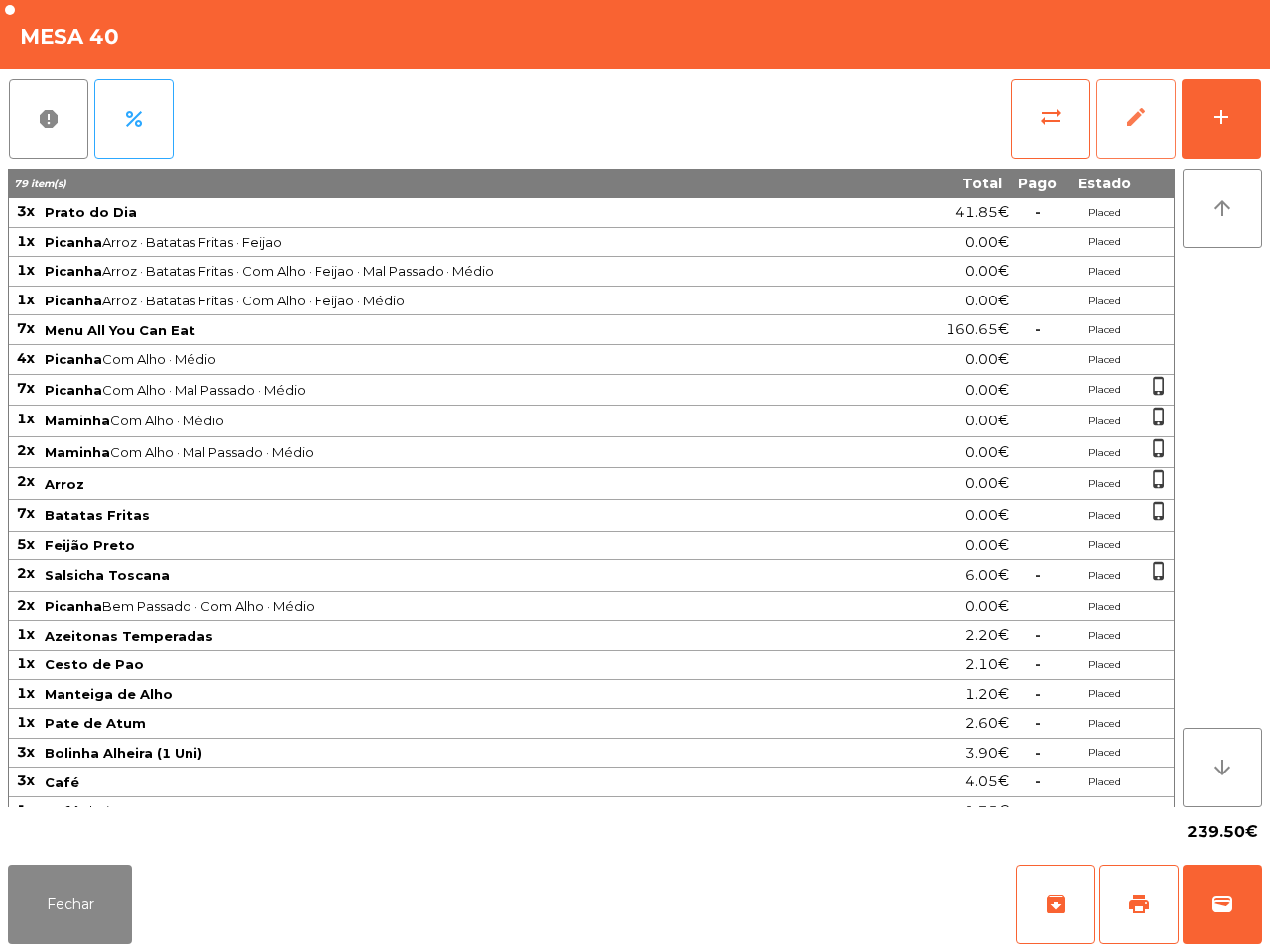 click on "edit" 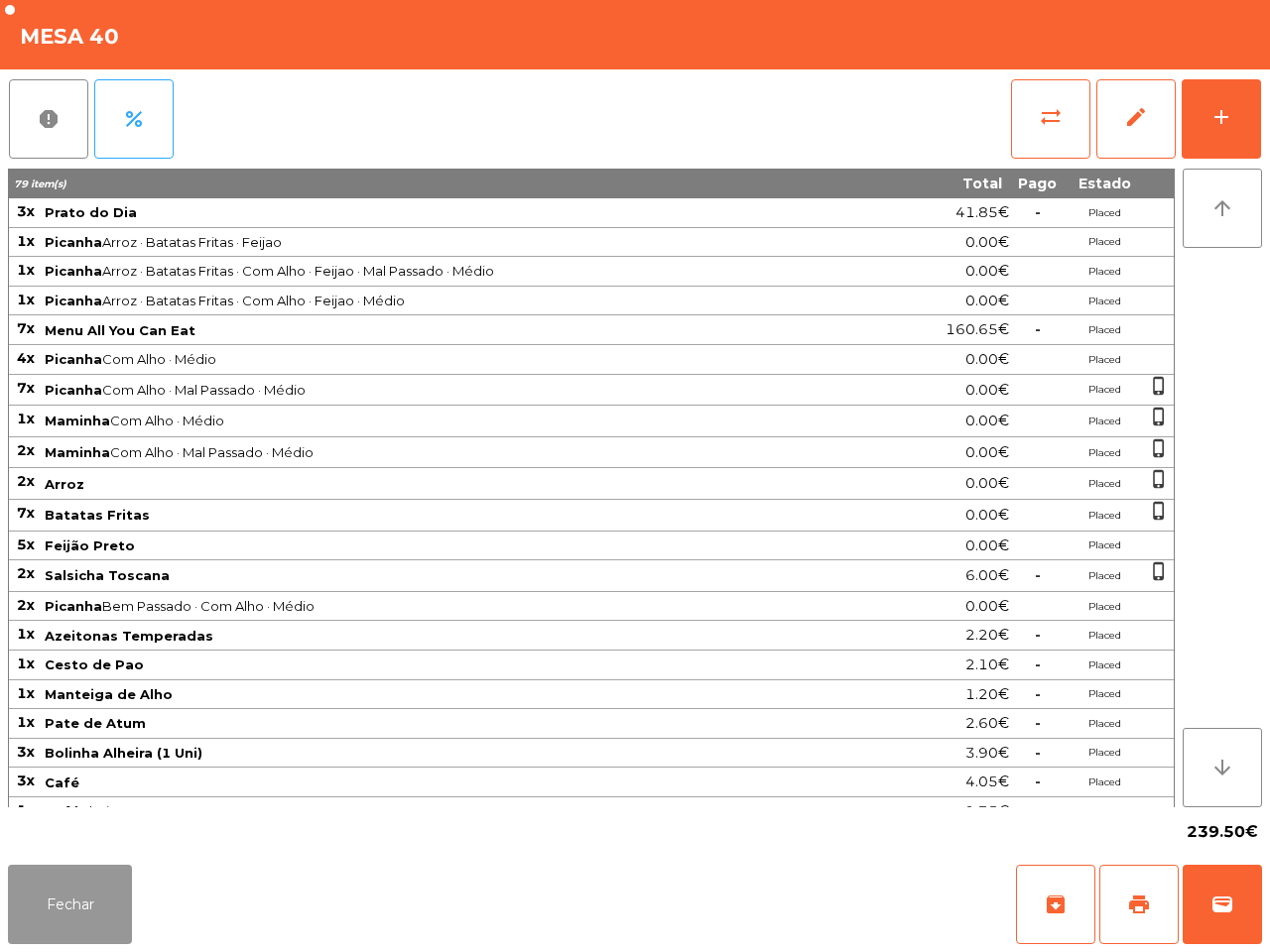 click on "Fechar" 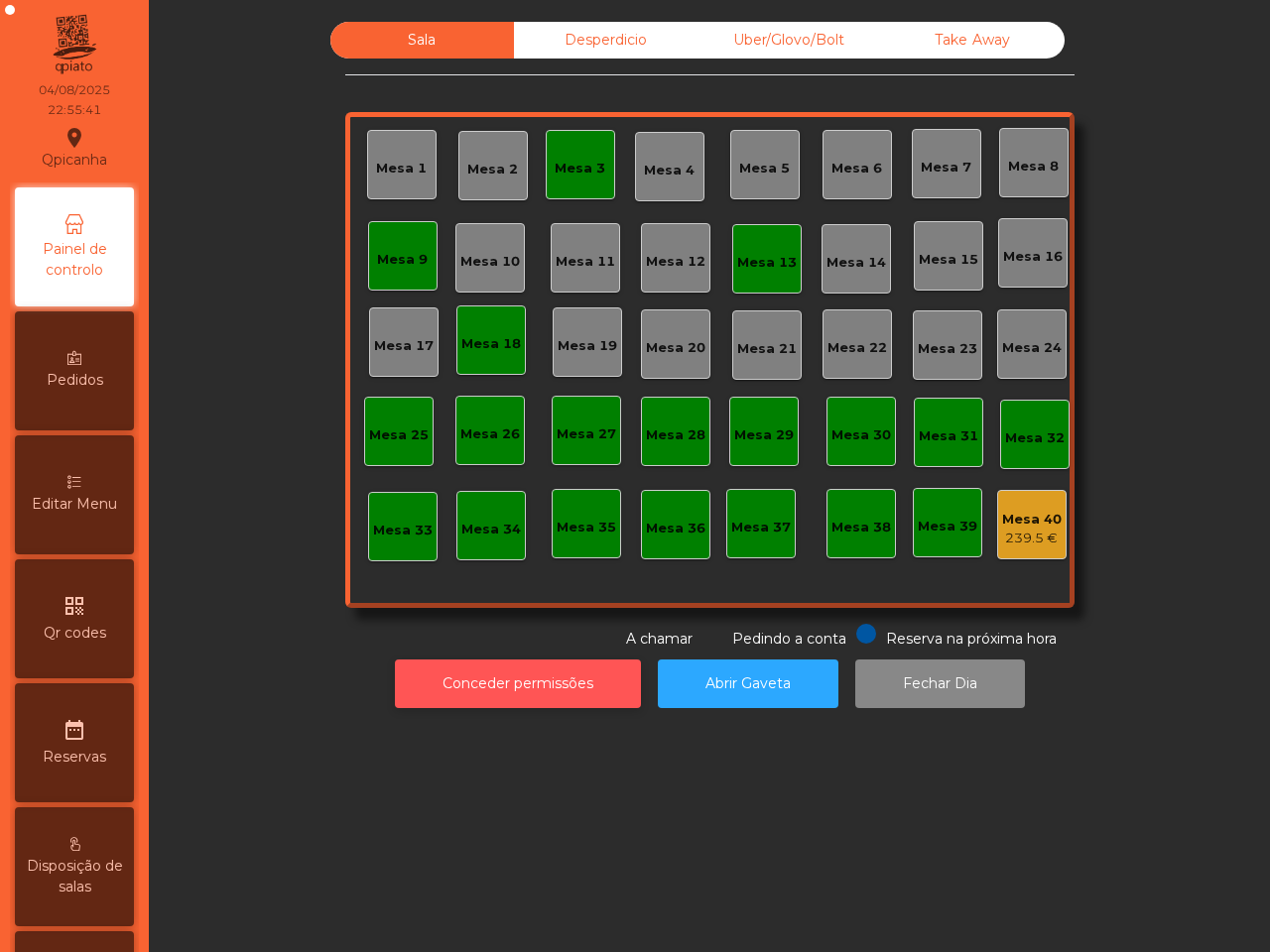 click on "Conceder permissões" 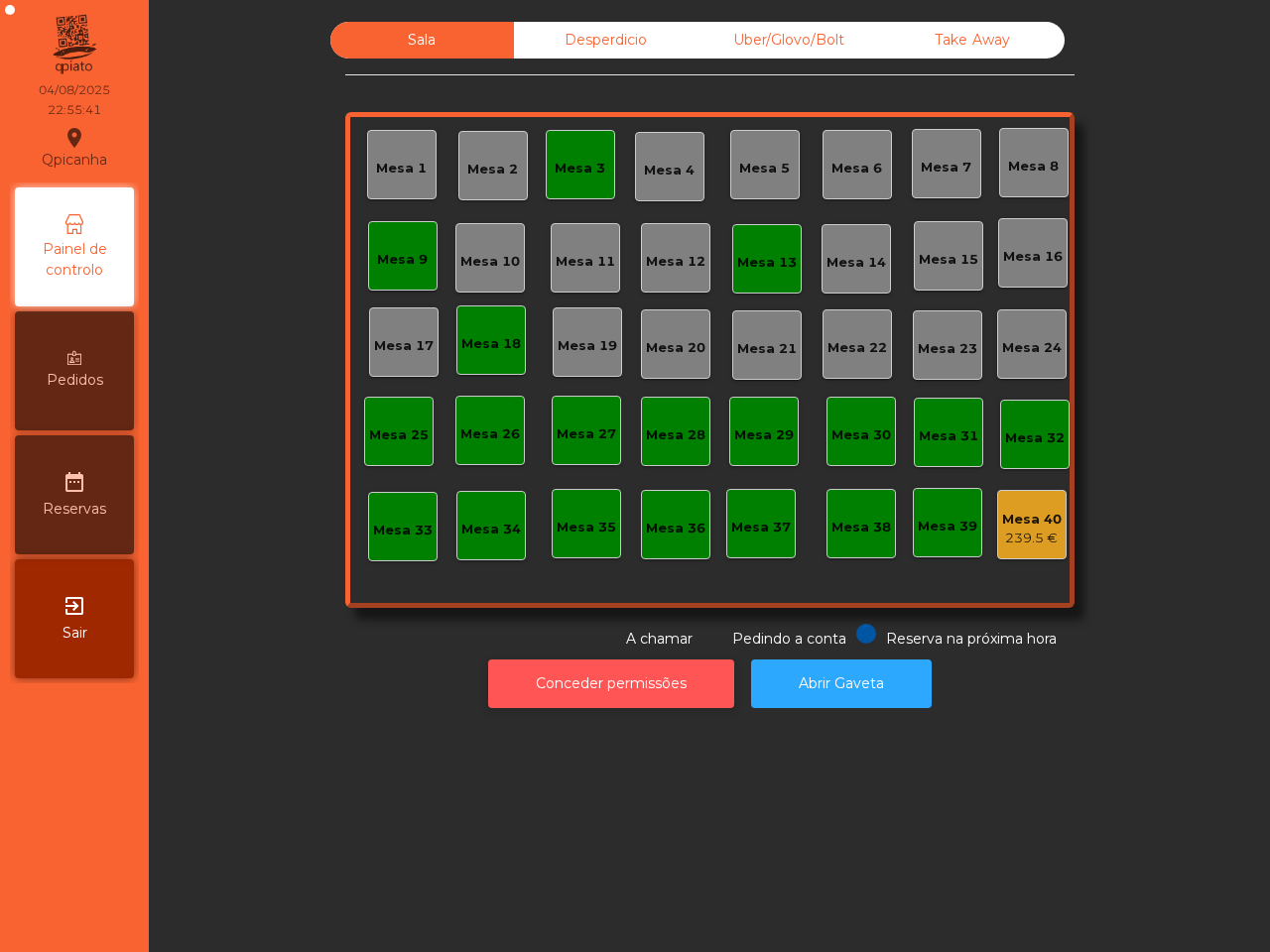 scroll, scrollTop: 0, scrollLeft: 0, axis: both 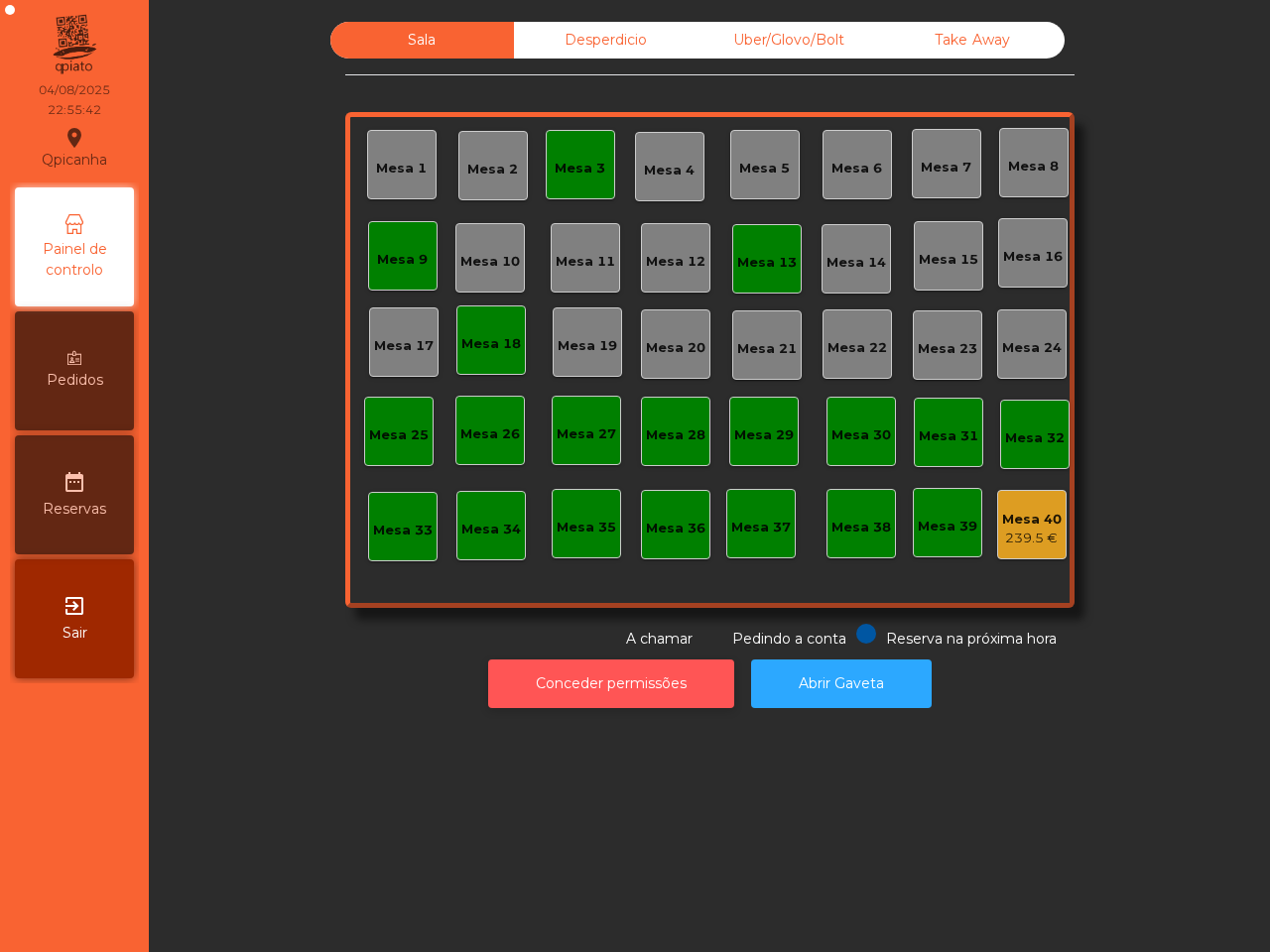 click on "Conceder permissões" 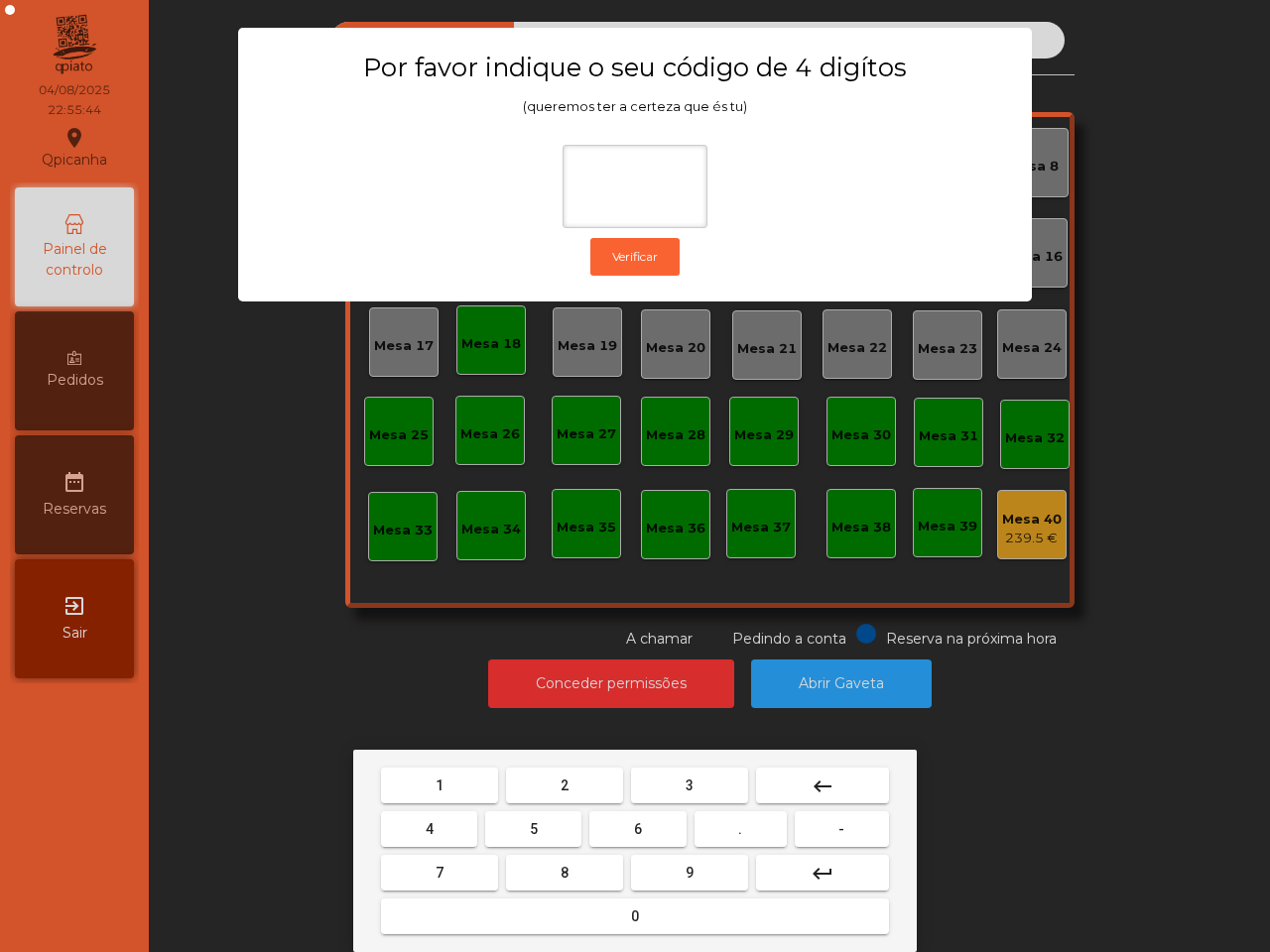 click on "1" at bounding box center [440, 785] 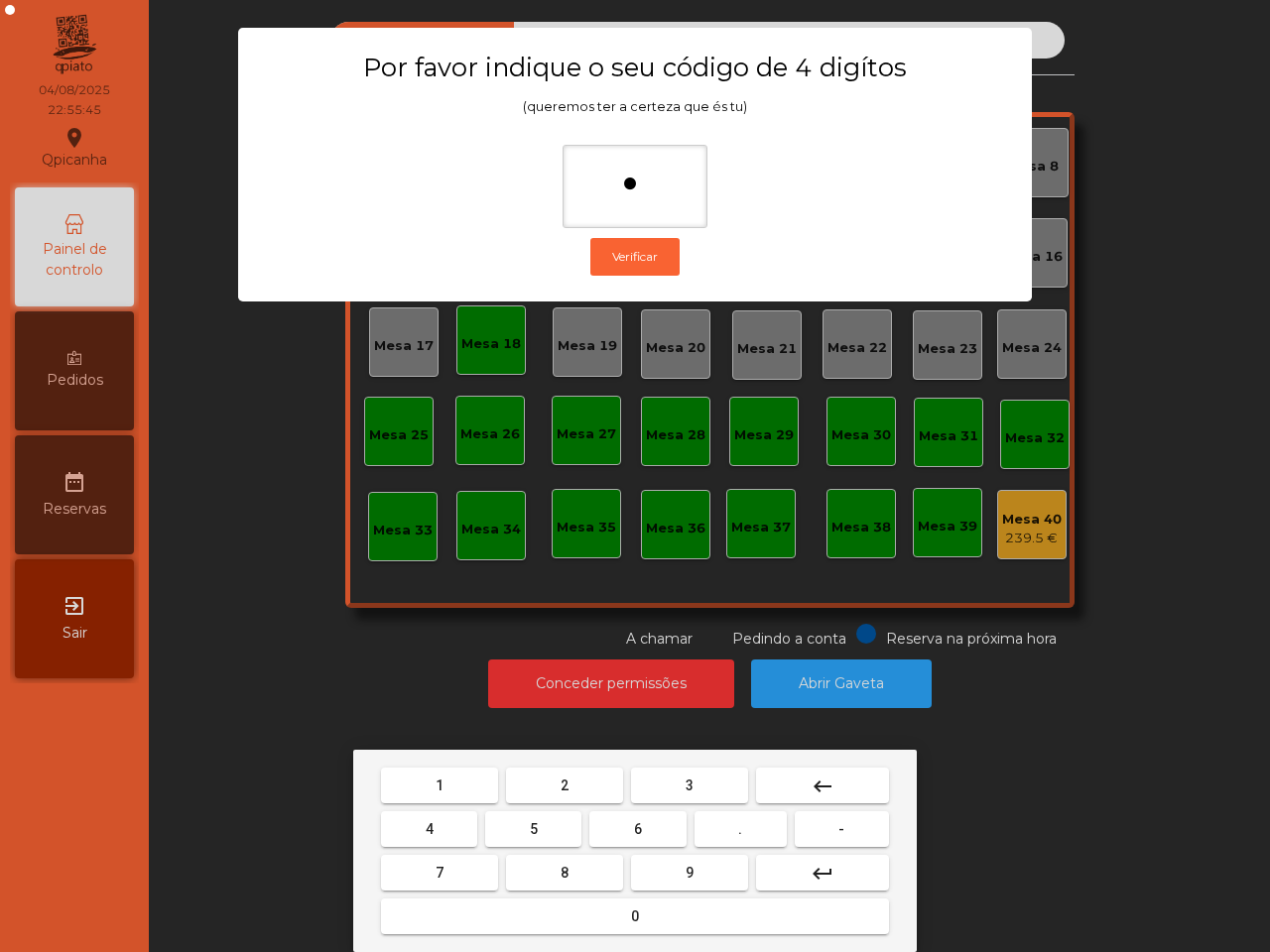 click on "9" at bounding box center (690, 873) 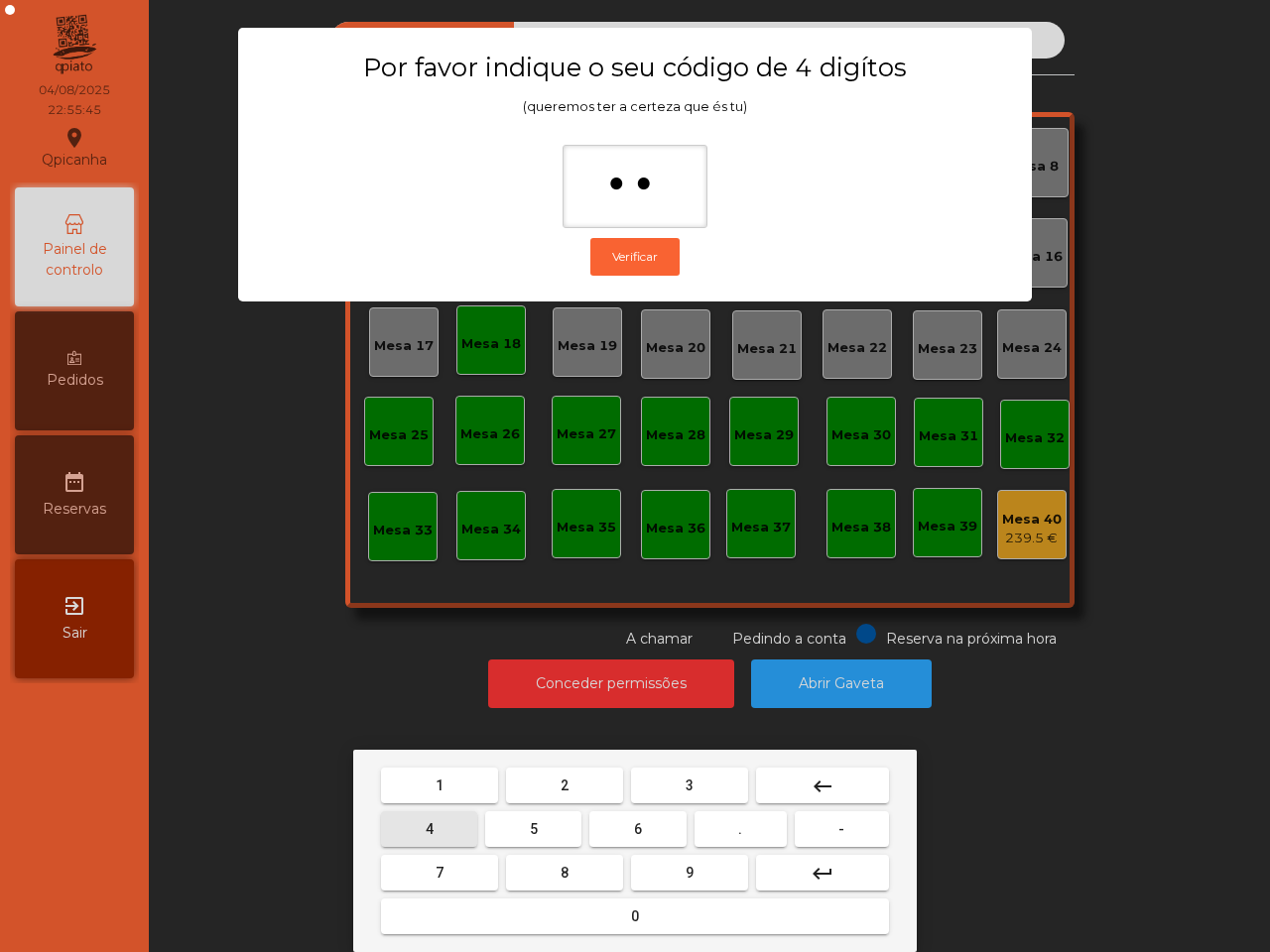 drag, startPoint x: 424, startPoint y: 815, endPoint x: 440, endPoint y: 820, distance: 16.763055 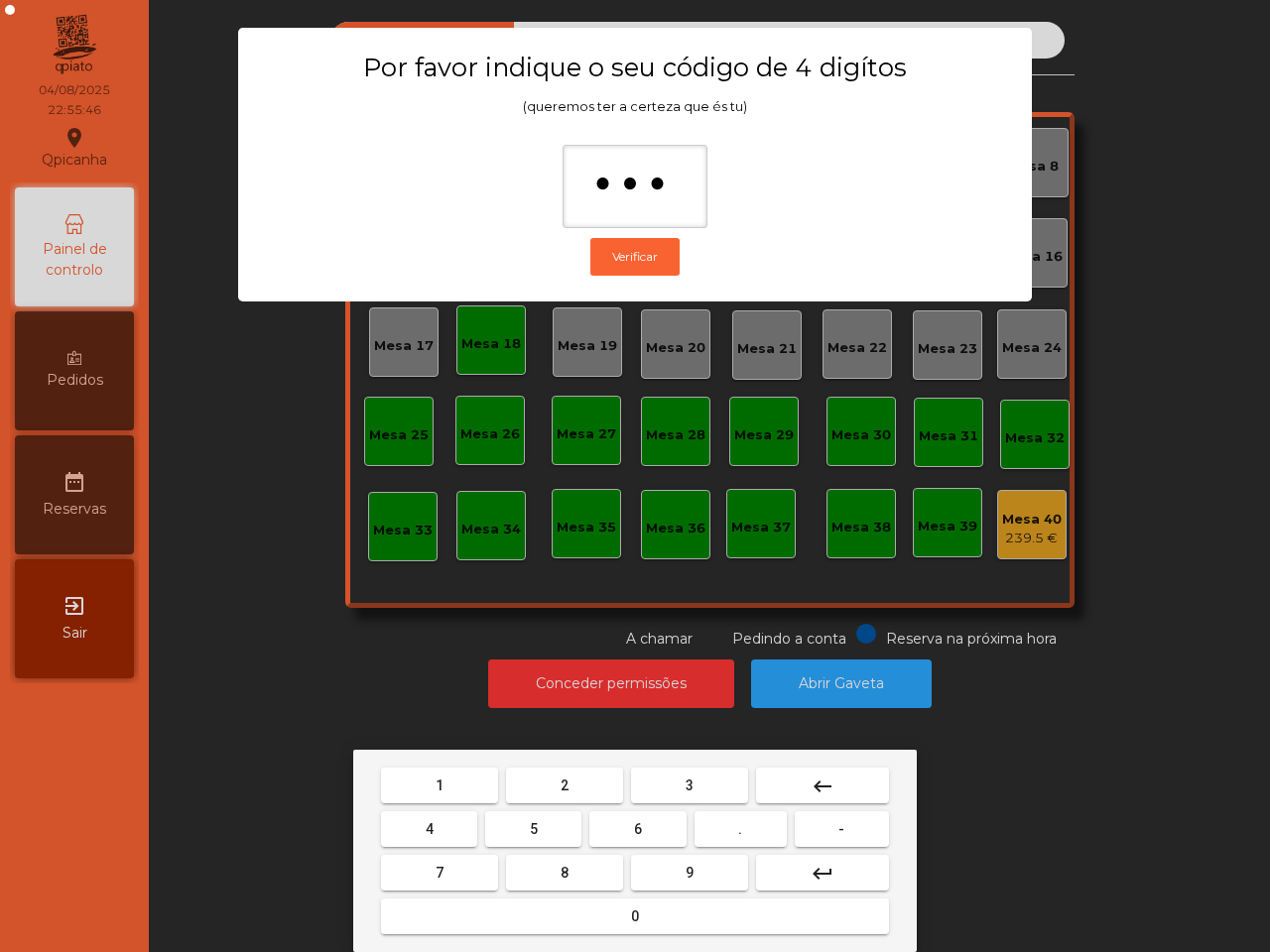 click on "0" at bounding box center (635, 916) 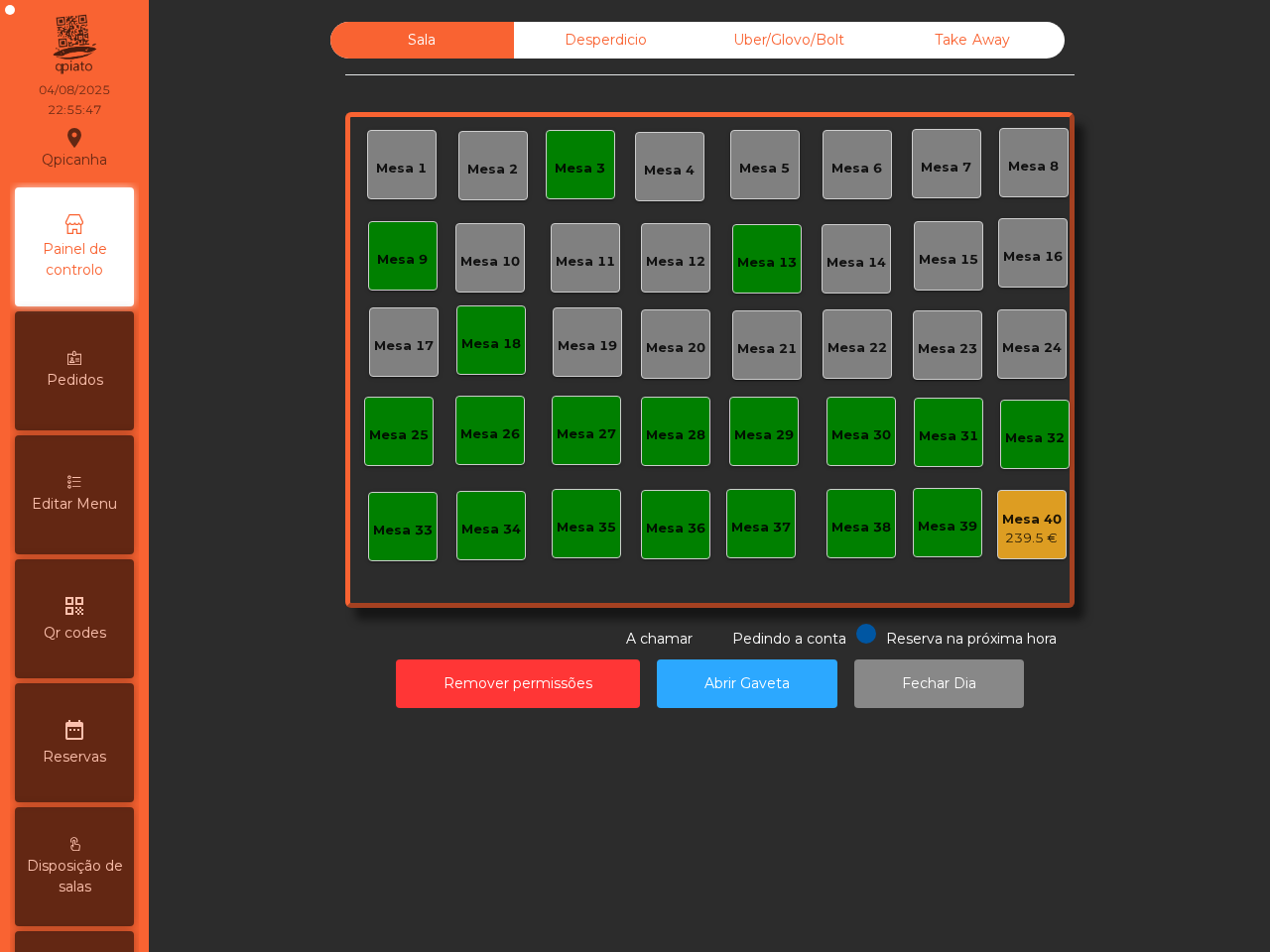 click on "239.5 €" 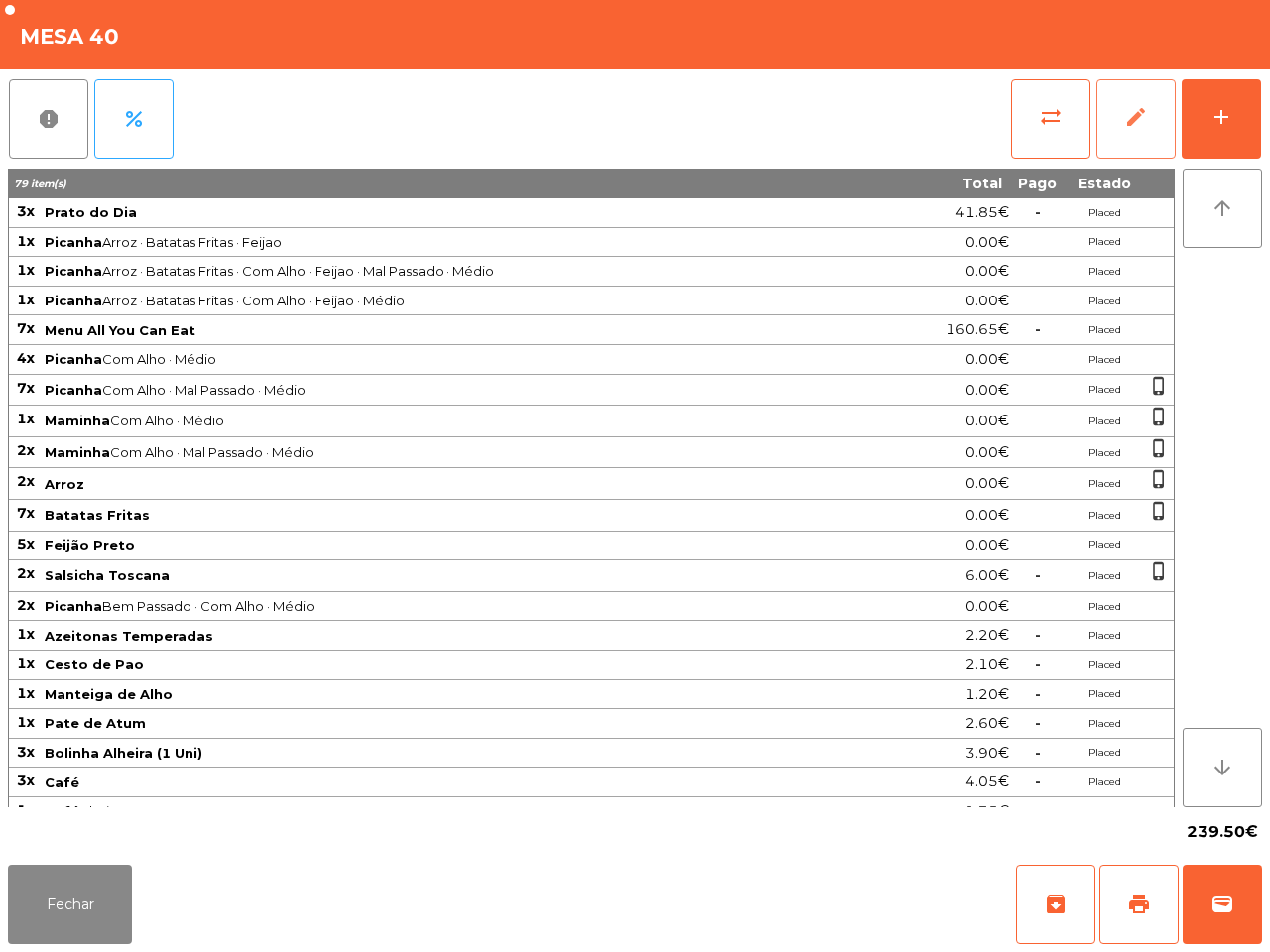 click on "edit" 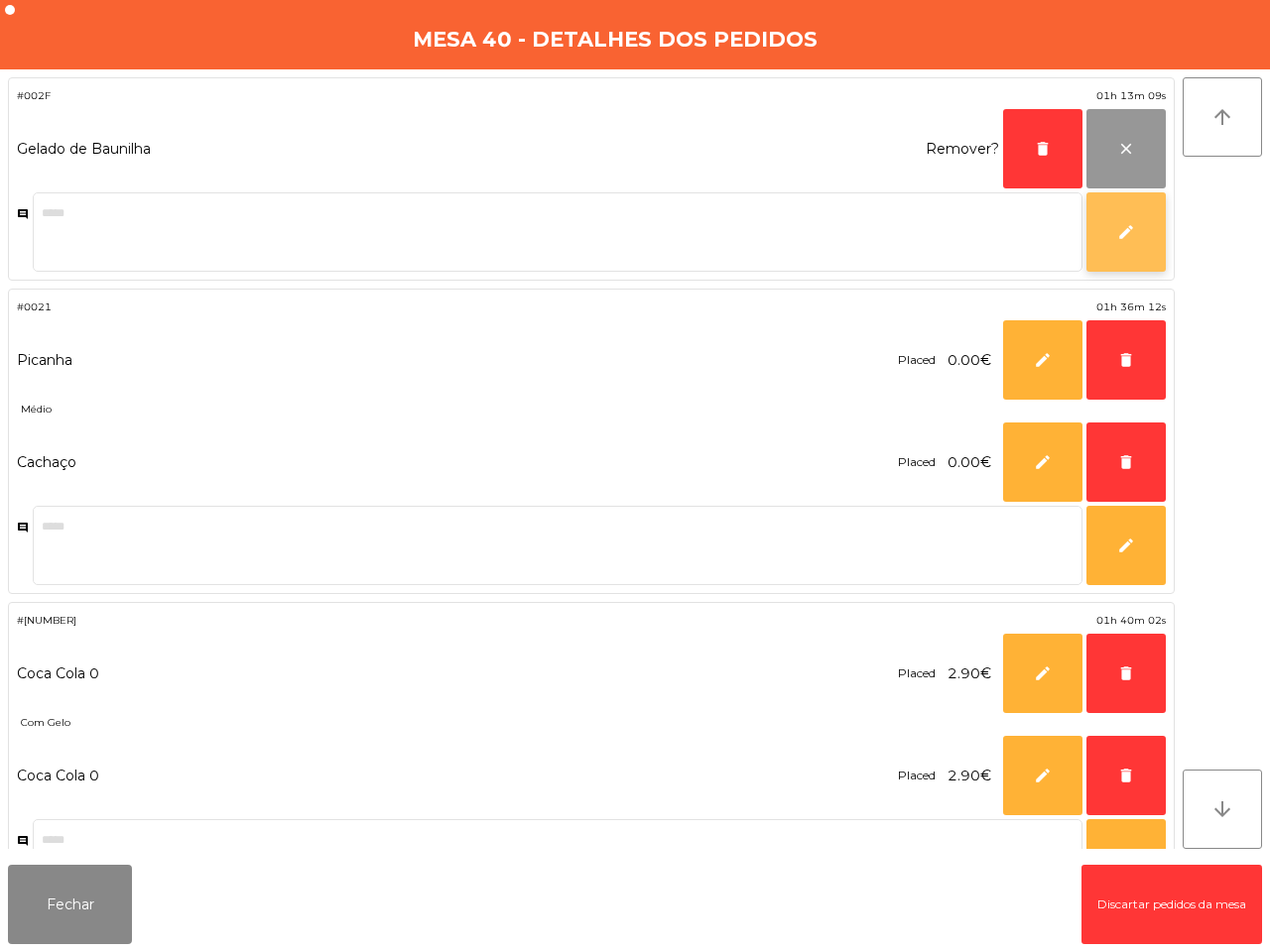 click on "close" 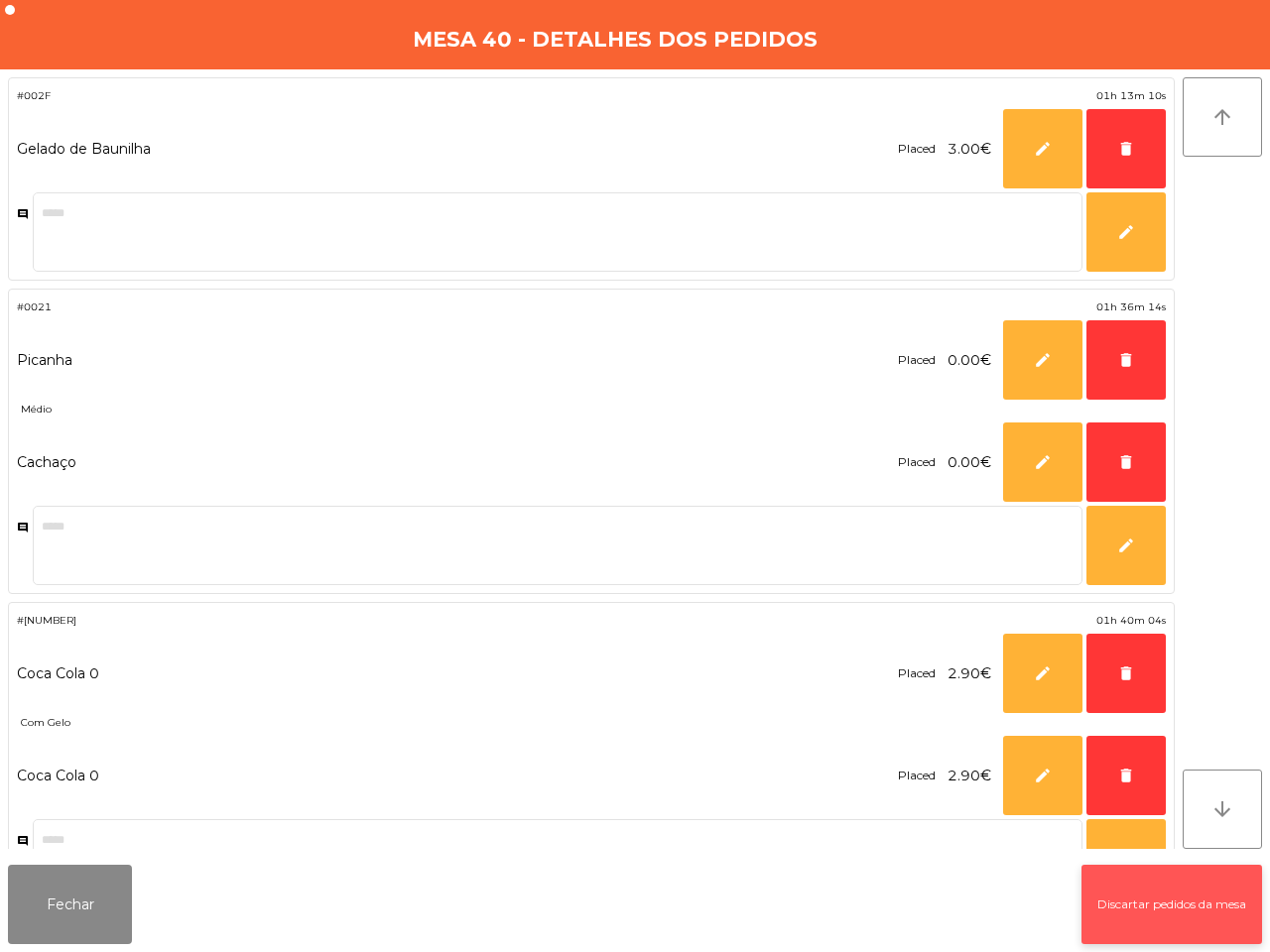 click on "Discartar pedidos da mesa" 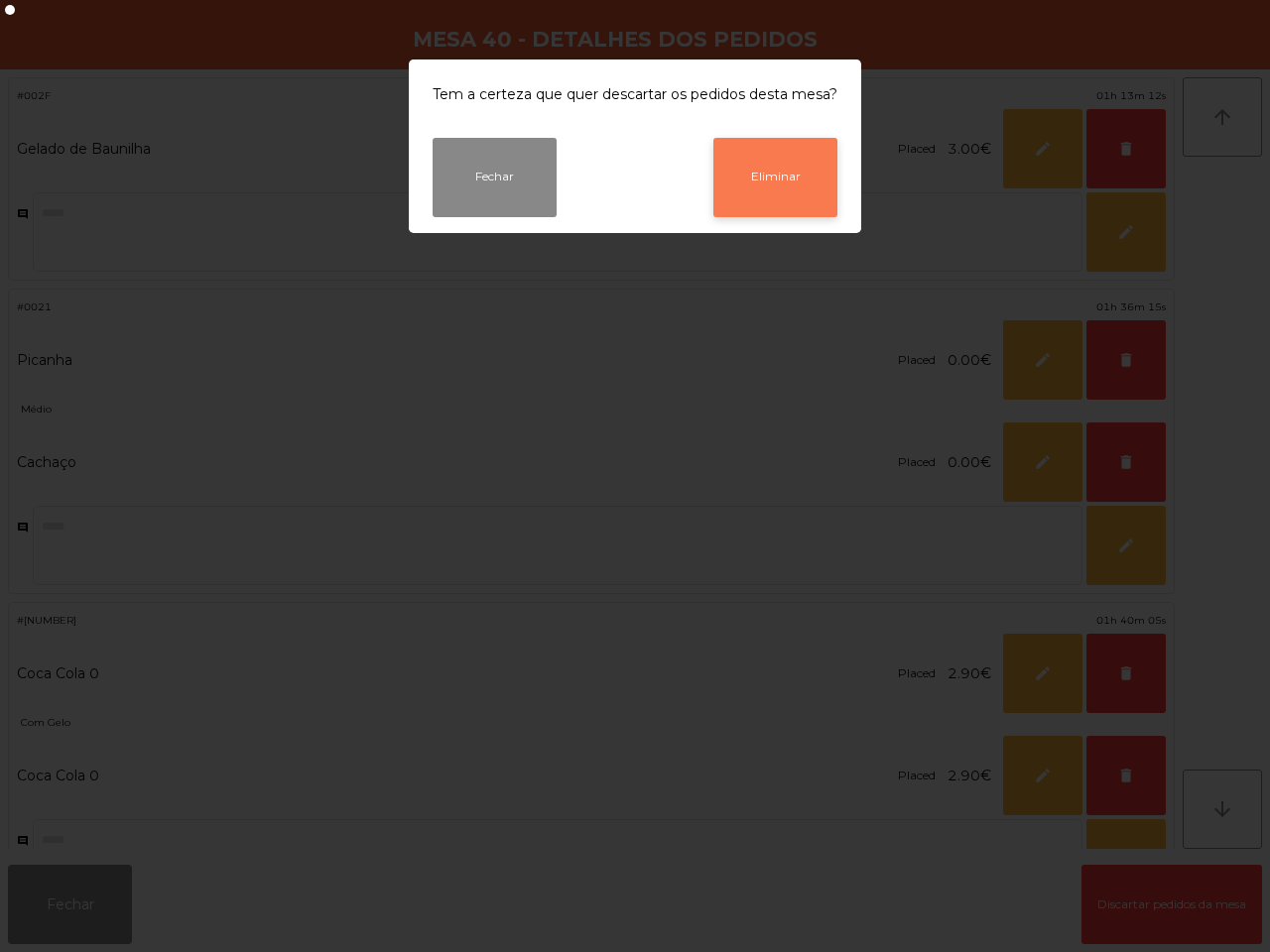 click on "Eliminar" 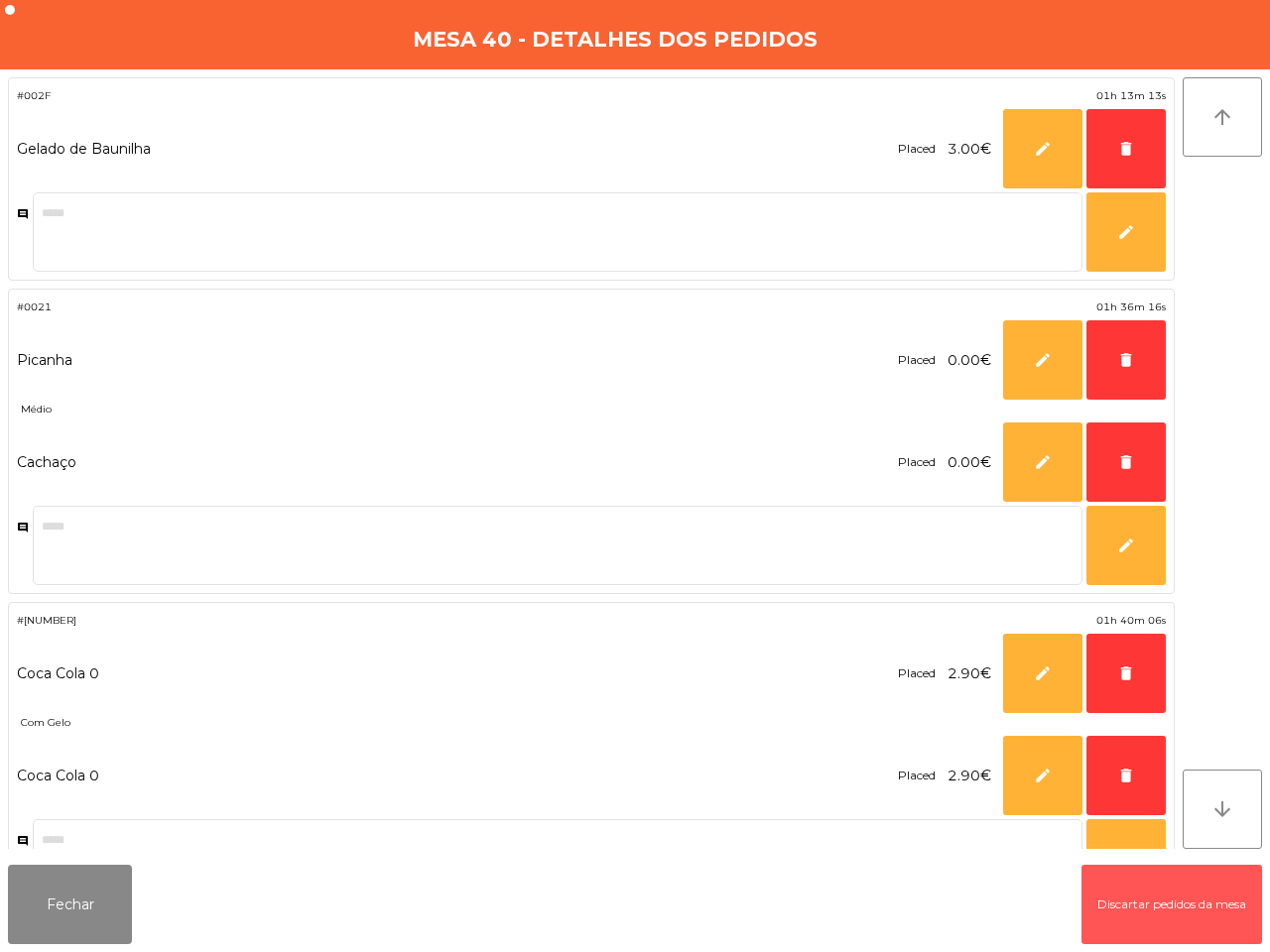 click on "Discartar pedidos da mesa" 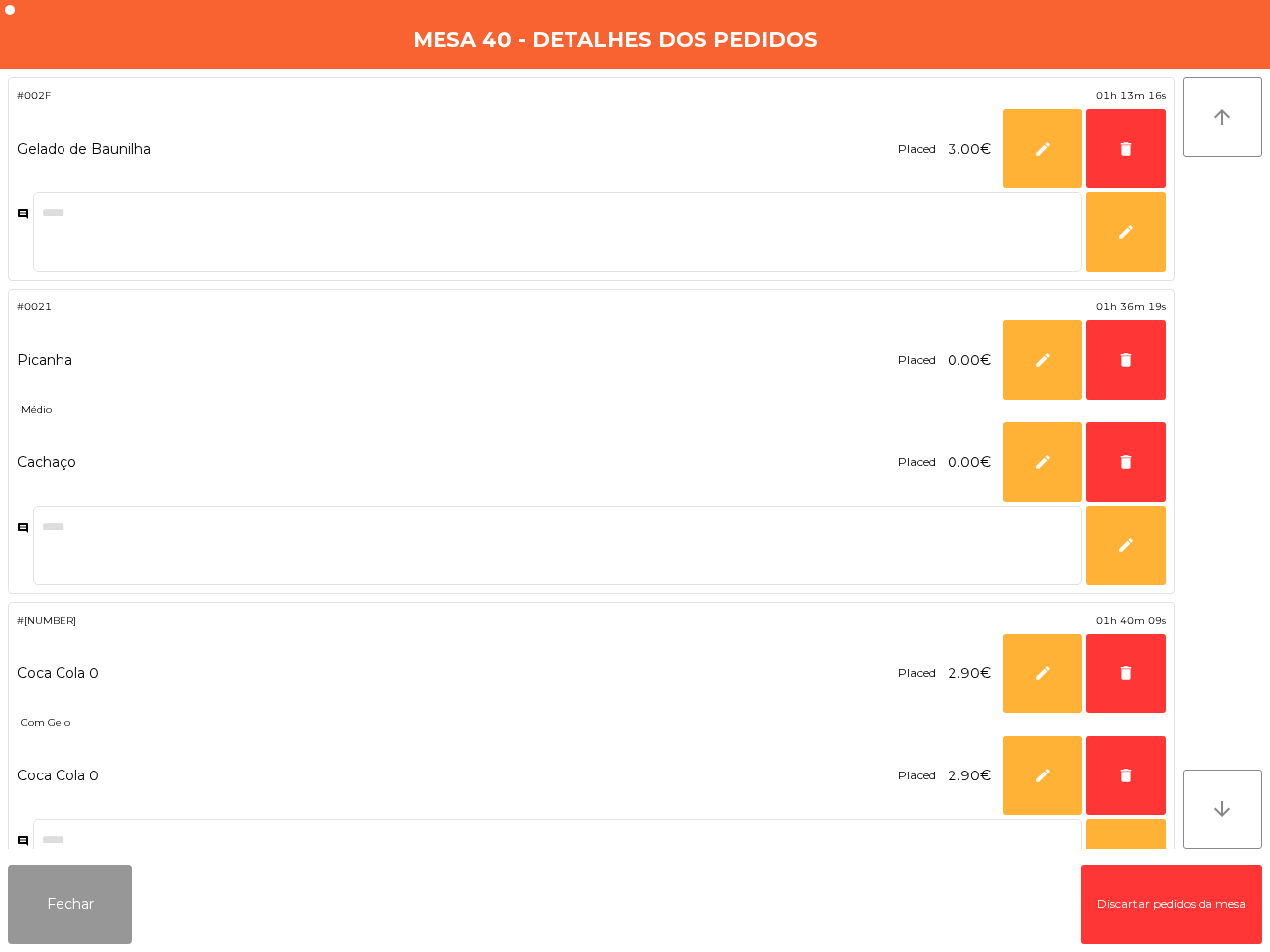 click on "Fechar" 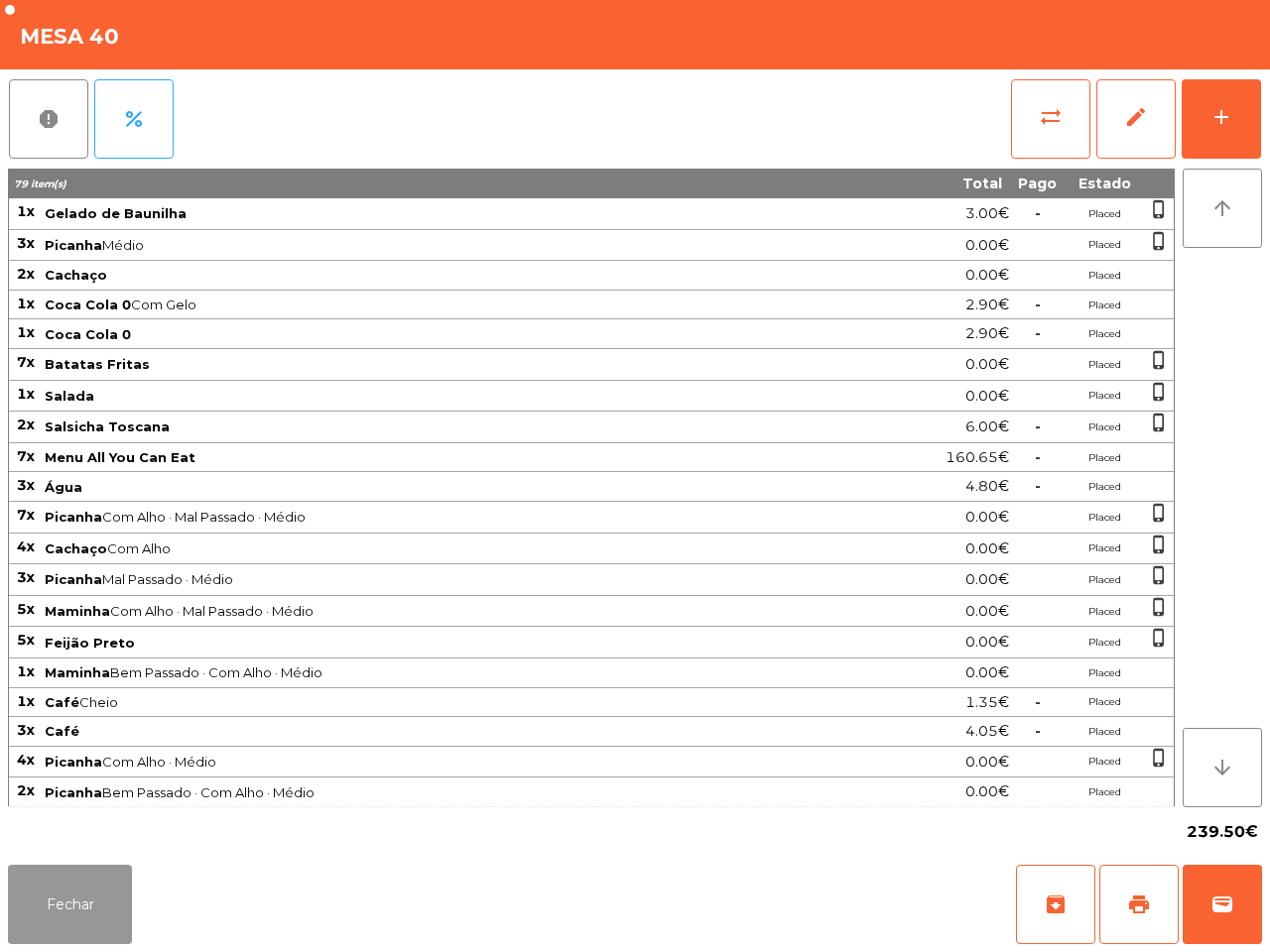click on "Fechar" 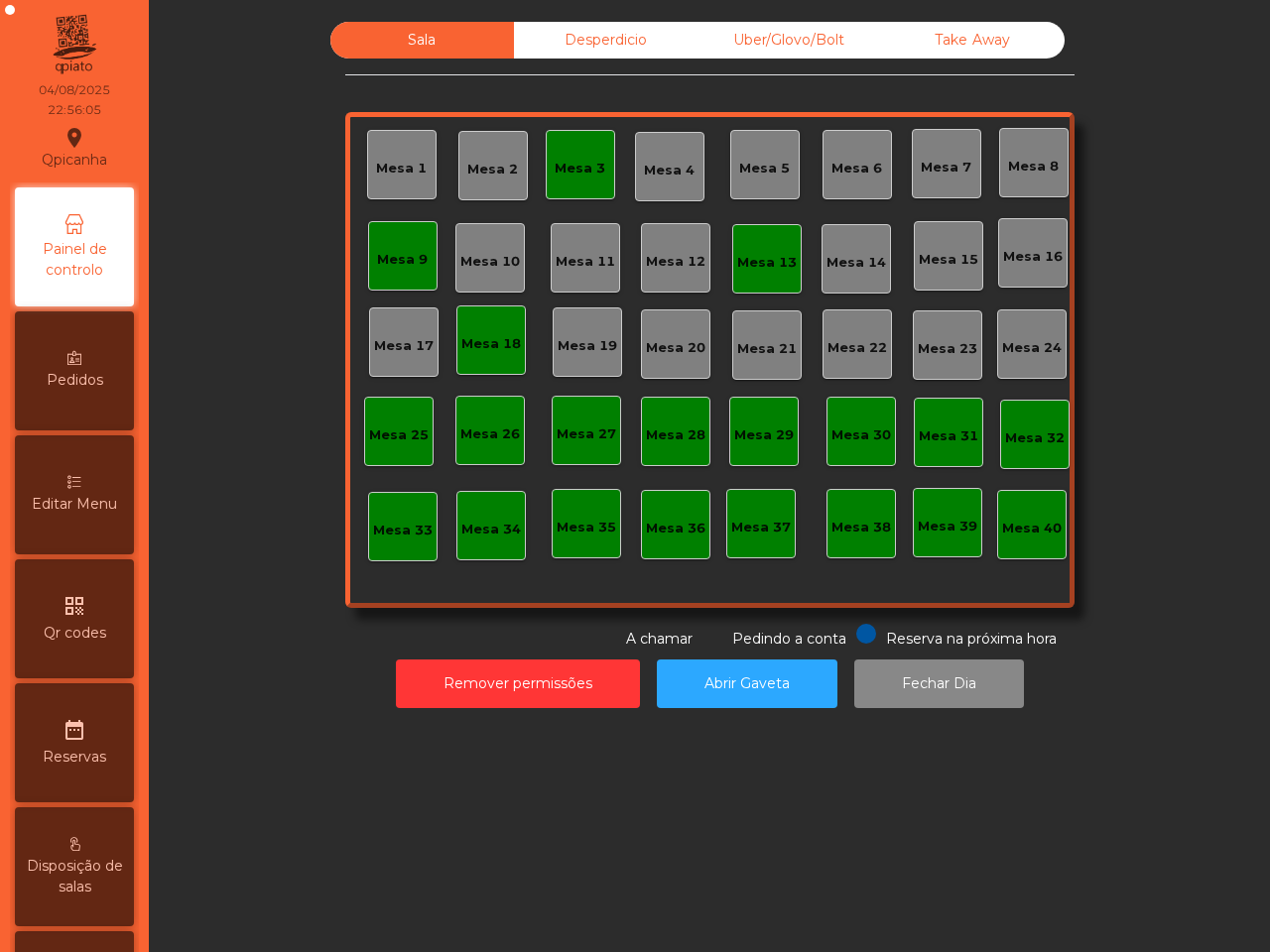 click on "Desperdicio" 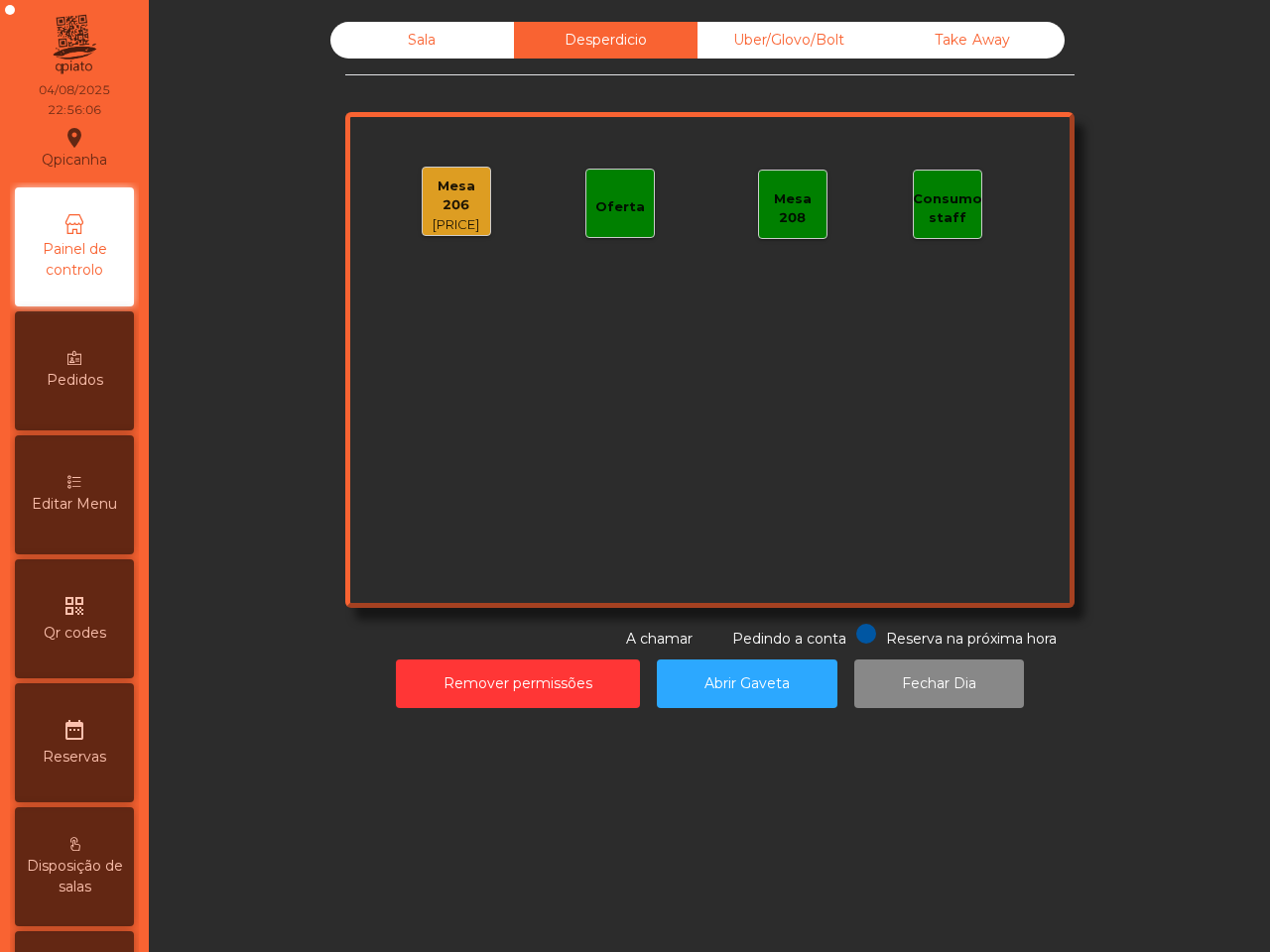 click on "Mesa 206" 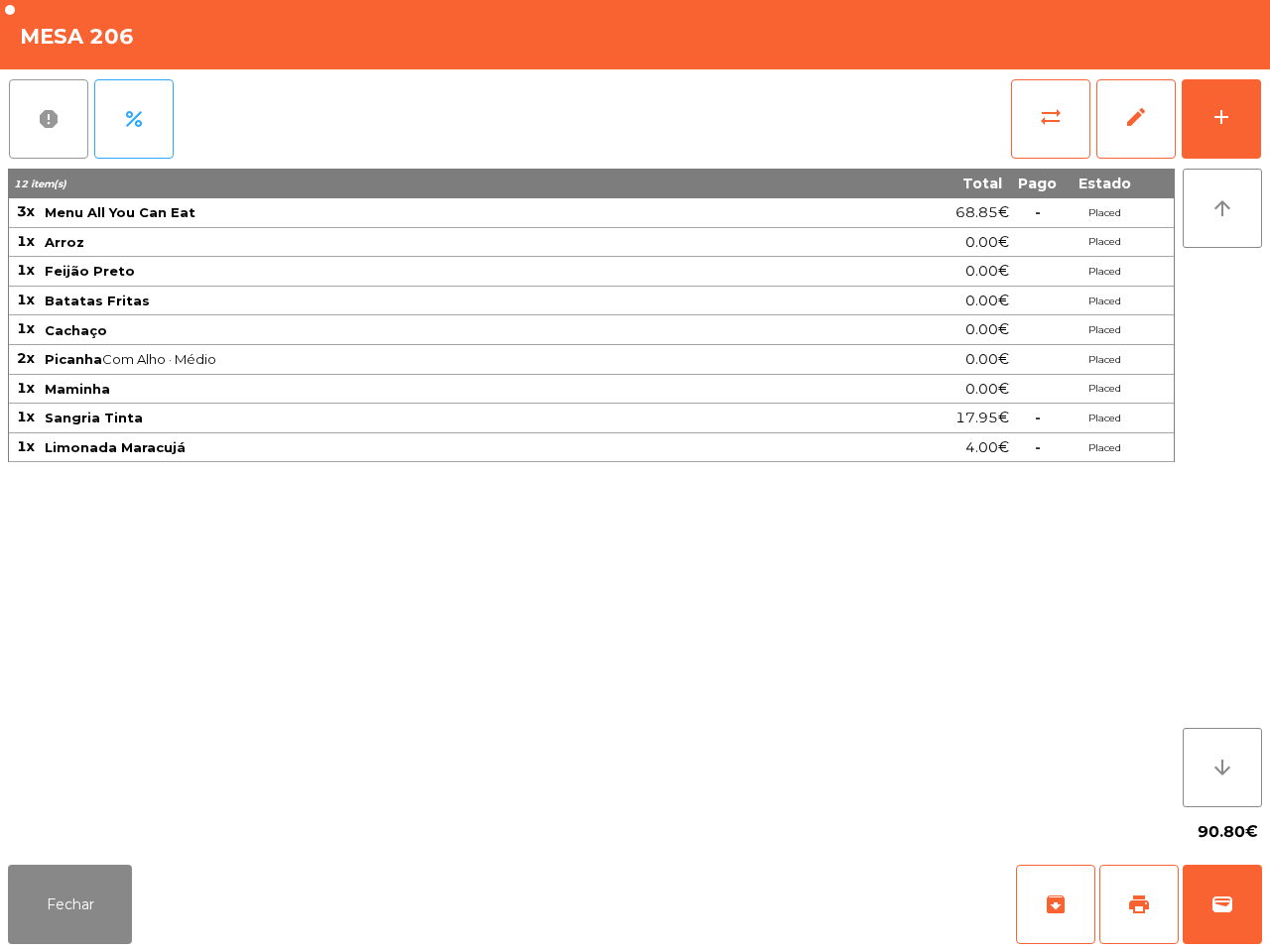 click on "report" 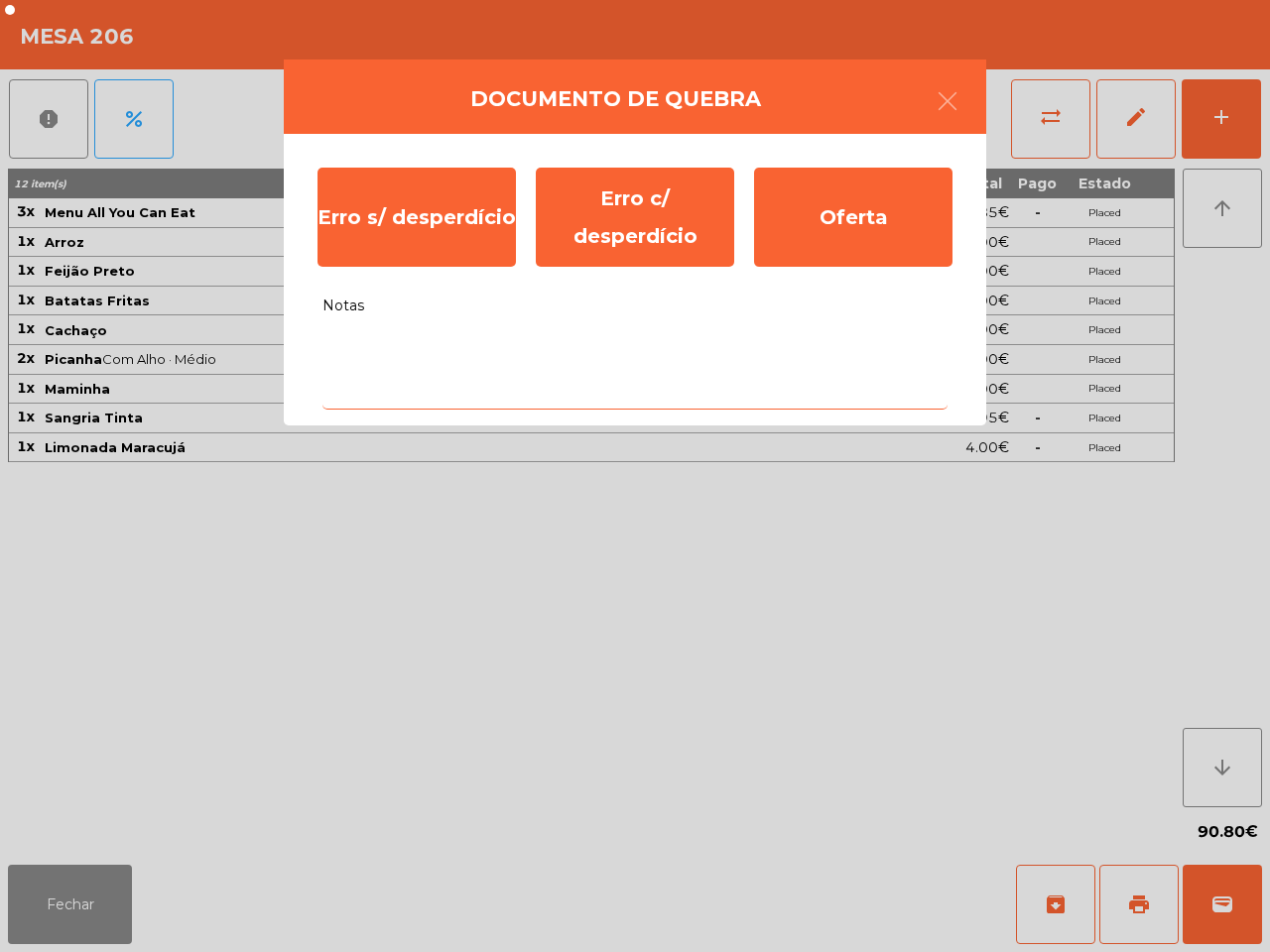 click on "Notas" at bounding box center (635, 368) 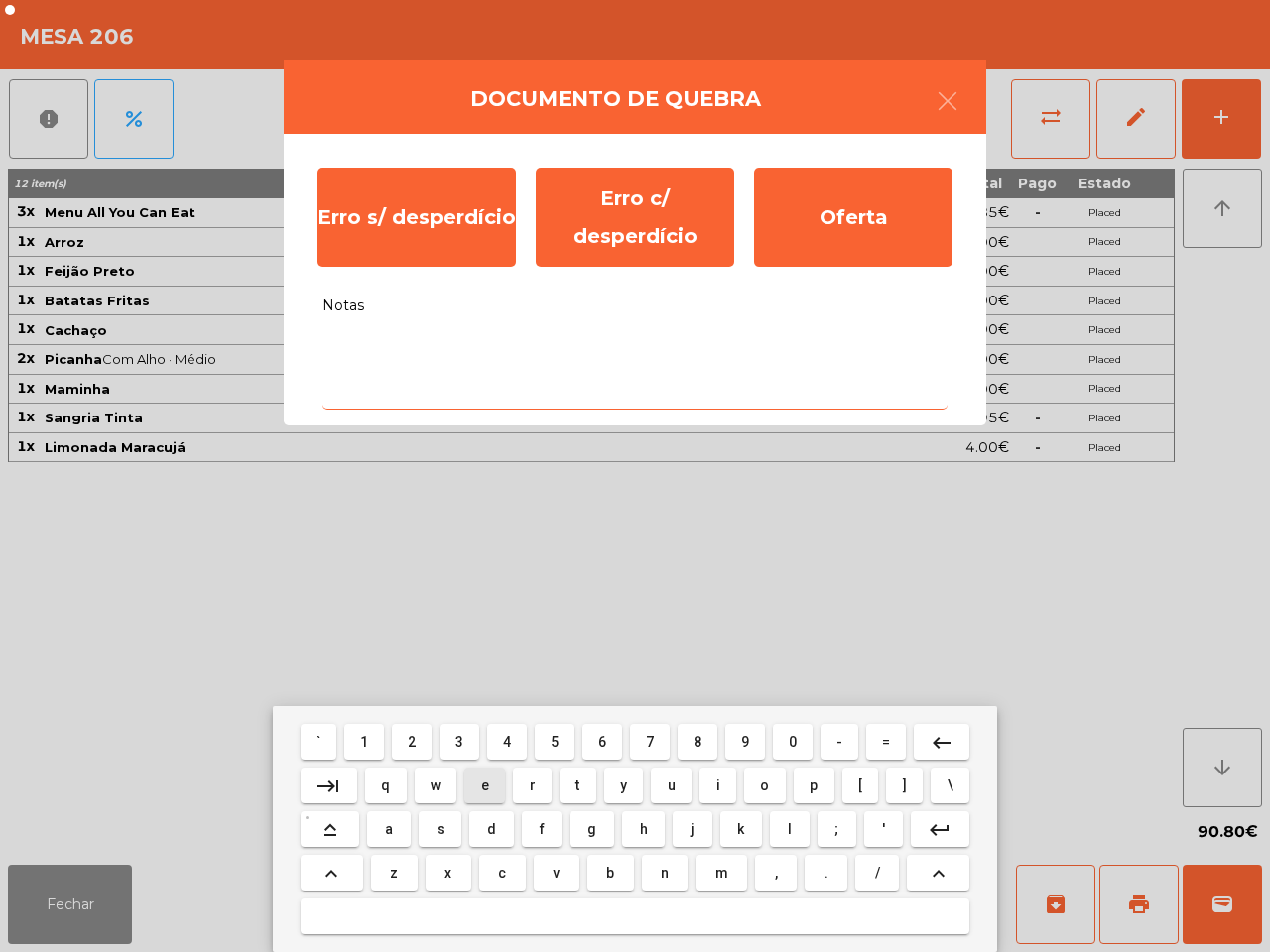drag, startPoint x: 487, startPoint y: 789, endPoint x: 482, endPoint y: 749, distance: 40.311289 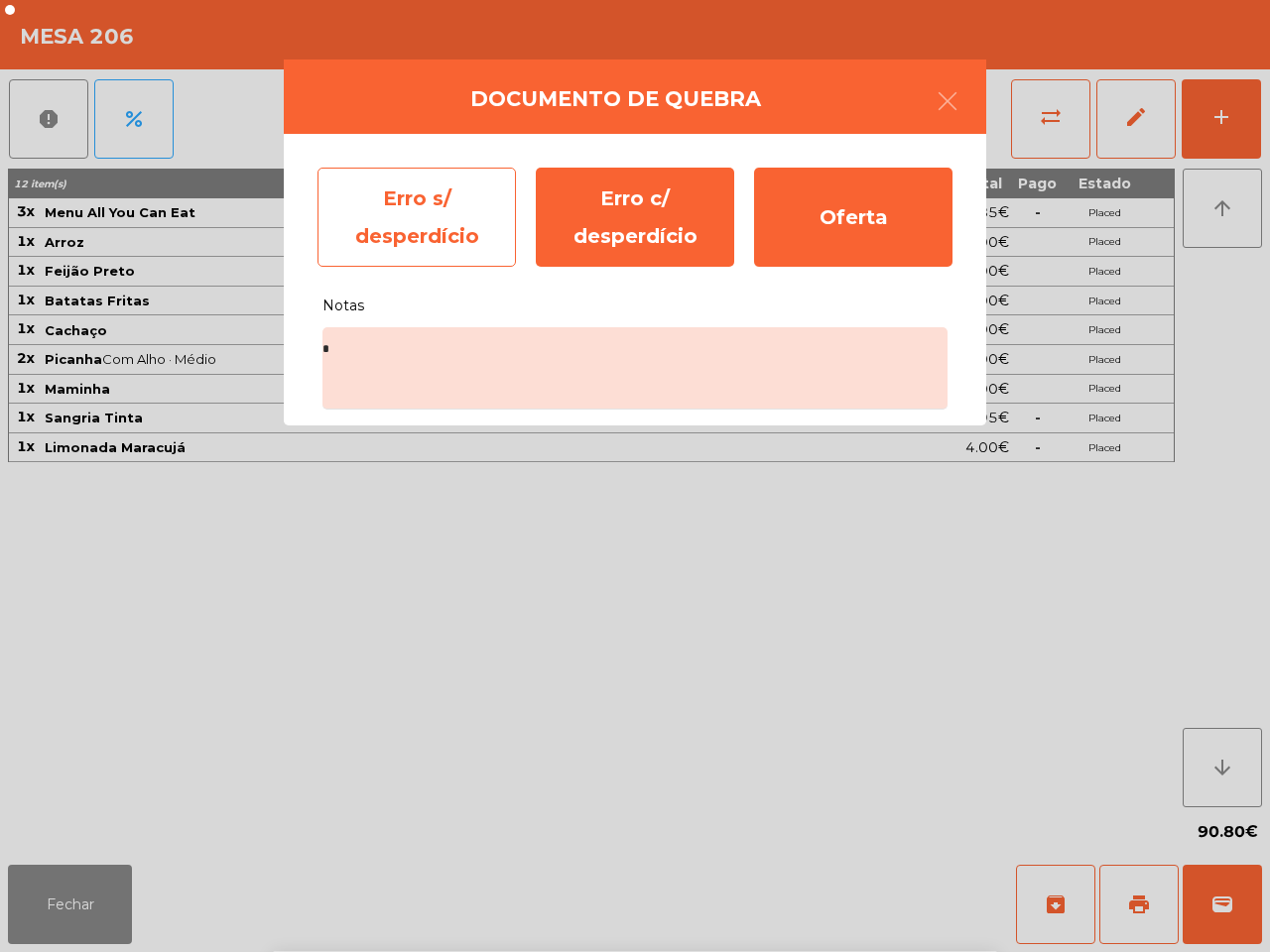 click on "Erro s/ desperdício" 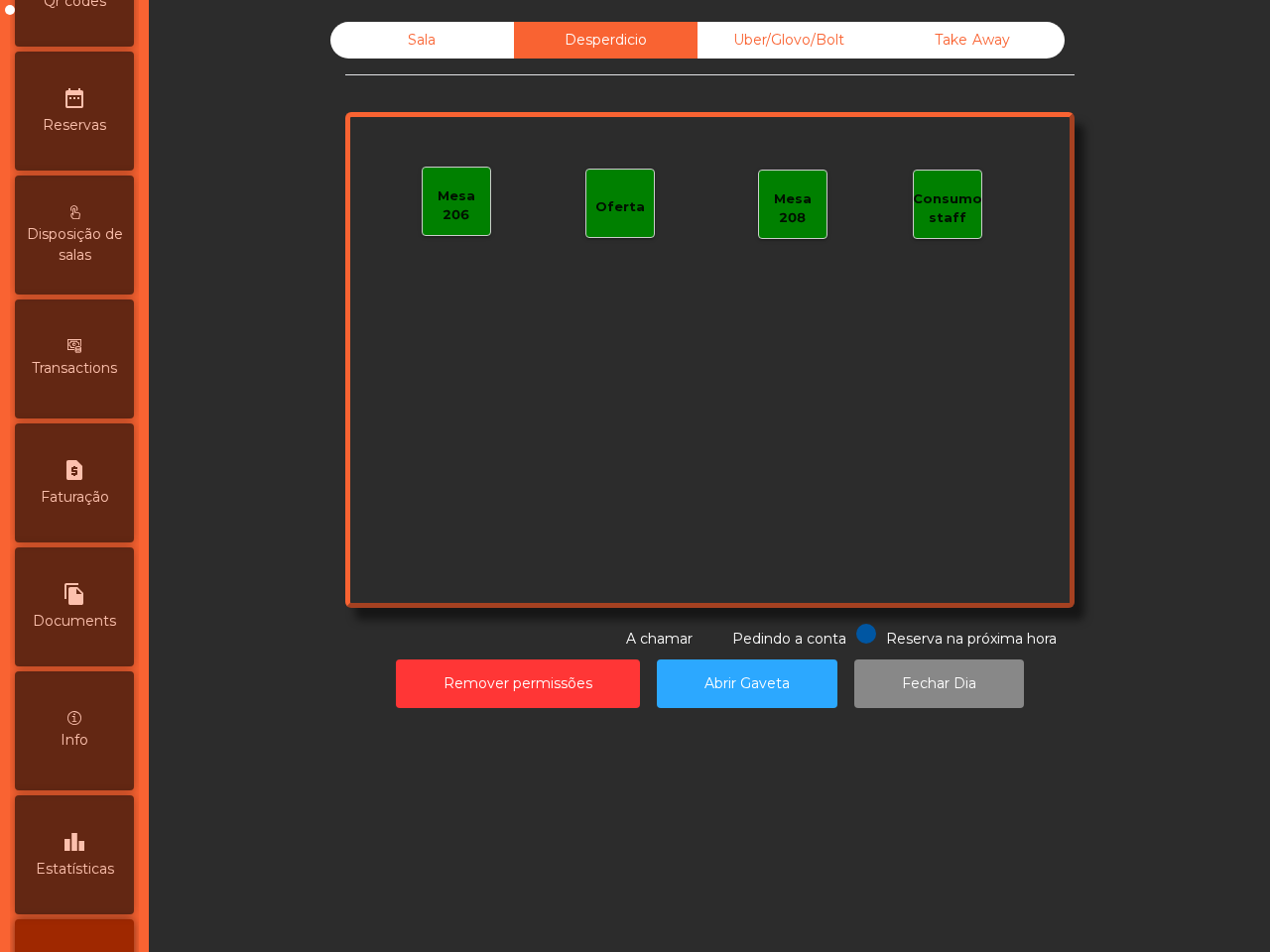 scroll, scrollTop: 754, scrollLeft: 0, axis: vertical 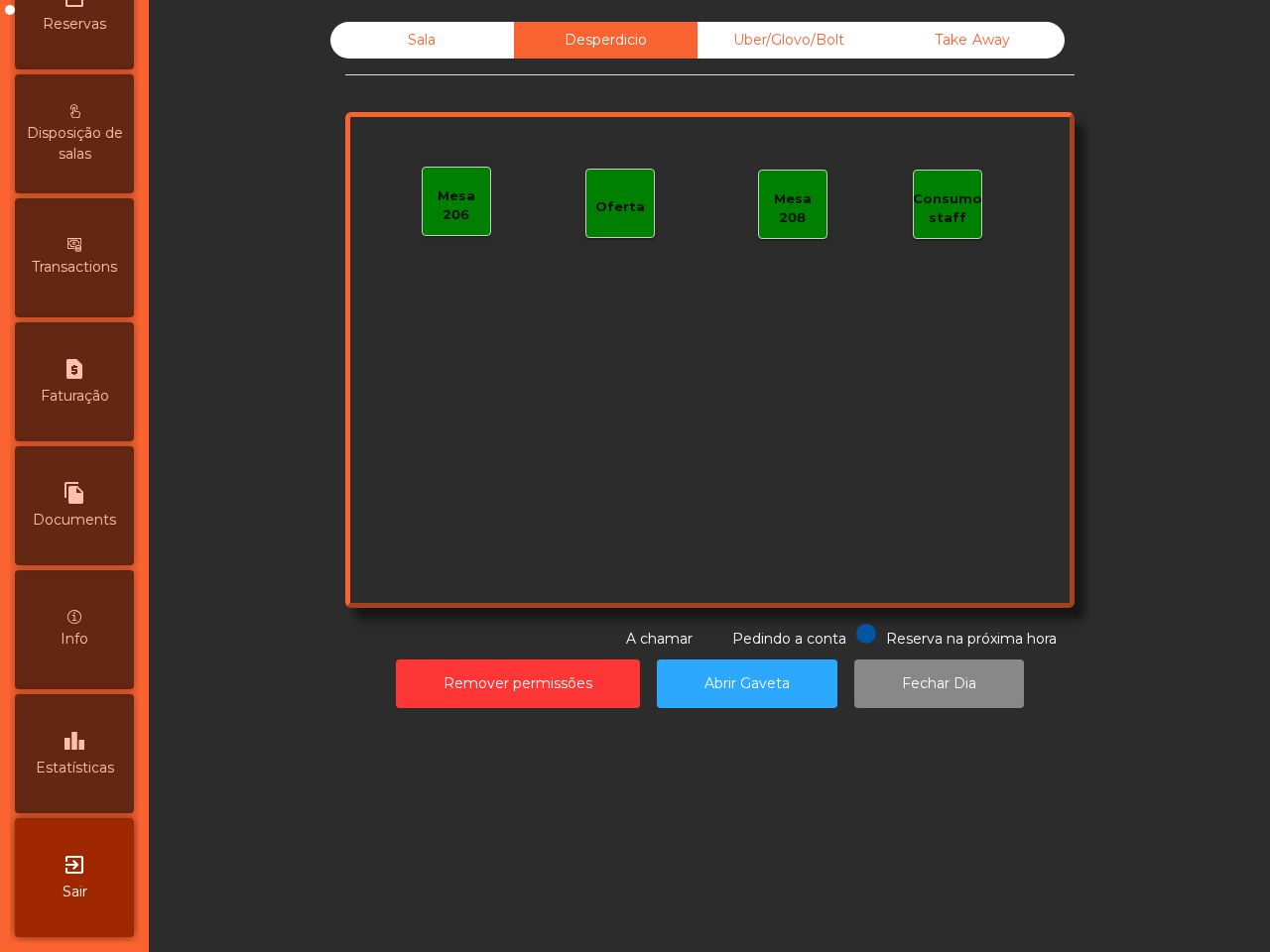 drag, startPoint x: 104, startPoint y: 739, endPoint x: 100, endPoint y: 717, distance: 22.36068 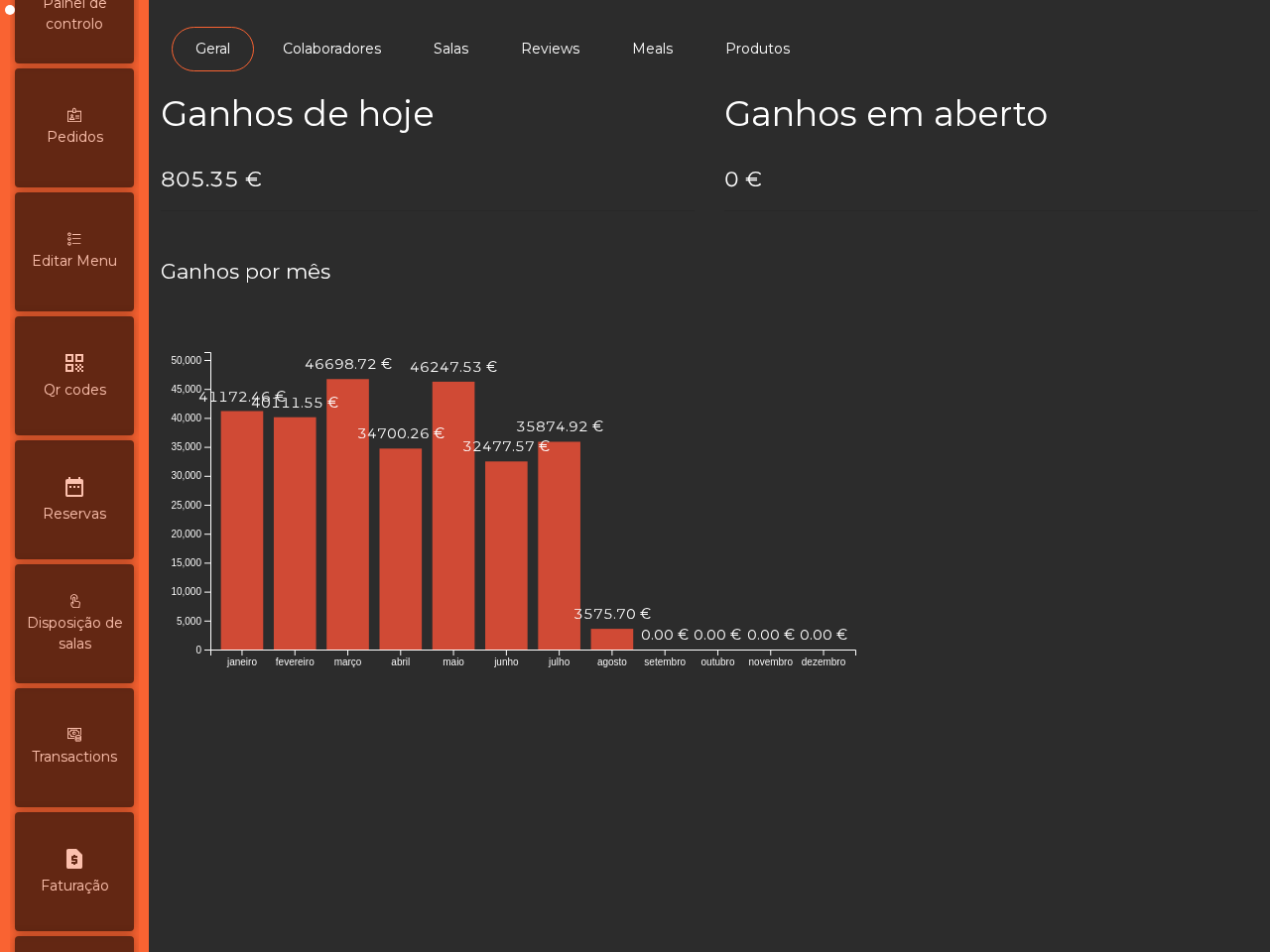 scroll, scrollTop: 0, scrollLeft: 0, axis: both 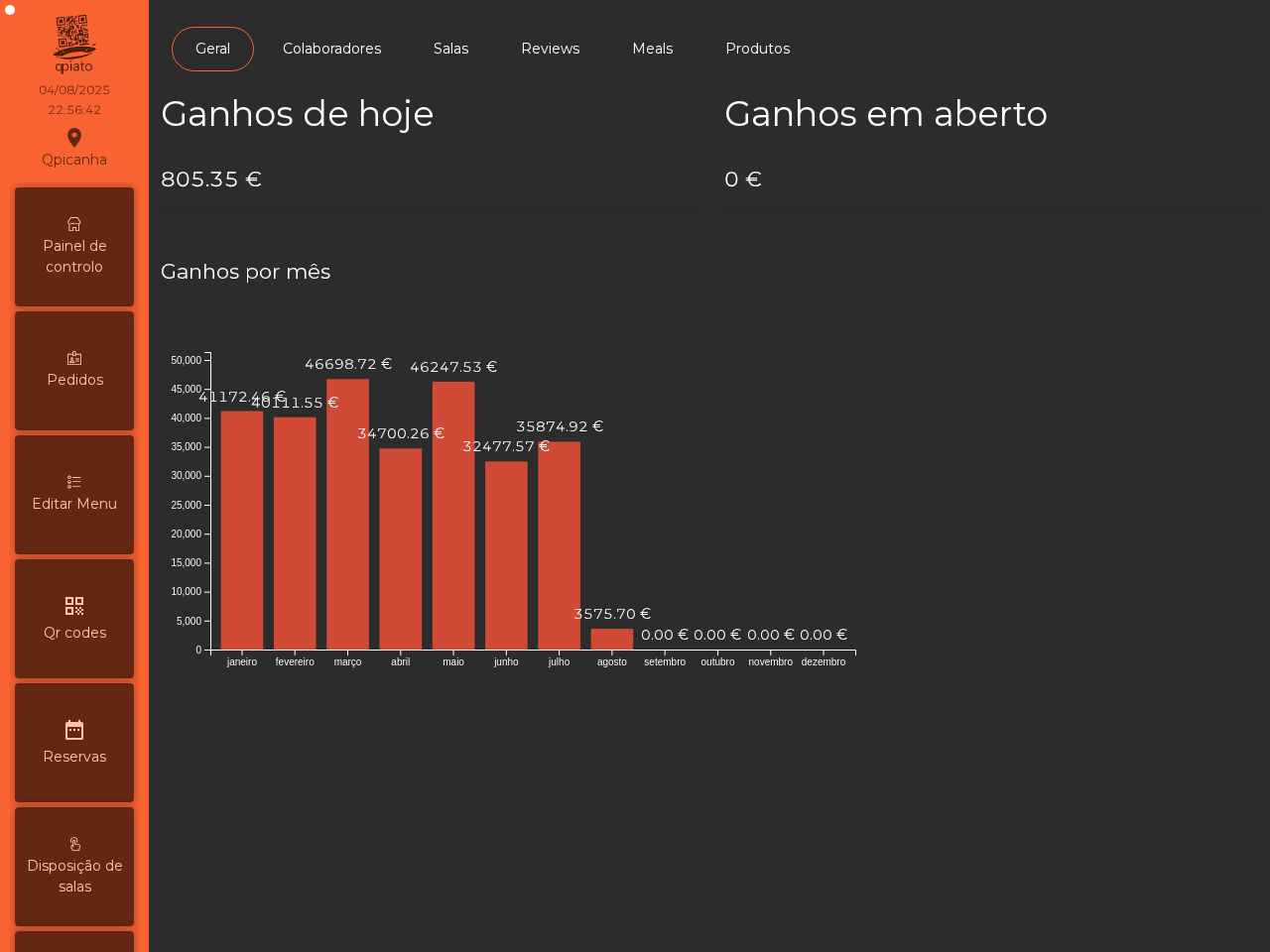 click on "Painel de controlo" at bounding box center (74, 257) 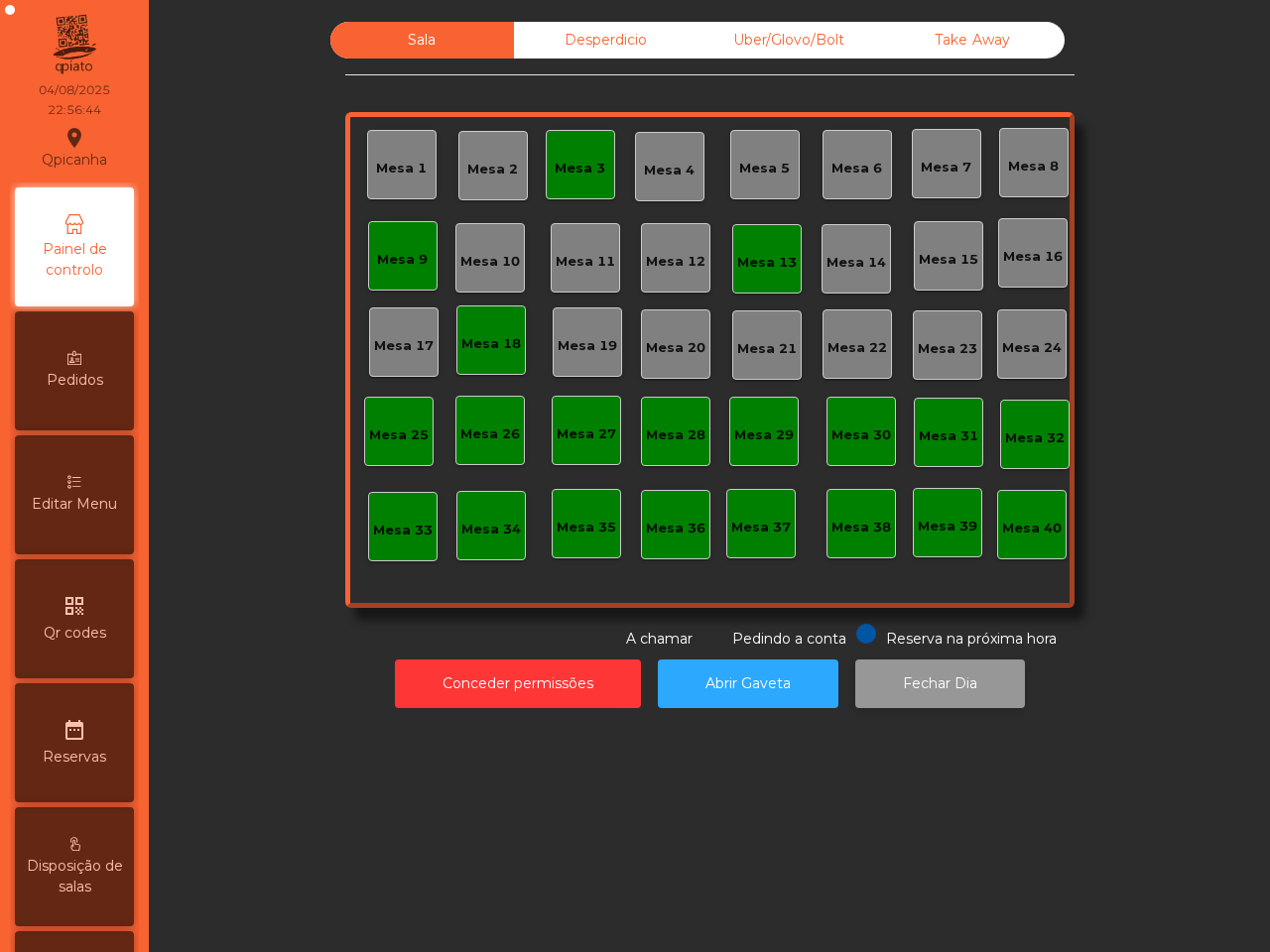 click on "Fechar Dia" 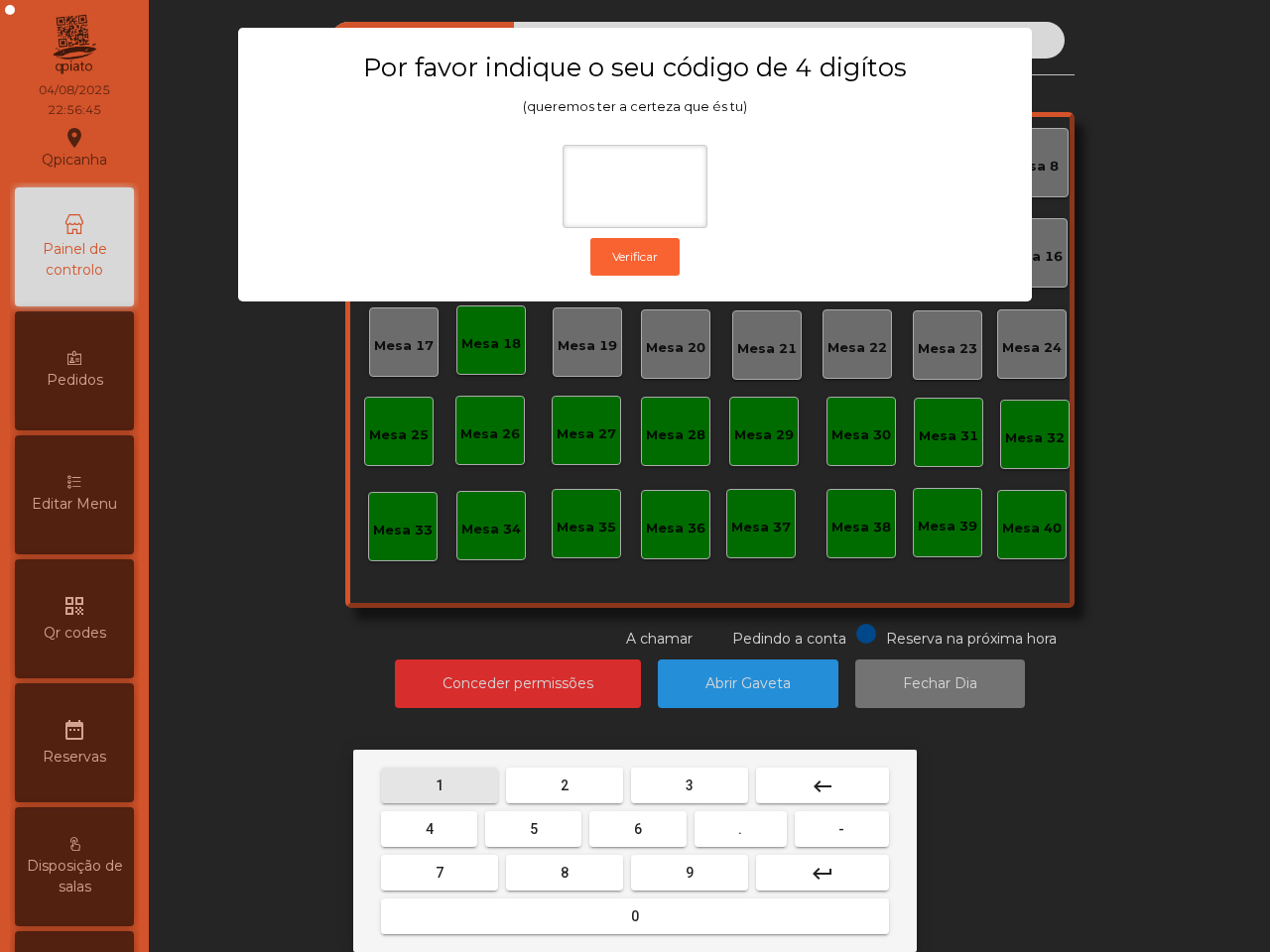 click on "1" at bounding box center [440, 785] 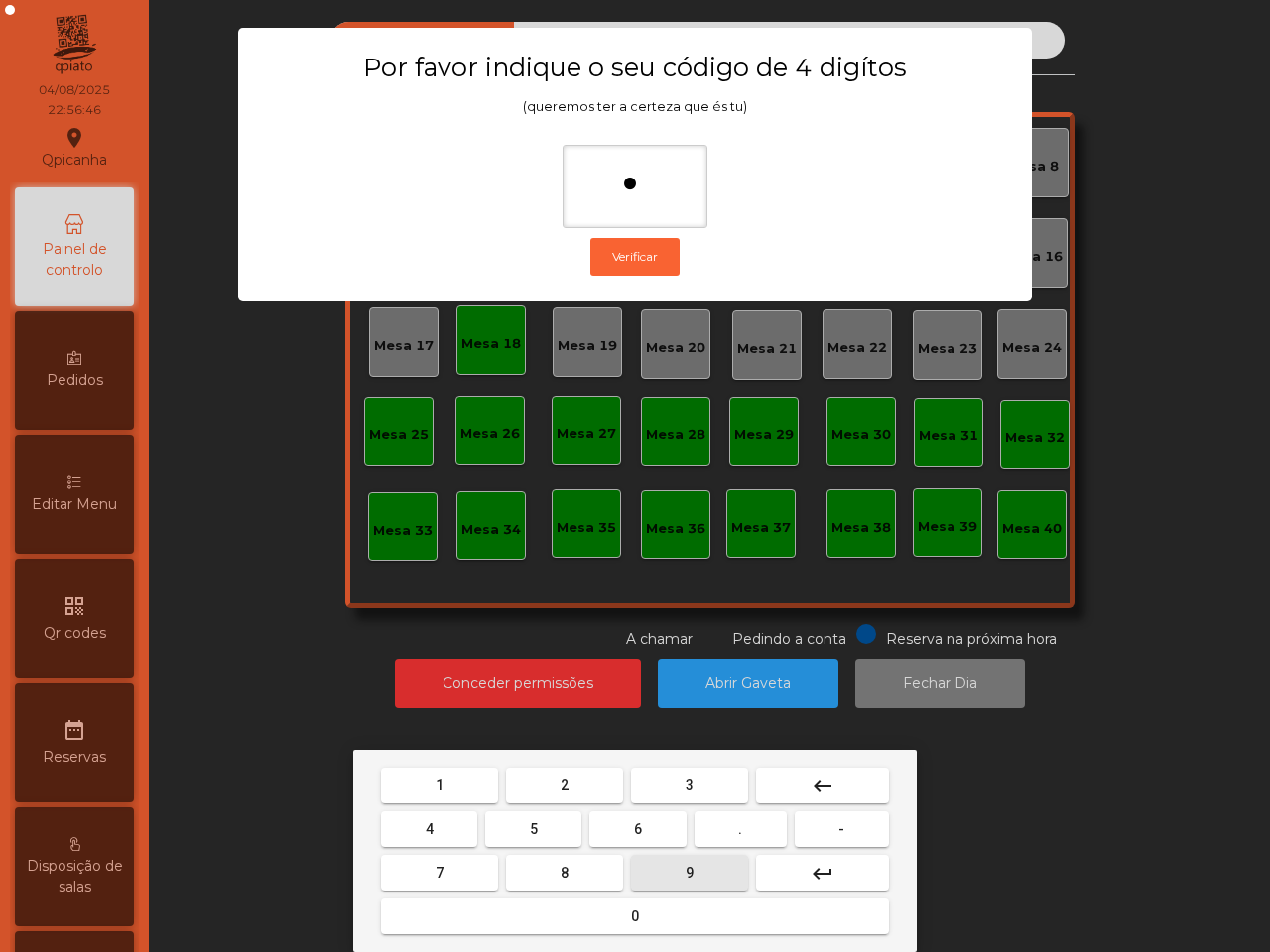 drag, startPoint x: 730, startPoint y: 878, endPoint x: 518, endPoint y: 828, distance: 217.8164 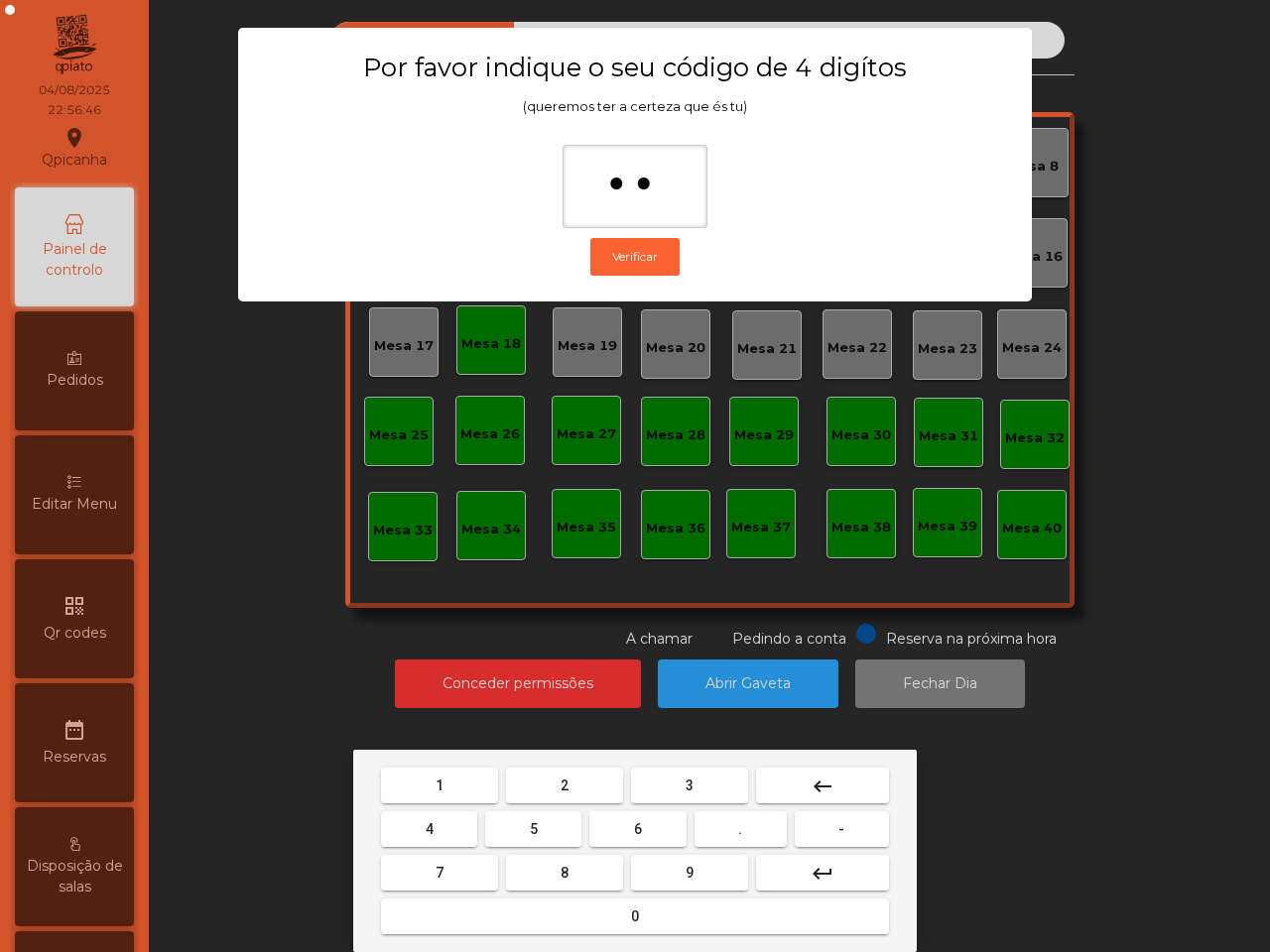 click on "4" at bounding box center (429, 829) 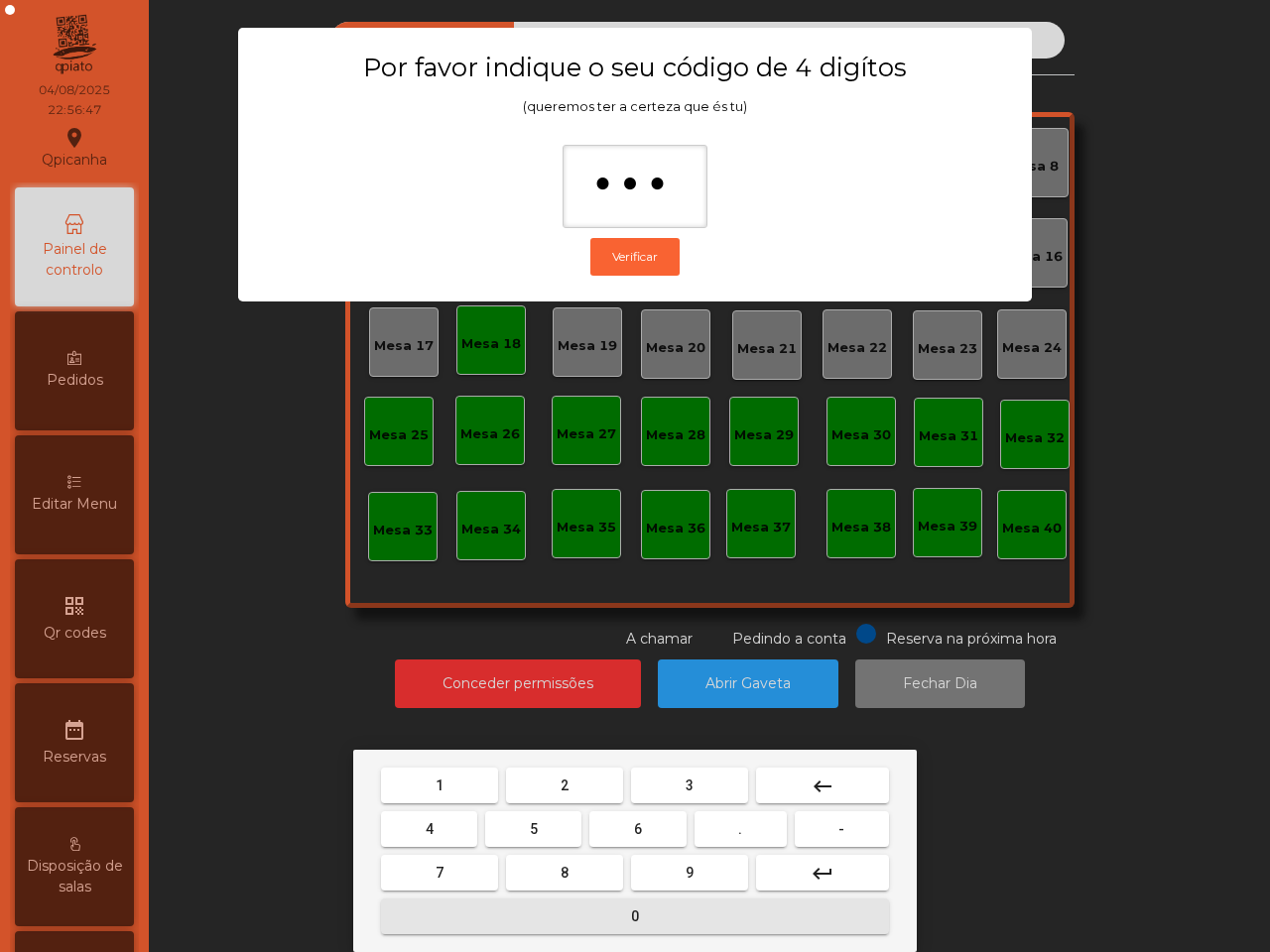 drag, startPoint x: 528, startPoint y: 907, endPoint x: 533, endPoint y: 854, distance: 53.235327 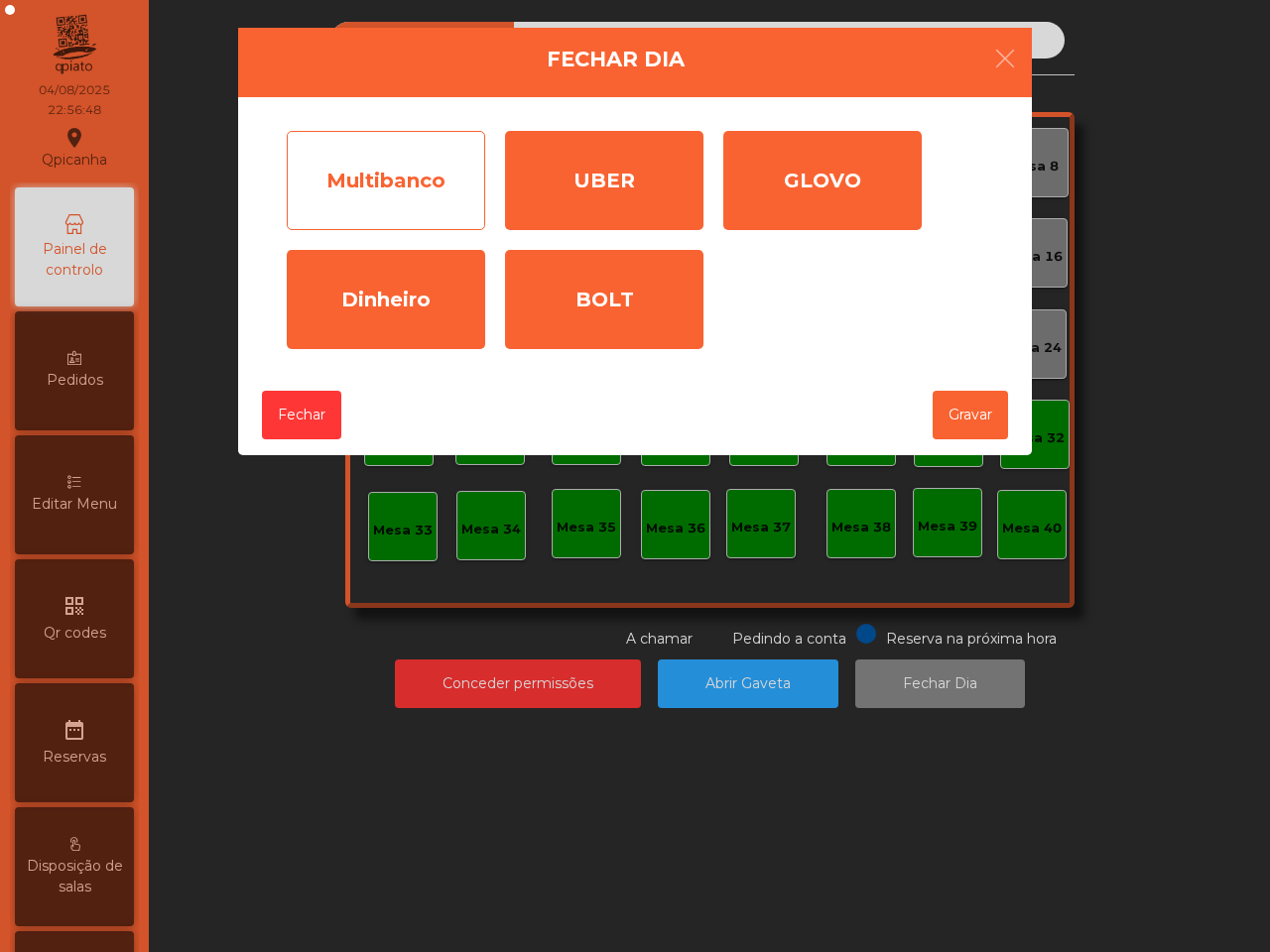 click on "Multibanco" 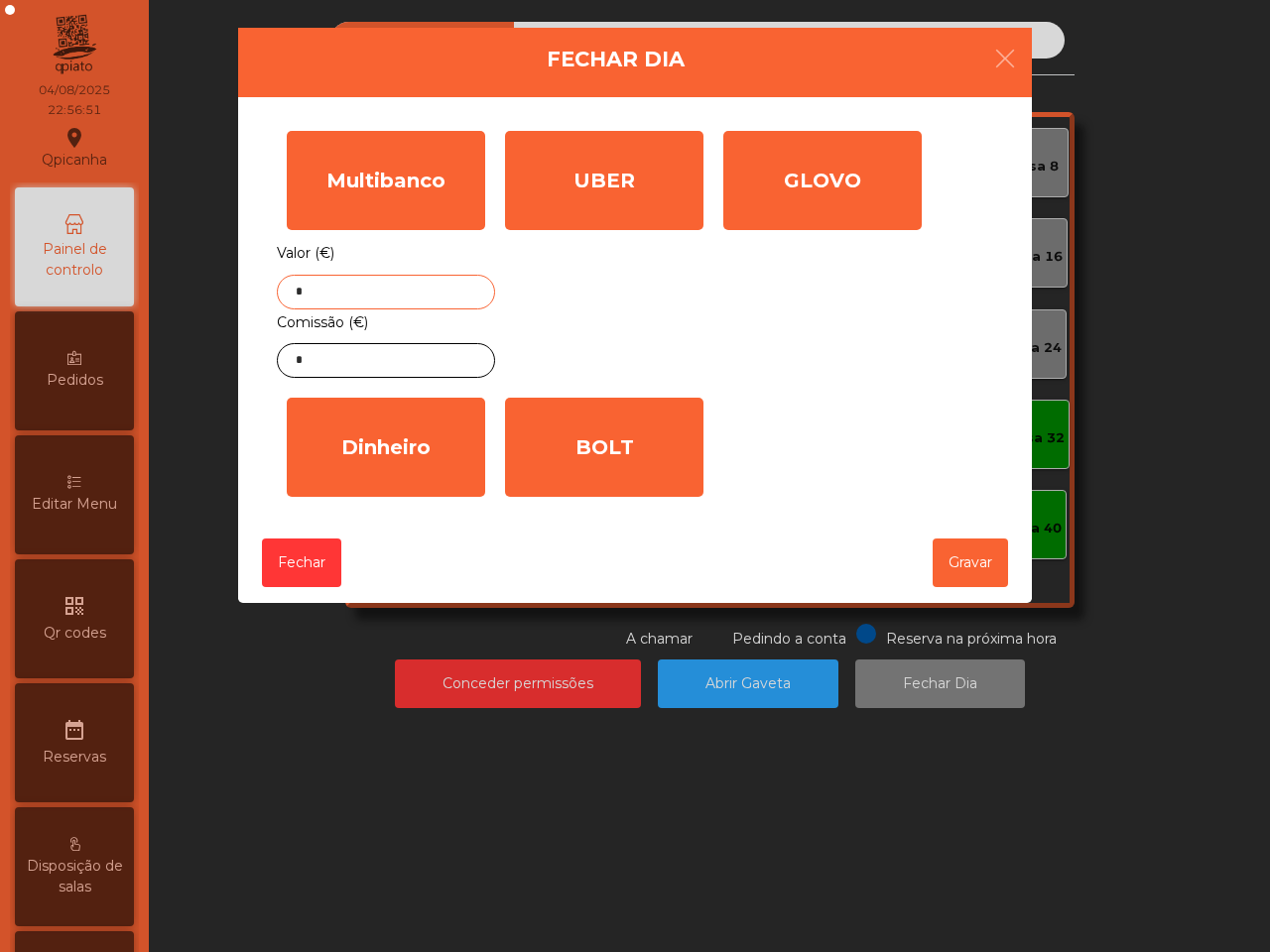click on "*" 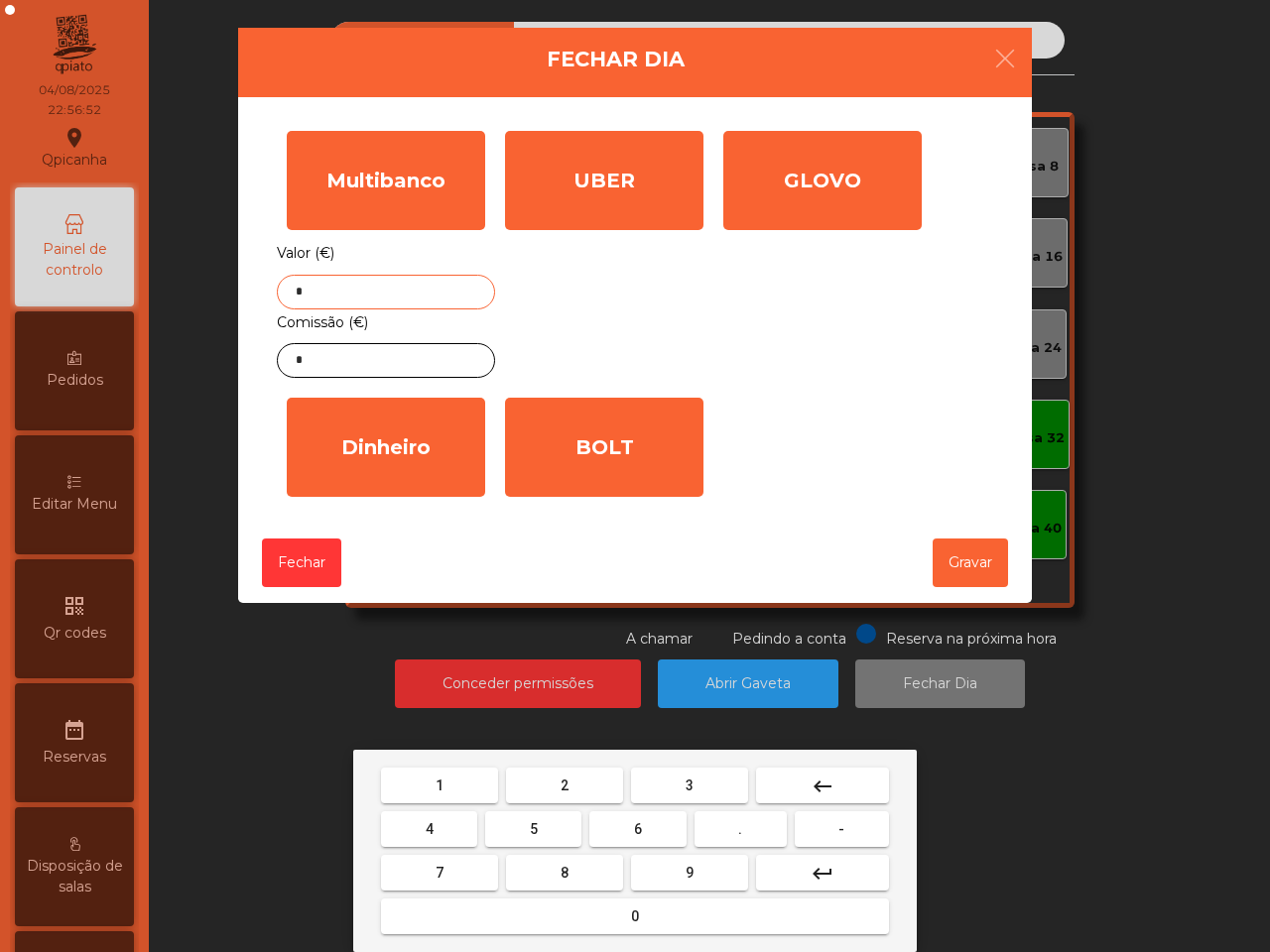 click on "7" at bounding box center [440, 873] 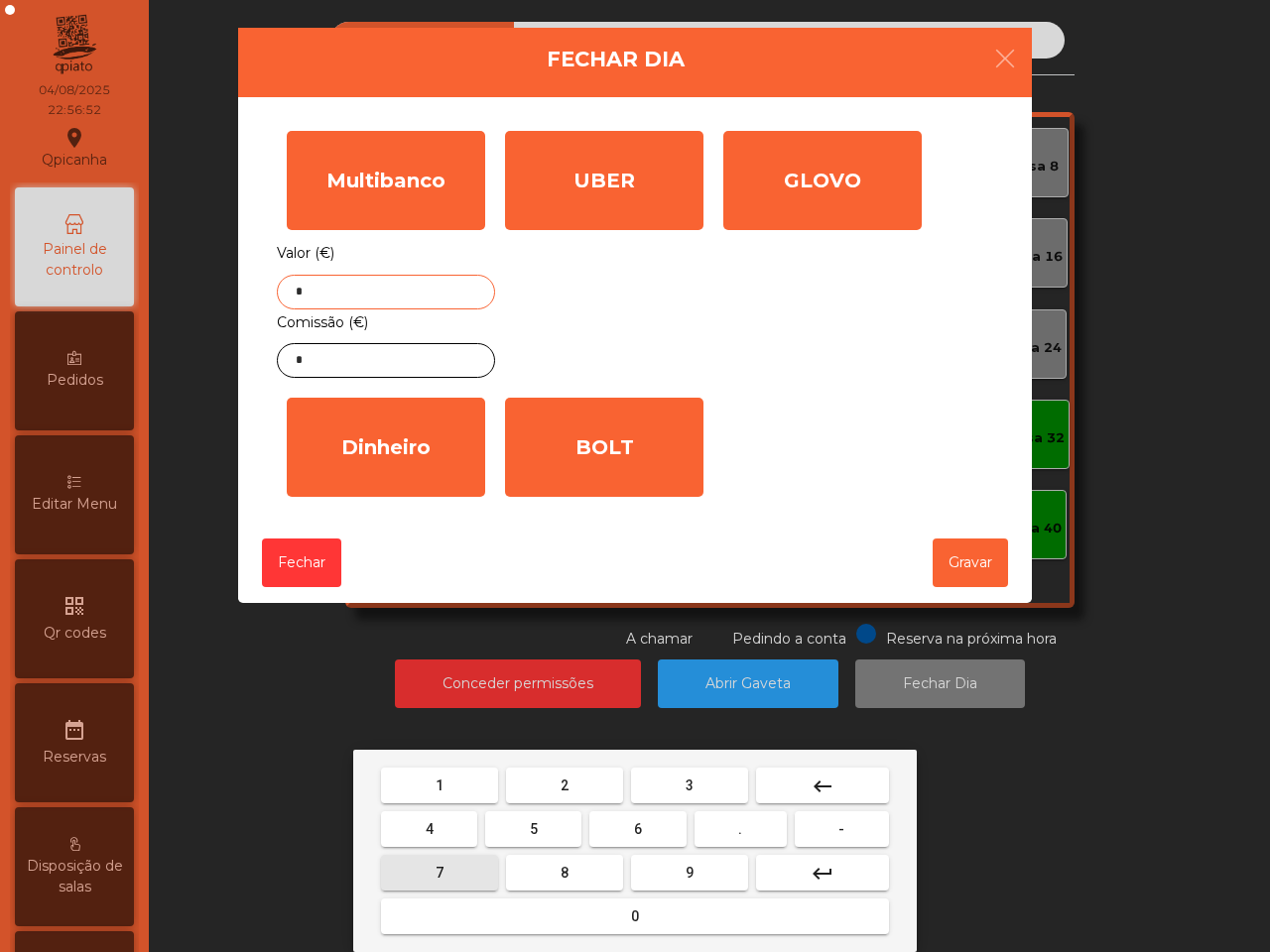 click on "7" at bounding box center [440, 873] 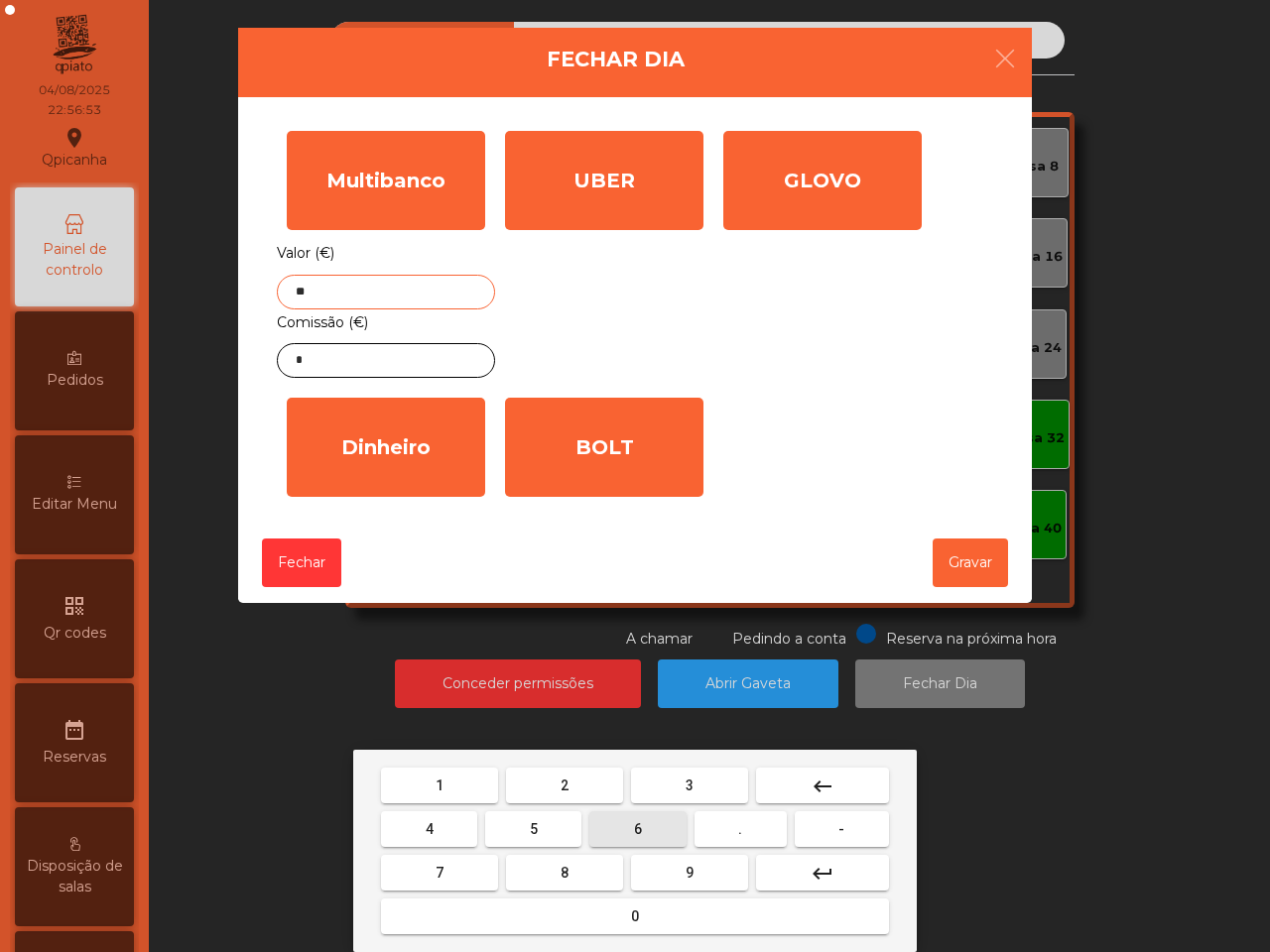 click on "6" at bounding box center [637, 829] 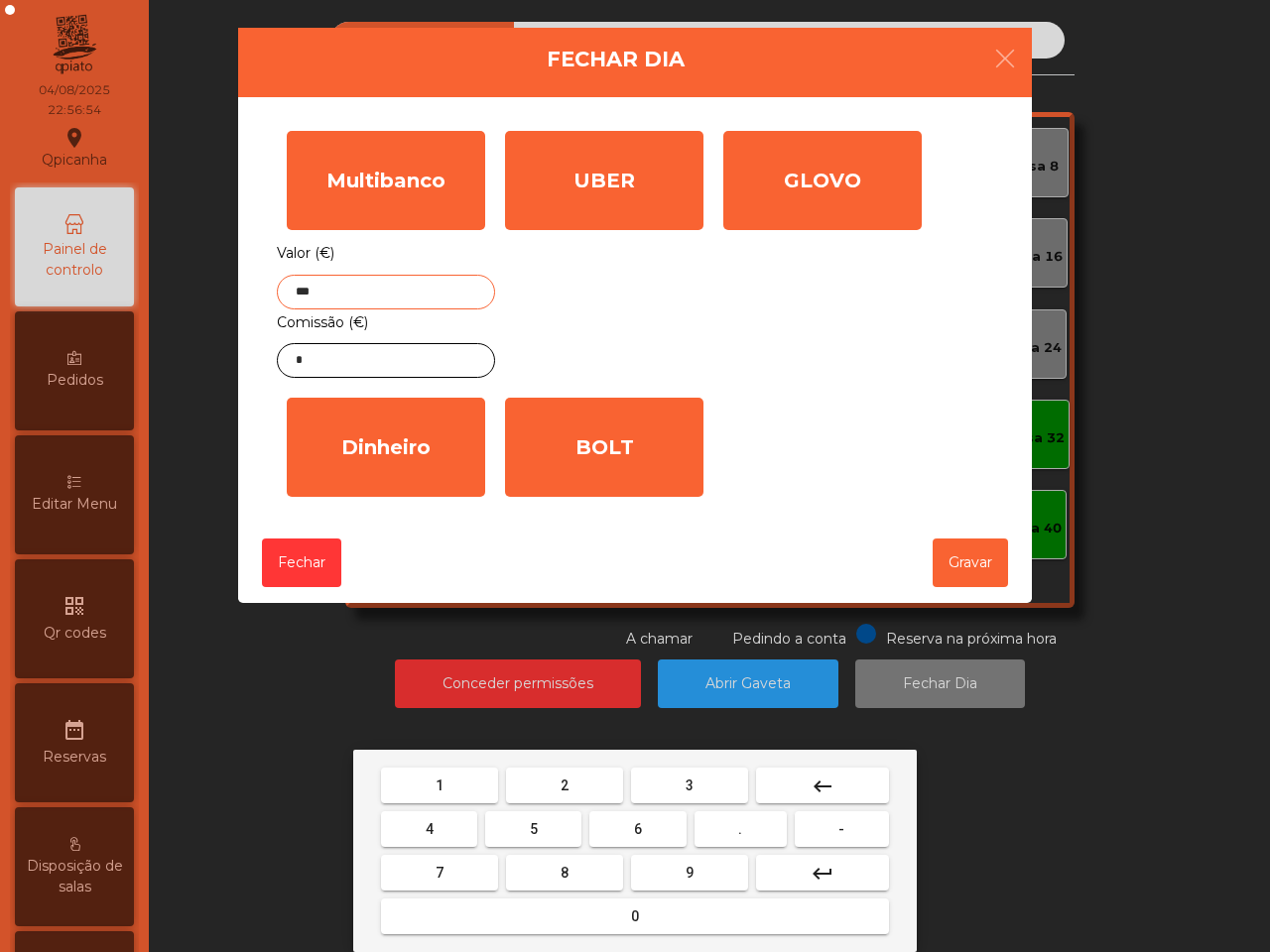 click on "." at bounding box center (740, 829) 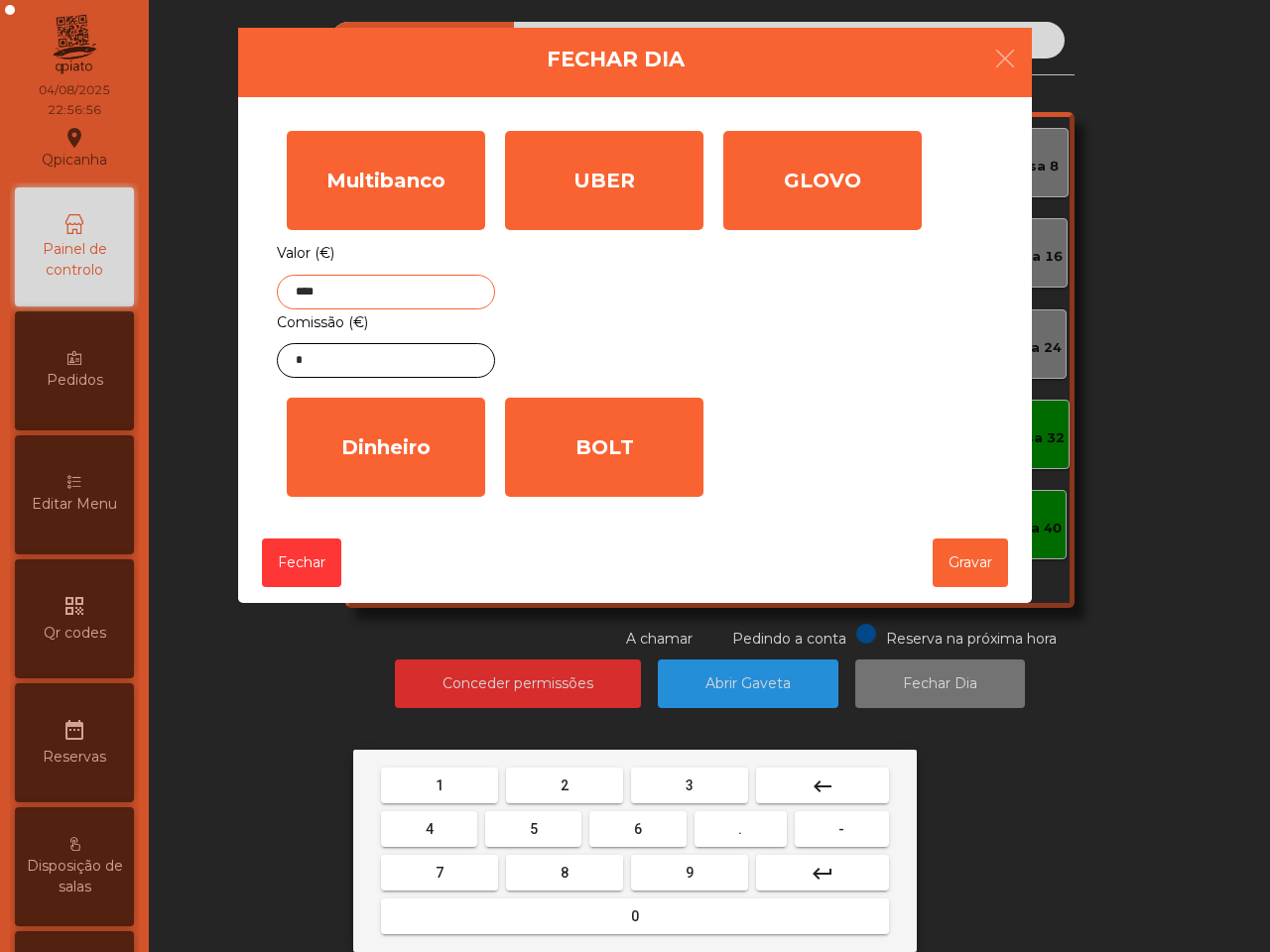 click on "3" at bounding box center [690, 785] 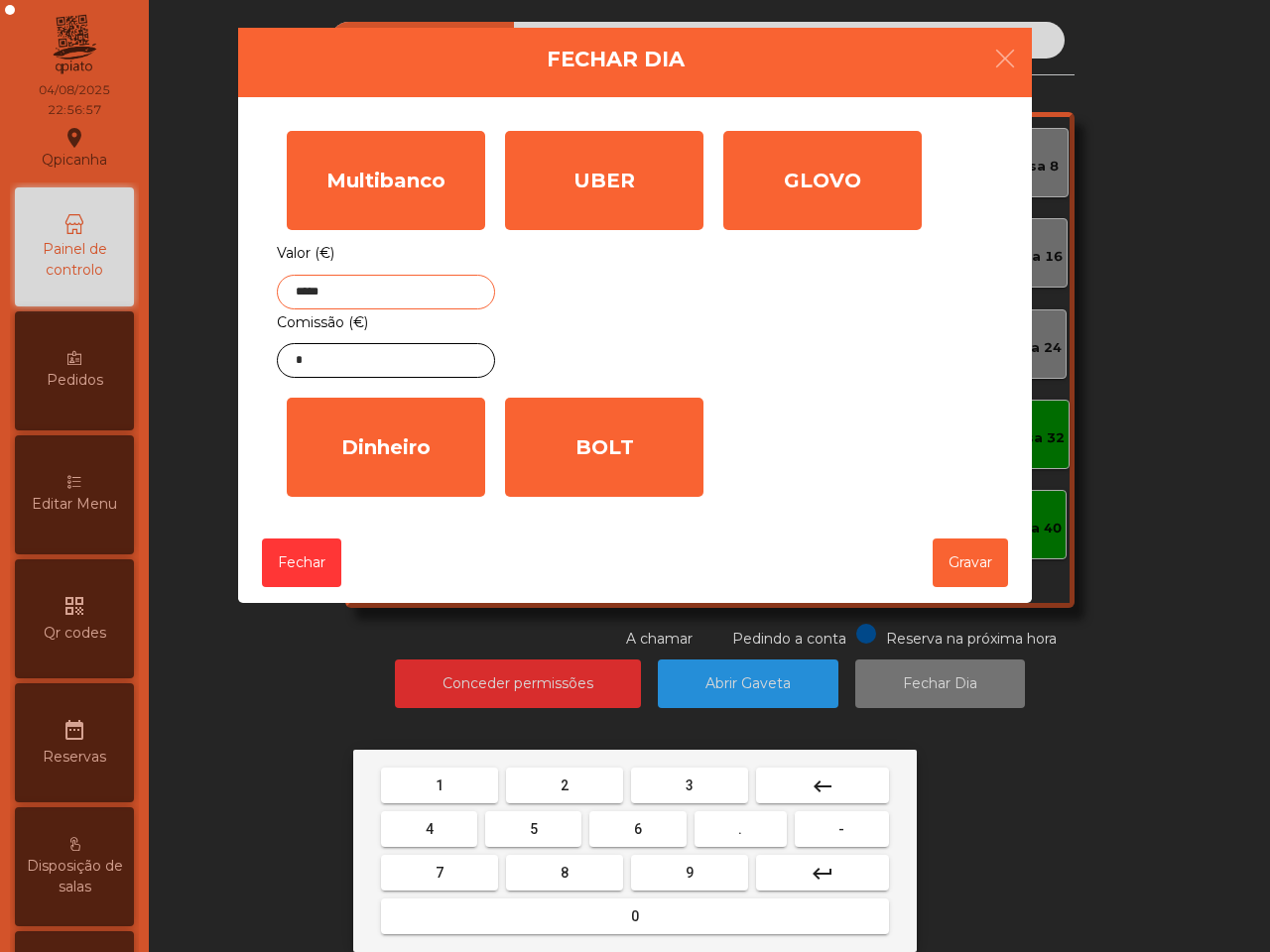 click on "1" at bounding box center [440, 785] 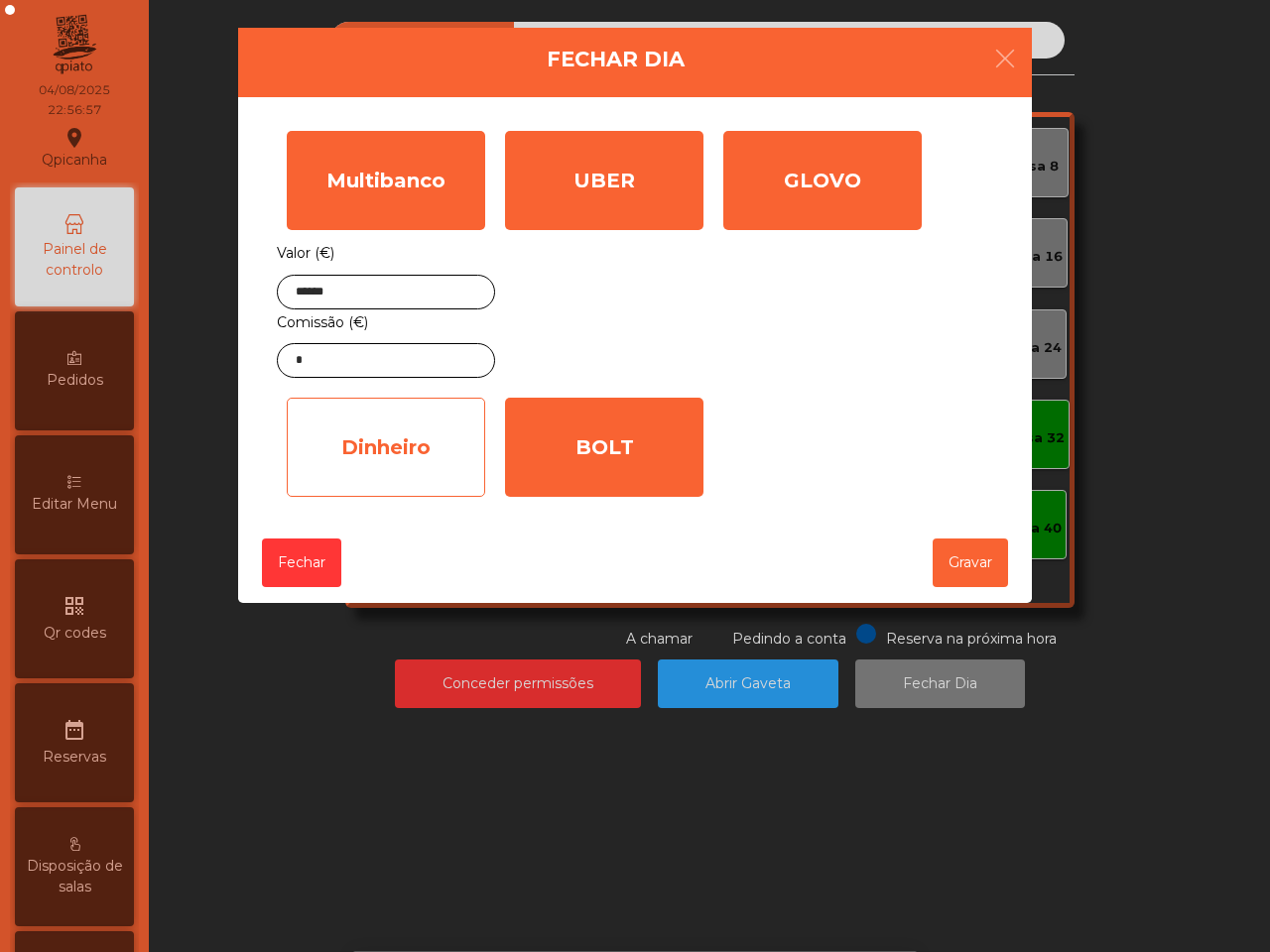 click on "Dinheiro" 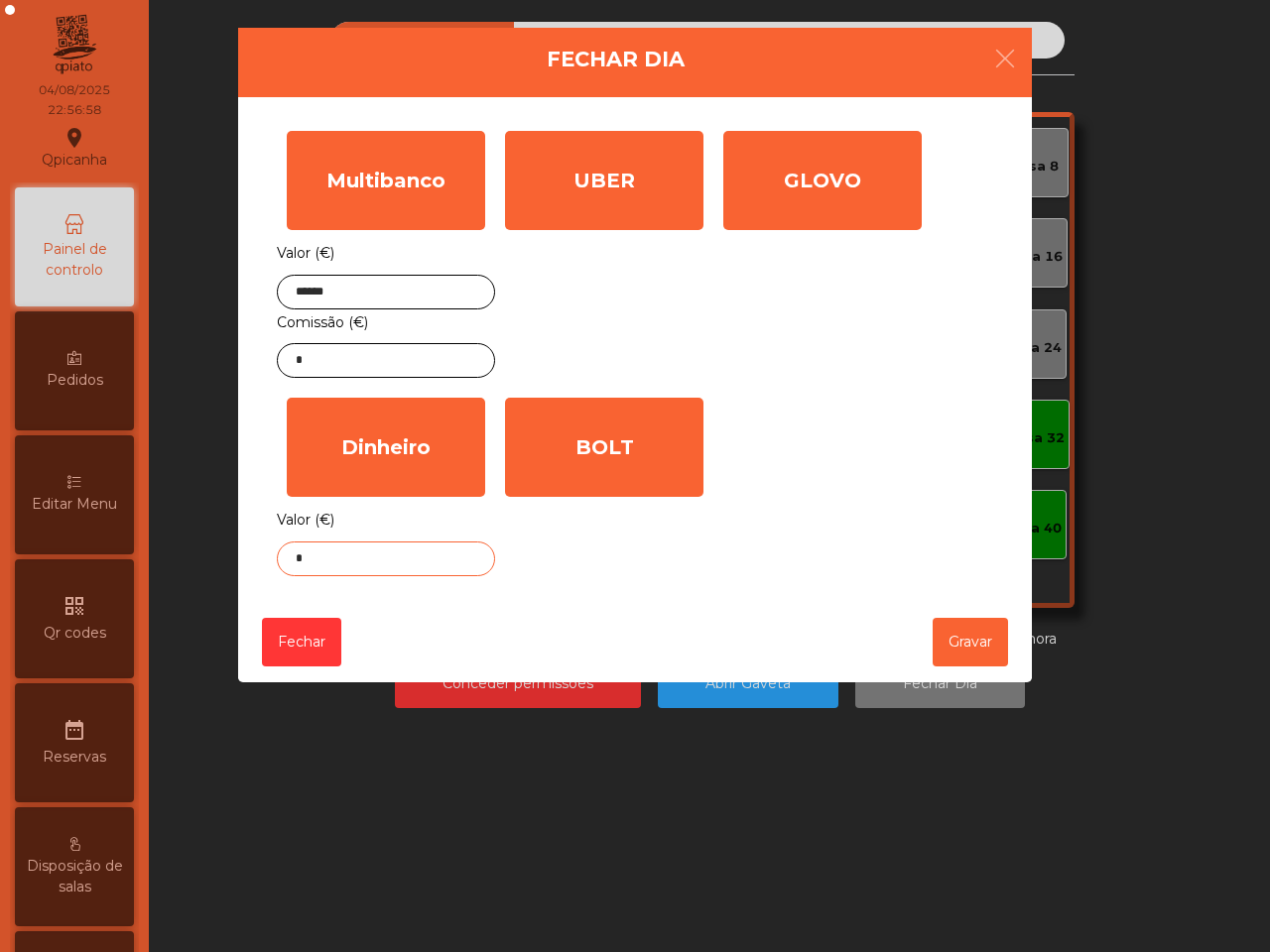 click on "*" 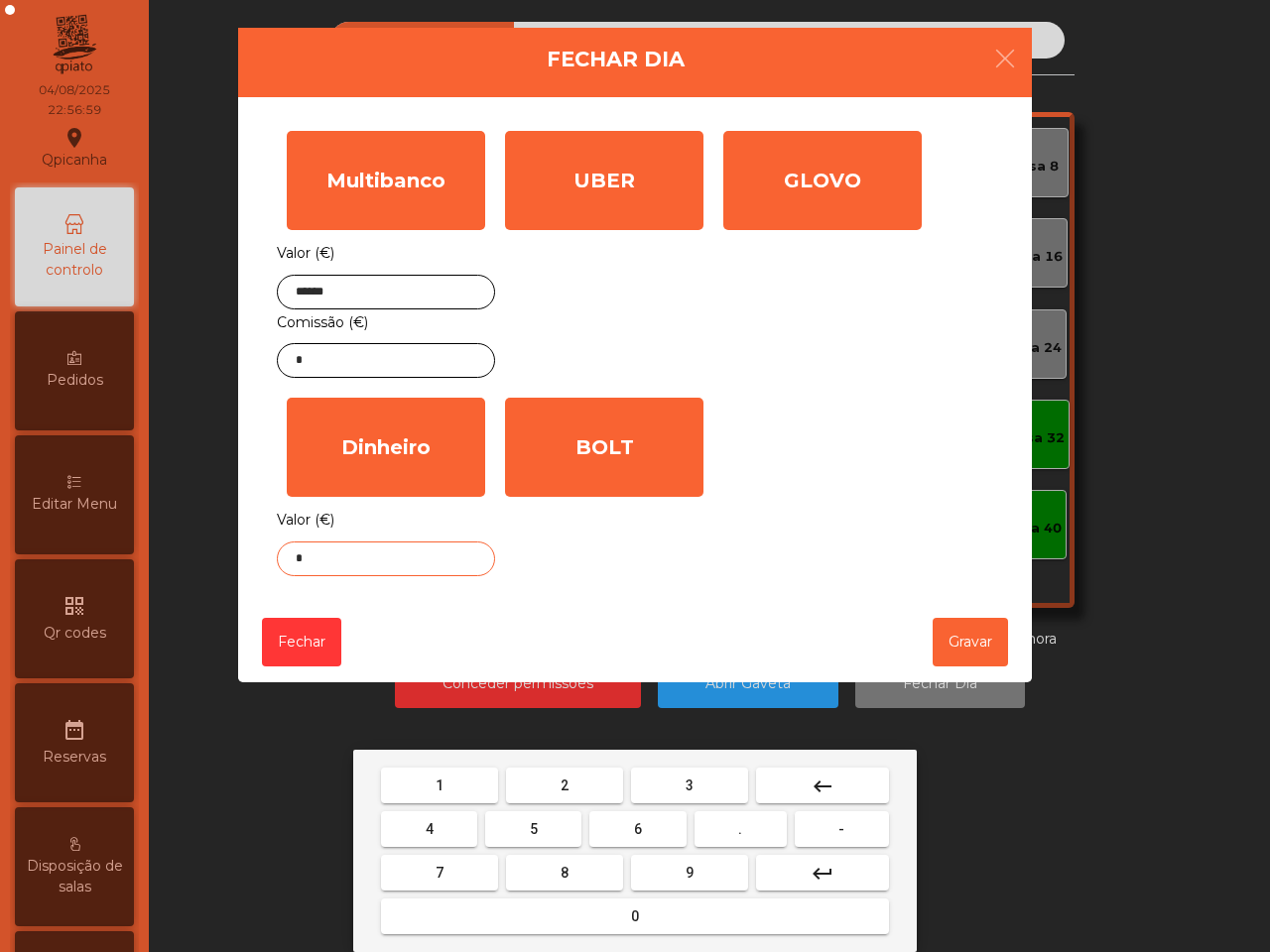 drag, startPoint x: 737, startPoint y: 829, endPoint x: 523, endPoint y: 786, distance: 218.27735 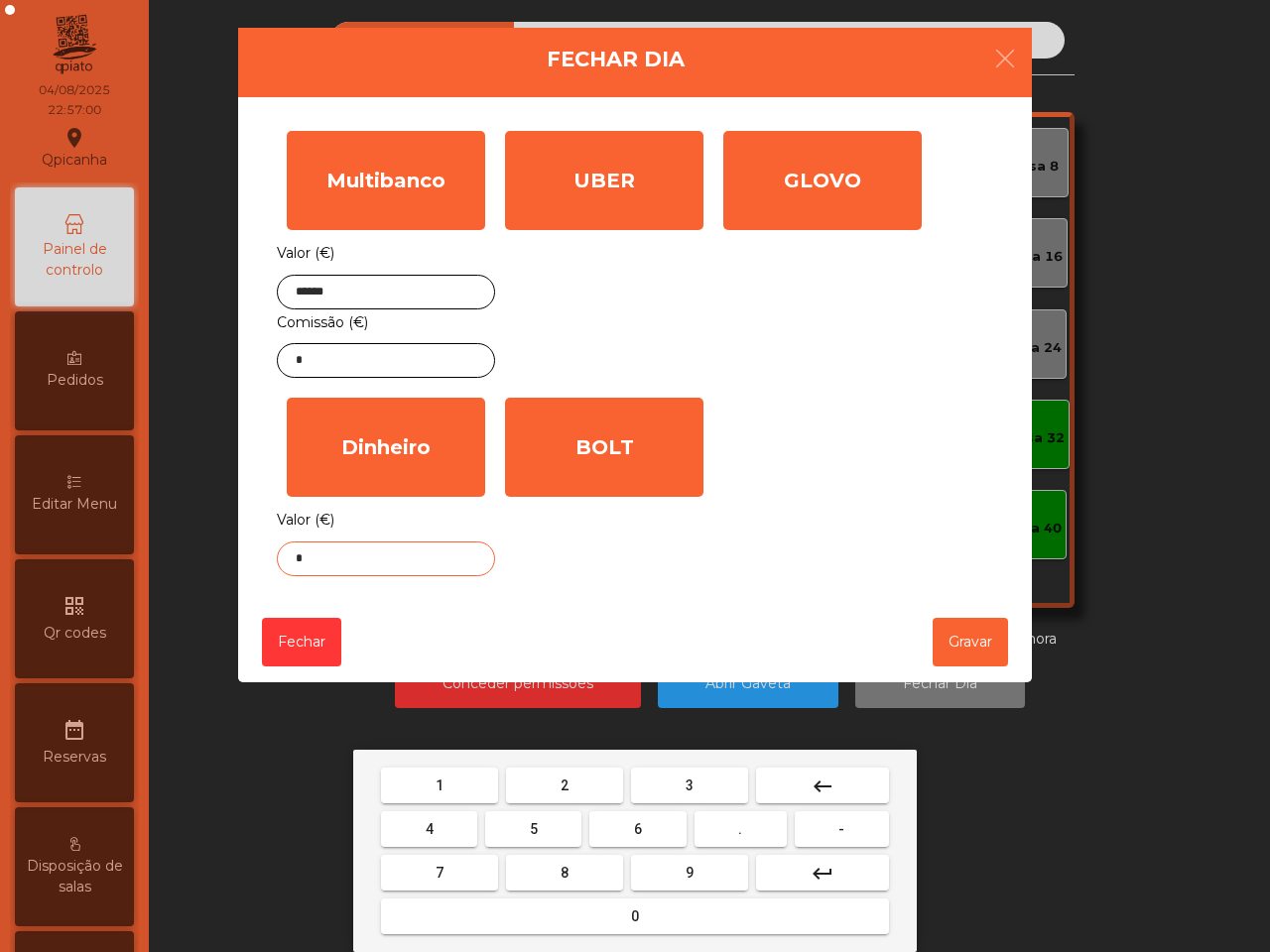 drag, startPoint x: 447, startPoint y: 783, endPoint x: 461, endPoint y: 786, distance: 14.3178211 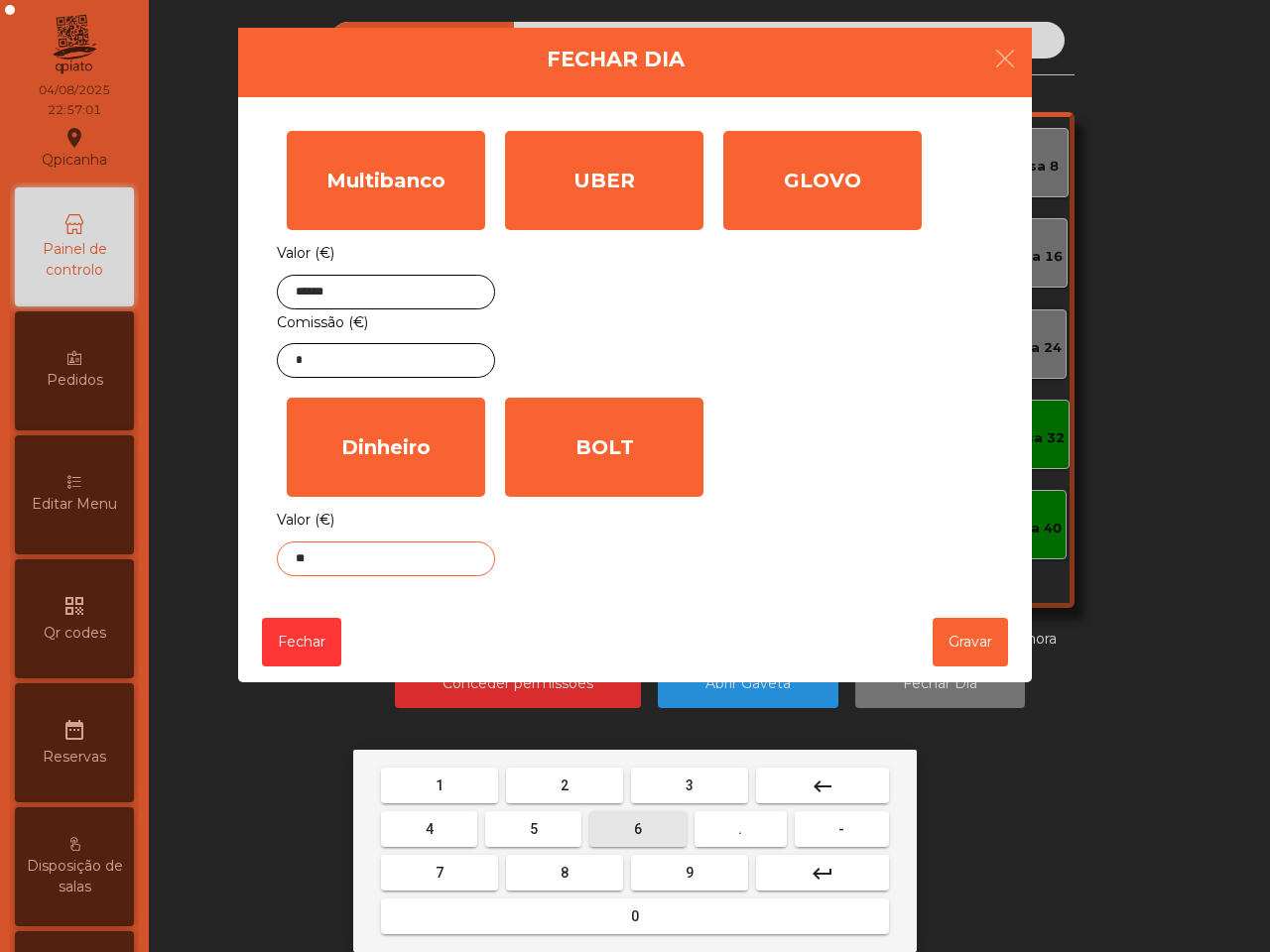 click on "6" at bounding box center (638, 829) 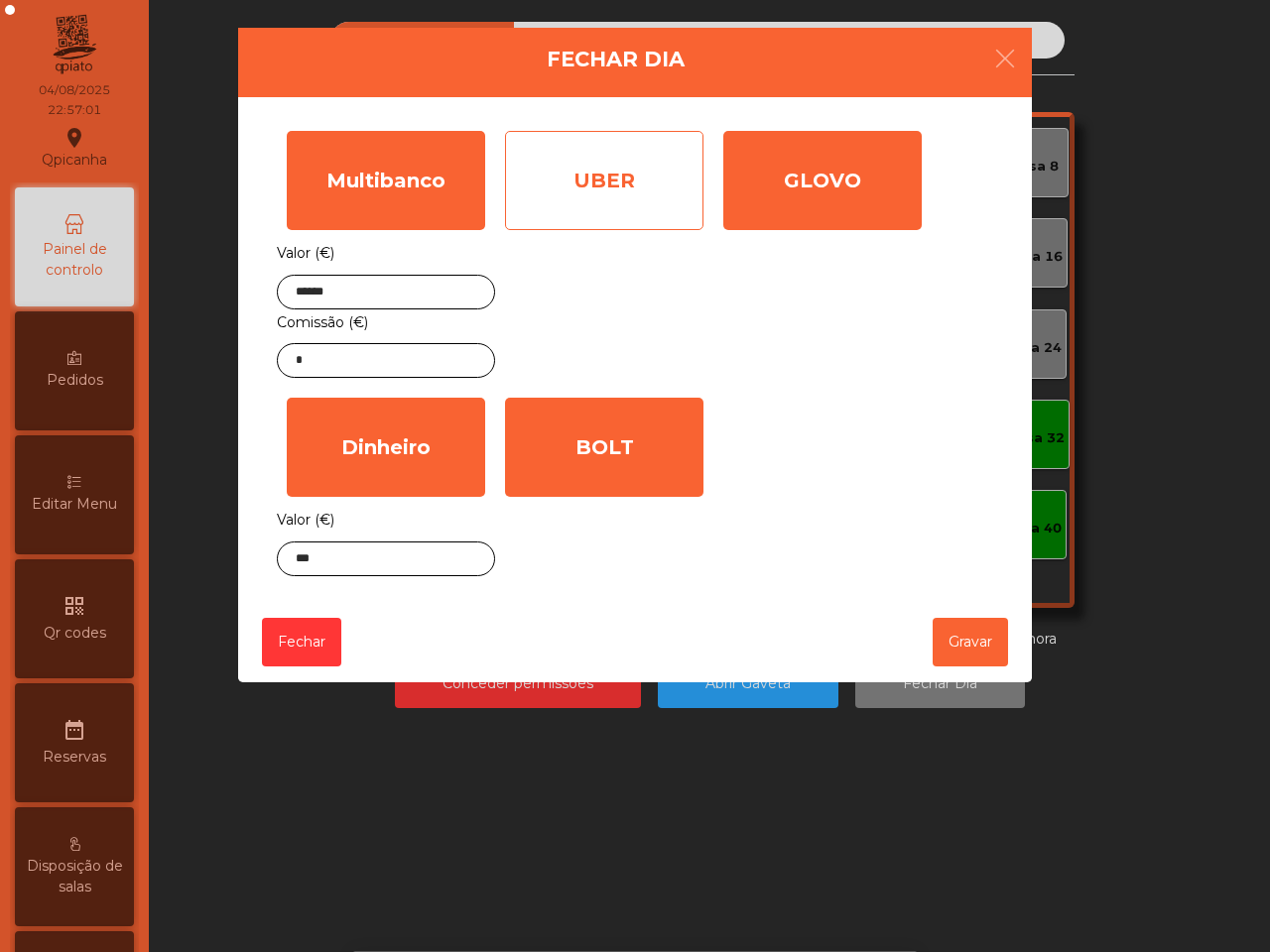 click on "UBER" 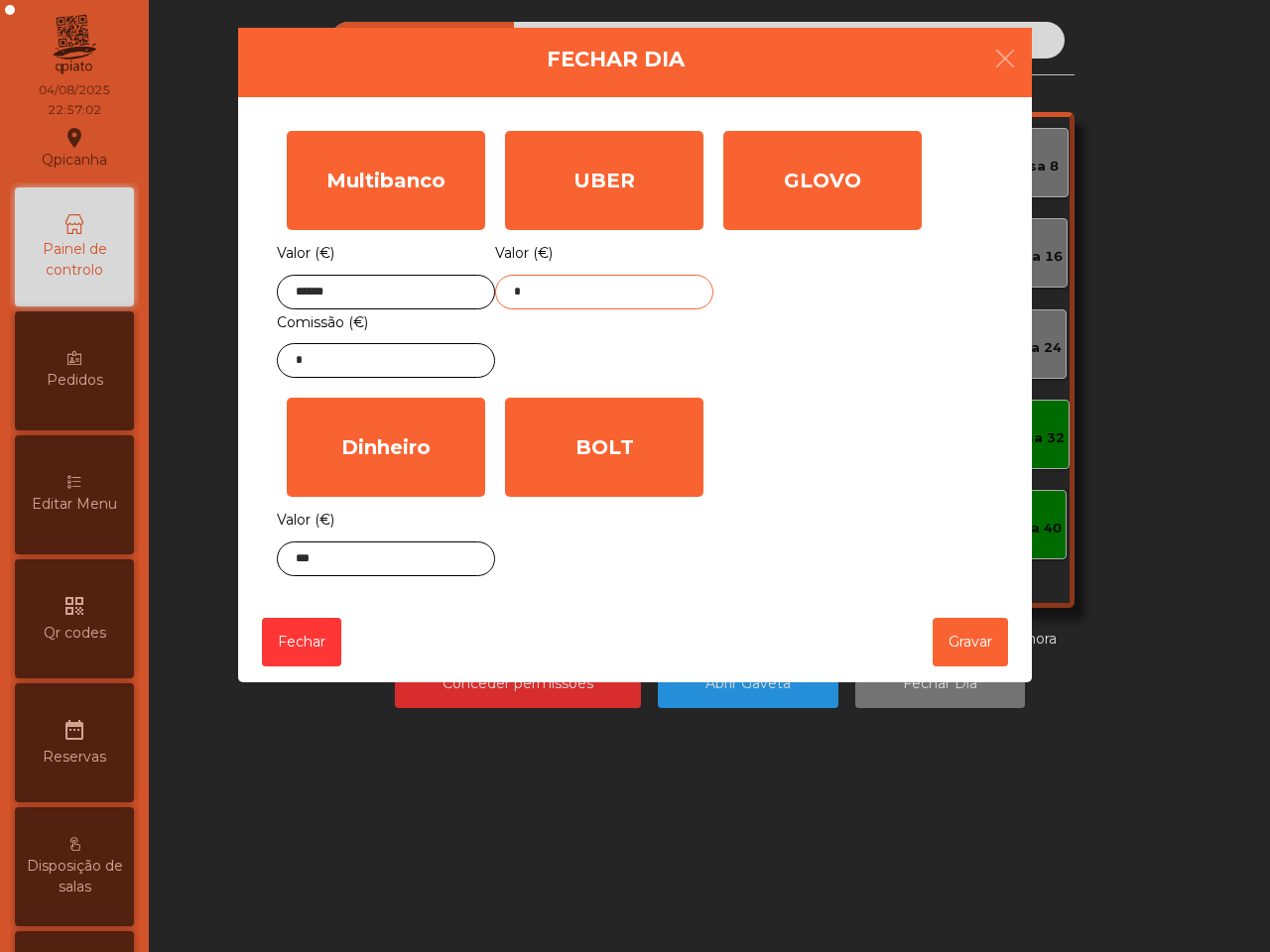click on "*" 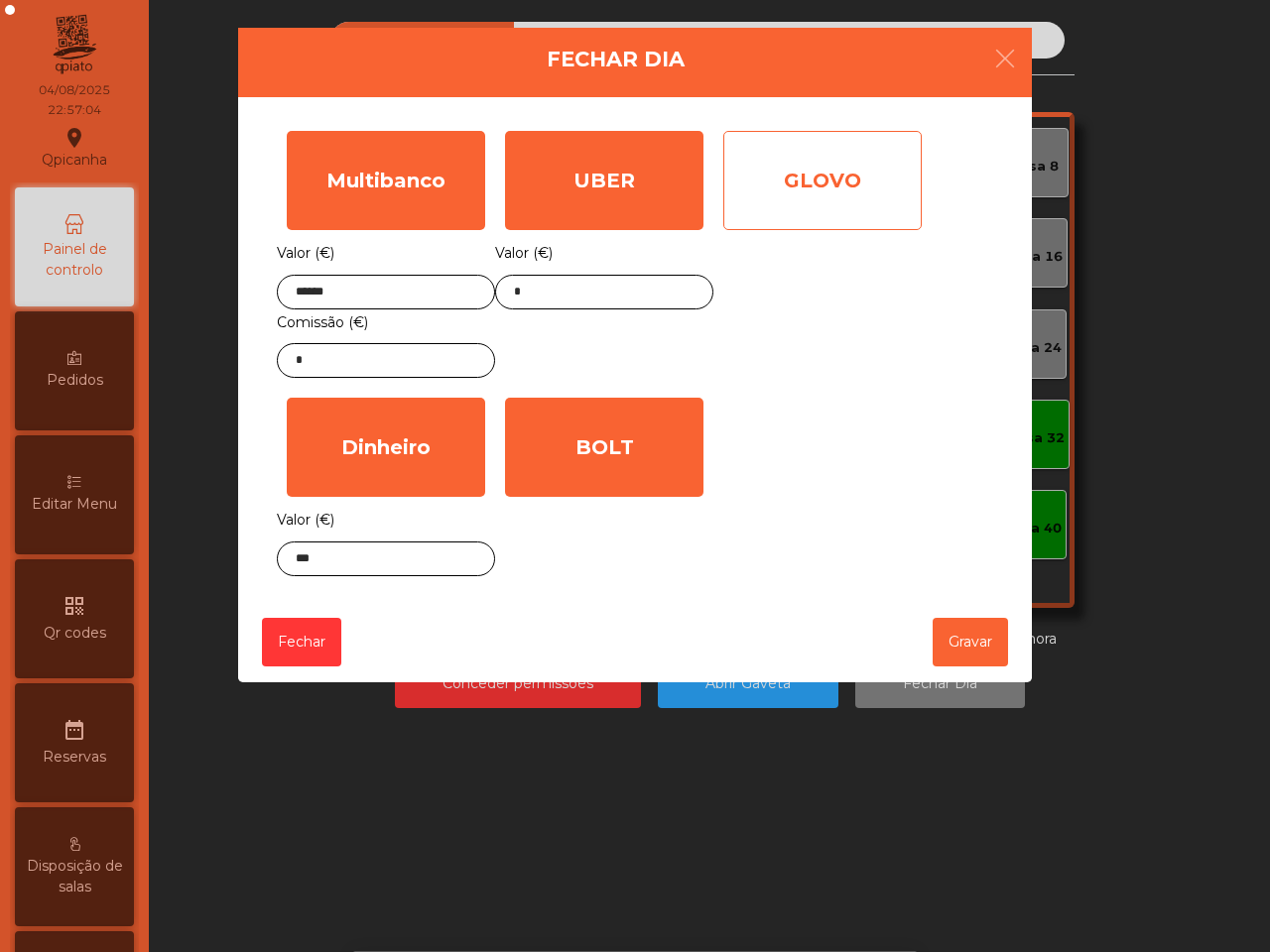 click on "GLOVO" 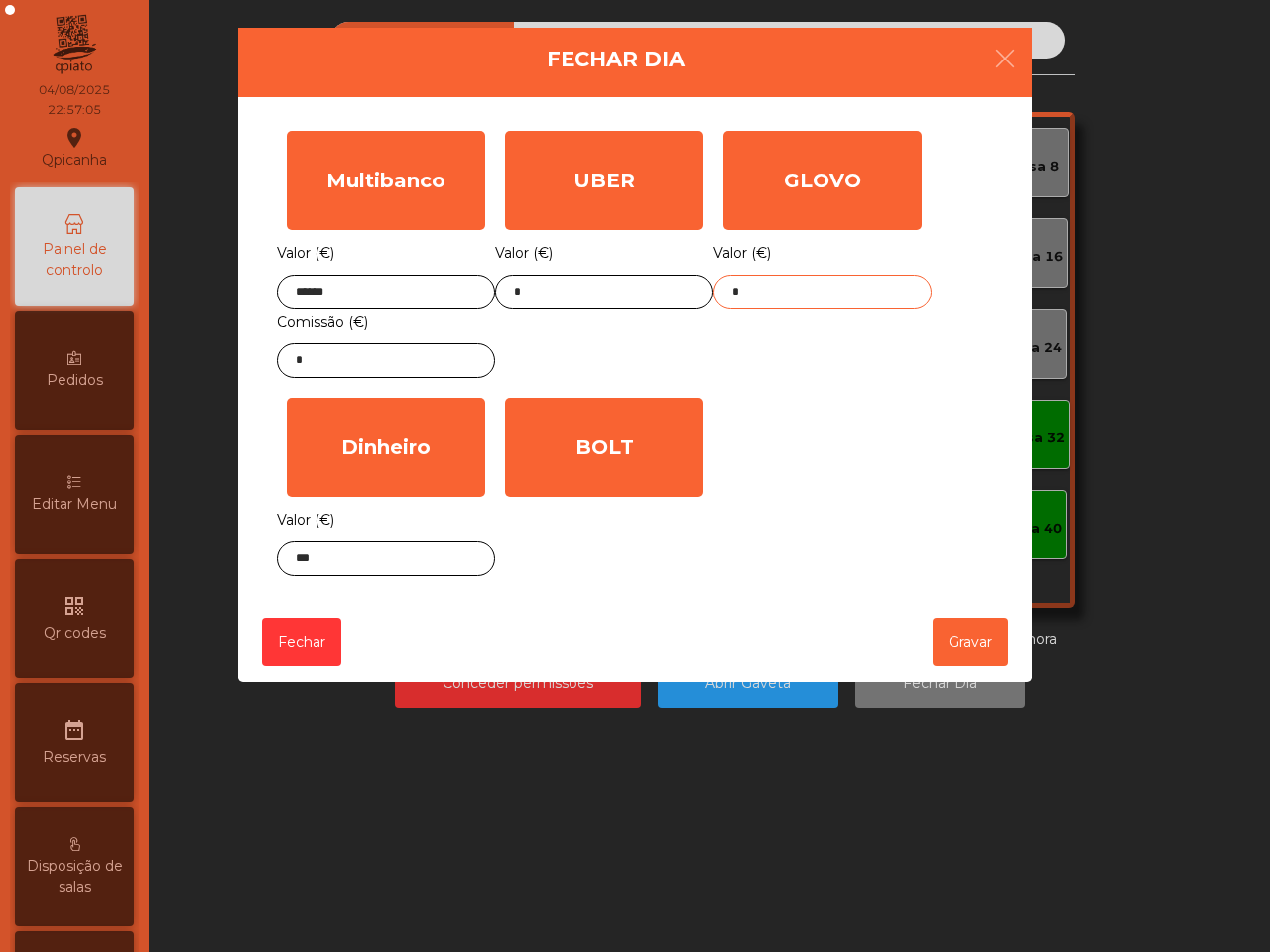 click on "*" 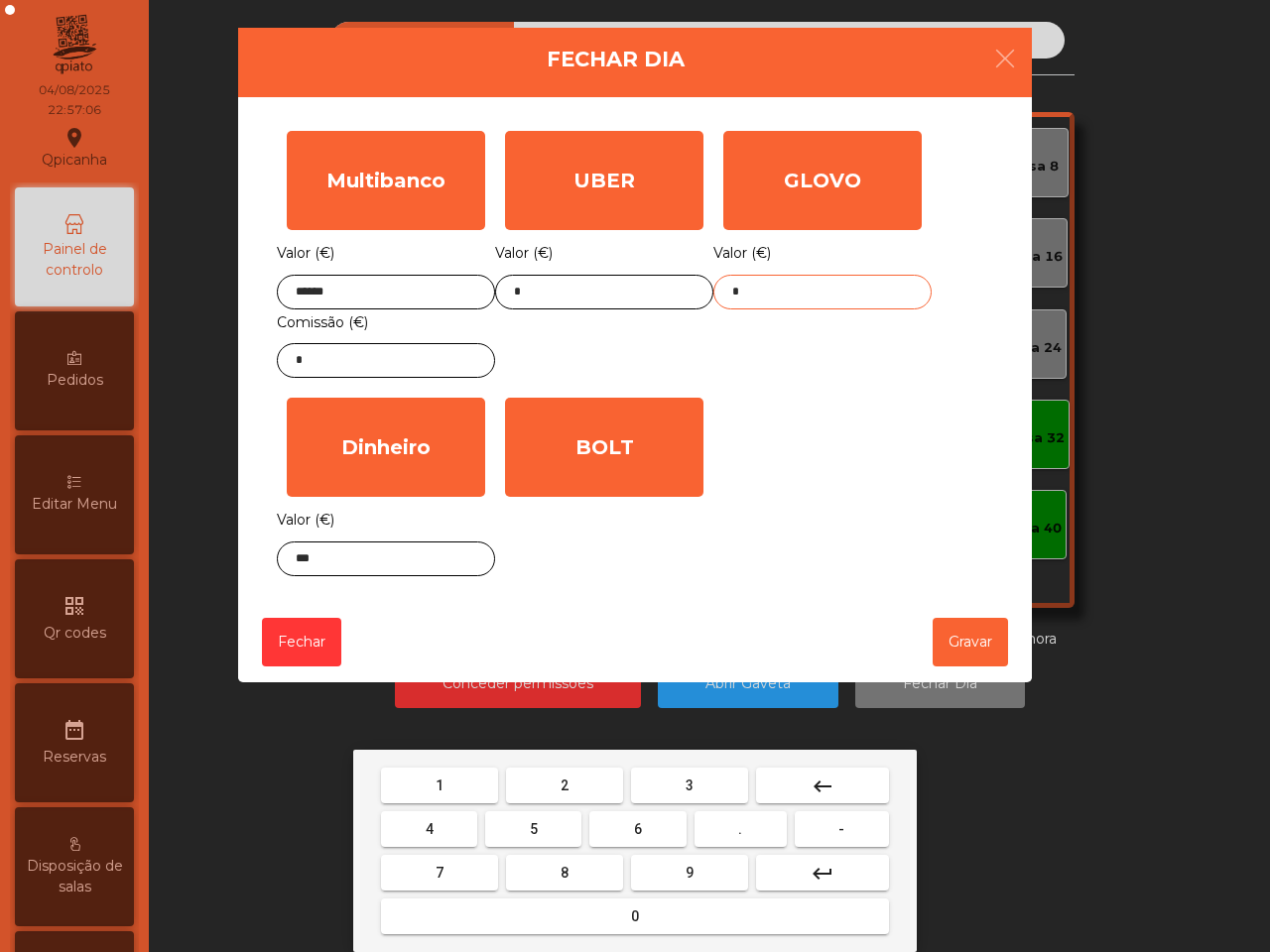 click on "2" at bounding box center (565, 785) 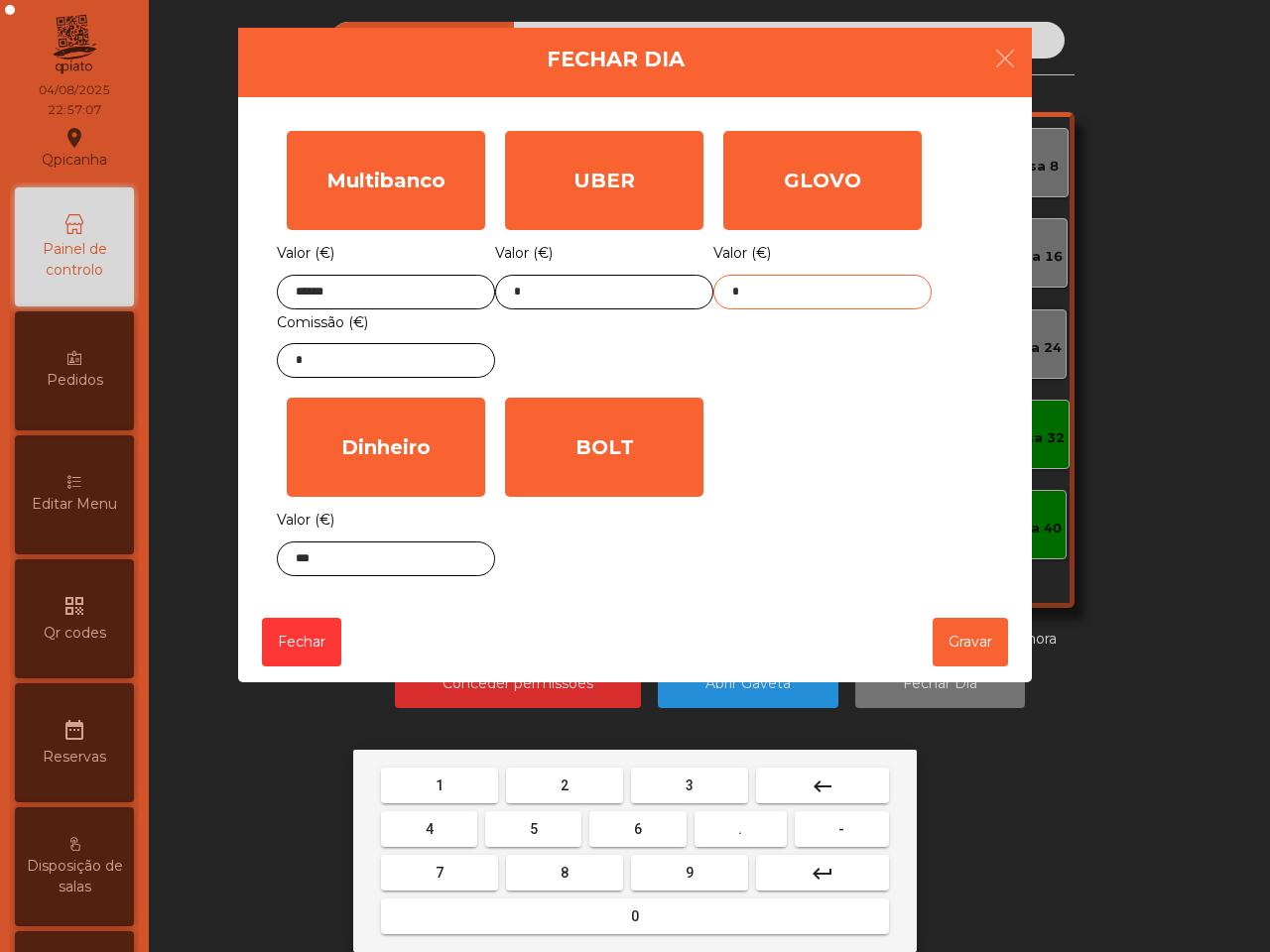 click on "9" at bounding box center (690, 873) 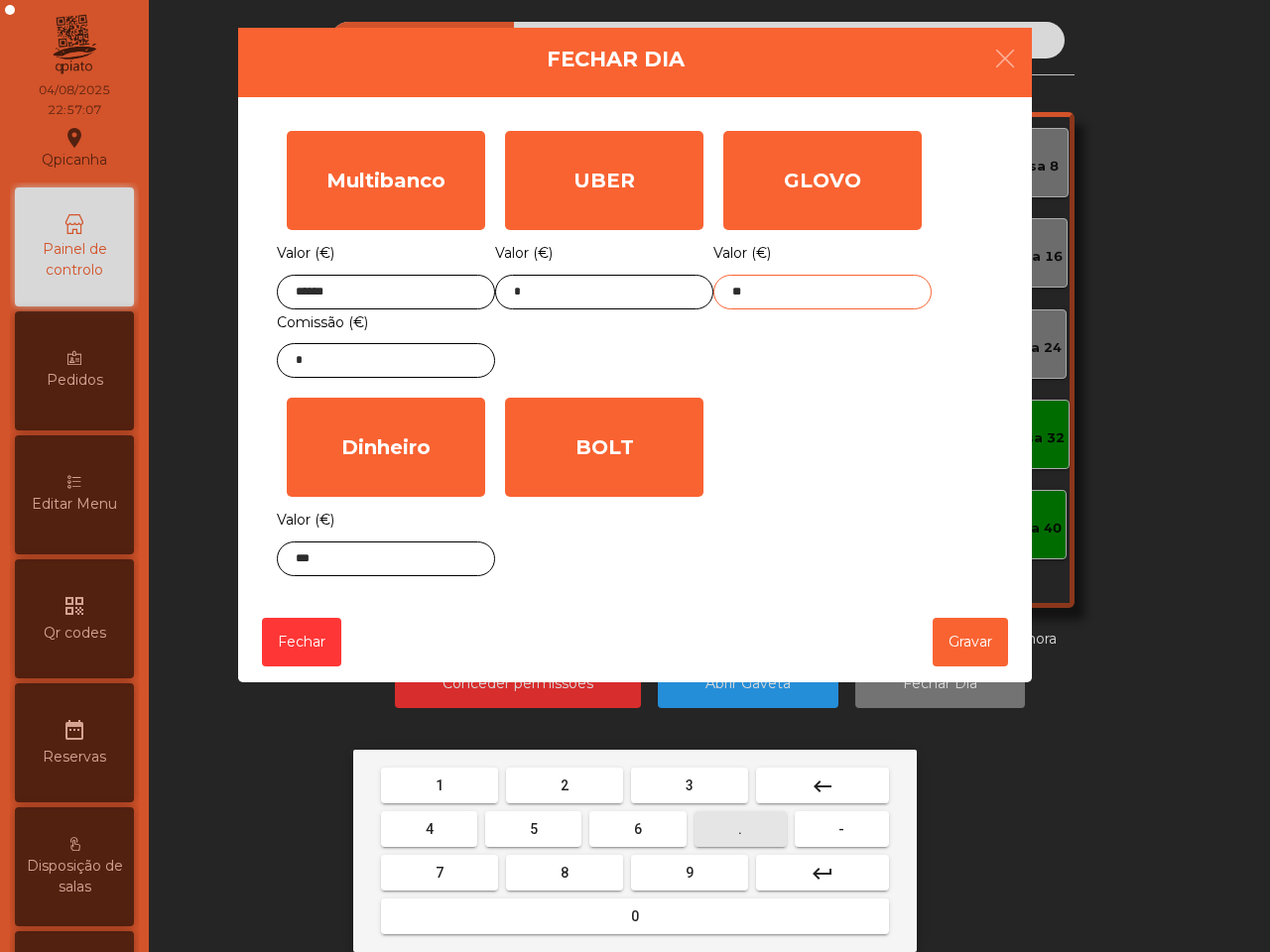 drag, startPoint x: 726, startPoint y: 828, endPoint x: 716, endPoint y: 824, distance: 10.77033 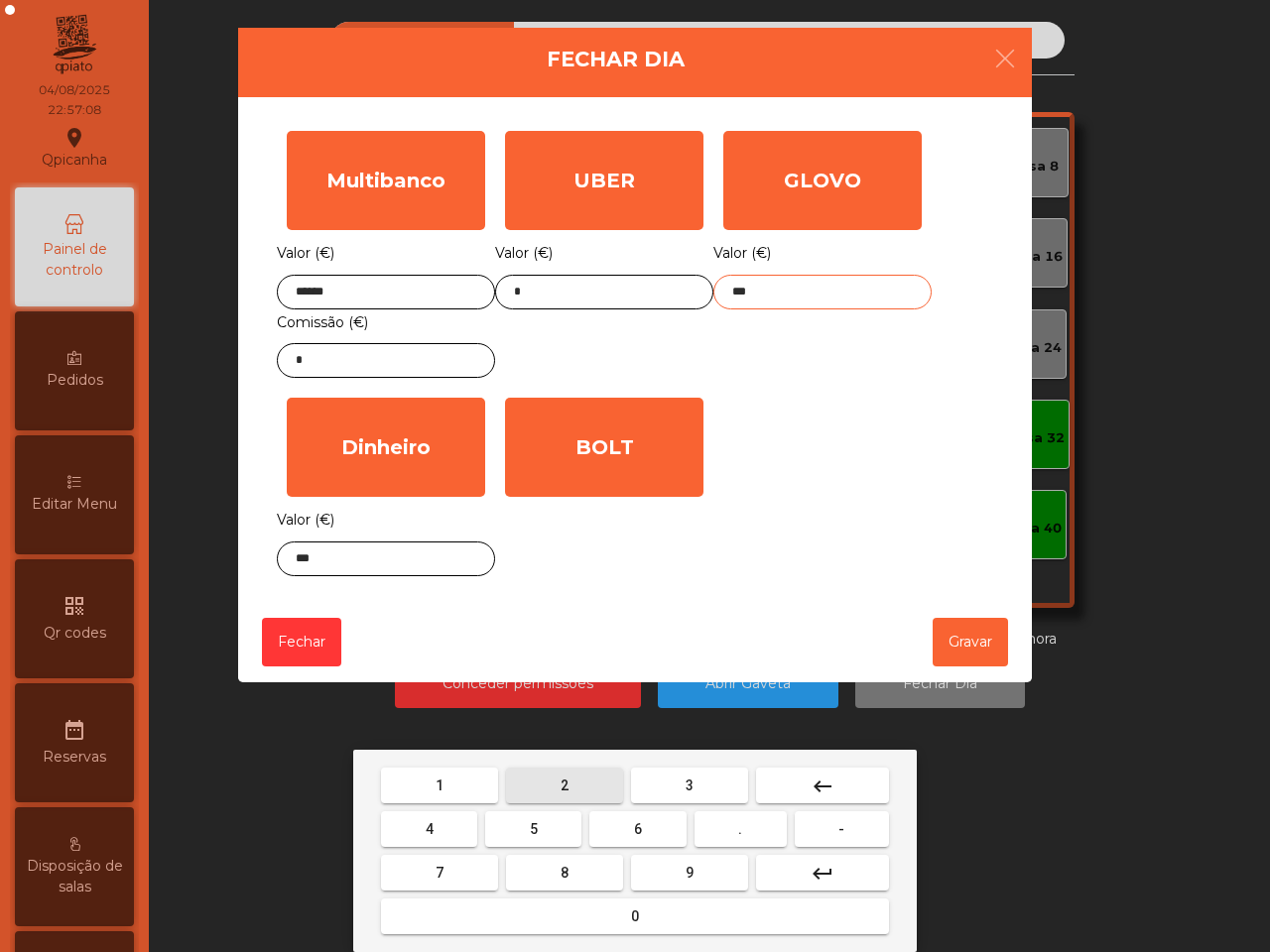 click on "2" at bounding box center (565, 785) 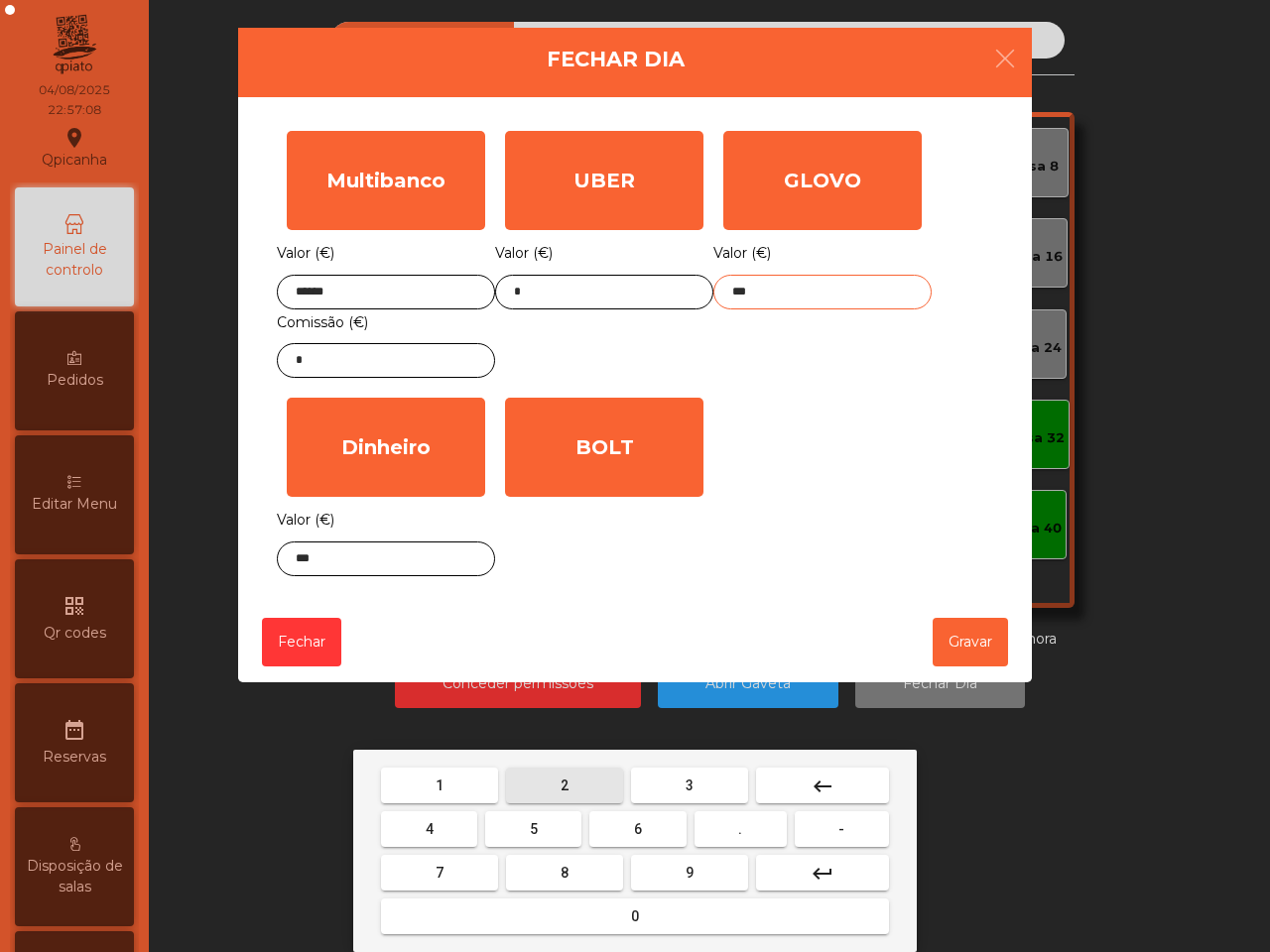 type on "****" 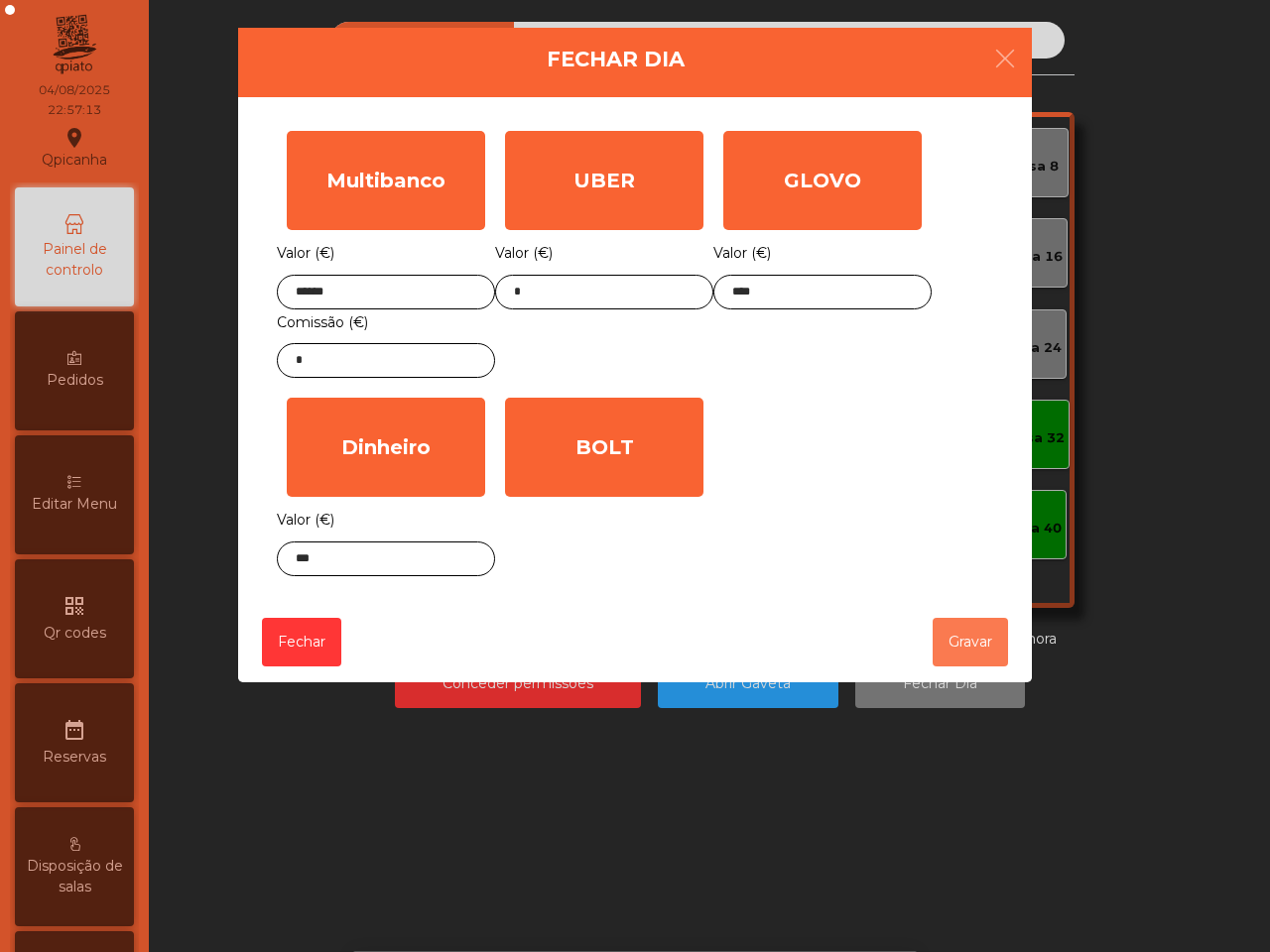 click on "Gravar" 